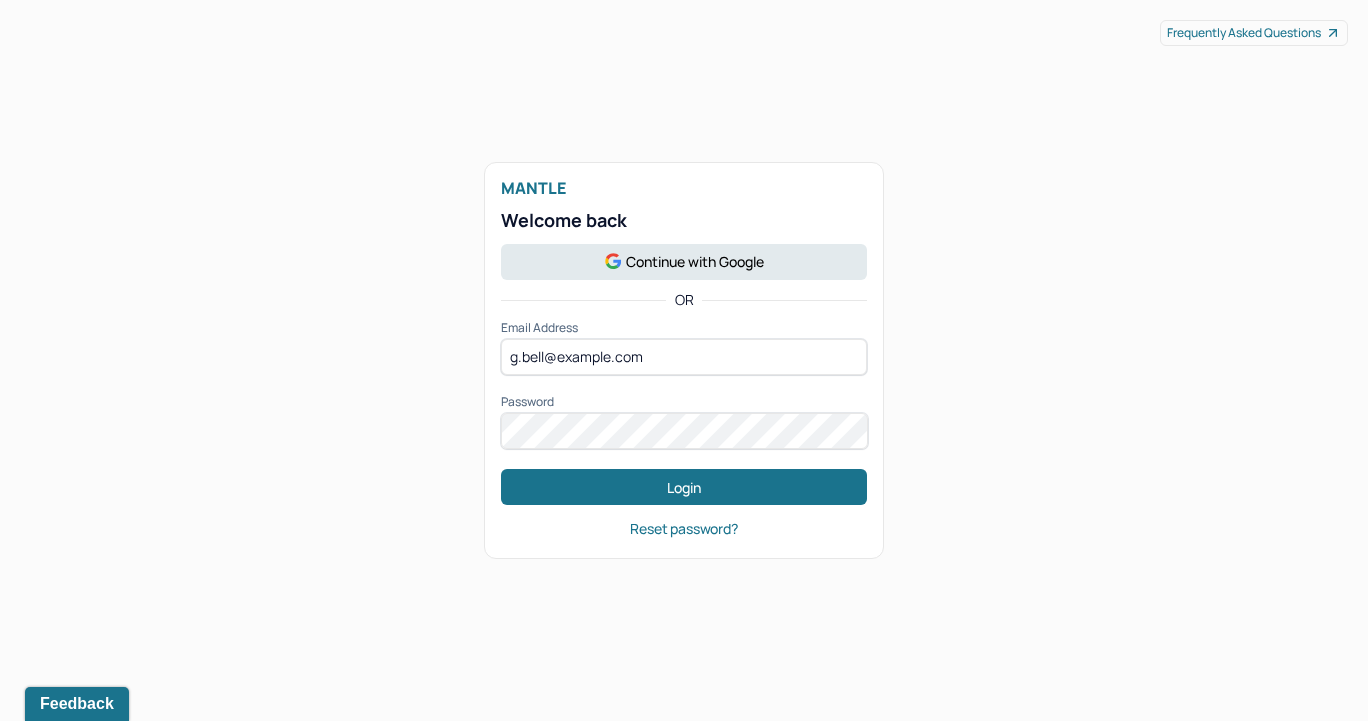 scroll, scrollTop: 0, scrollLeft: 0, axis: both 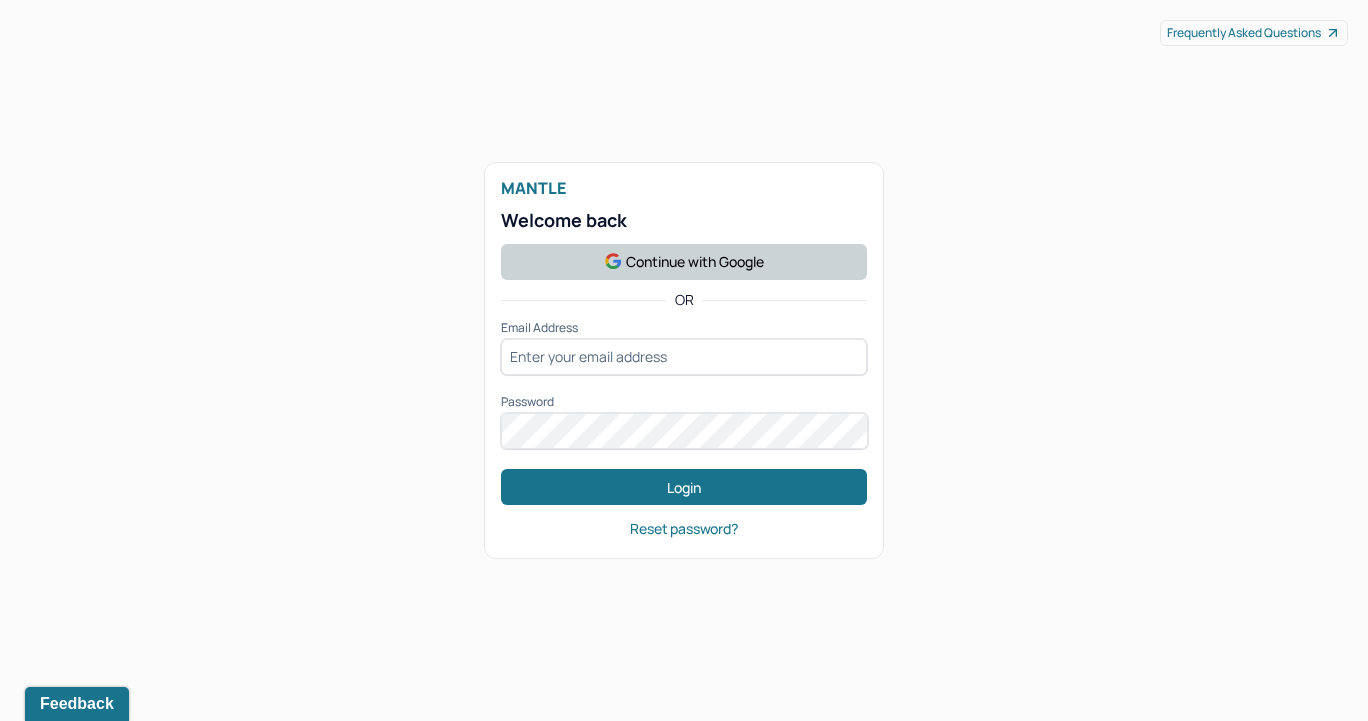 type on "[EMAIL]@[DOMAIN]" 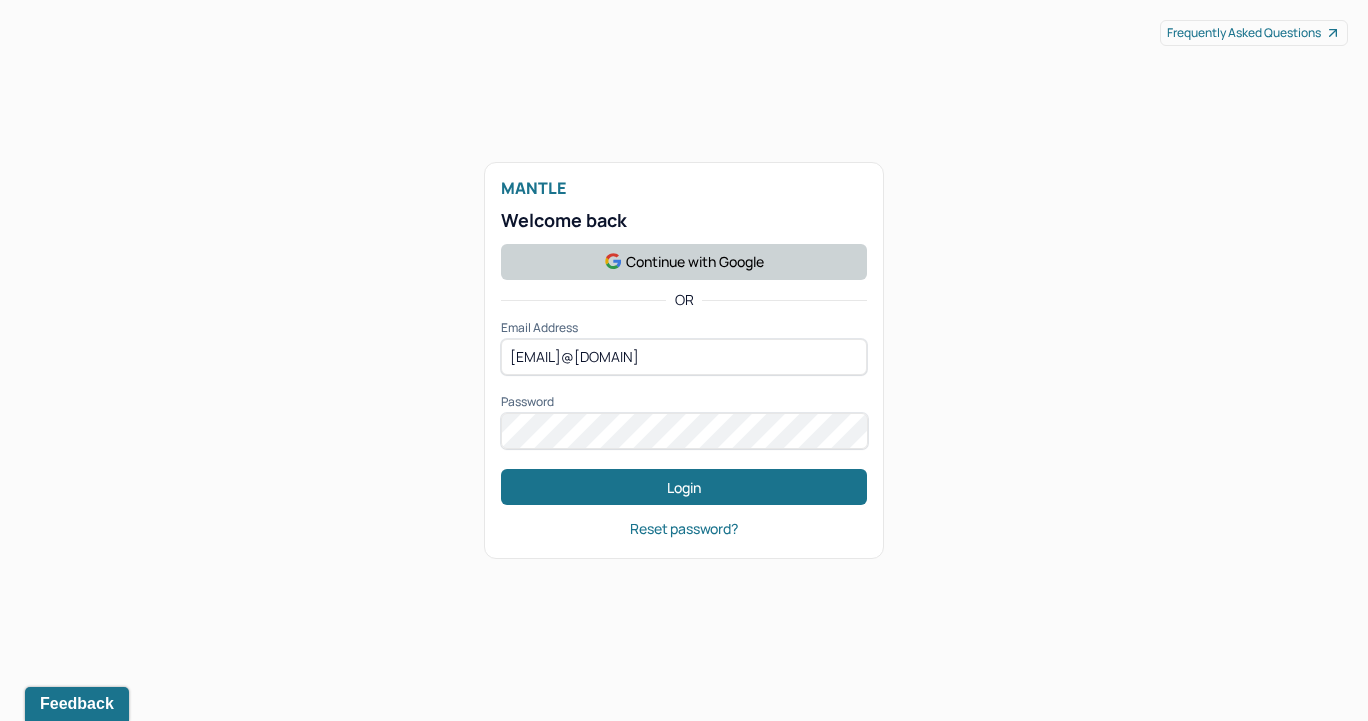 click on "Continue with Google" at bounding box center [684, 262] 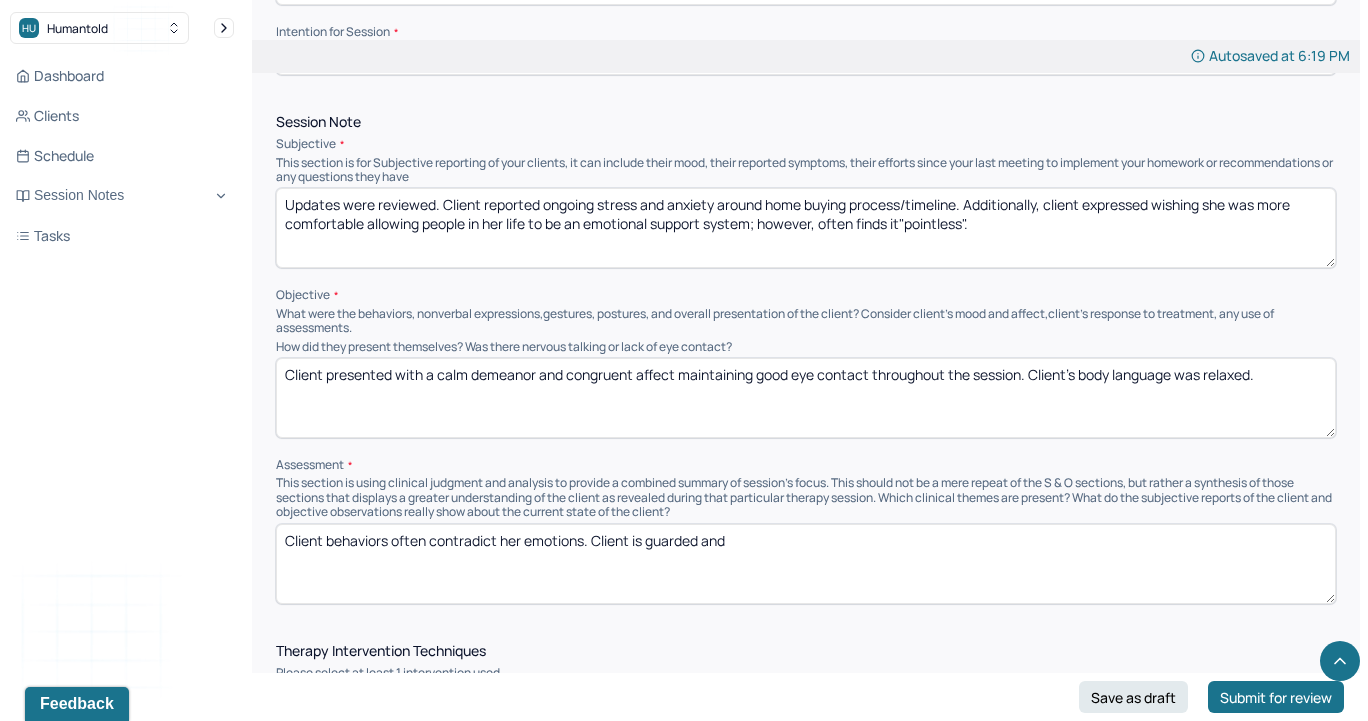 scroll, scrollTop: 1142, scrollLeft: 0, axis: vertical 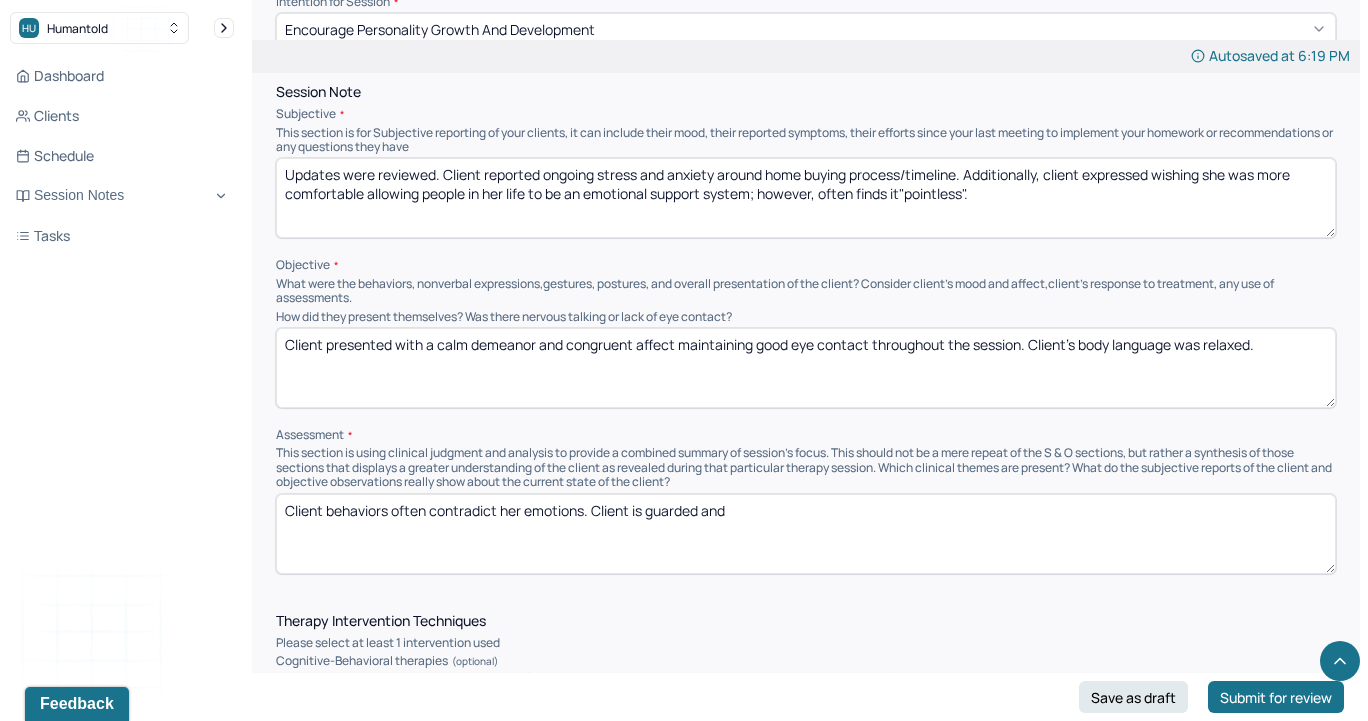 click on "Client behaviors often contradict her emotions. Client is guarded and" at bounding box center (806, 534) 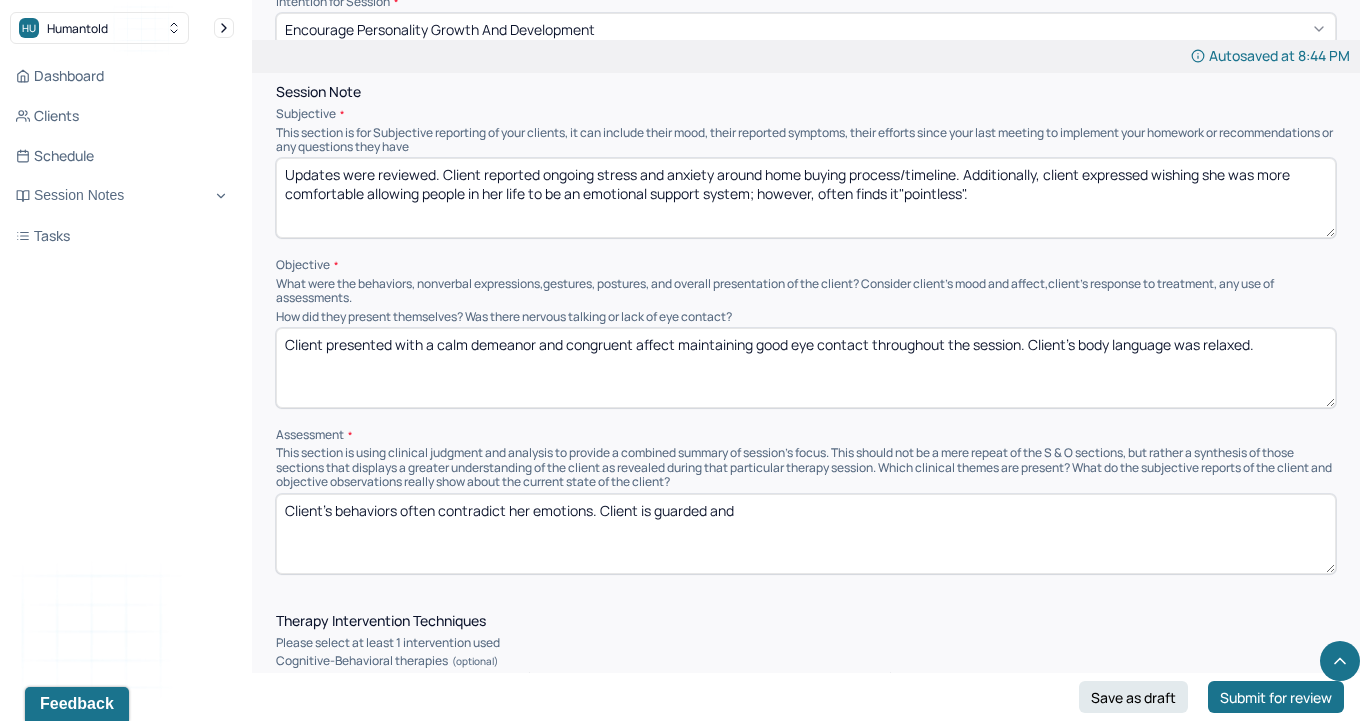 click on "Client's behaviors often contradict her emotions. Client is guarded and" at bounding box center [806, 534] 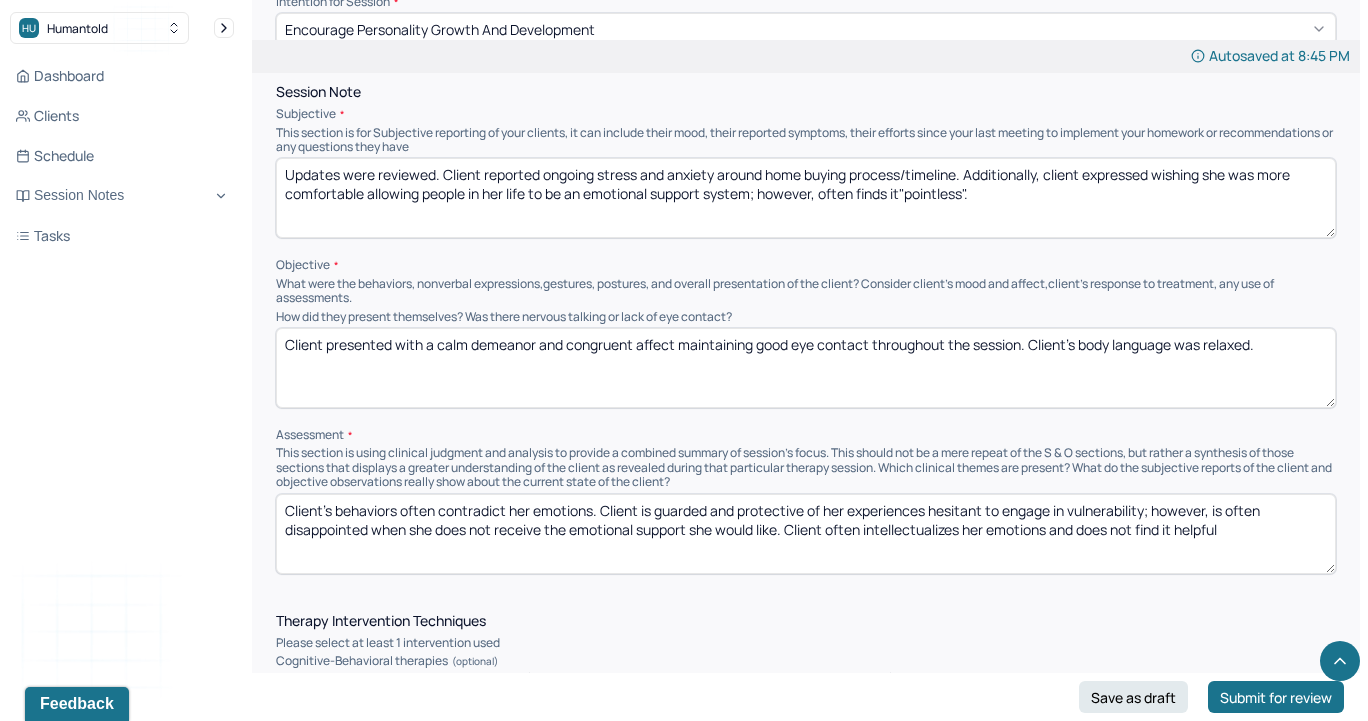 click on "Client's behaviors often contradict her emotions. Client is guarded and protective of her experiences hesistant to engage in vulnerability; however, is often disappointed when she does not receive the emotional support she would like. Client often intellectualizes her emotions and does not find it helpful" at bounding box center (806, 534) 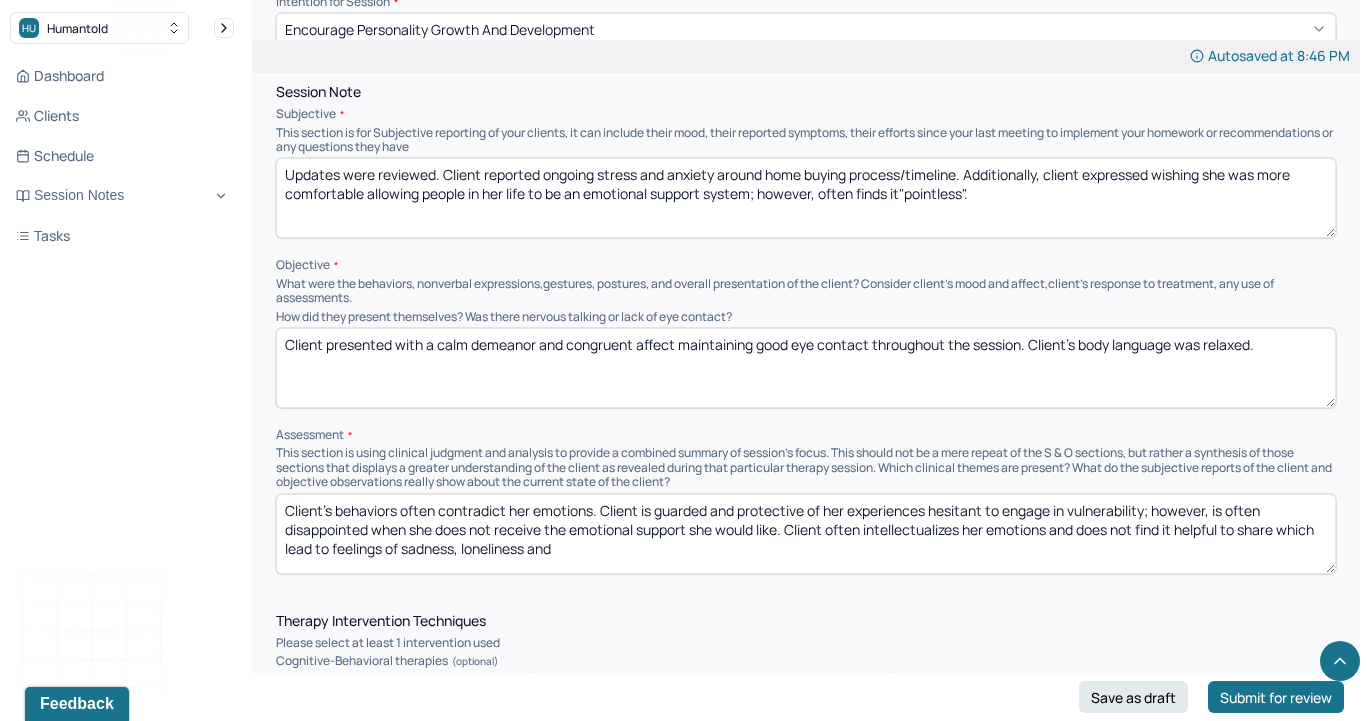 click on "Client's behaviors often contradict her emotions. Client is guarded and protective of her experiences hesitant to engage in vulnerability; however, is often disappointed when she does not receive the emotional support she would like. Client often intellectualizes her emotions and does not find it helpful to share which lead to feelings of sadness, lonliness and" at bounding box center [806, 534] 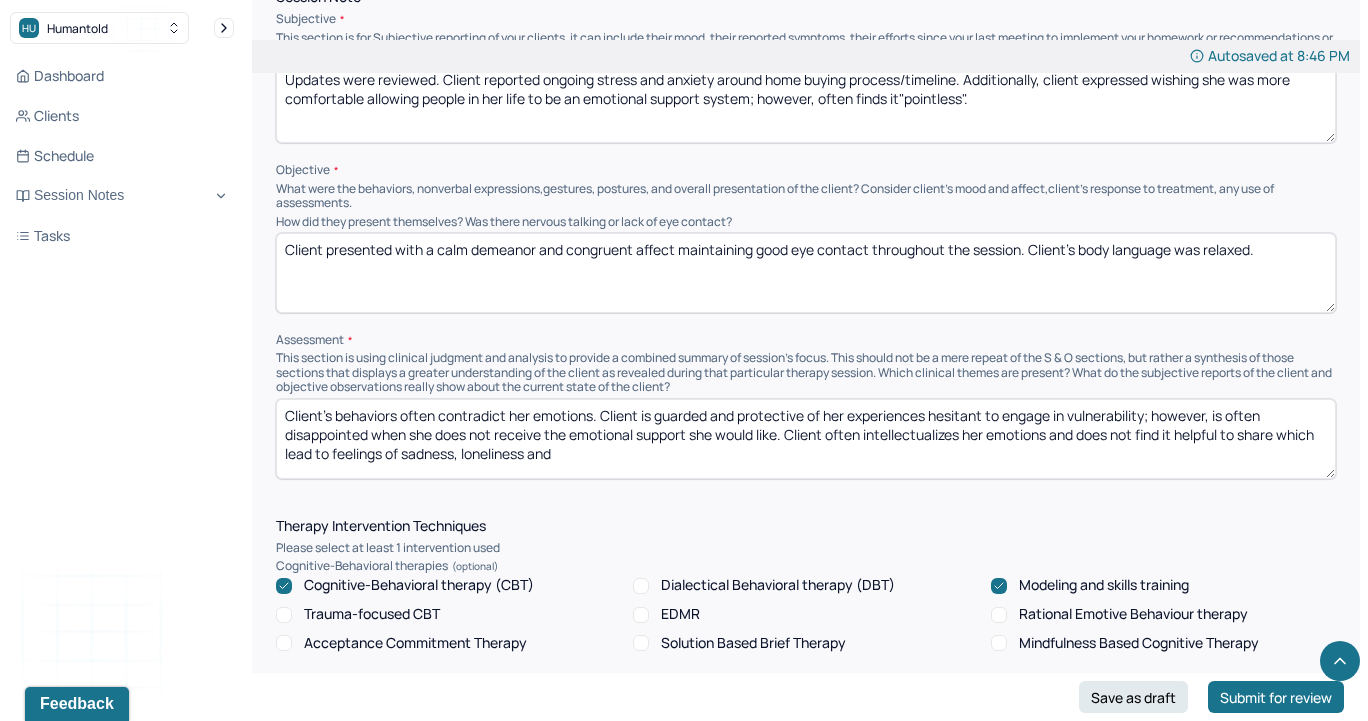 scroll, scrollTop: 1234, scrollLeft: 0, axis: vertical 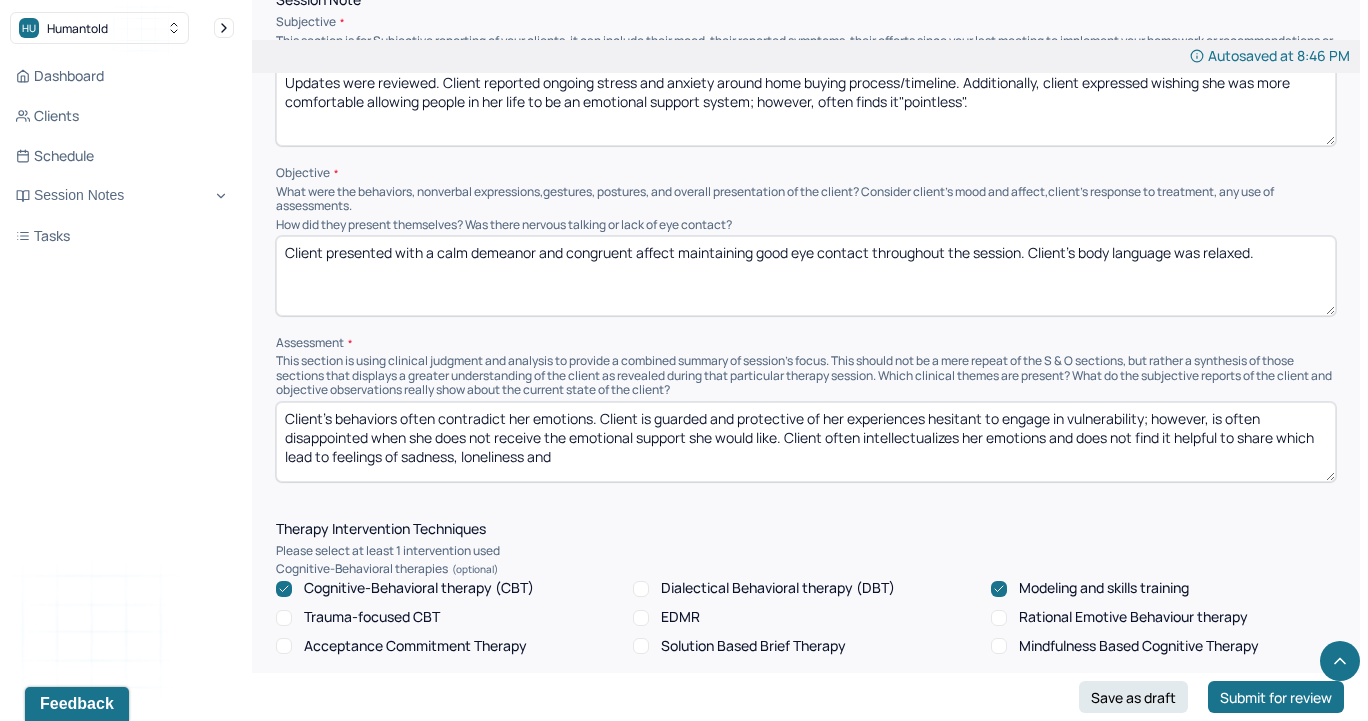 click on "Client's behaviors often contradict her emotions. Client is guarded and protective of her experiences hesitant to engage in vulnerability; however, is often disappointed when she does not receive the emotional support she would like. Client often intellectualizes her emotions and does not find it helpful to share which lead to feelings of sadness, loneliness and" at bounding box center (806, 442) 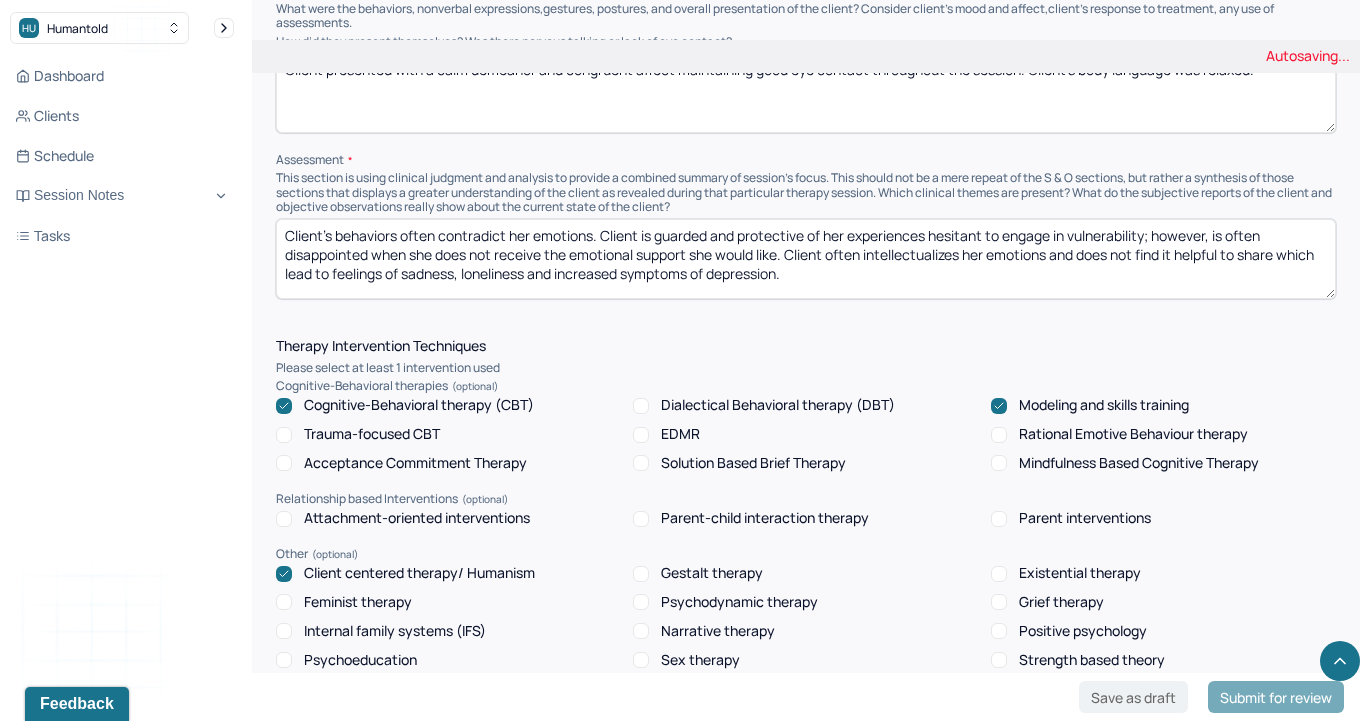 scroll, scrollTop: 1420, scrollLeft: 0, axis: vertical 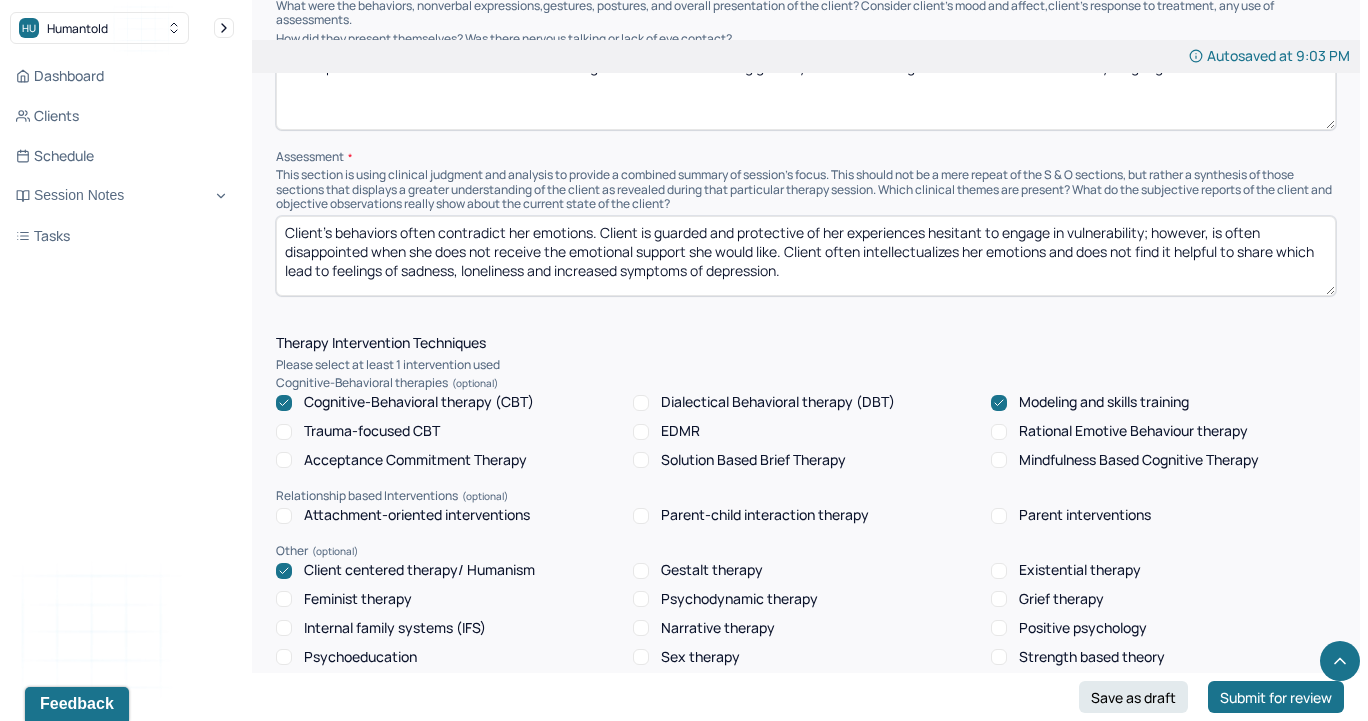 type on "Client's behaviors often contradict her emotions. Client is guarded and protective of her experiences hesitant to engage in vulnerability; however, is often disappointed when she does not receive the emotional support she would like. Client often intellectualizes her emotions and does not find it helpful to share which lead to feelings of sadness, loneliness and increased symptoms of depression." 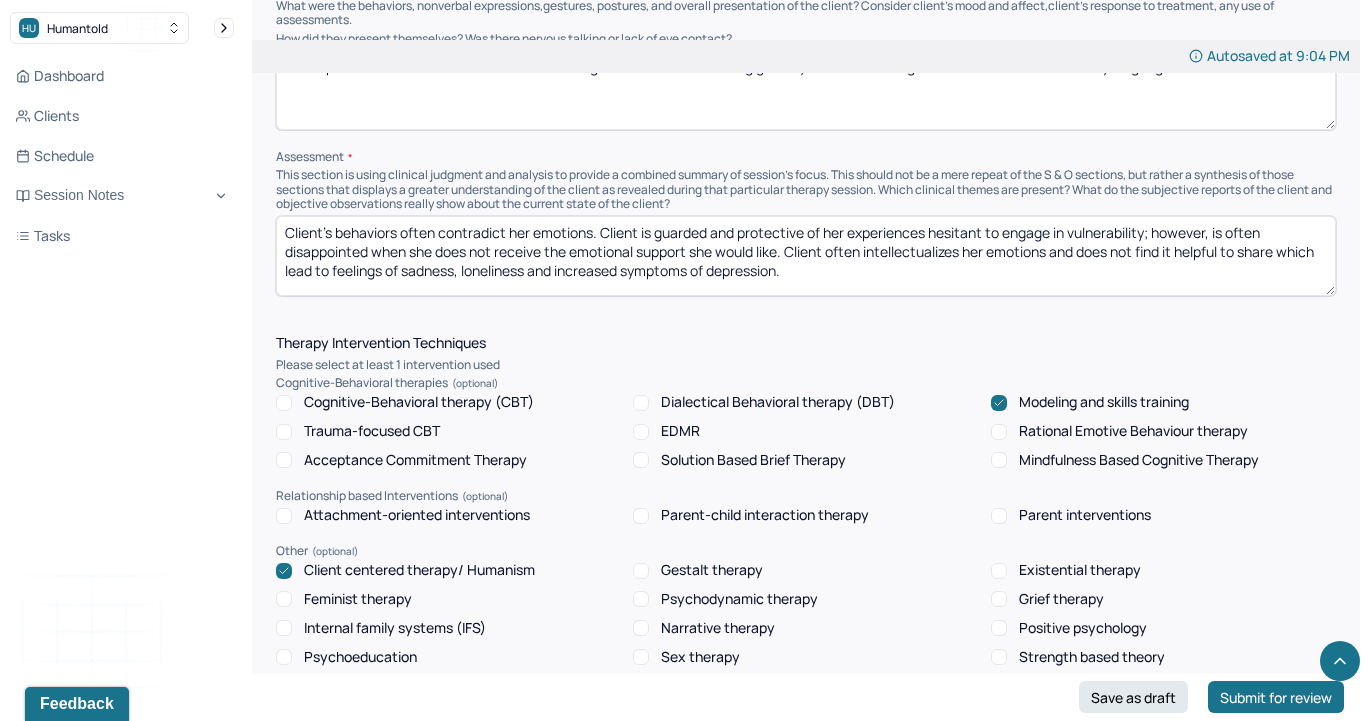 click on "Rational Emotive Behaviour therapy" at bounding box center [999, 432] 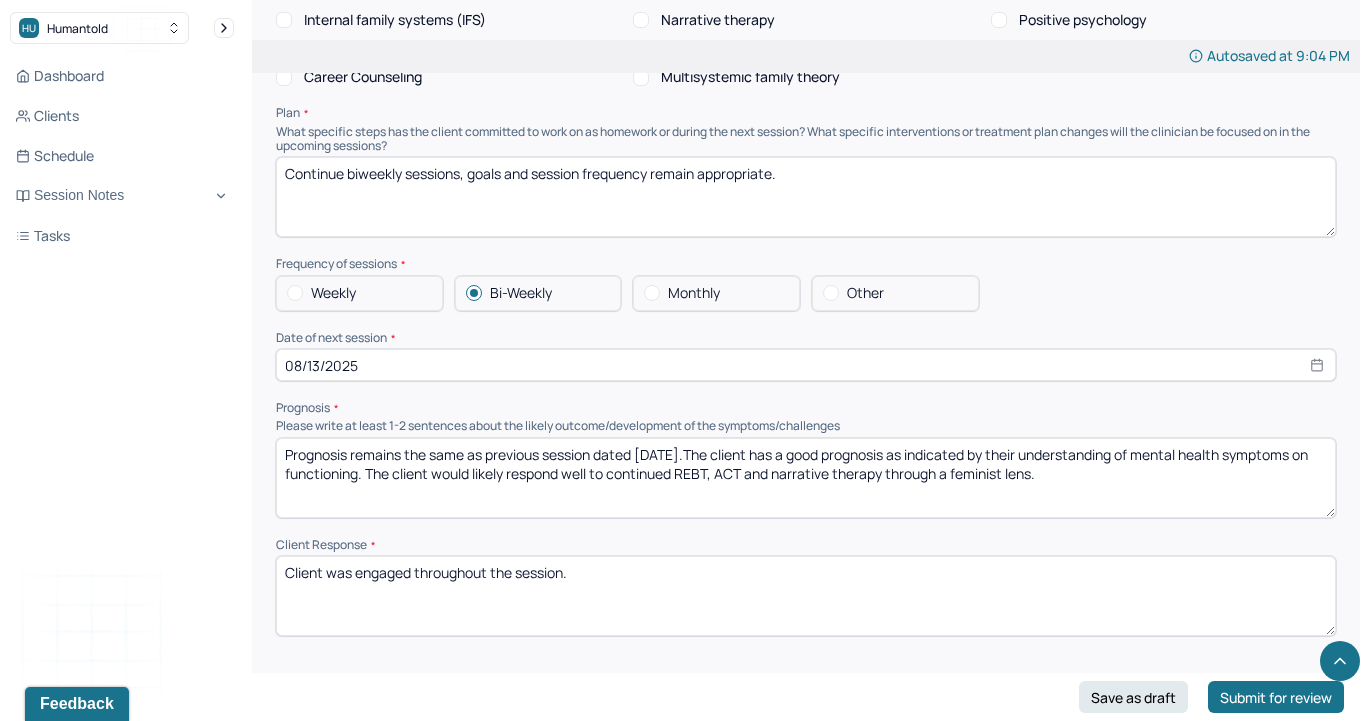scroll, scrollTop: 2042, scrollLeft: 0, axis: vertical 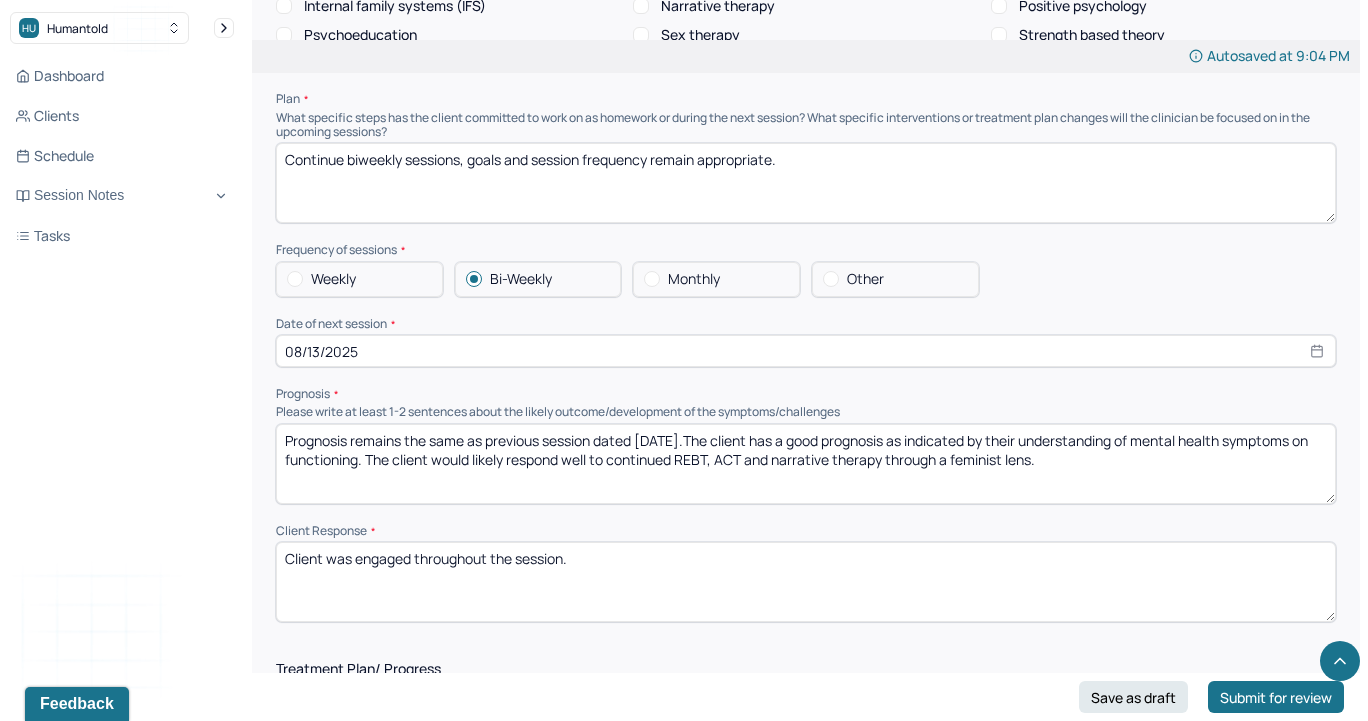 drag, startPoint x: 349, startPoint y: 553, endPoint x: 753, endPoint y: 546, distance: 404.06064 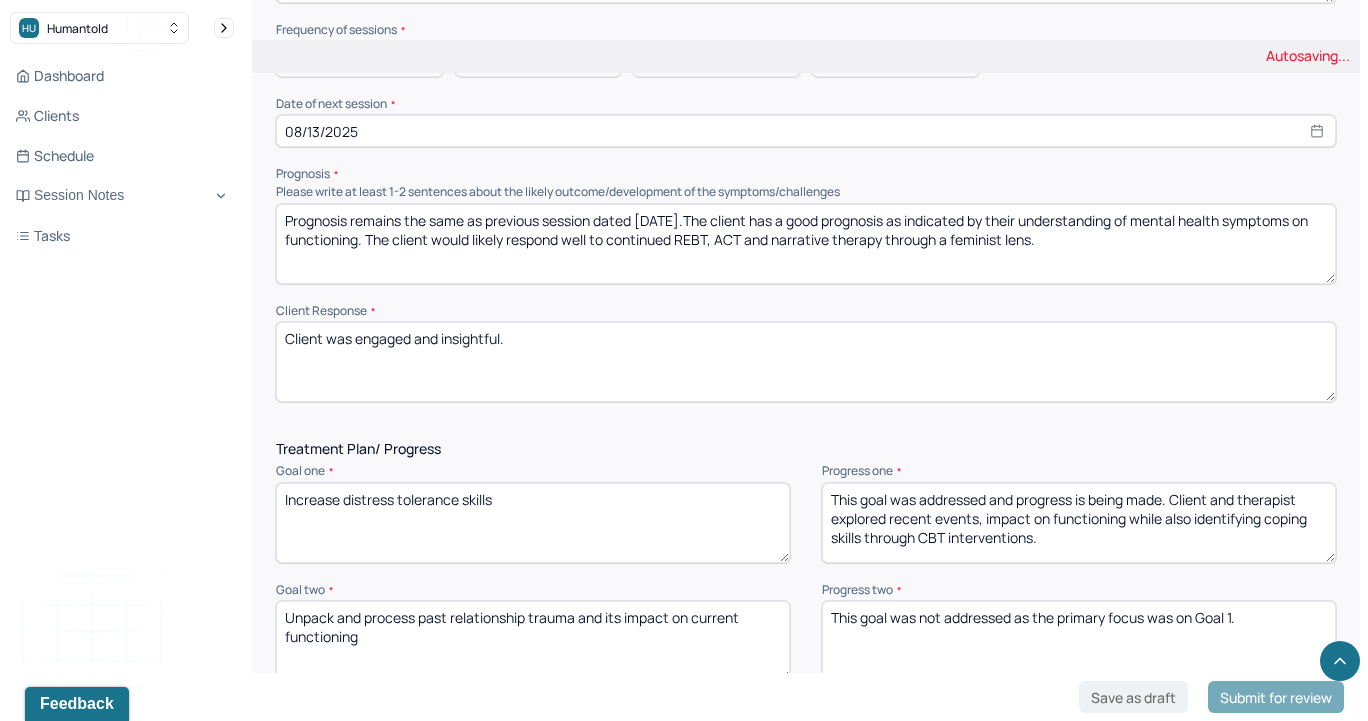 scroll, scrollTop: 2289, scrollLeft: 0, axis: vertical 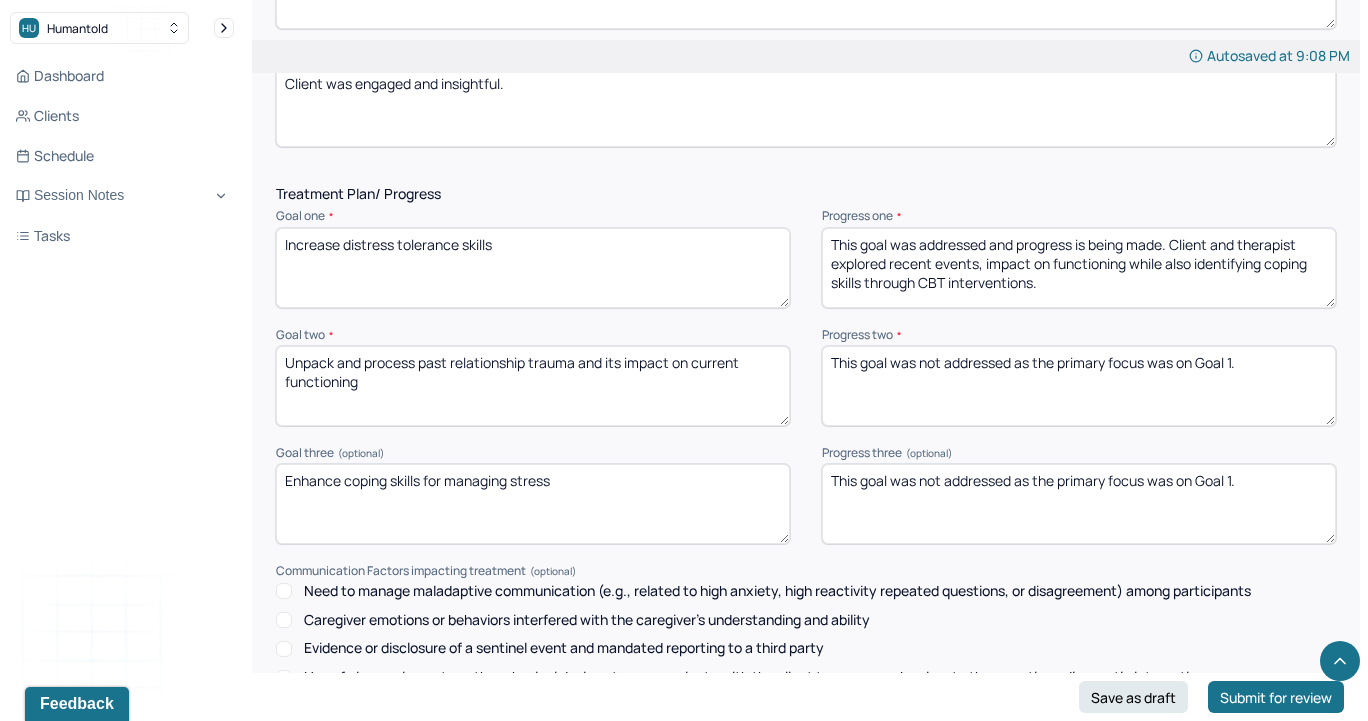 type on "Client was engaged and insightful." 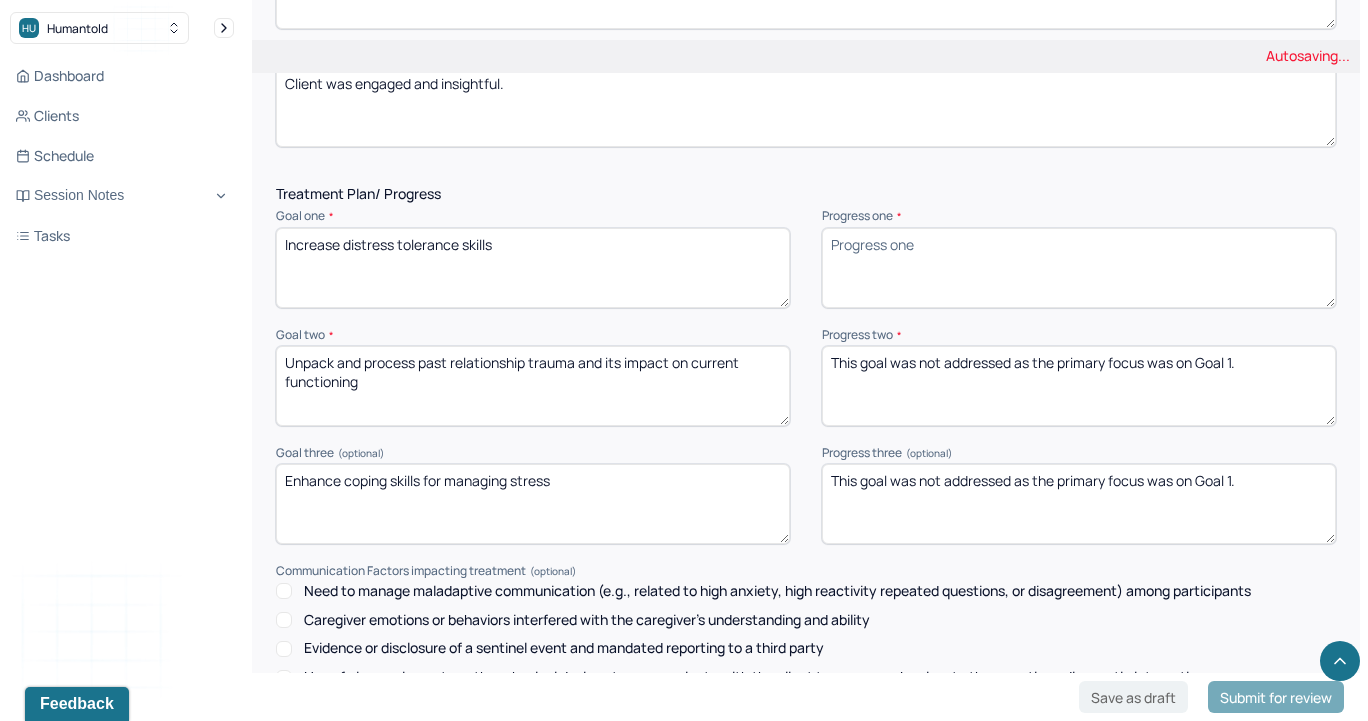 type 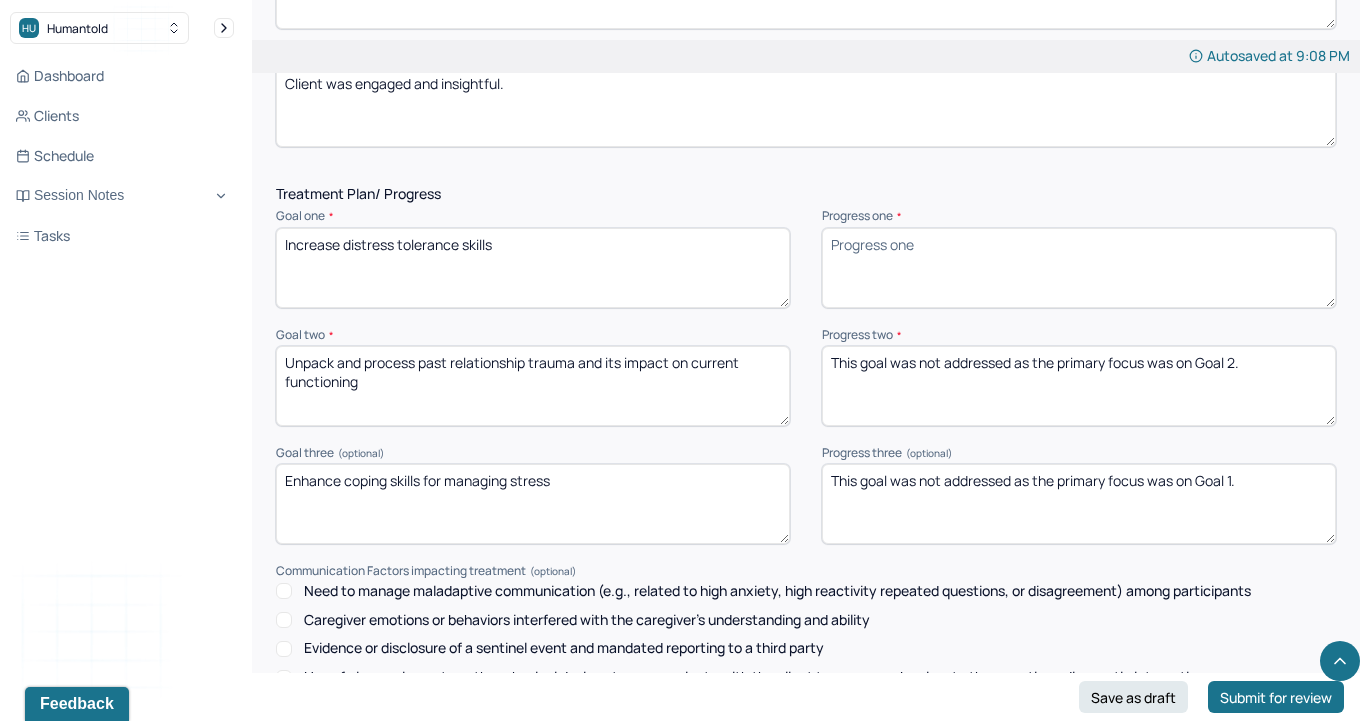 drag, startPoint x: 1293, startPoint y: 369, endPoint x: 762, endPoint y: 329, distance: 532.50446 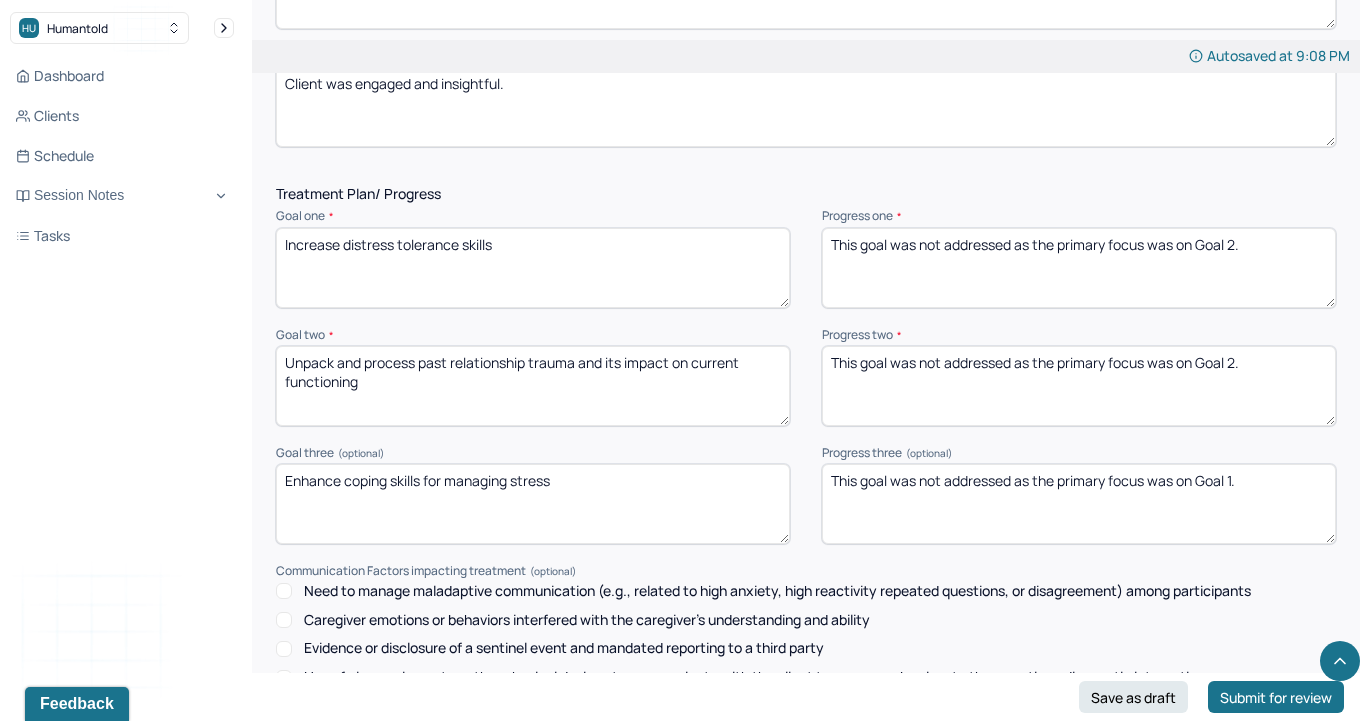 type on "This goal was not addressed as the primary focus was on Goal 2." 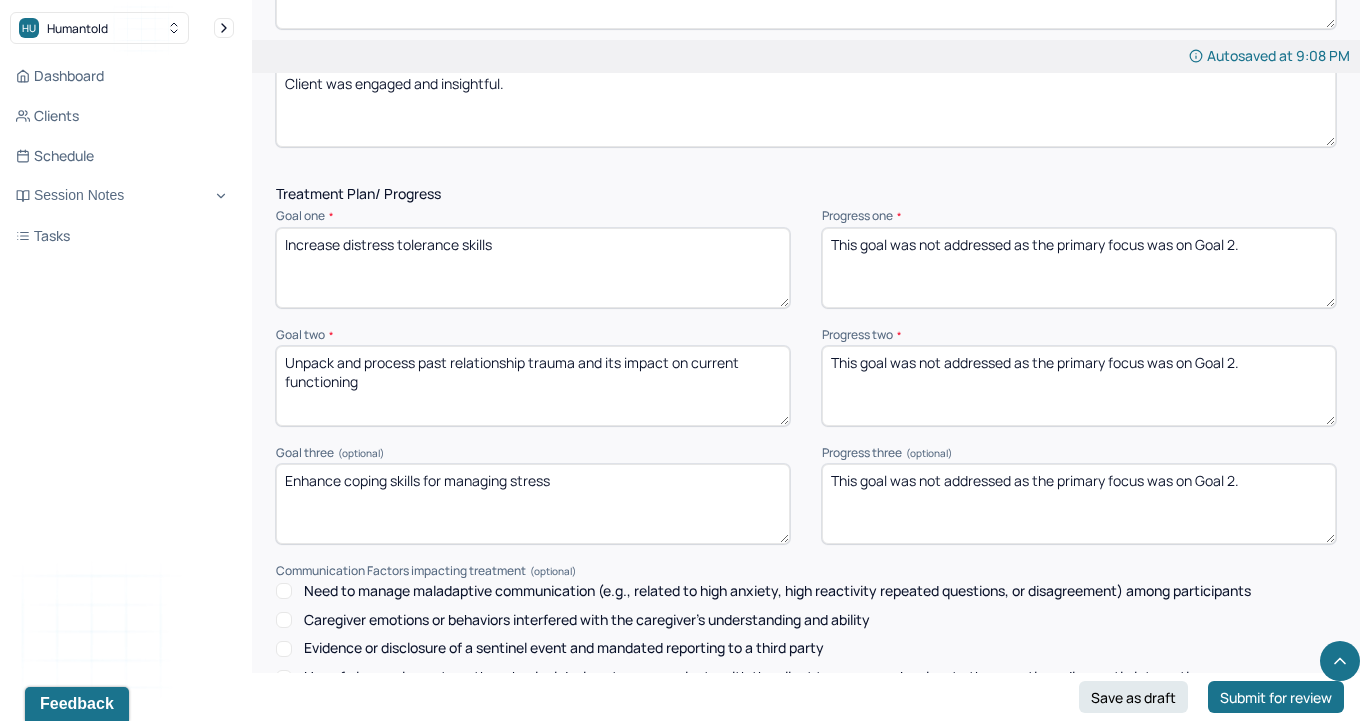 type on "This goal was not addressed as the primary focus was on Goal 2." 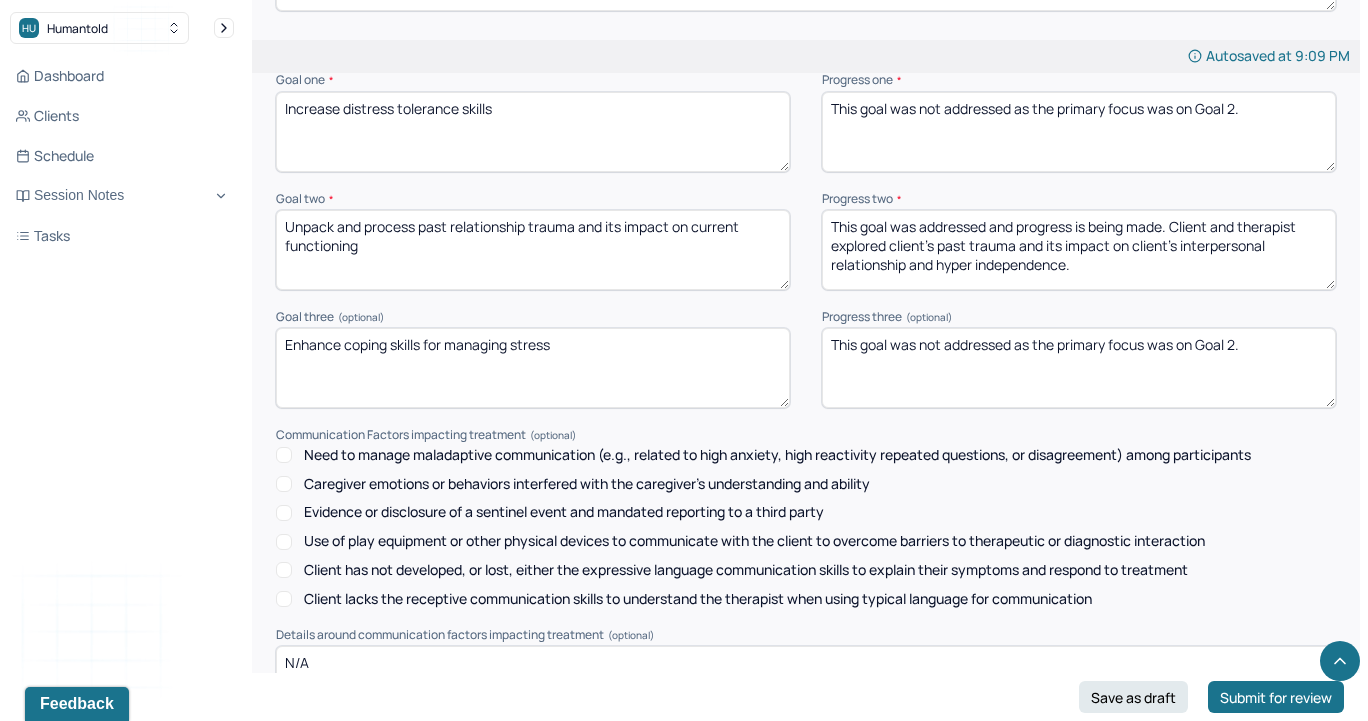 scroll, scrollTop: 2866, scrollLeft: 0, axis: vertical 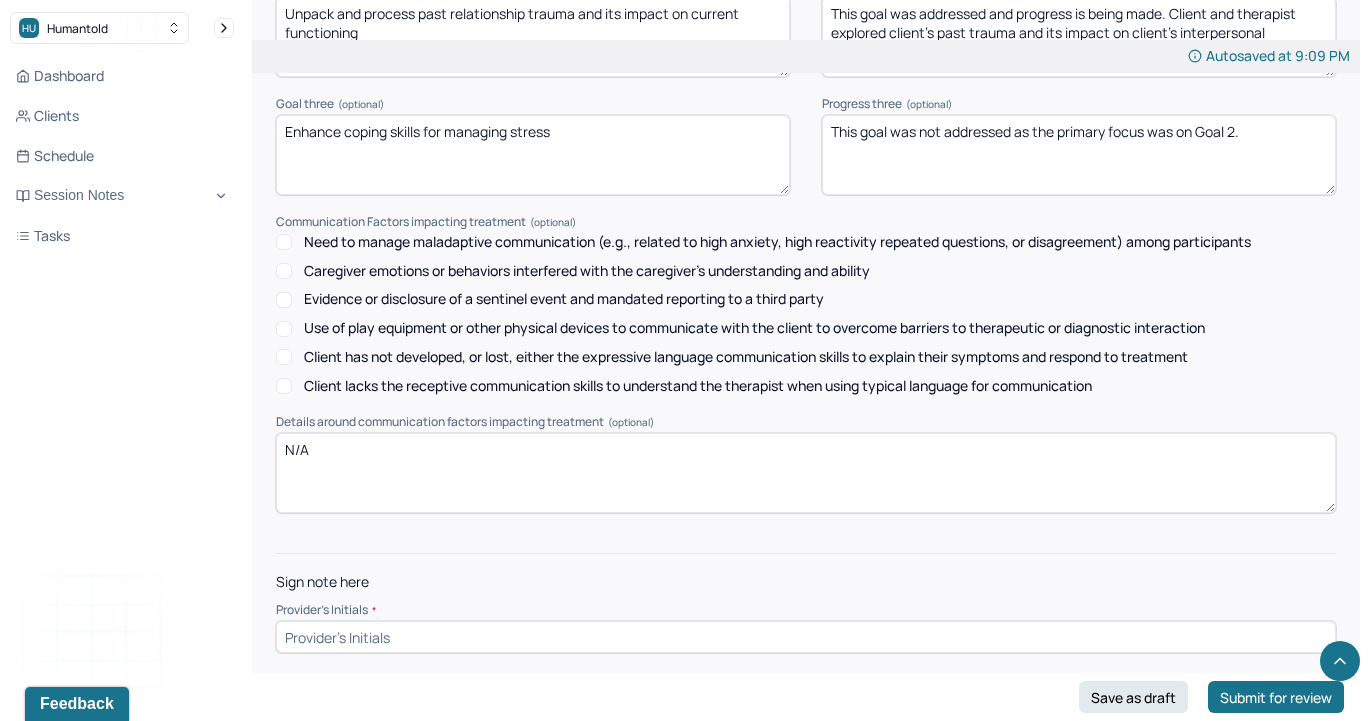 type on "This goal was addressed and progress is being made. Client and therapist explored client's past trauma and its impact on client's interpersonal relationship and hyper independence." 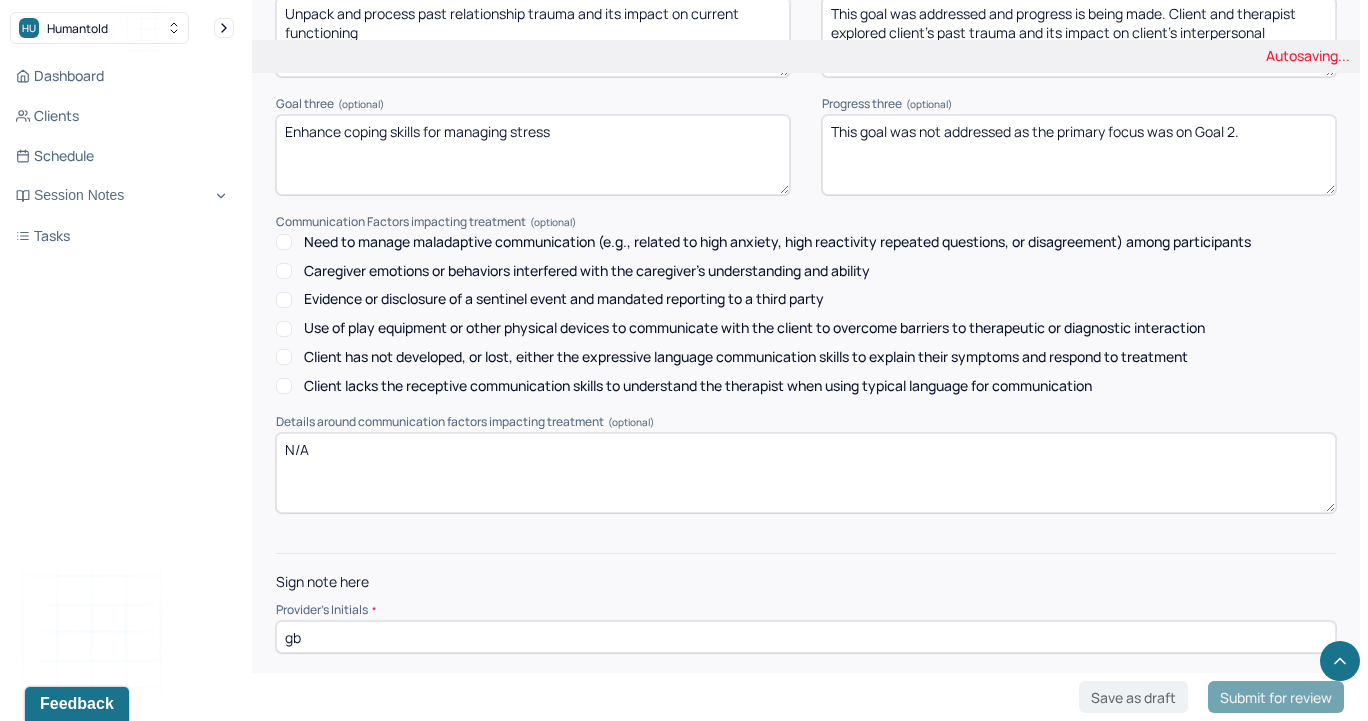 type on "gb" 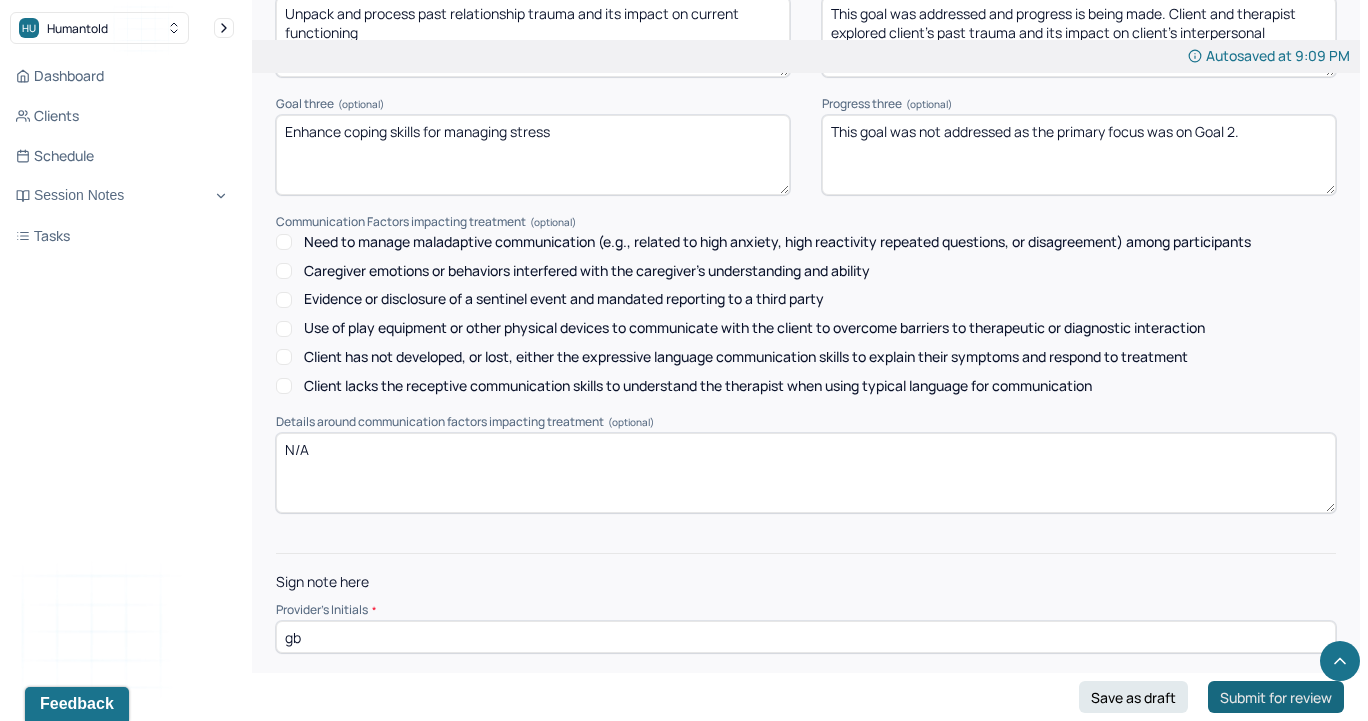 click on "Submit for review" at bounding box center [1276, 697] 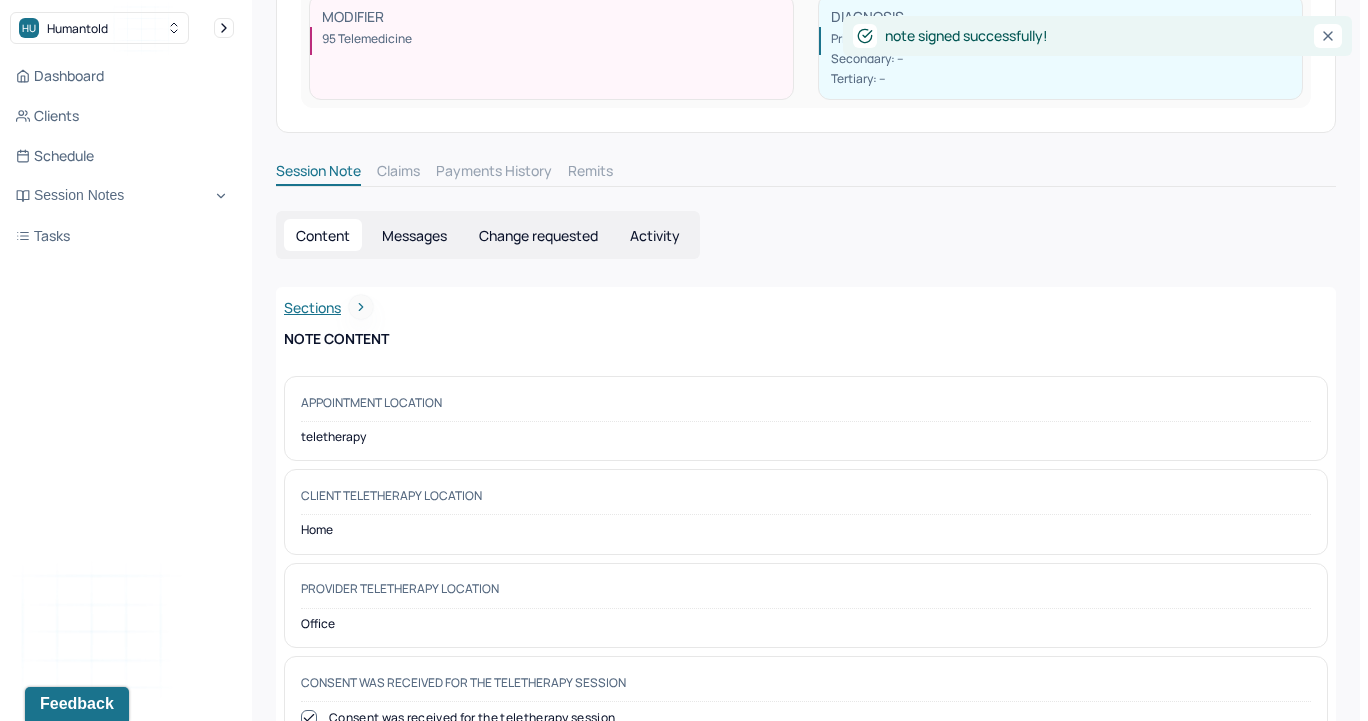 scroll, scrollTop: 0, scrollLeft: 0, axis: both 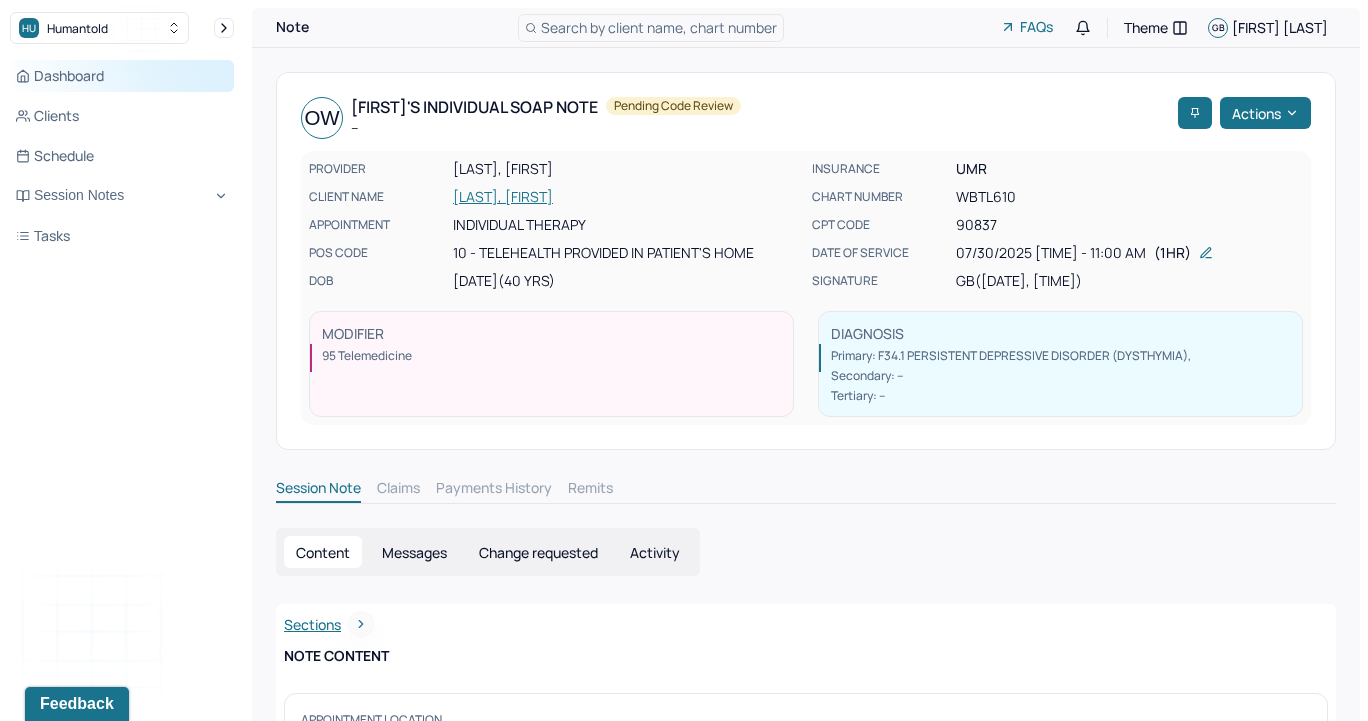 click on "Dashboard" at bounding box center [122, 76] 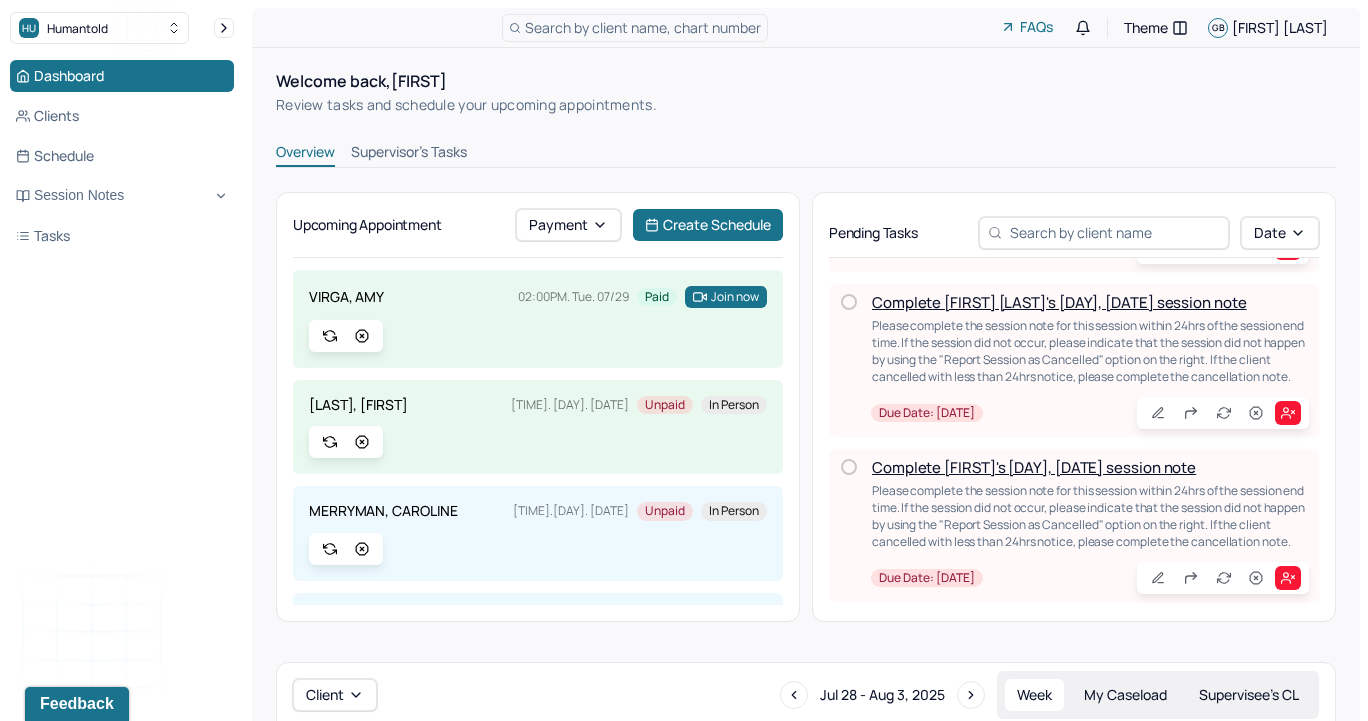 scroll, scrollTop: 380, scrollLeft: 0, axis: vertical 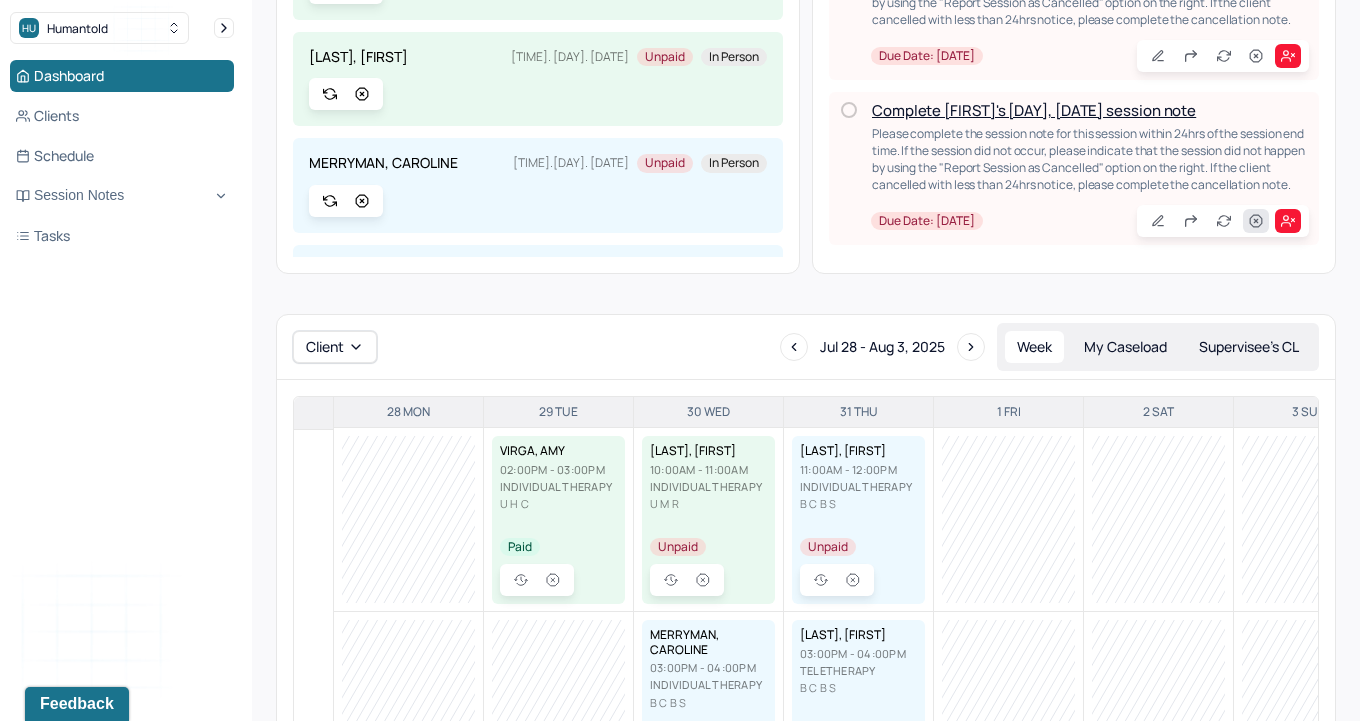 click at bounding box center (1256, 221) 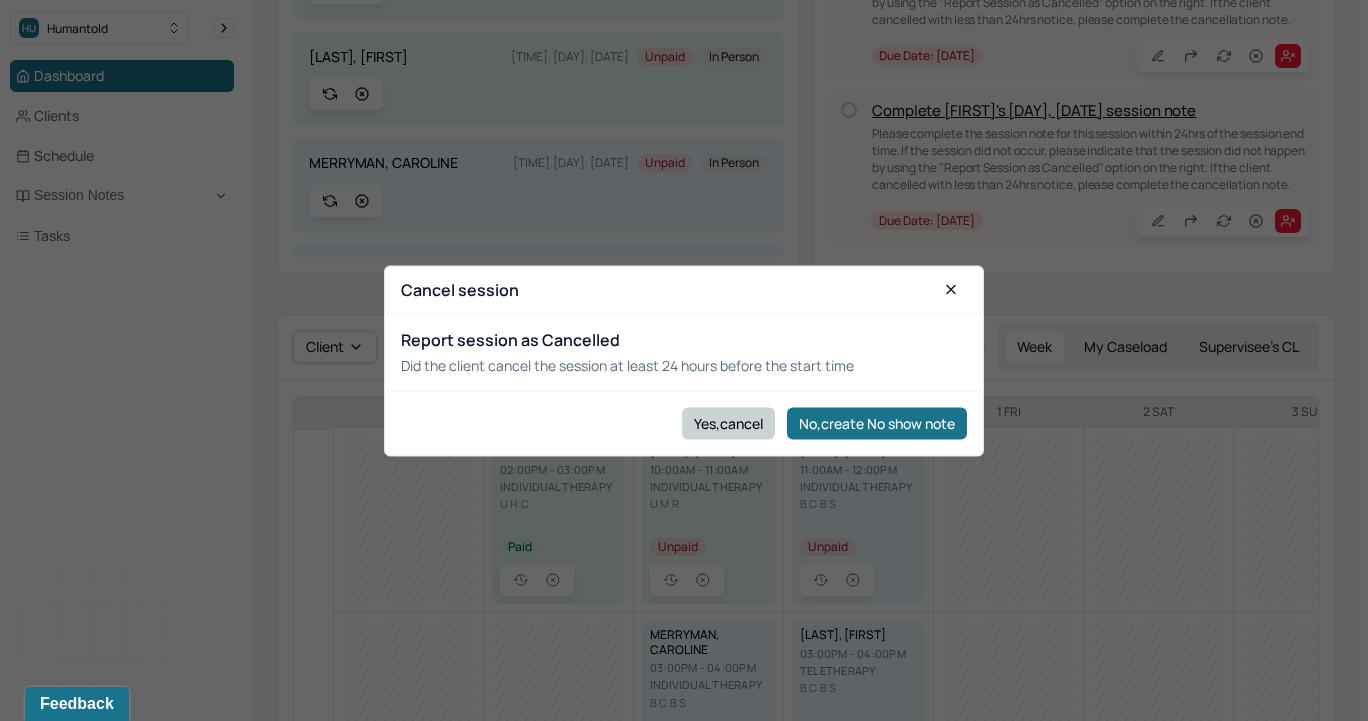 click on "Yes,cancel" at bounding box center [728, 423] 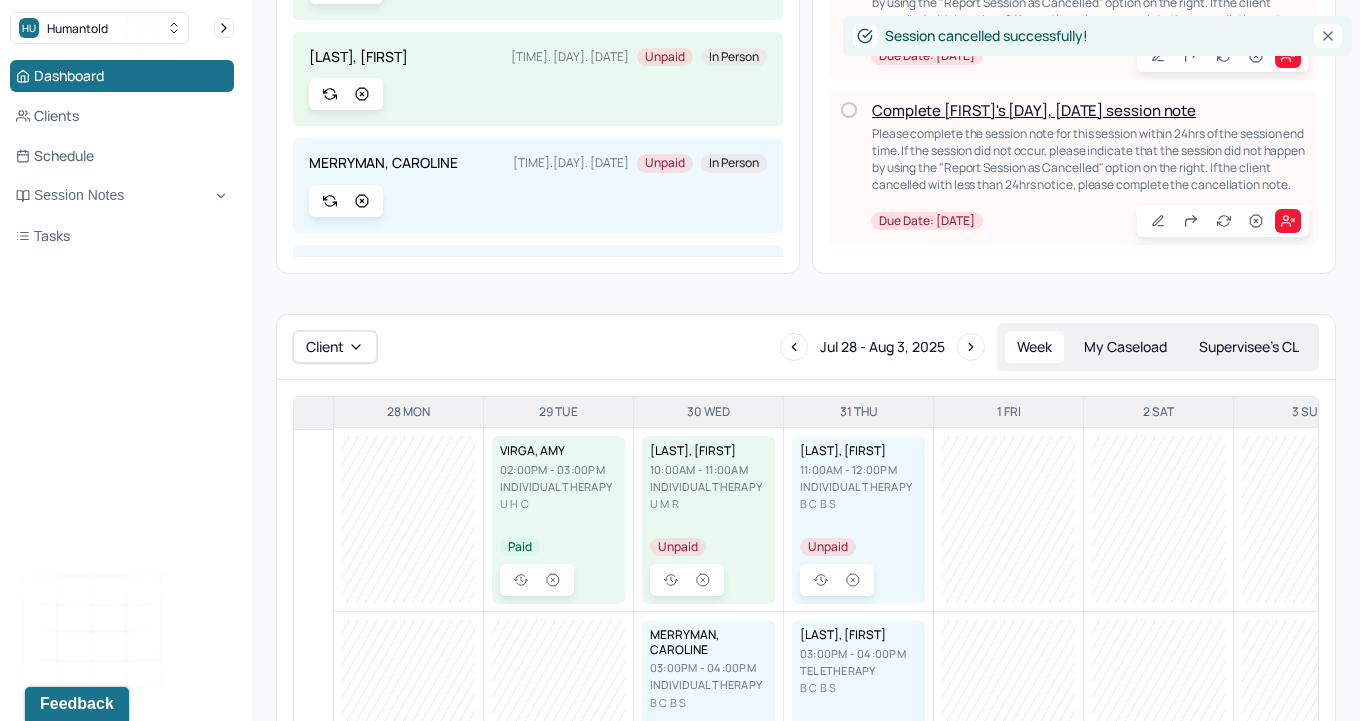 scroll, scrollTop: 201, scrollLeft: 0, axis: vertical 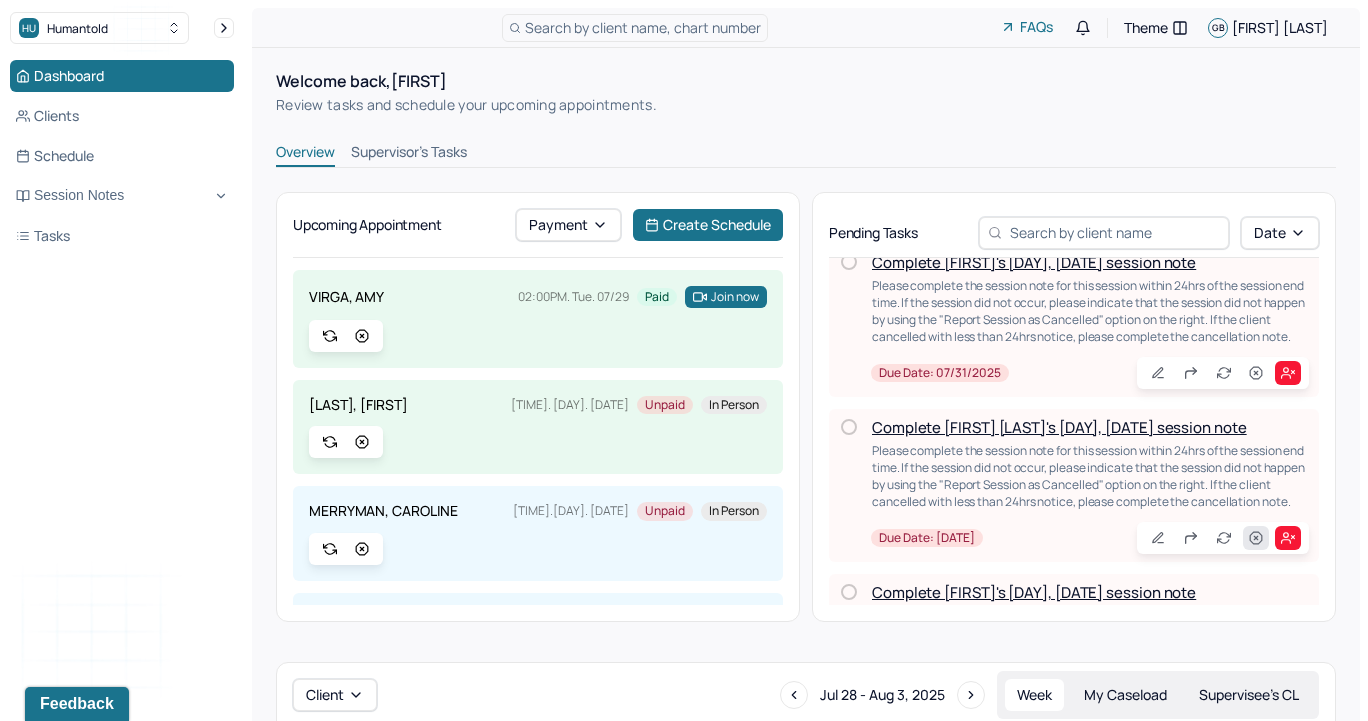 click 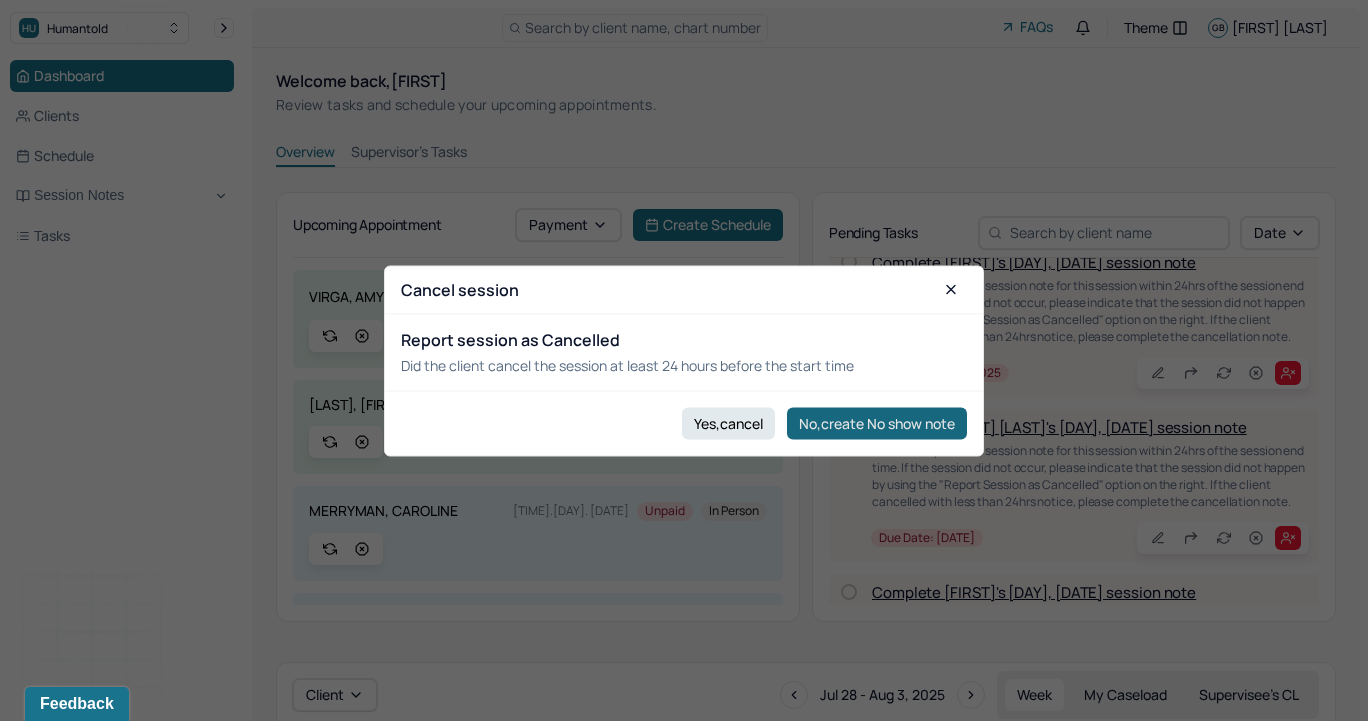 click on "No,create No show note" at bounding box center (877, 423) 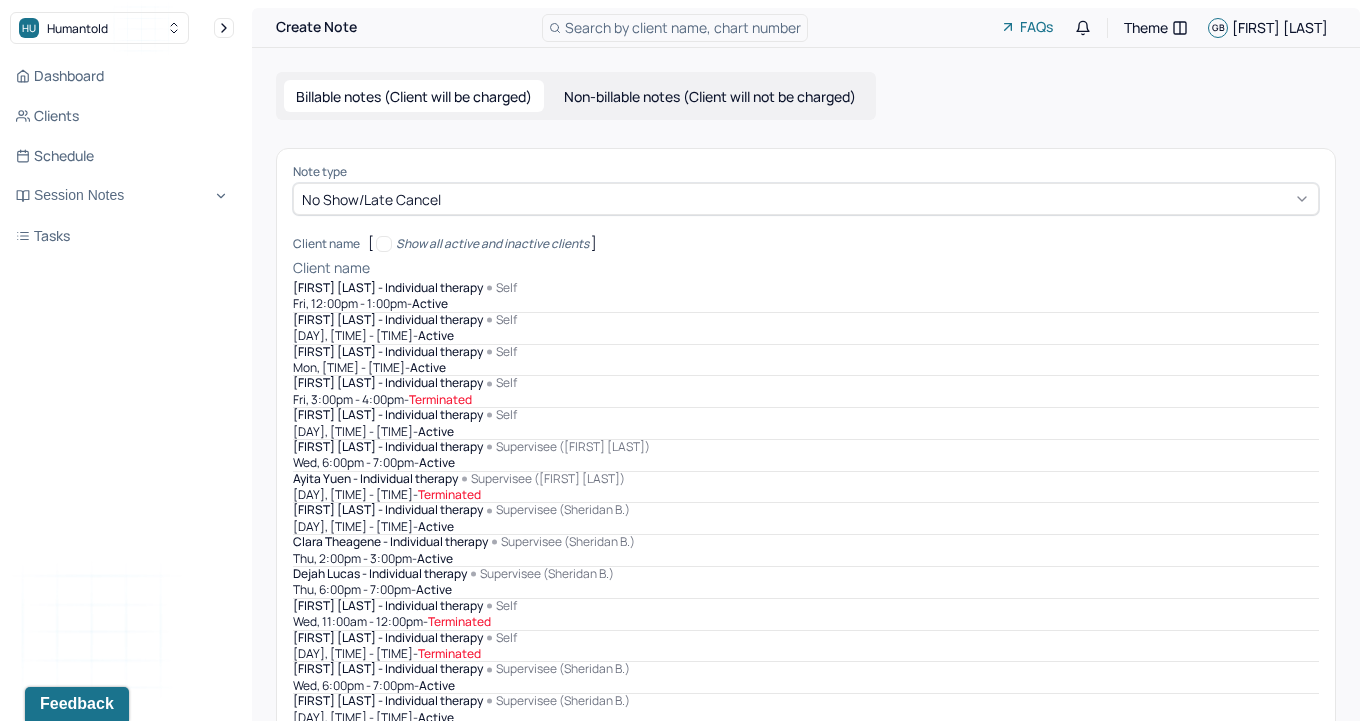 click at bounding box center (846, 268) 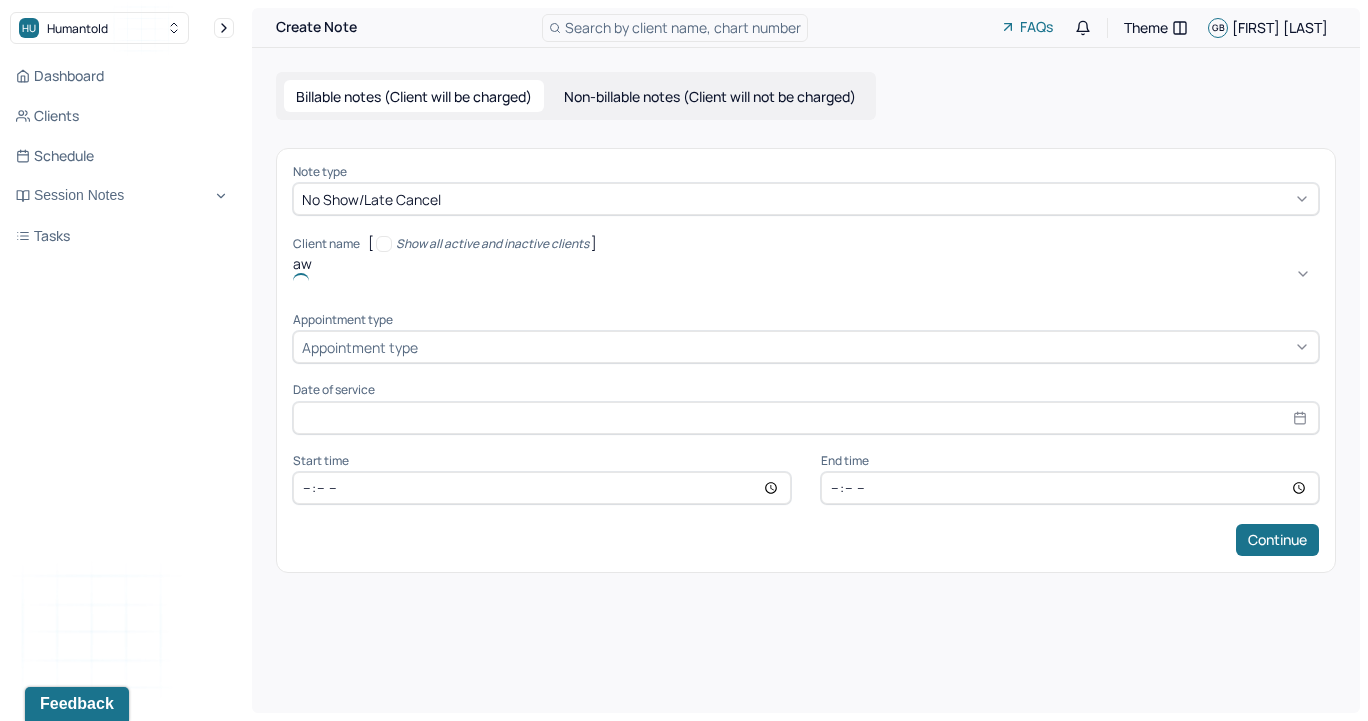type on "awa" 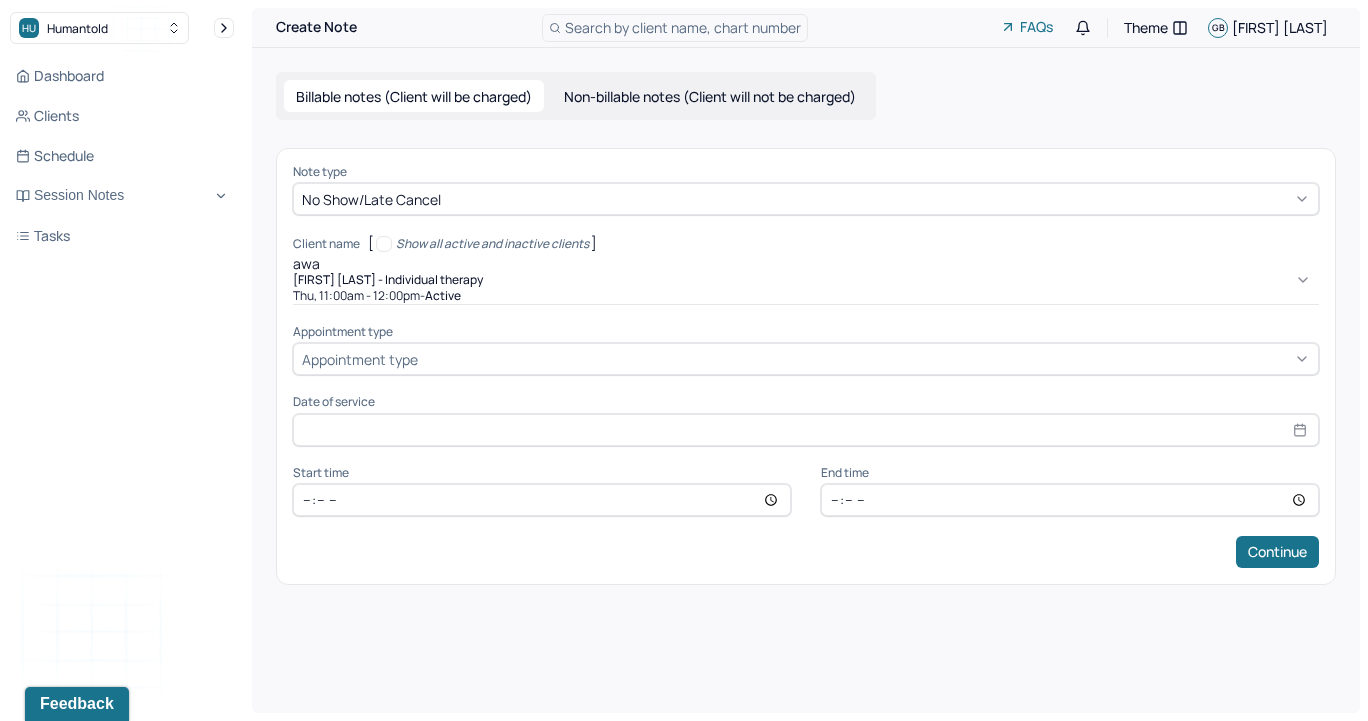 click on "[NAME] - Individual therapy" at bounding box center [388, 280] 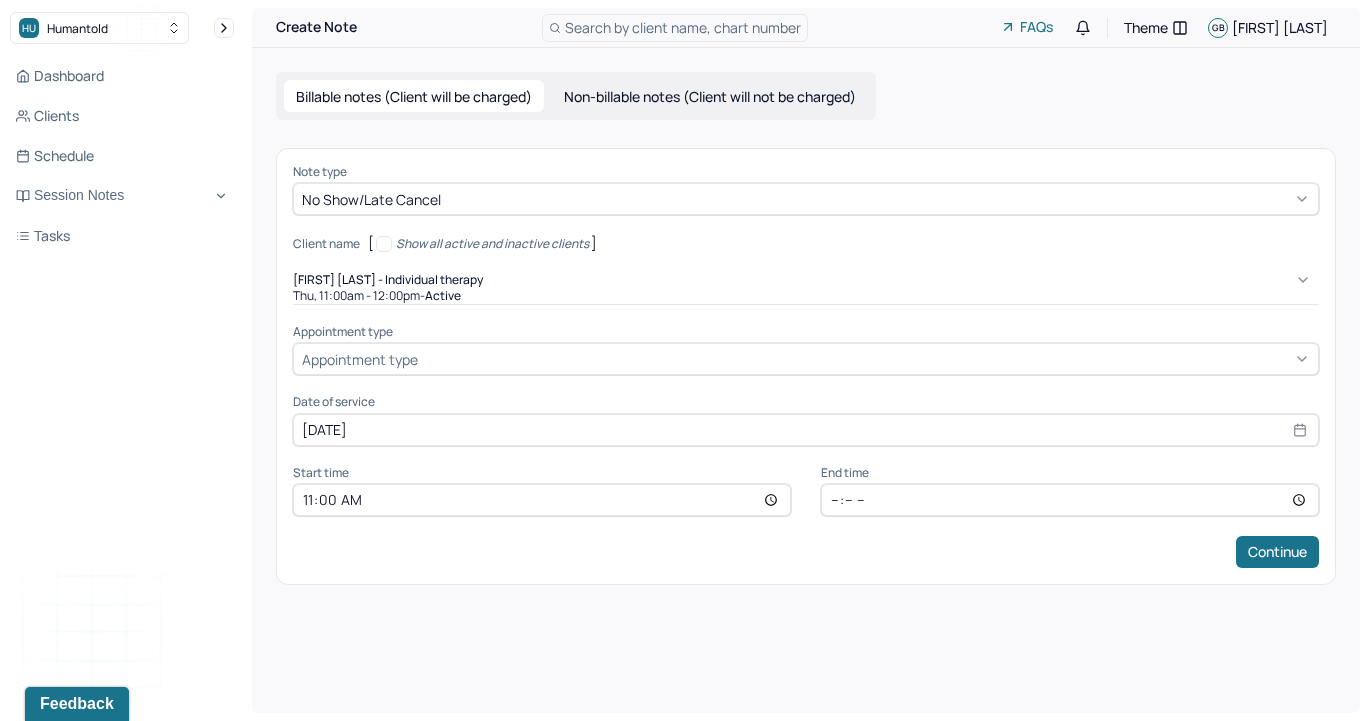 type on "[TIME]" 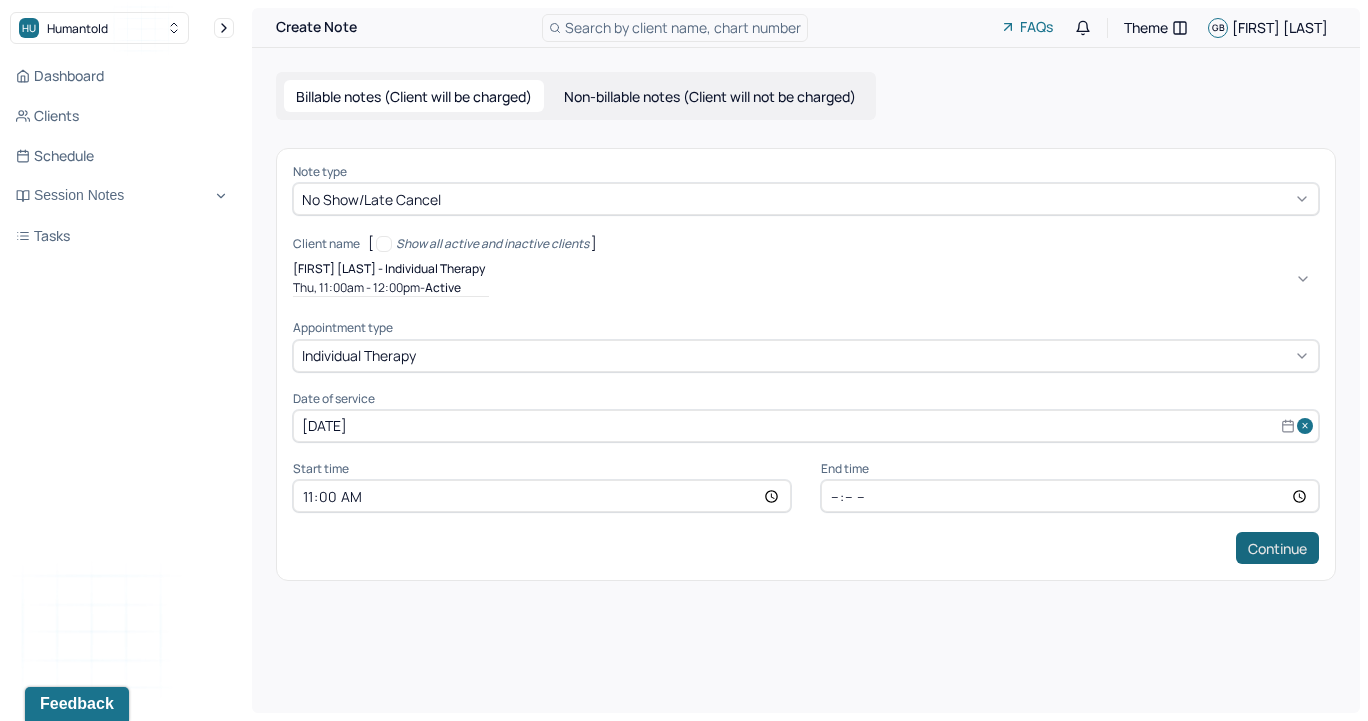 click on "Continue" at bounding box center (1277, 548) 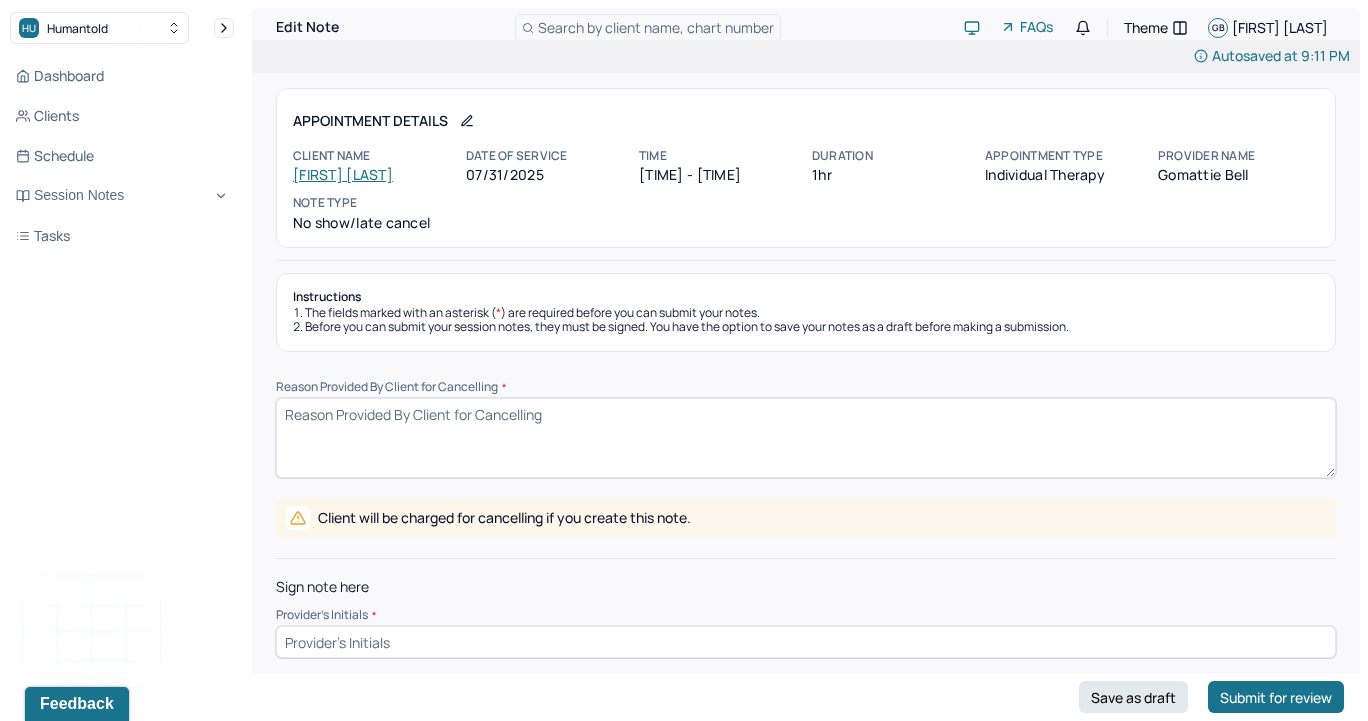 click on "Reason Provided By Client for Cancelling *" at bounding box center (806, 438) 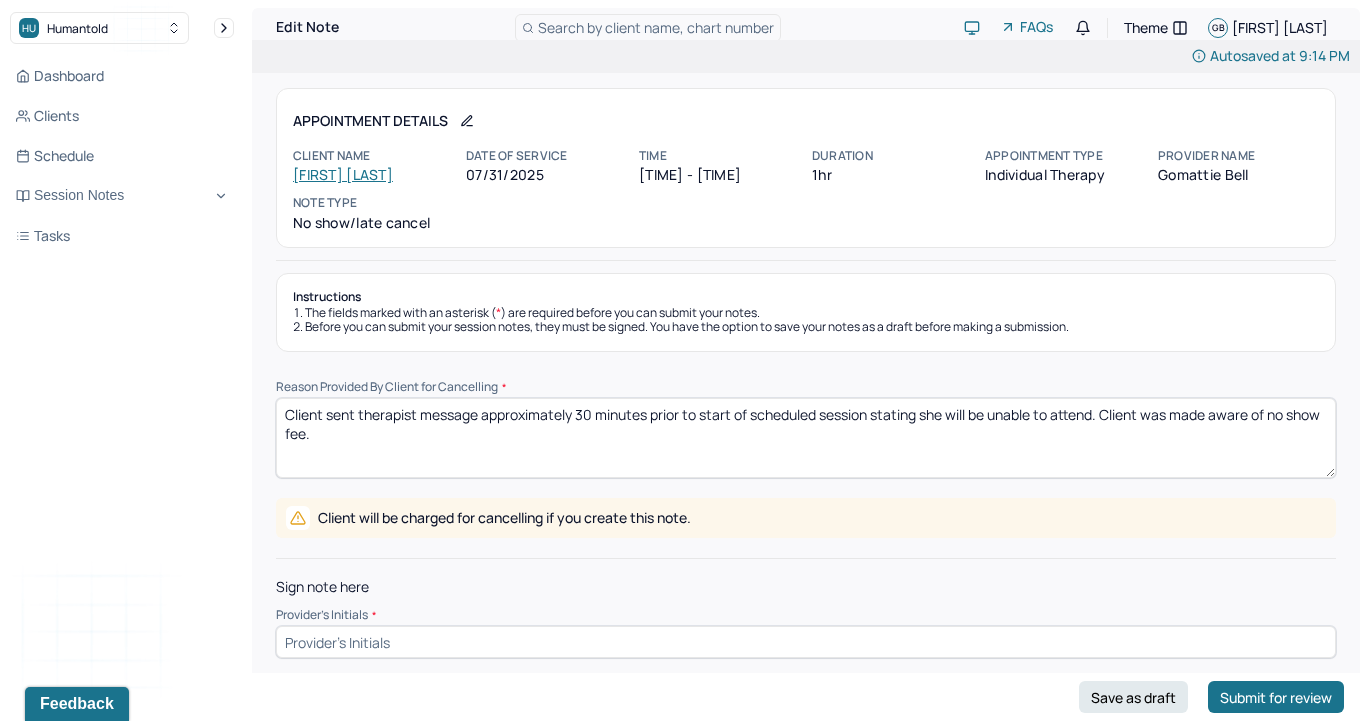 scroll, scrollTop: 11, scrollLeft: 0, axis: vertical 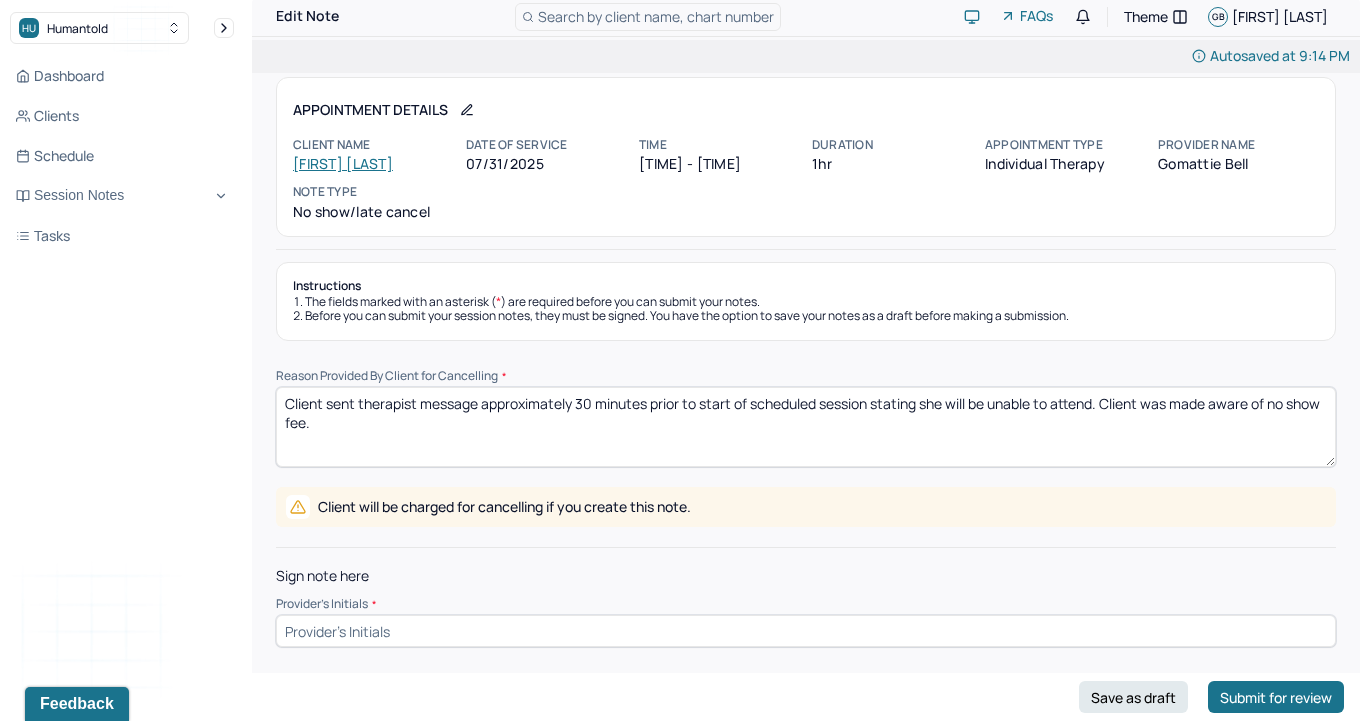 type on "Client sent therapist message approximately 30 minutes prior to start of scheduled session stating she will be unable to attend. Client was made aware of no show fee." 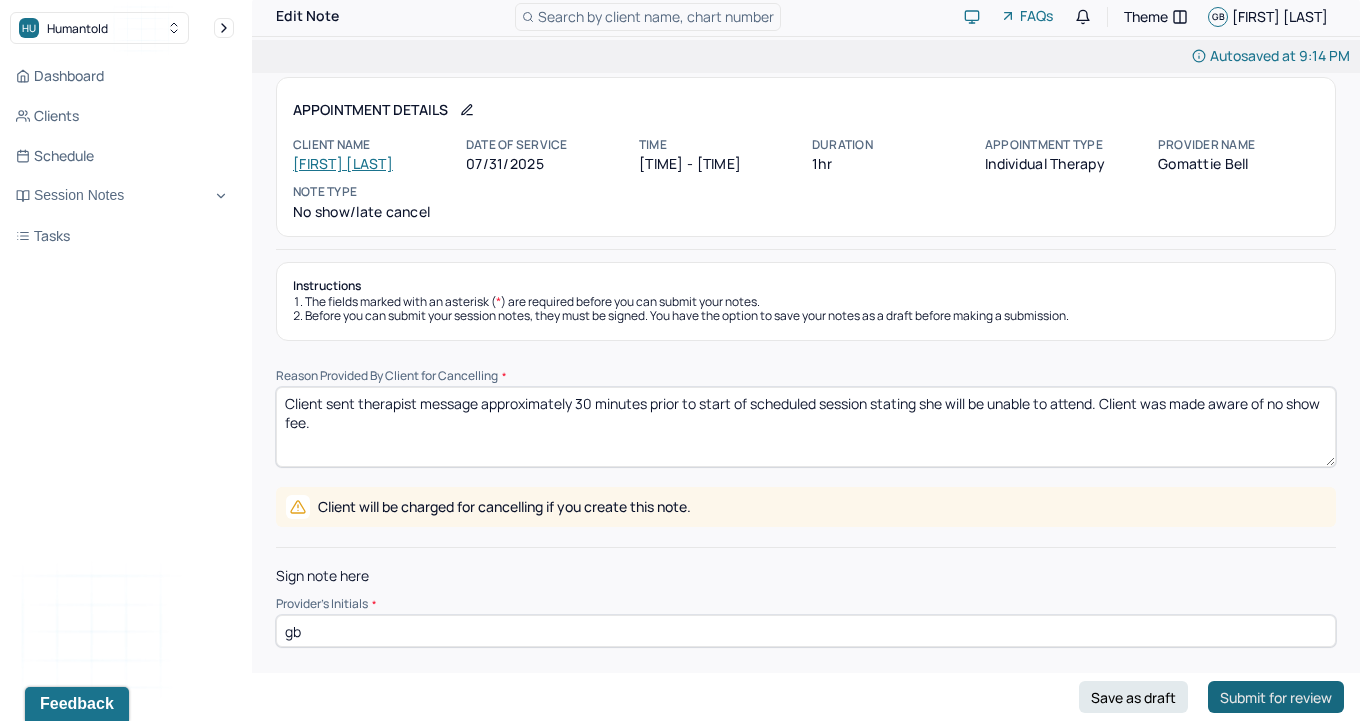 type on "gb" 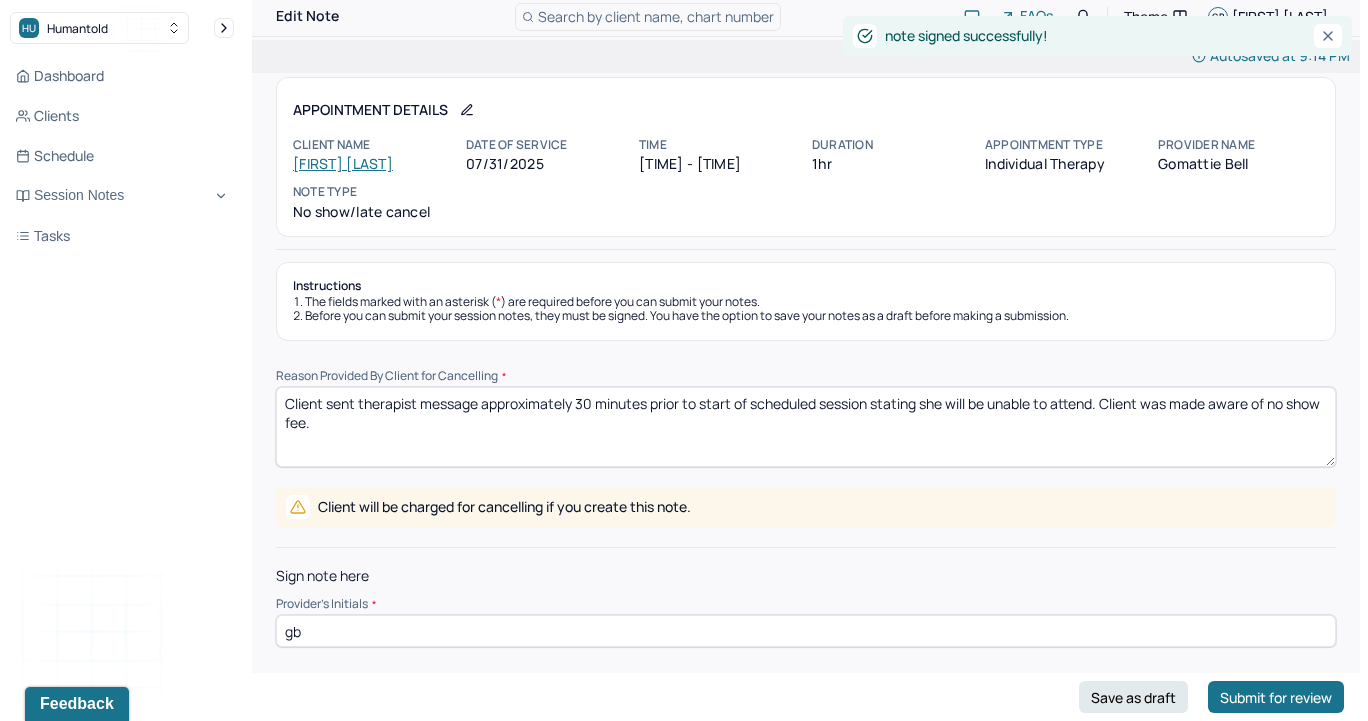 scroll, scrollTop: 0, scrollLeft: 0, axis: both 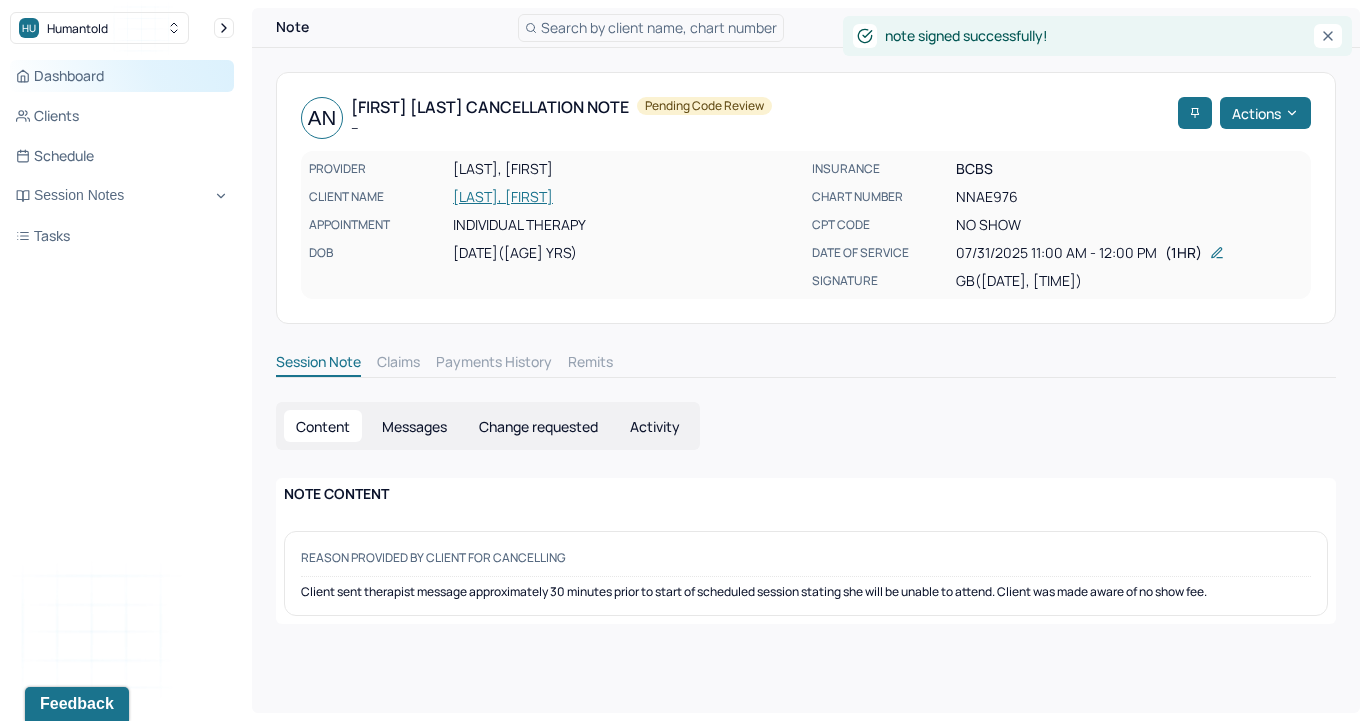 click on "Dashboard" at bounding box center [122, 76] 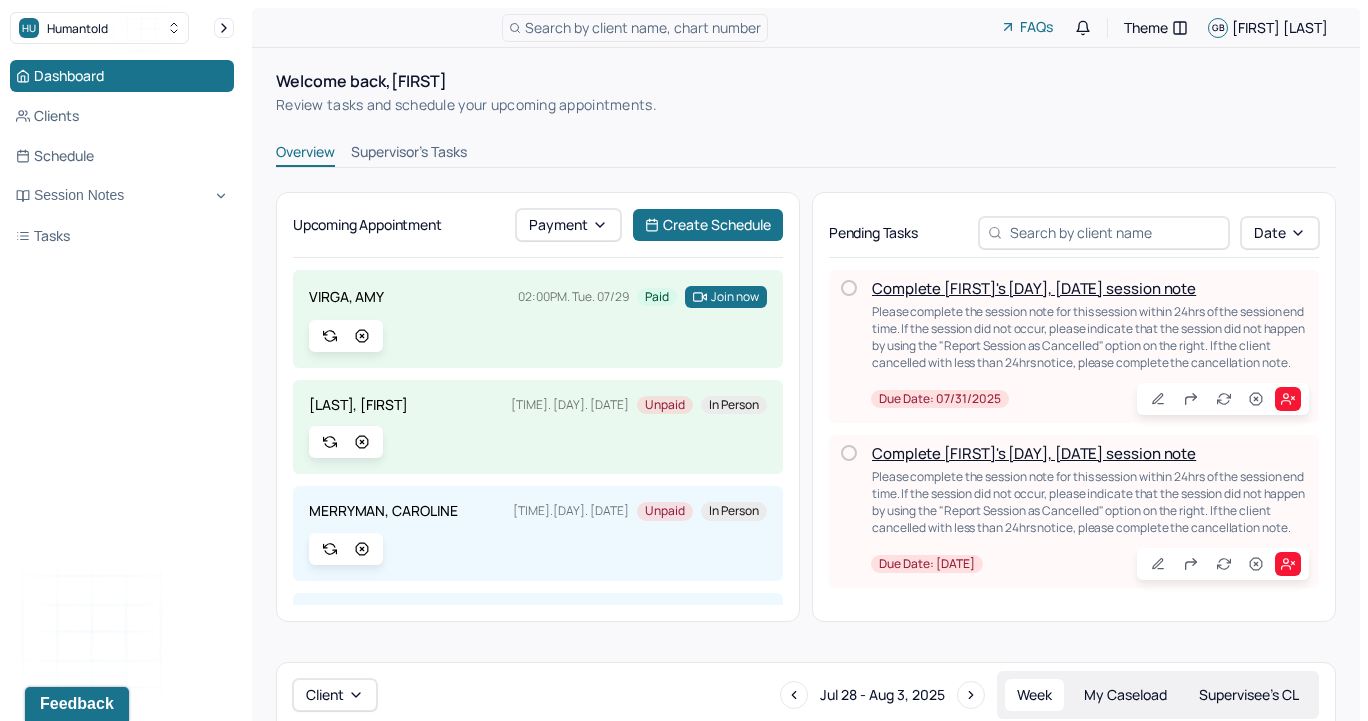 scroll, scrollTop: 22, scrollLeft: 0, axis: vertical 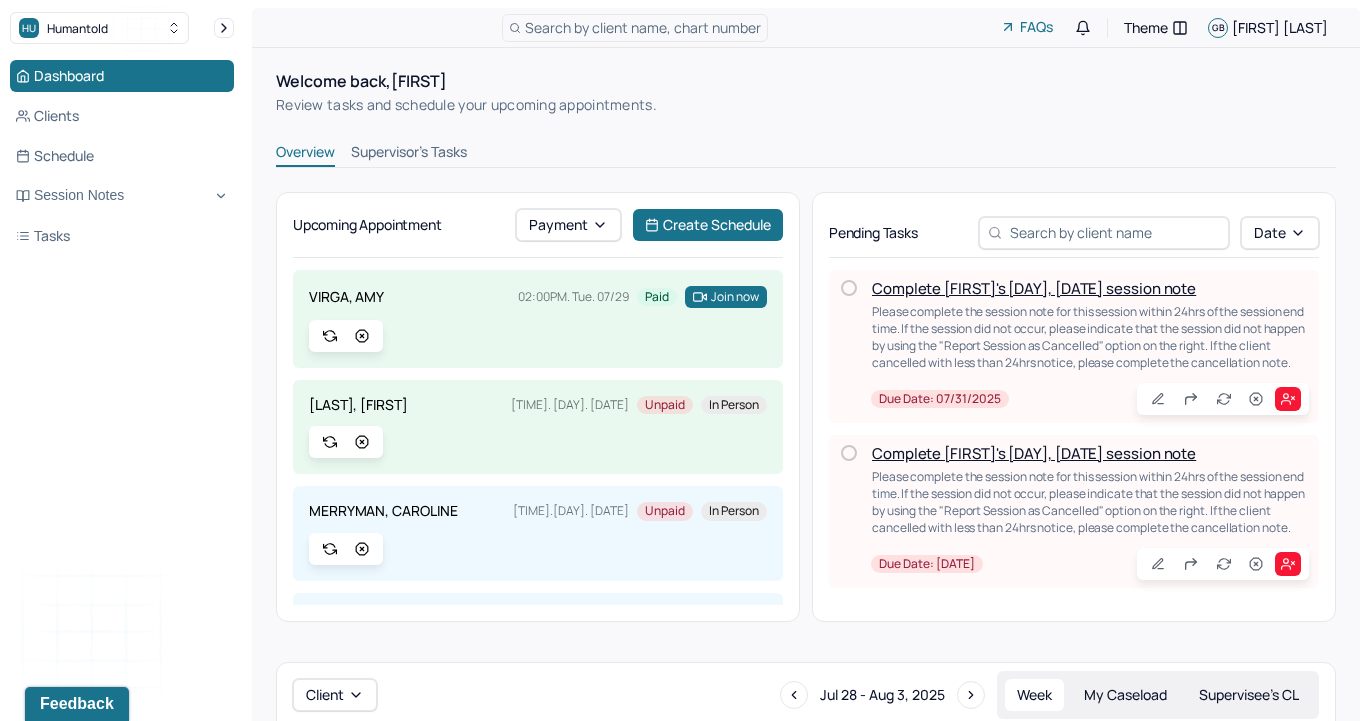 click on "Complete [FIRST]'s Thu, 07/31 session note" at bounding box center (1034, 453) 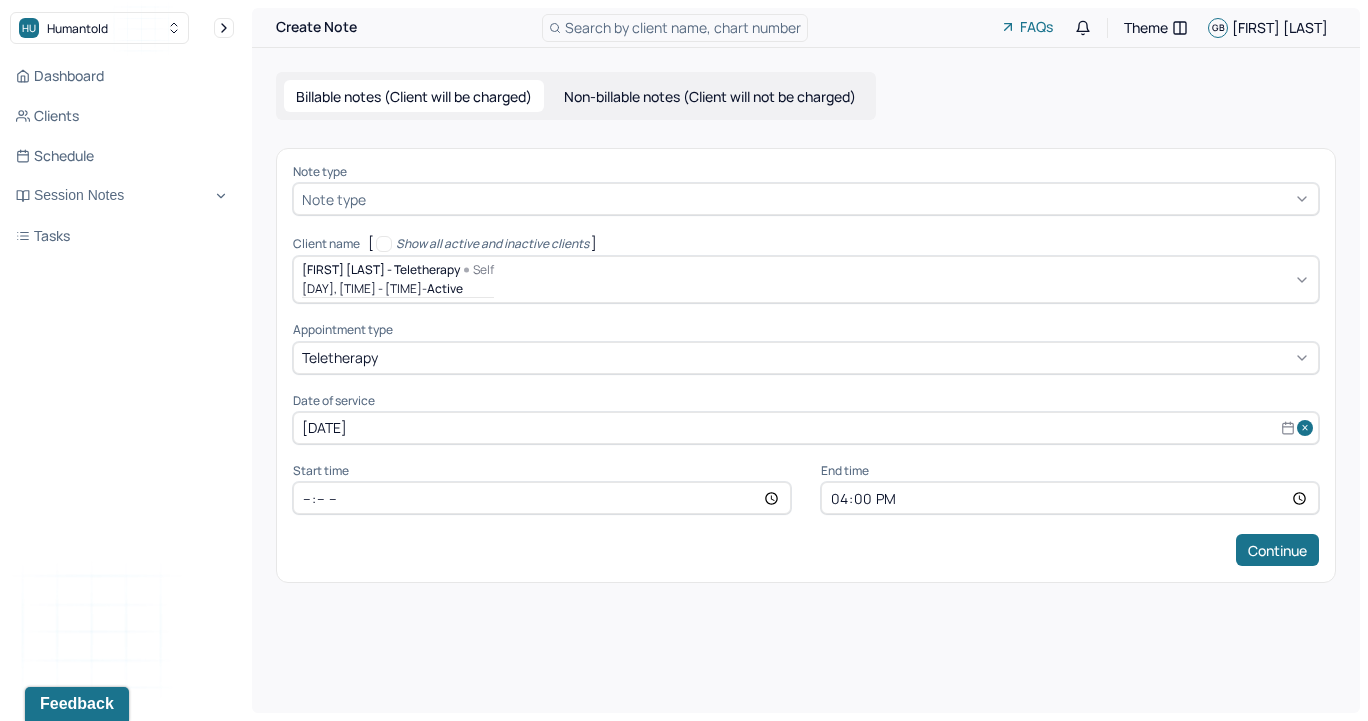 click at bounding box center (840, 199) 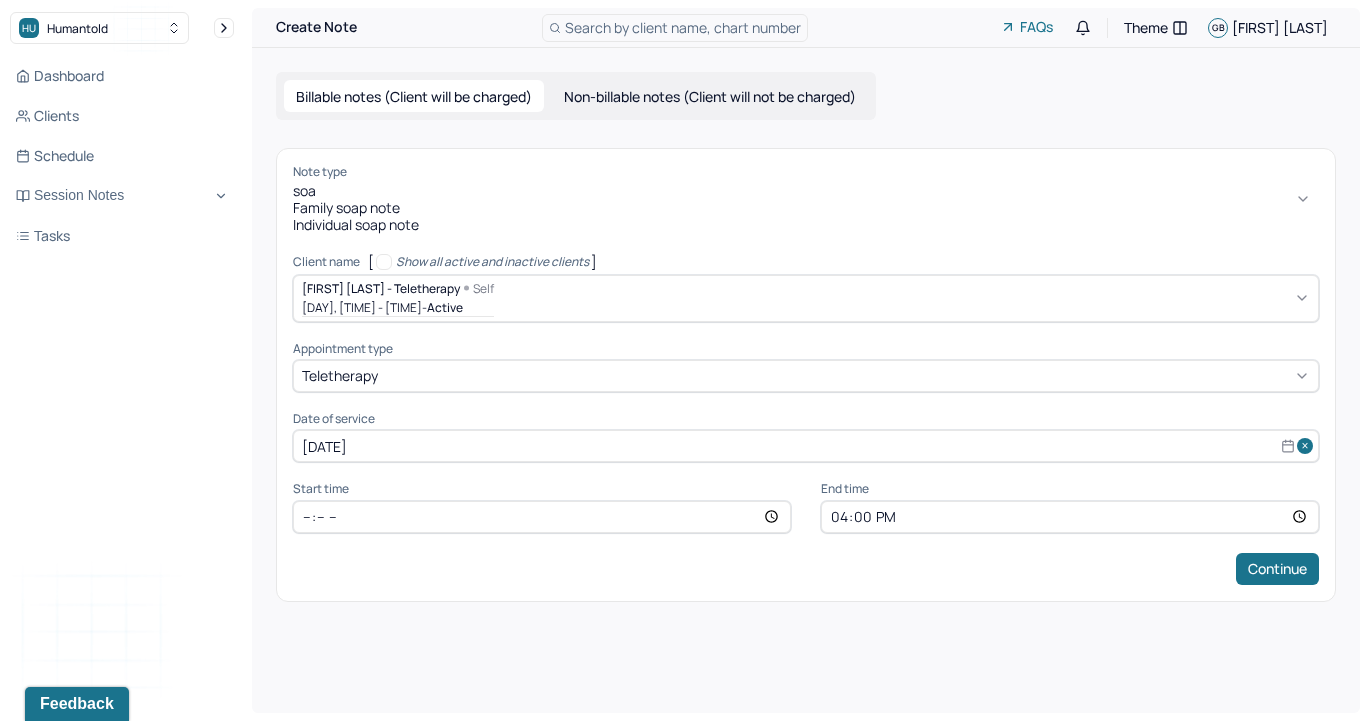 type on "soap" 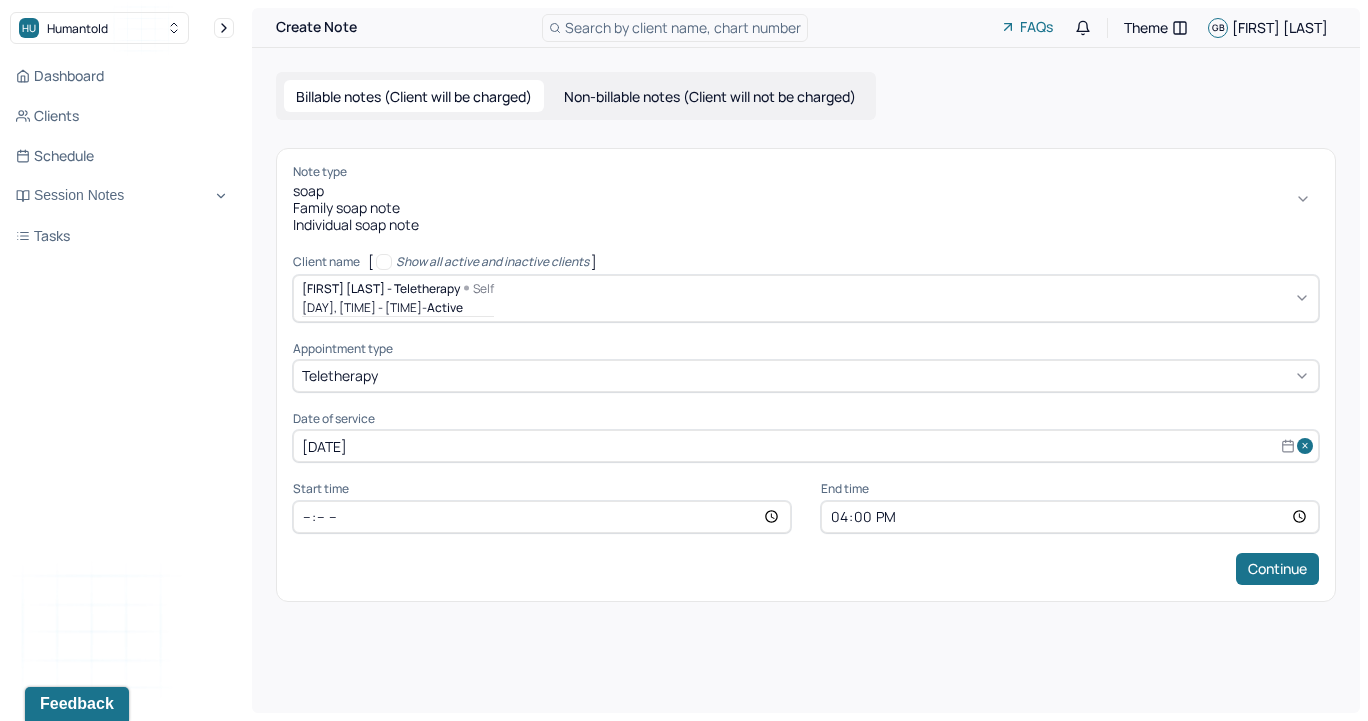 click on "Individual soap note" at bounding box center [806, 225] 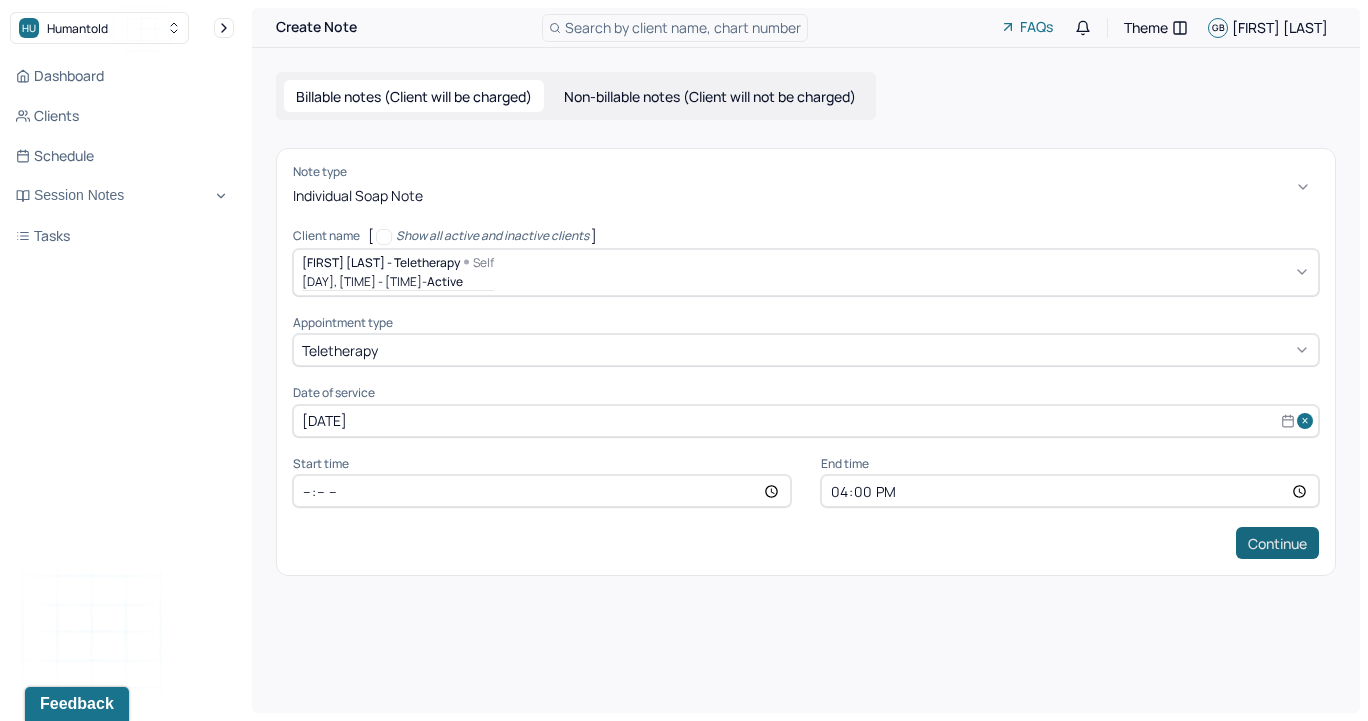 click on "Continue" at bounding box center (1277, 543) 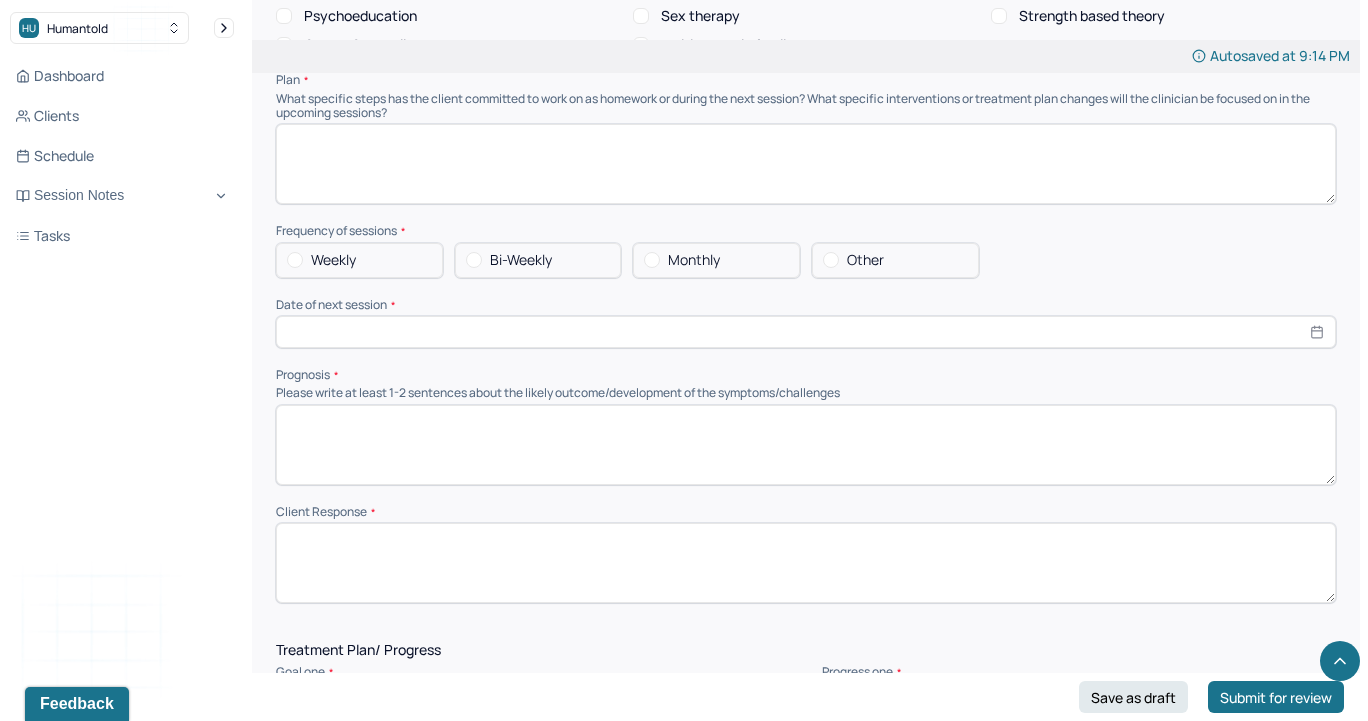 scroll, scrollTop: 2652, scrollLeft: 0, axis: vertical 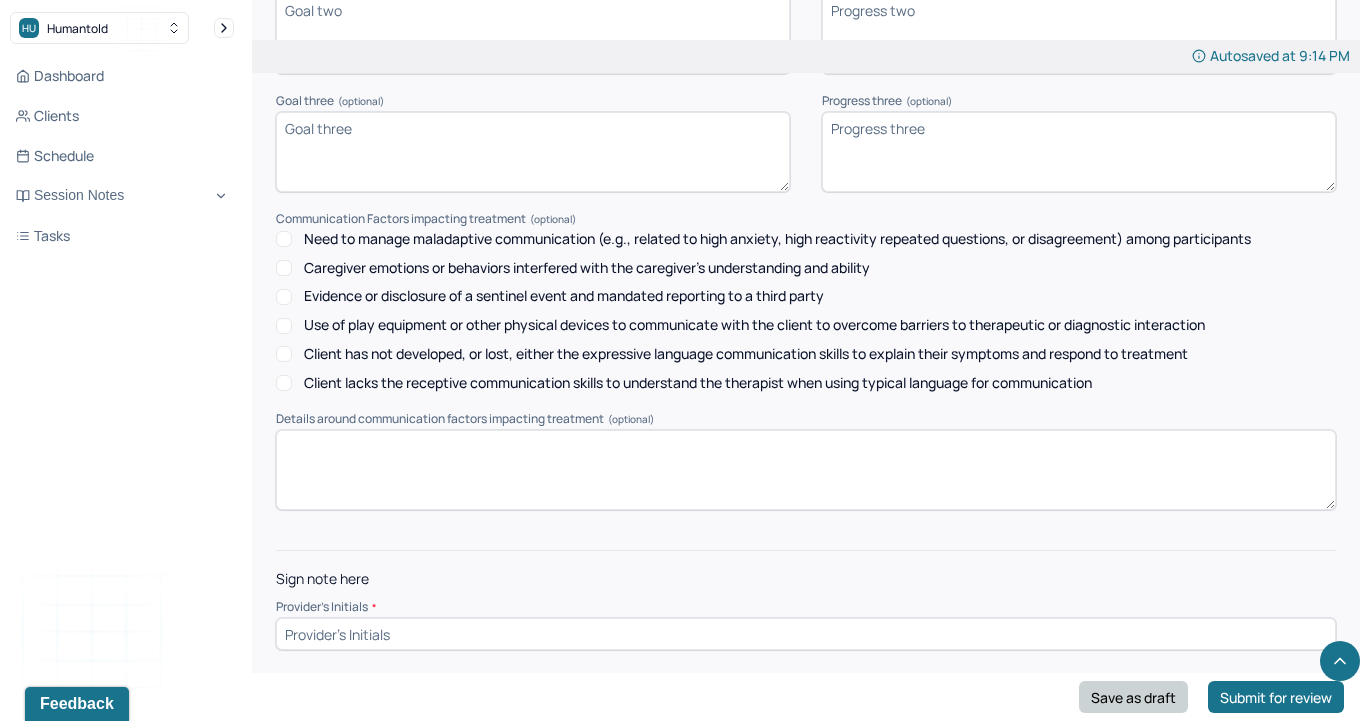 click on "Save as draft" at bounding box center (1133, 697) 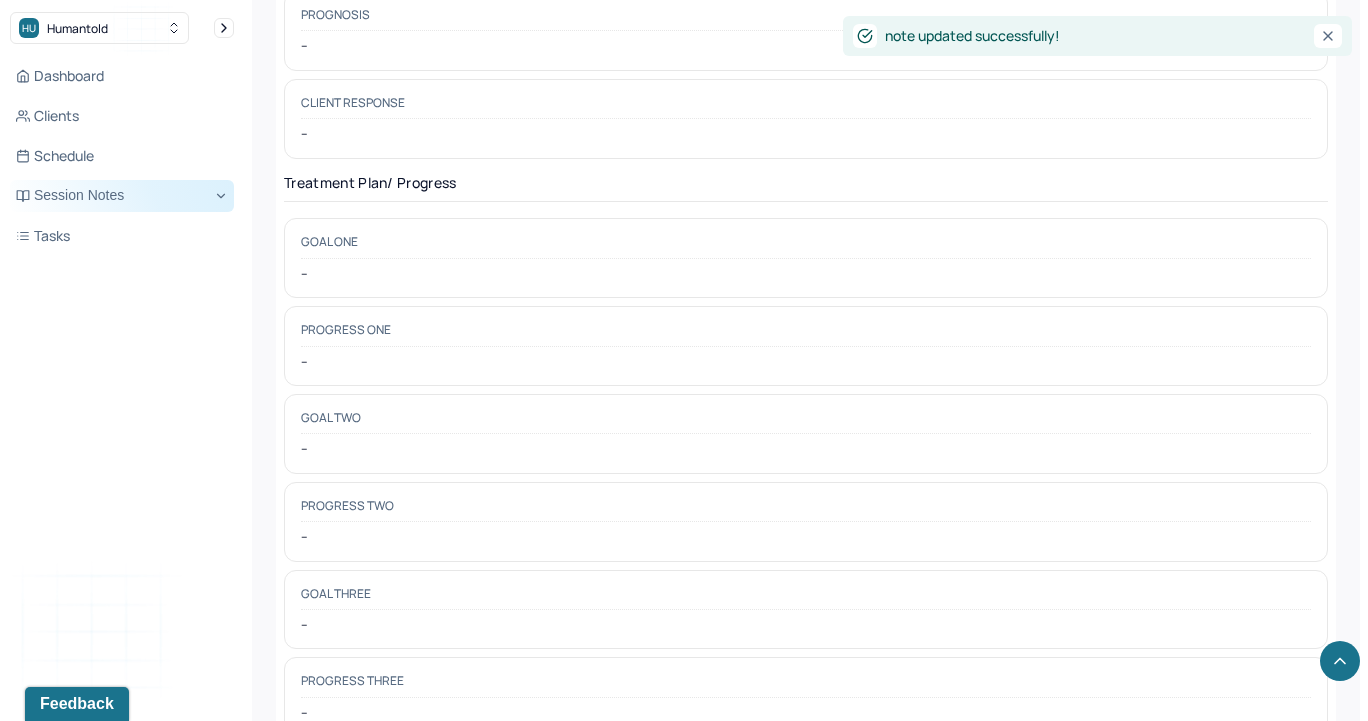 click on "Session Notes" at bounding box center (122, 196) 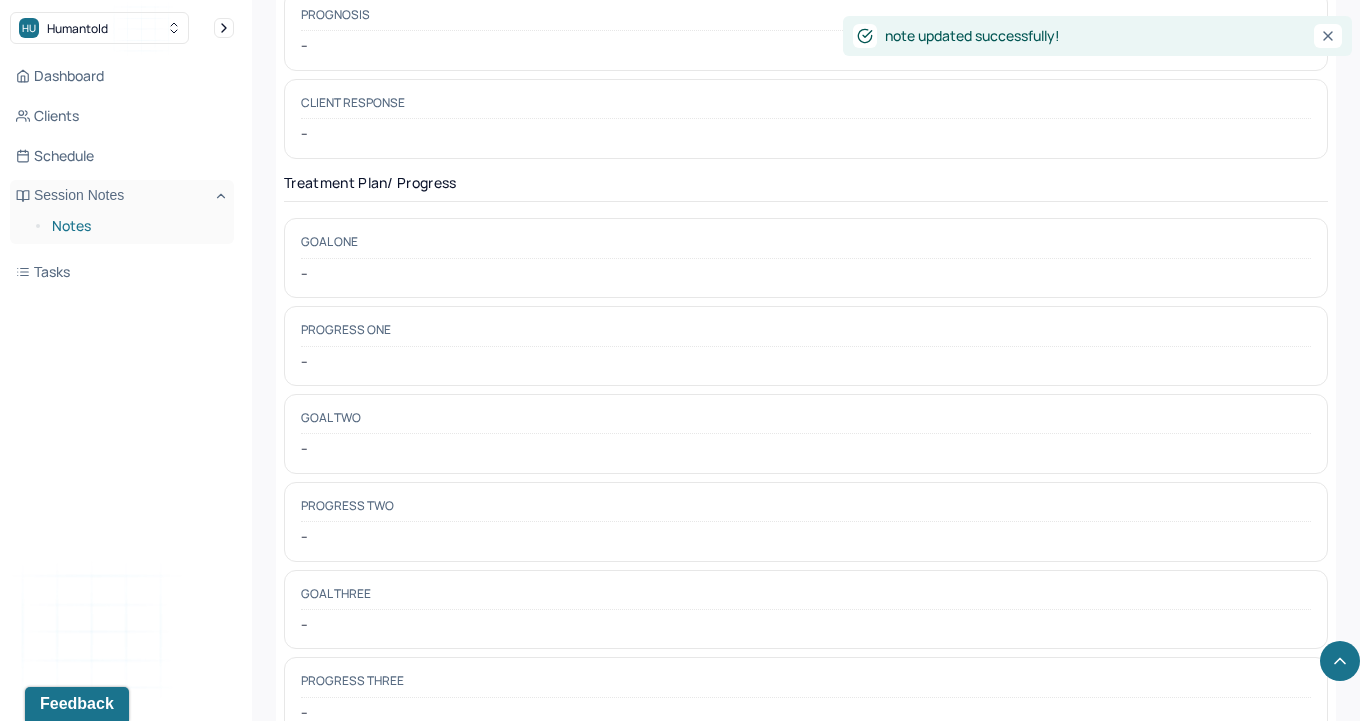 click on "Notes" at bounding box center (135, 226) 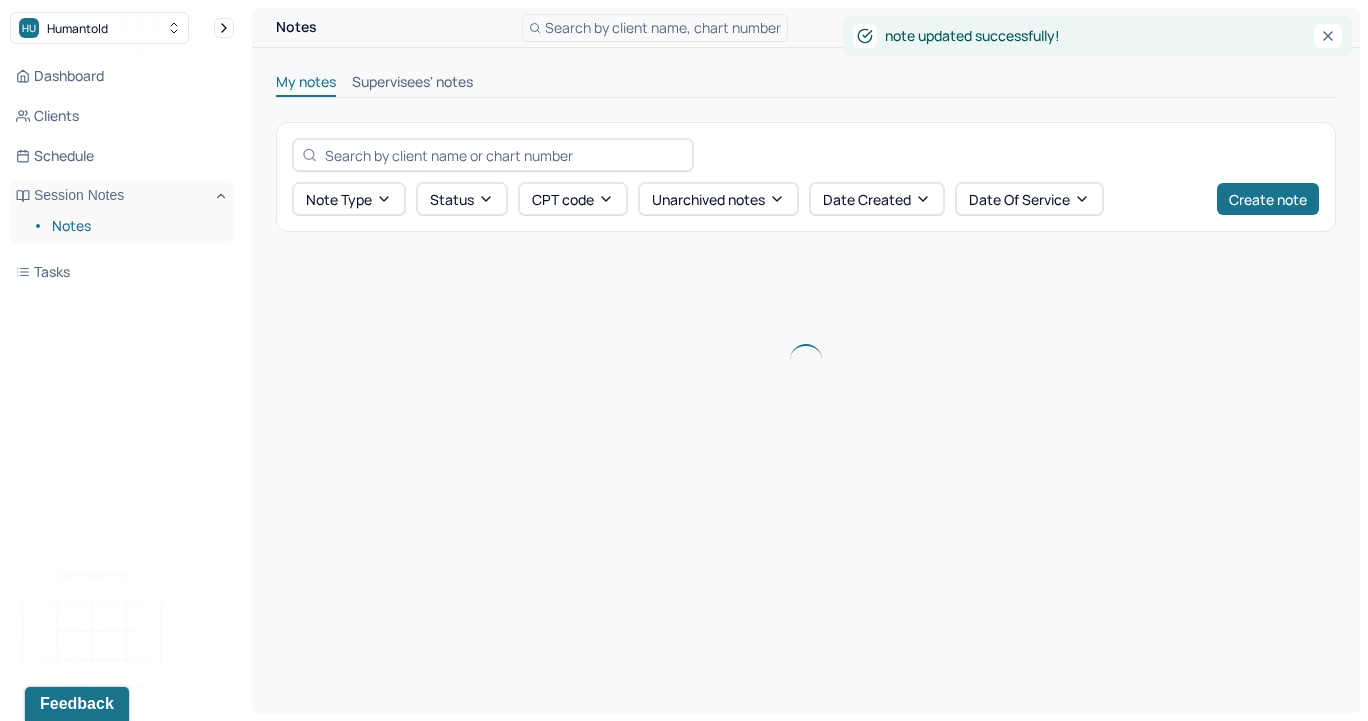 scroll, scrollTop: 0, scrollLeft: 0, axis: both 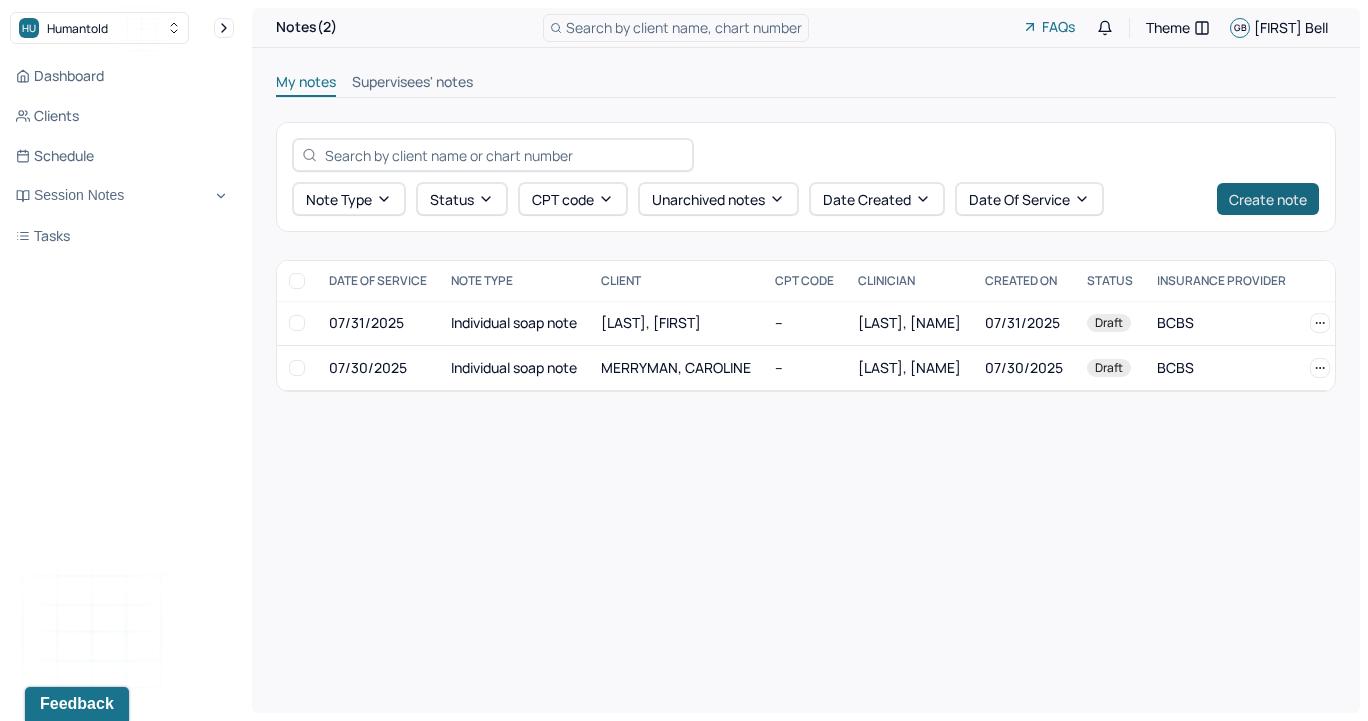 click on "Create note" at bounding box center (1268, 199) 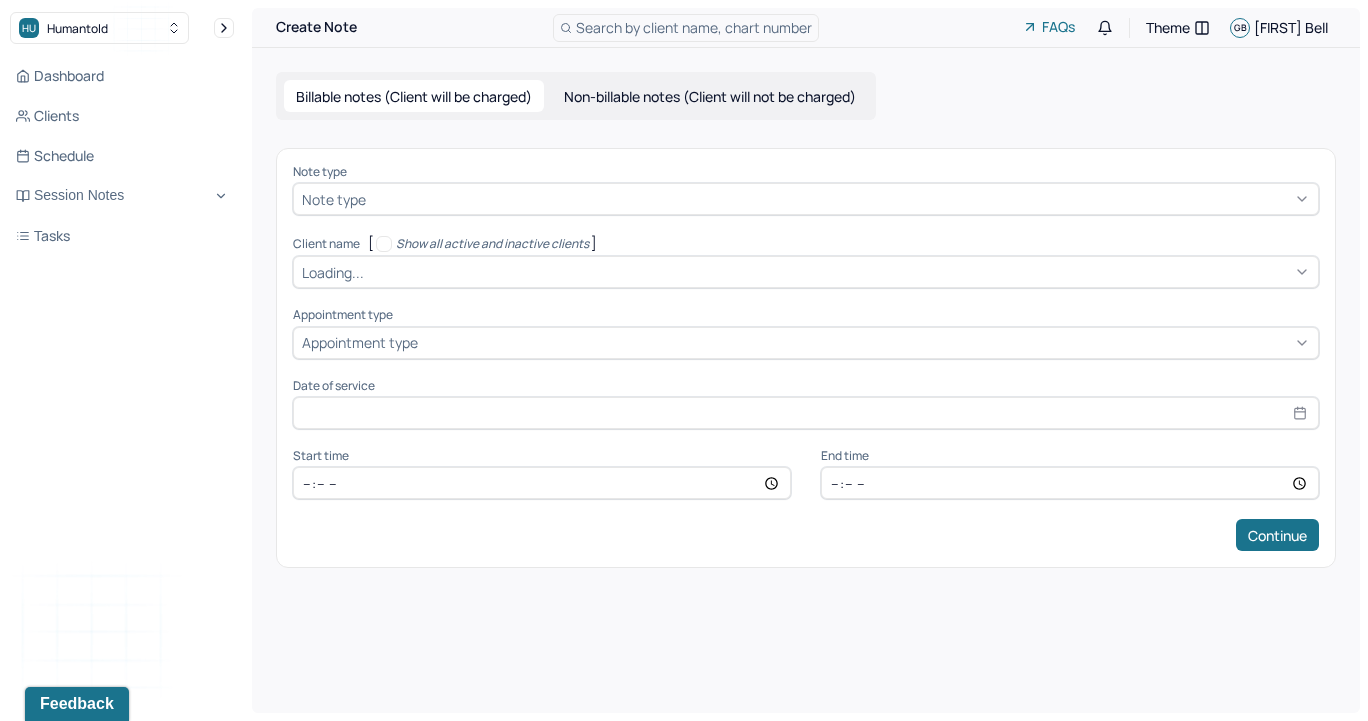 click at bounding box center [840, 199] 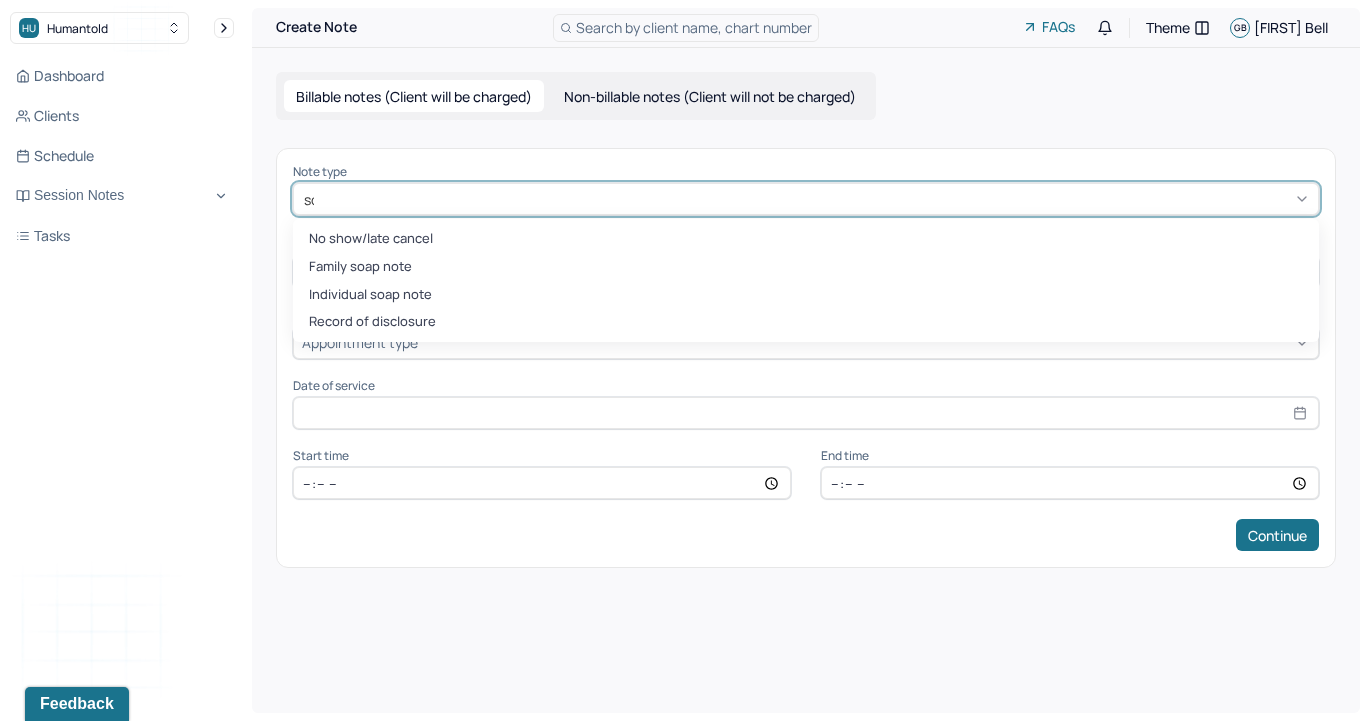type on "soap" 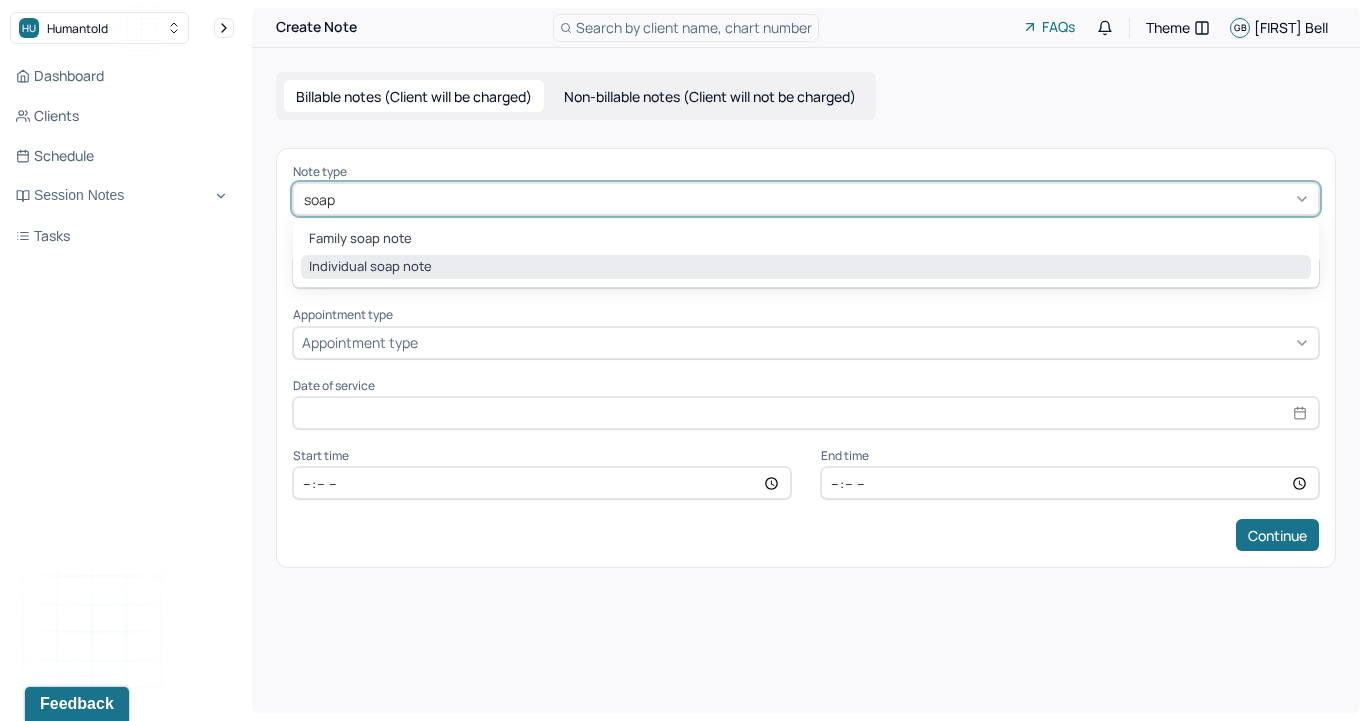 click on "Individual soap note" at bounding box center [806, 267] 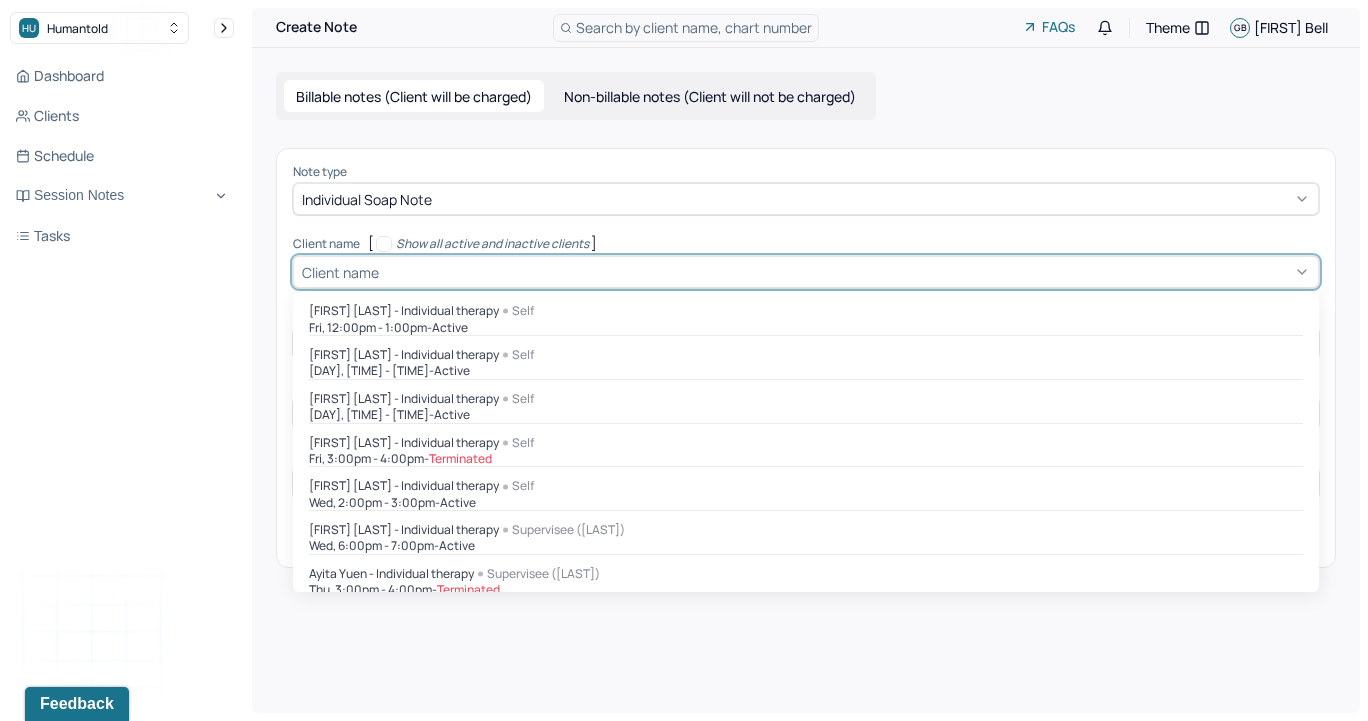 click at bounding box center [846, 272] 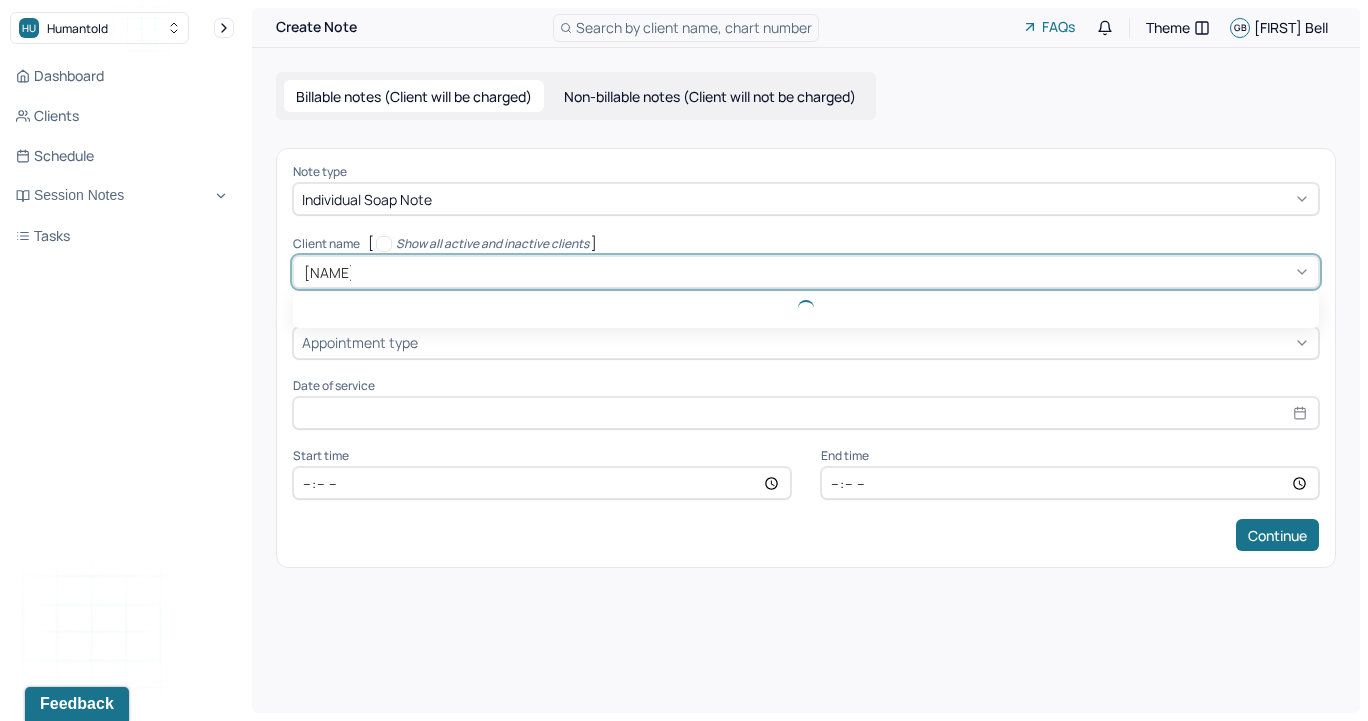 type on "amanda" 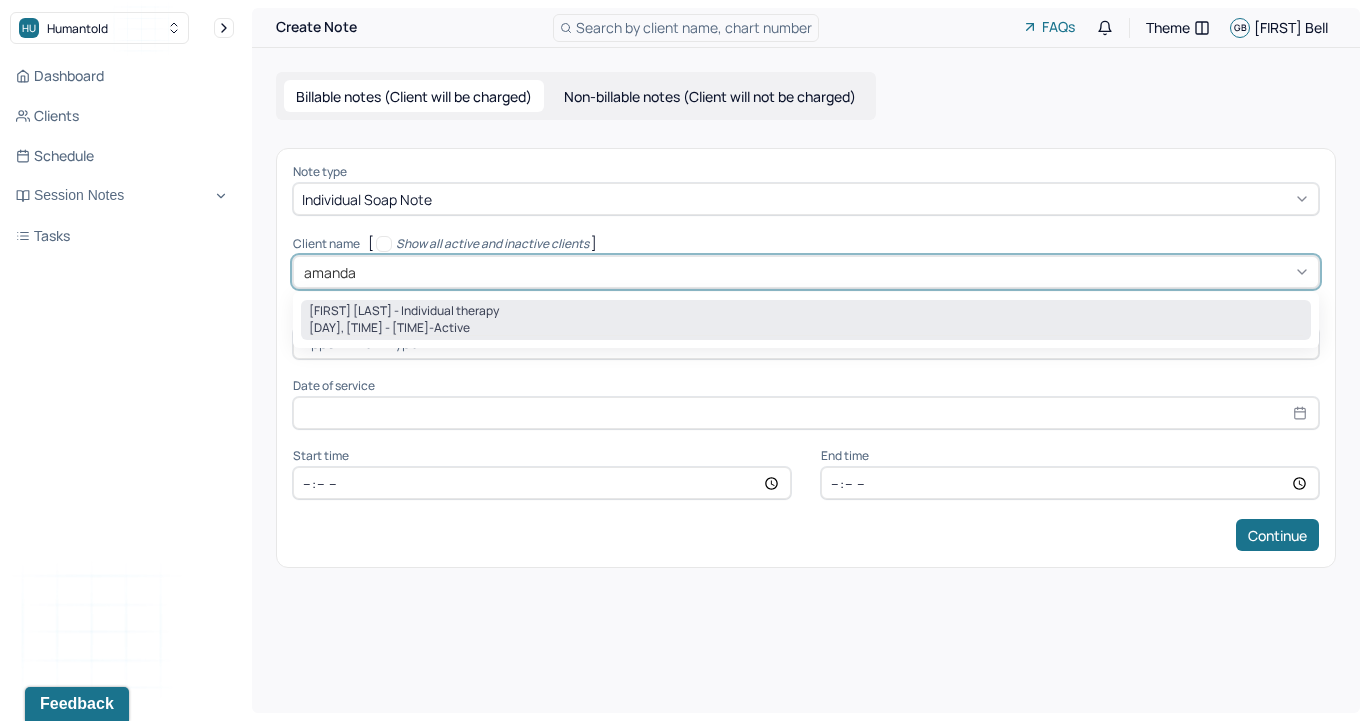 click on "[DAY], [TIME] - active" at bounding box center (806, 328) 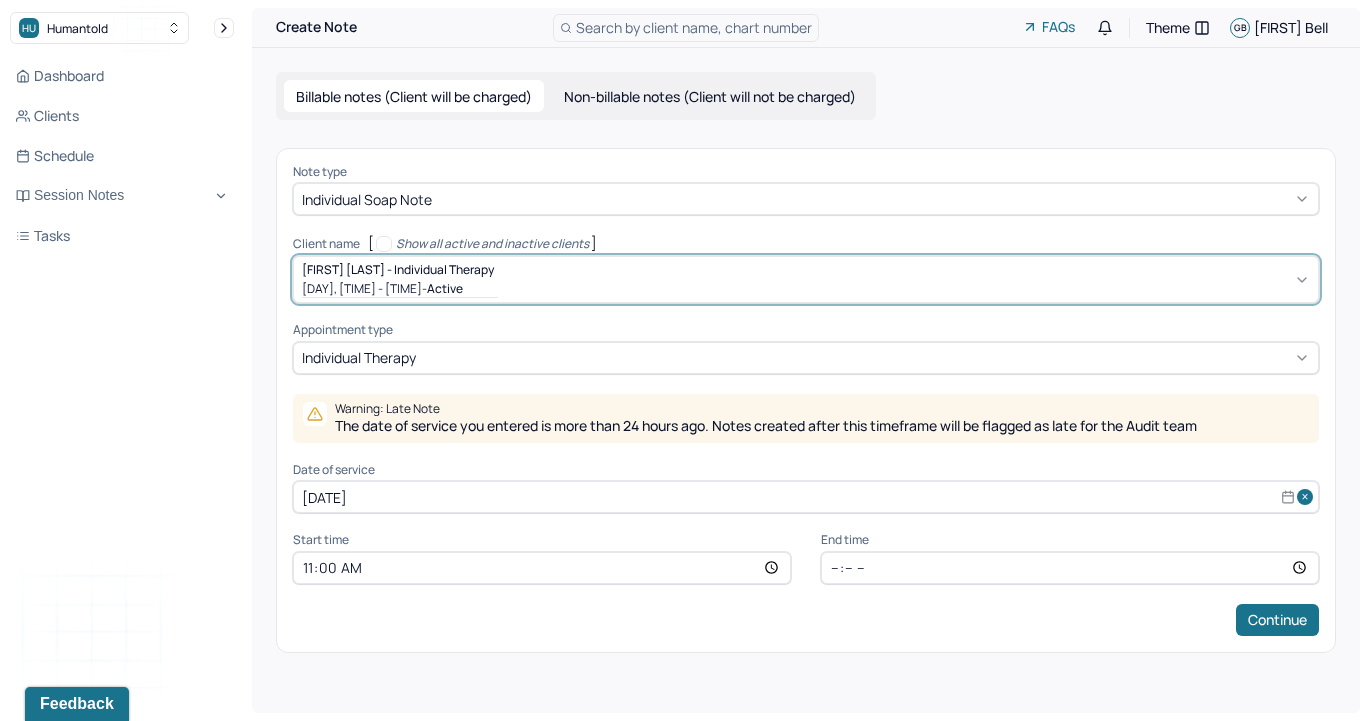 click on "[DATE]" at bounding box center [806, 497] 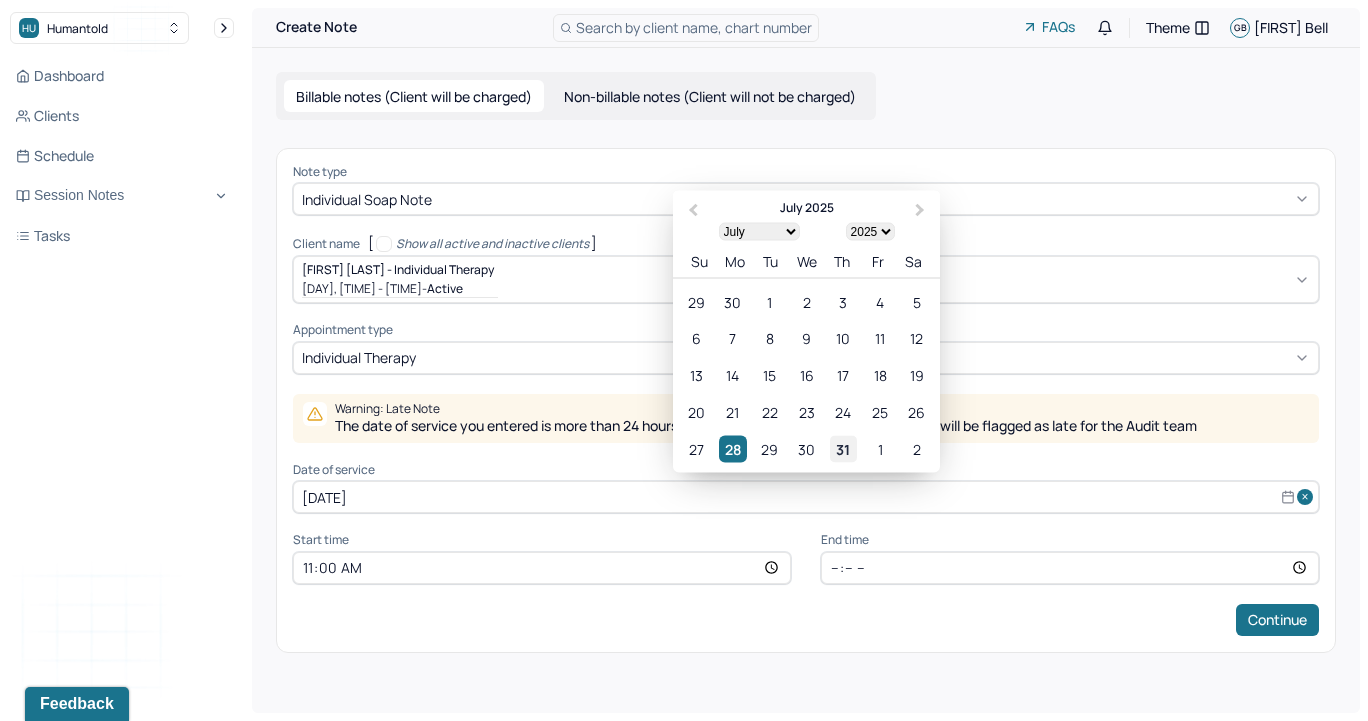 click on "31" at bounding box center (843, 449) 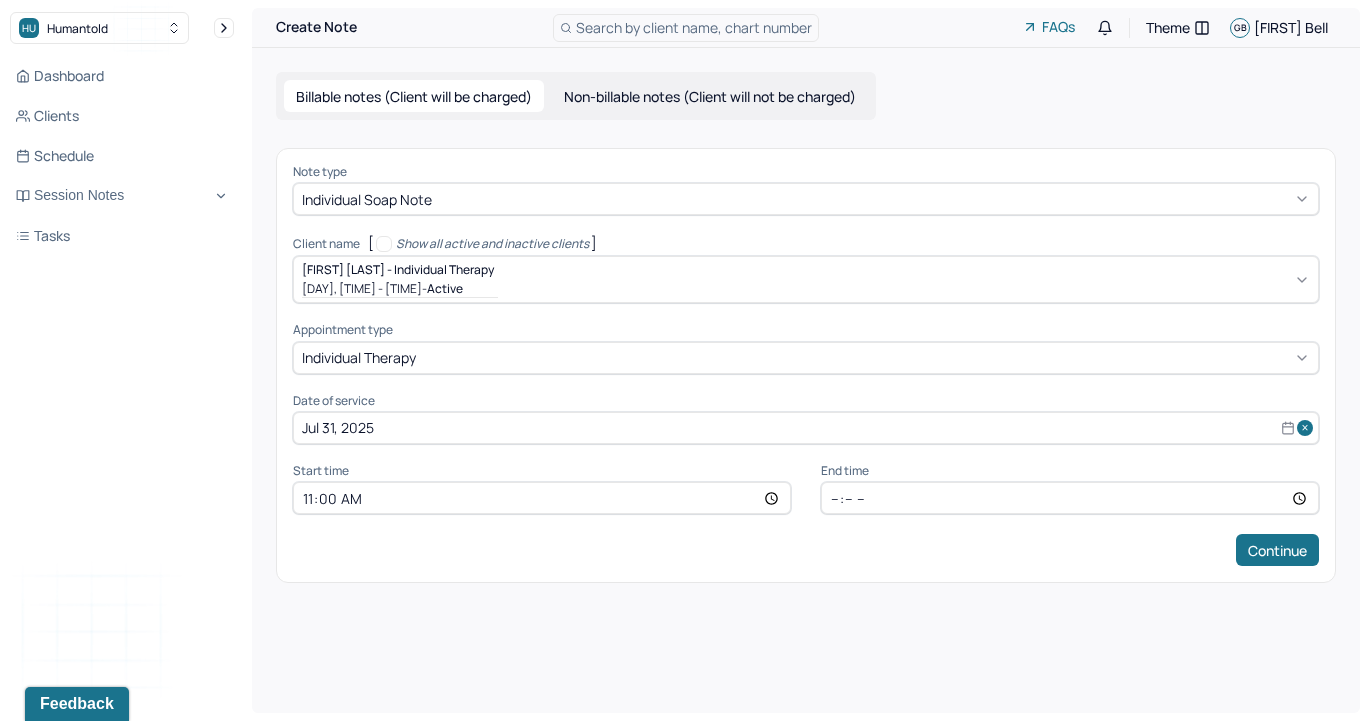 click on "11:00" at bounding box center (542, 498) 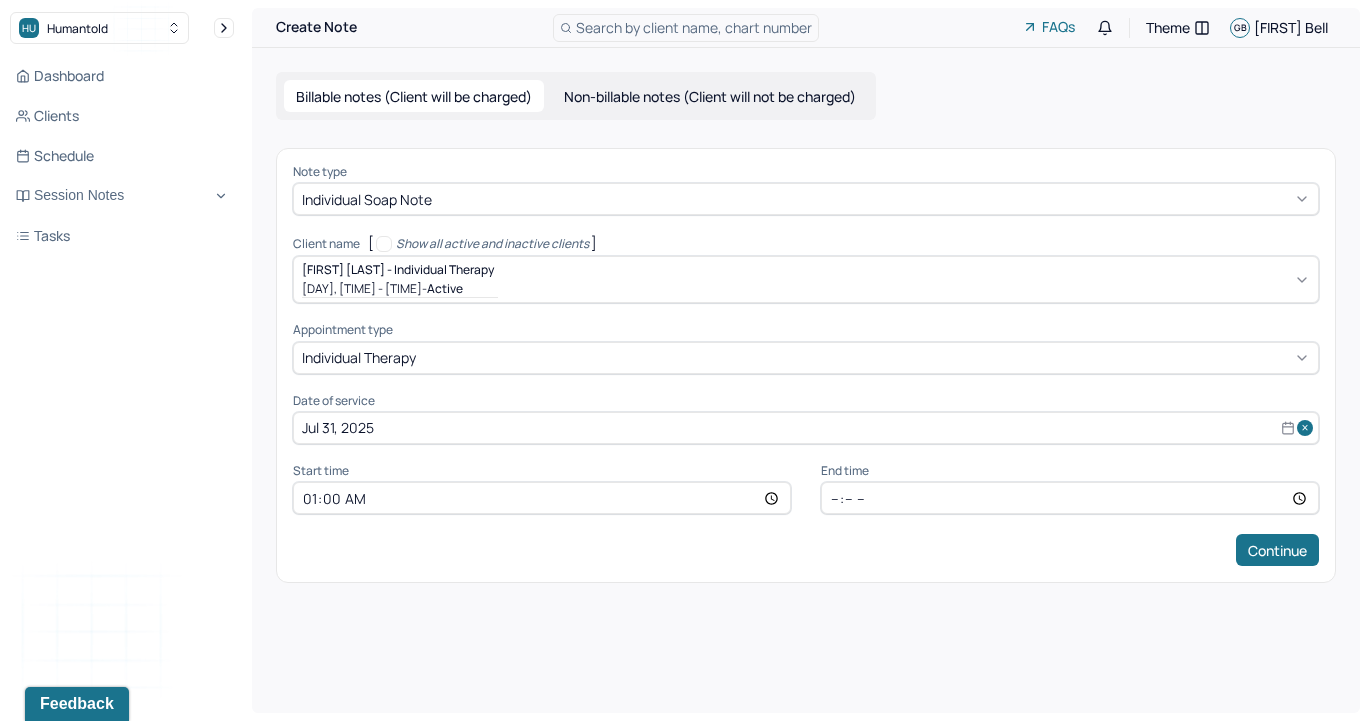 type on "10:00" 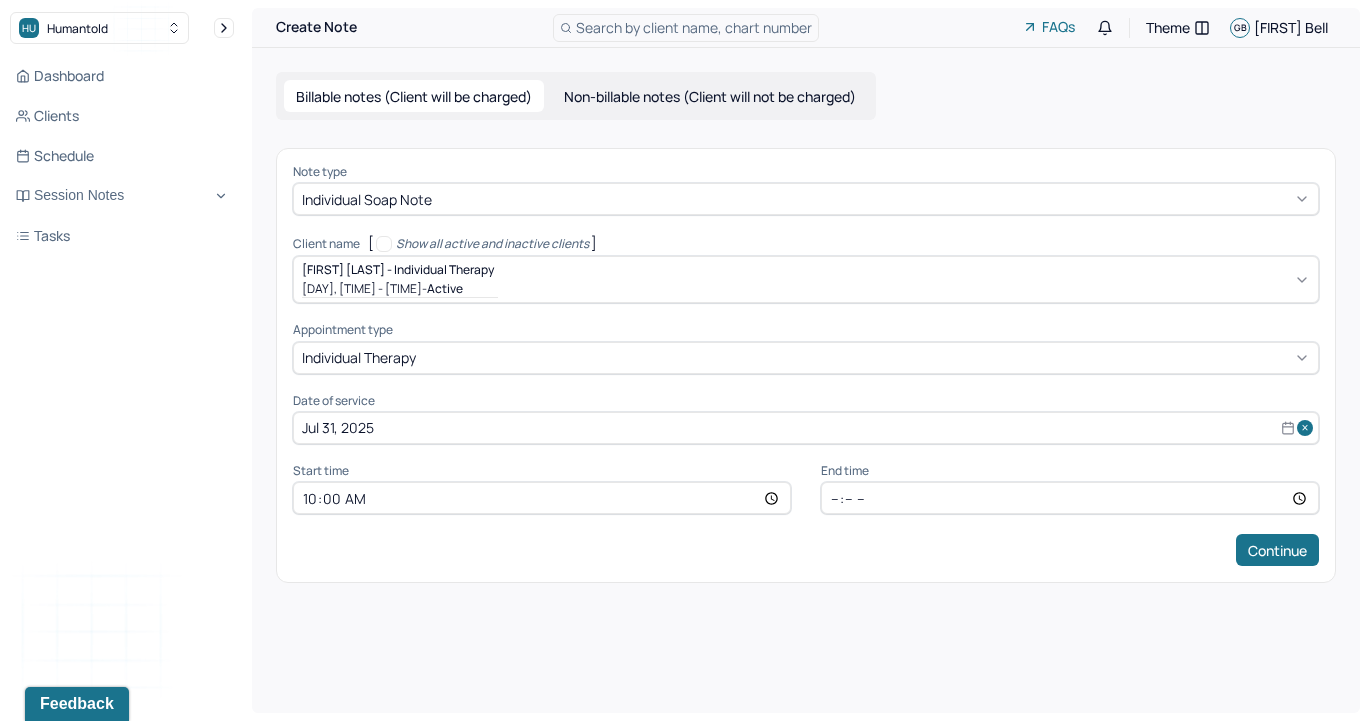 click on "[TIME]" at bounding box center [1070, 498] 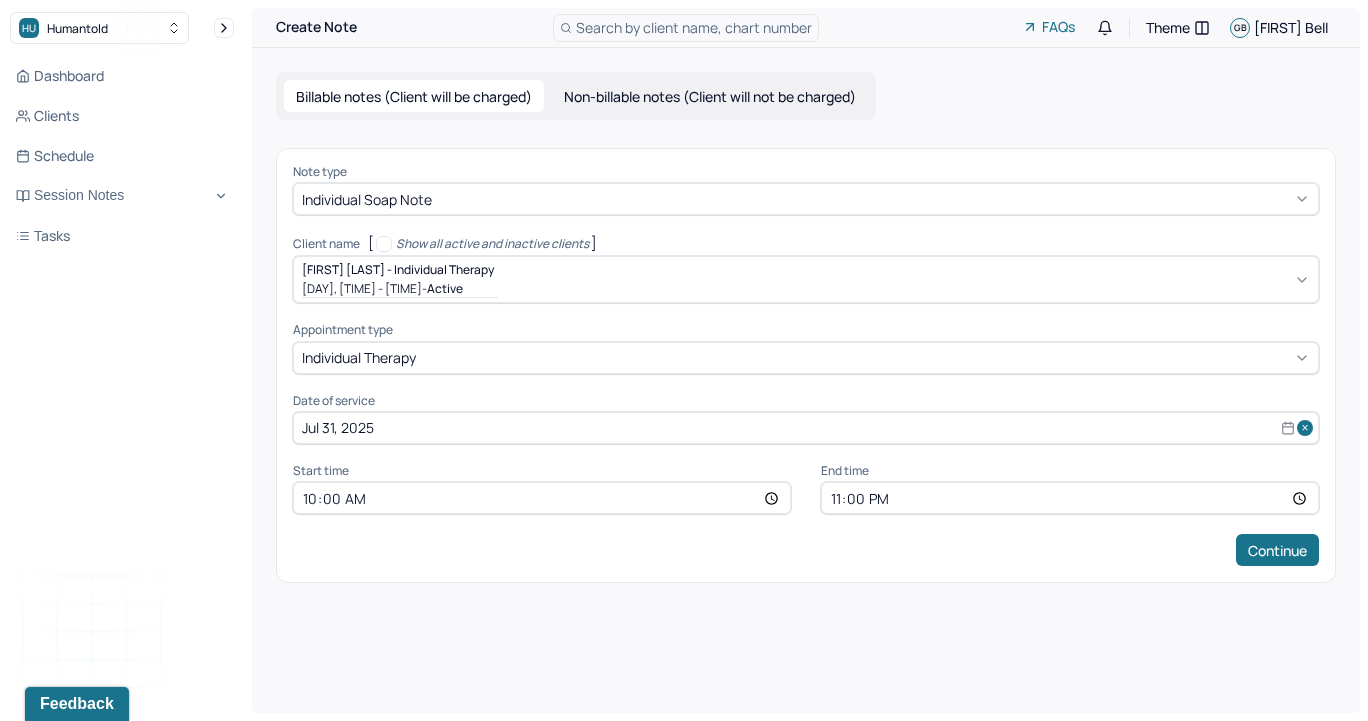 click on "23:00" at bounding box center (1070, 498) 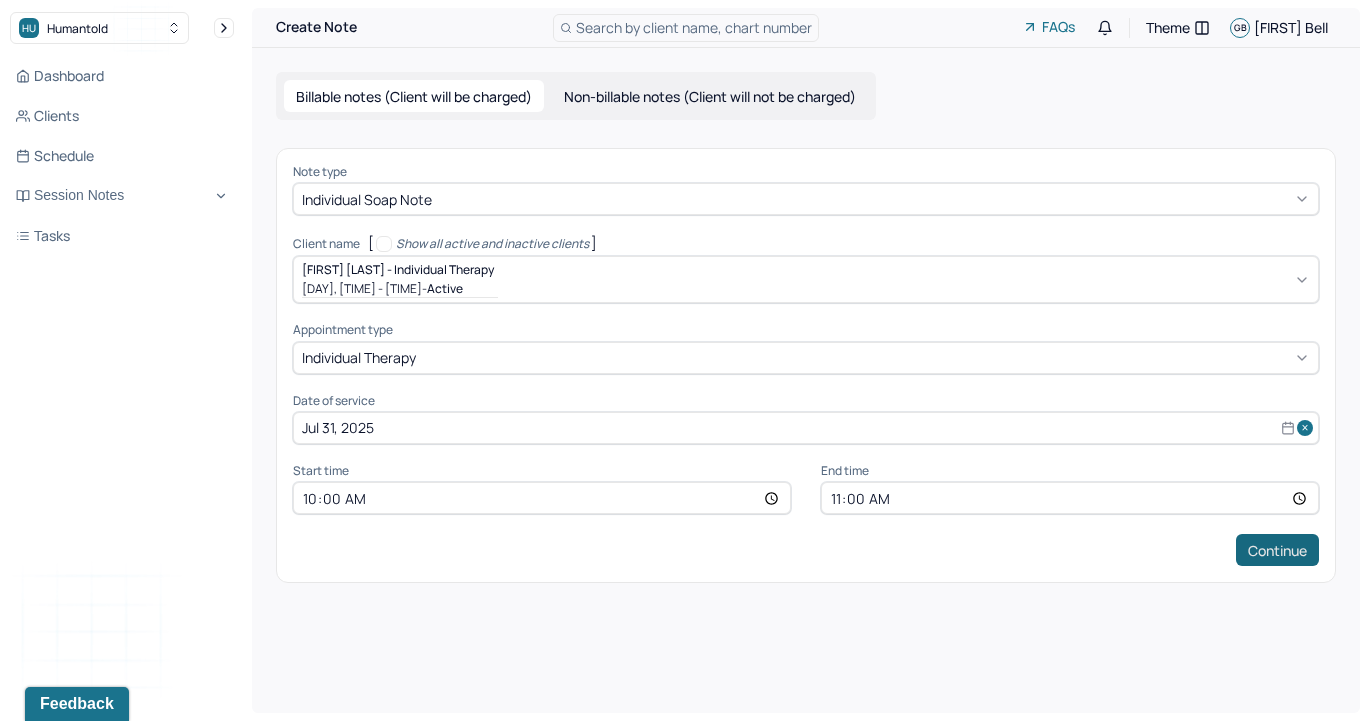 click on "Continue" at bounding box center [1277, 550] 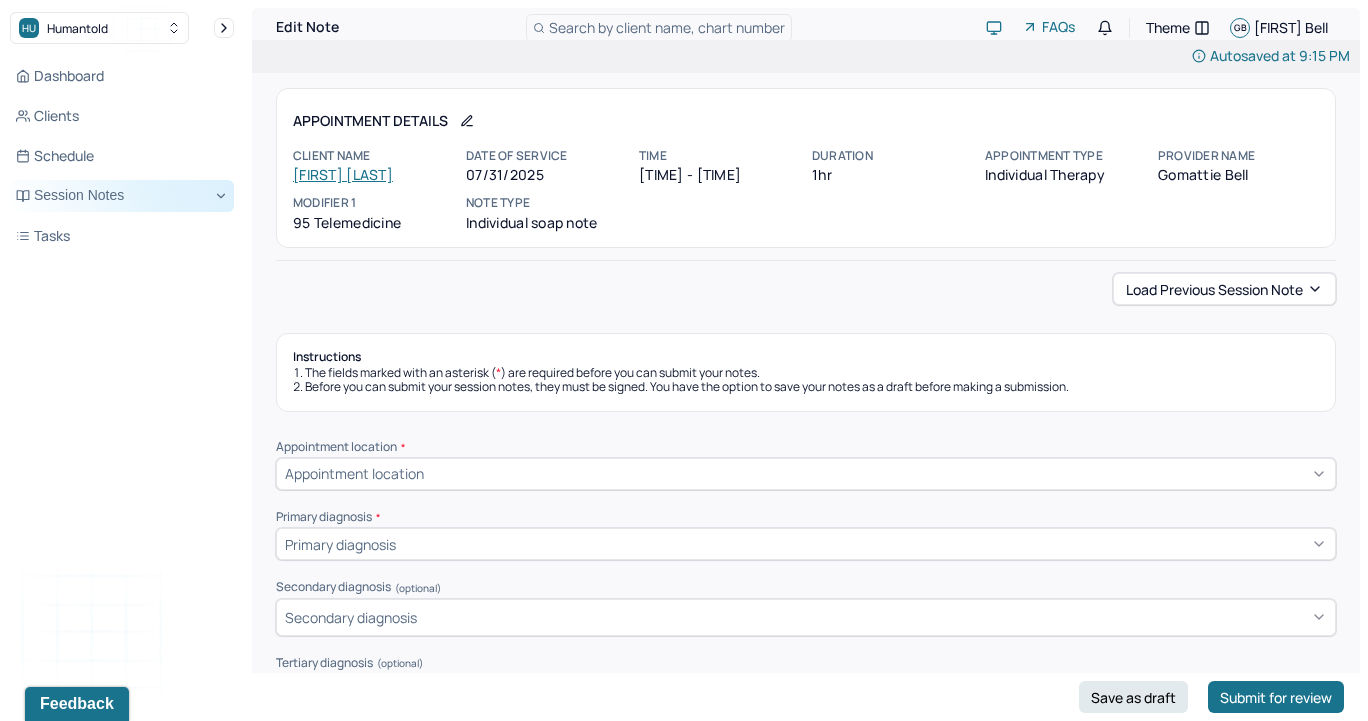 click on "Session Notes" at bounding box center [122, 196] 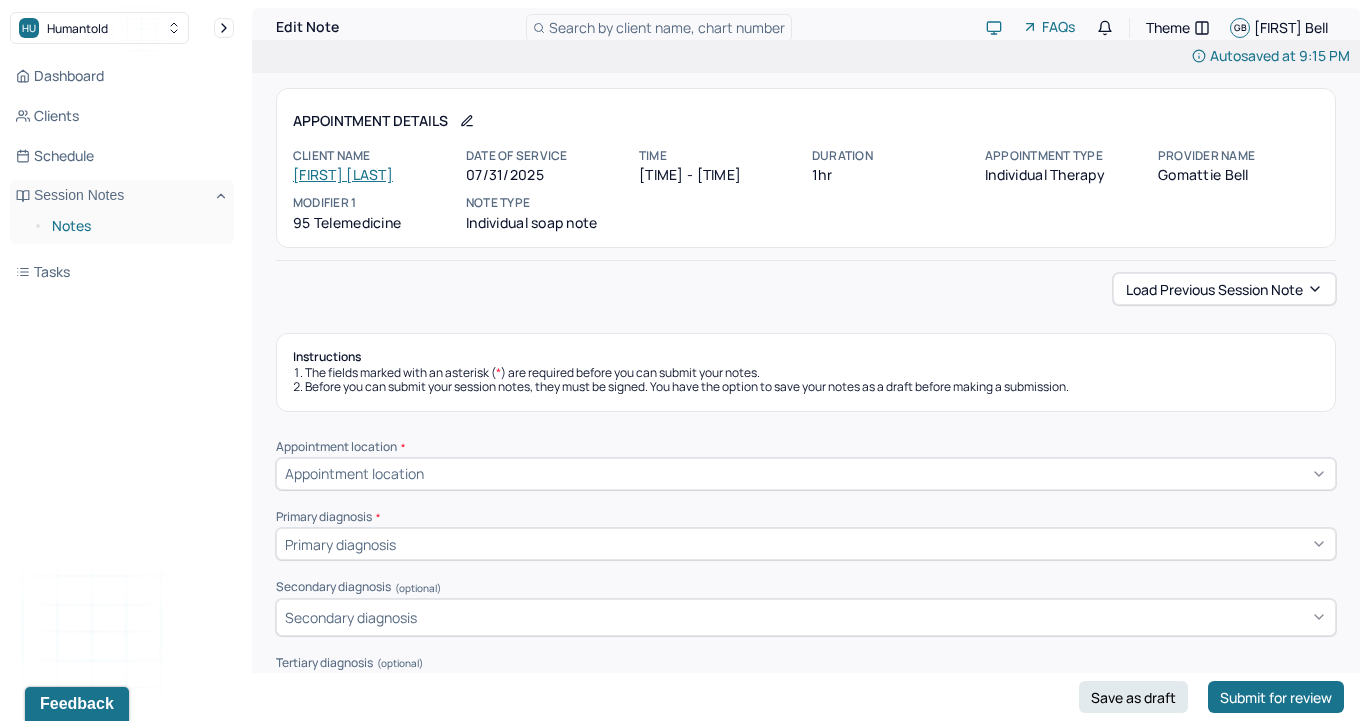 click on "Notes" at bounding box center (135, 226) 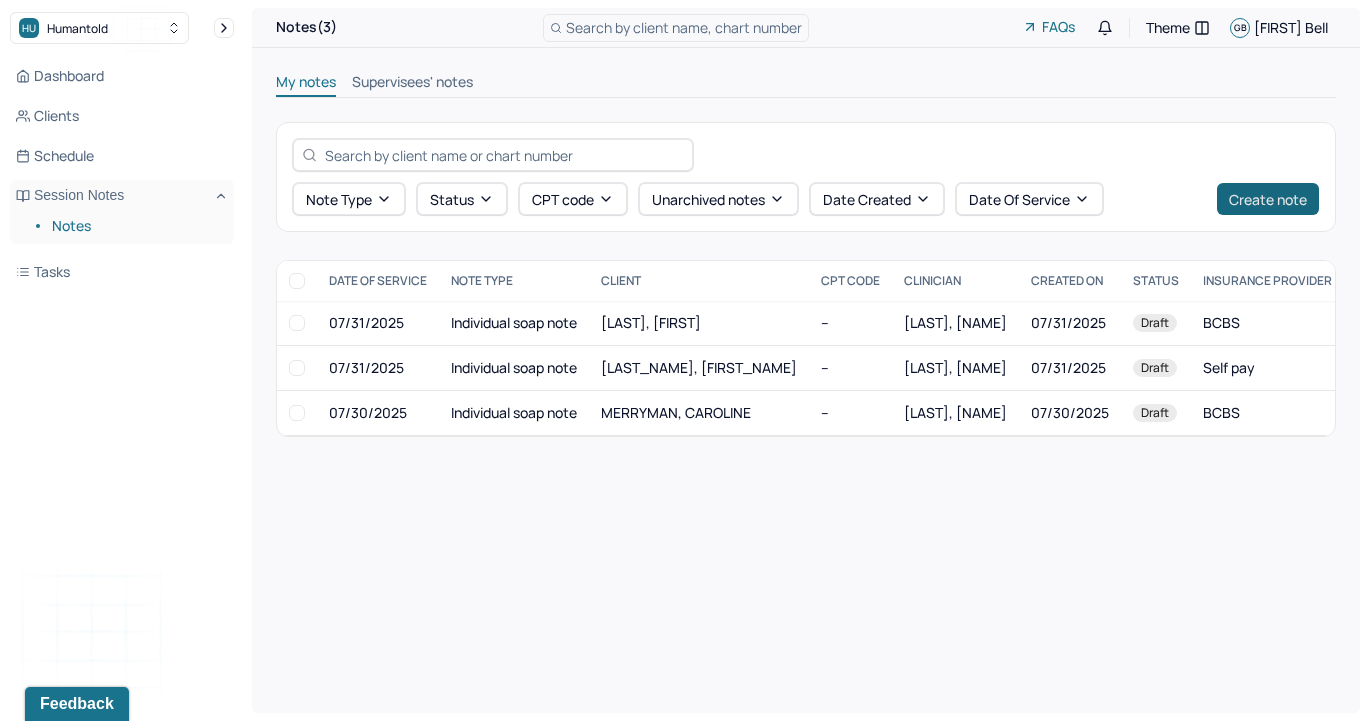 click on "Create note" at bounding box center (1268, 199) 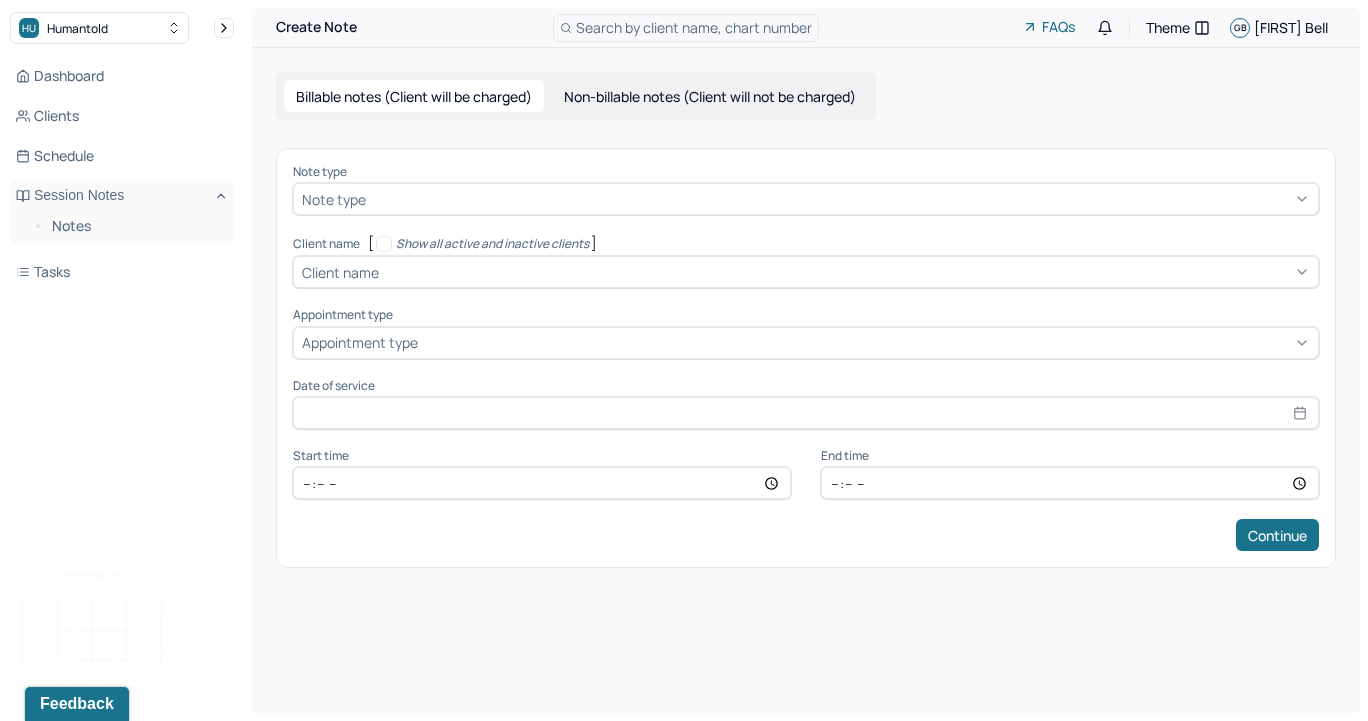 click at bounding box center [840, 199] 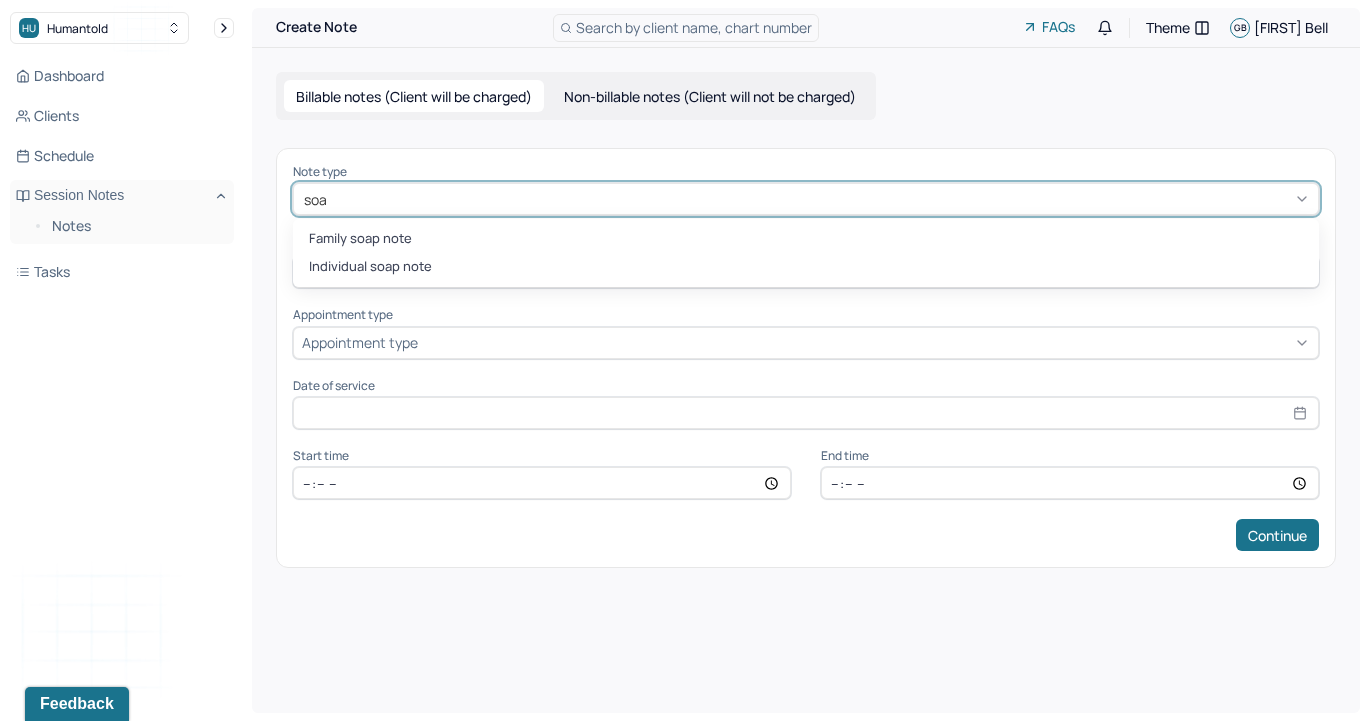 type on "soap" 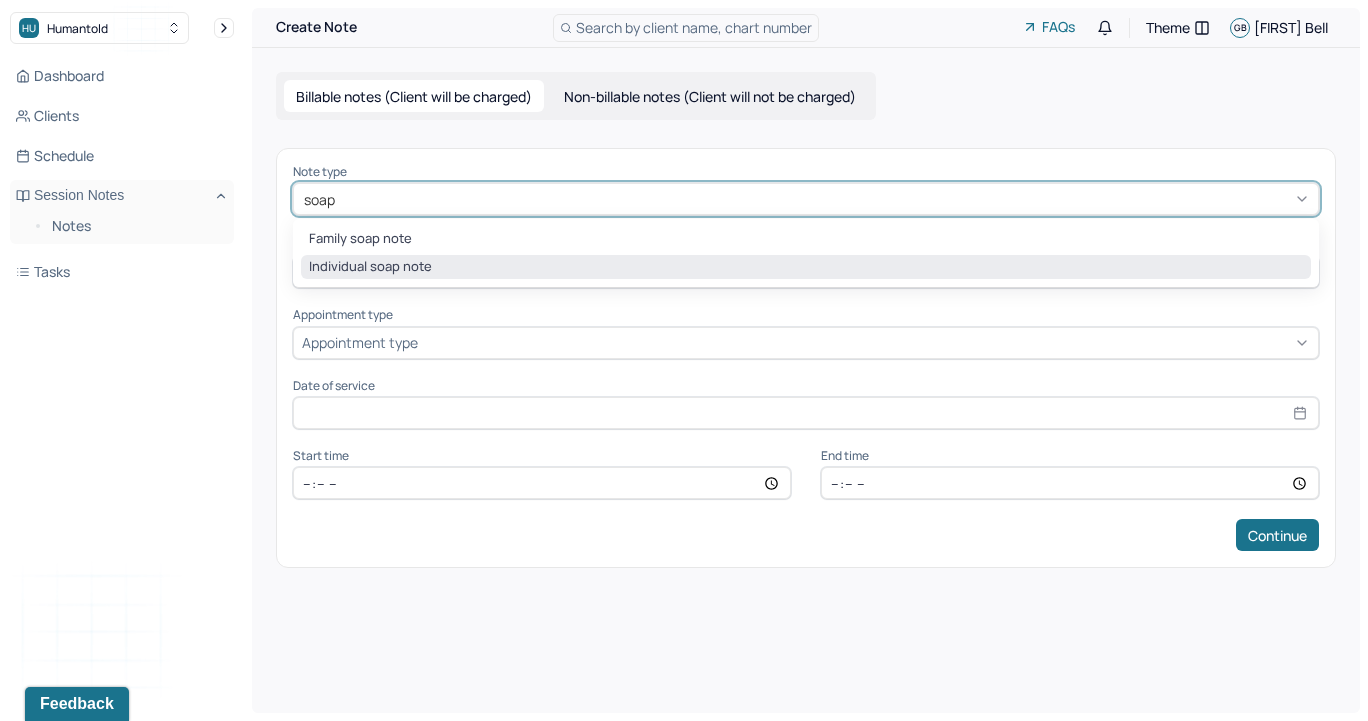 click on "Individual soap note" at bounding box center (806, 267) 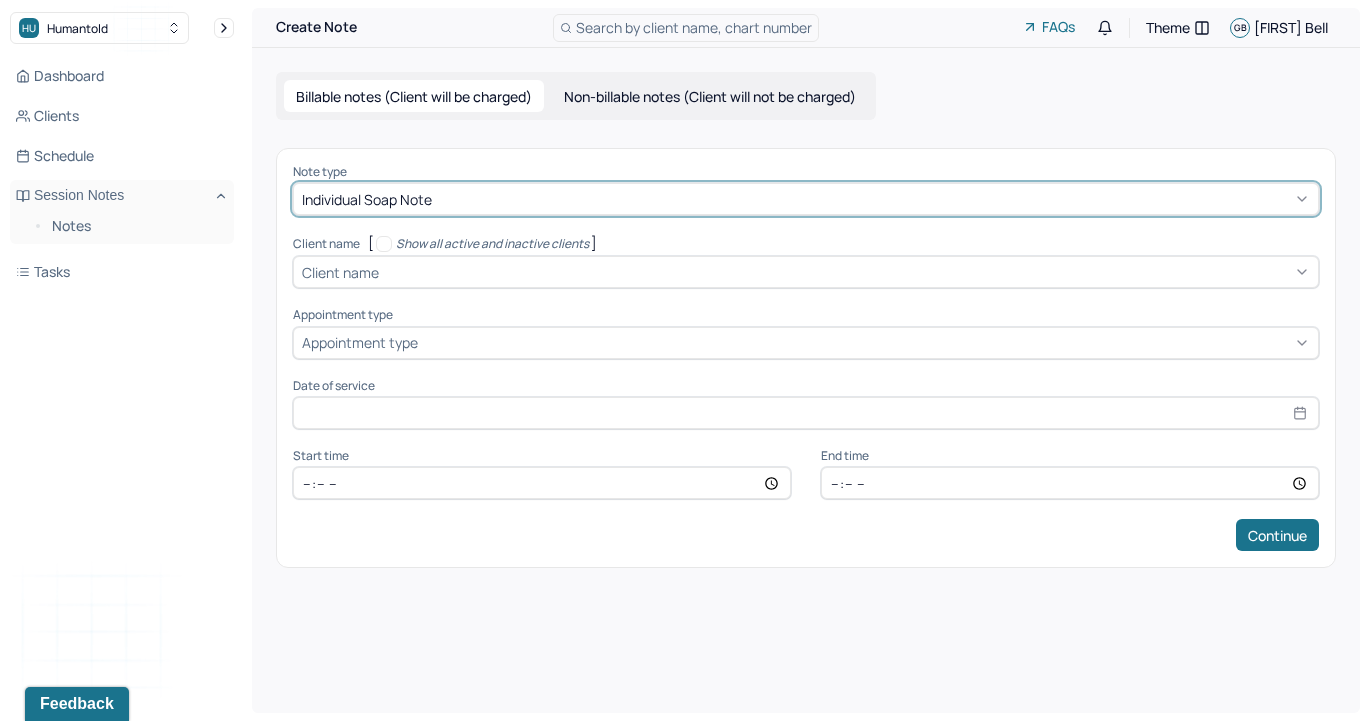 type 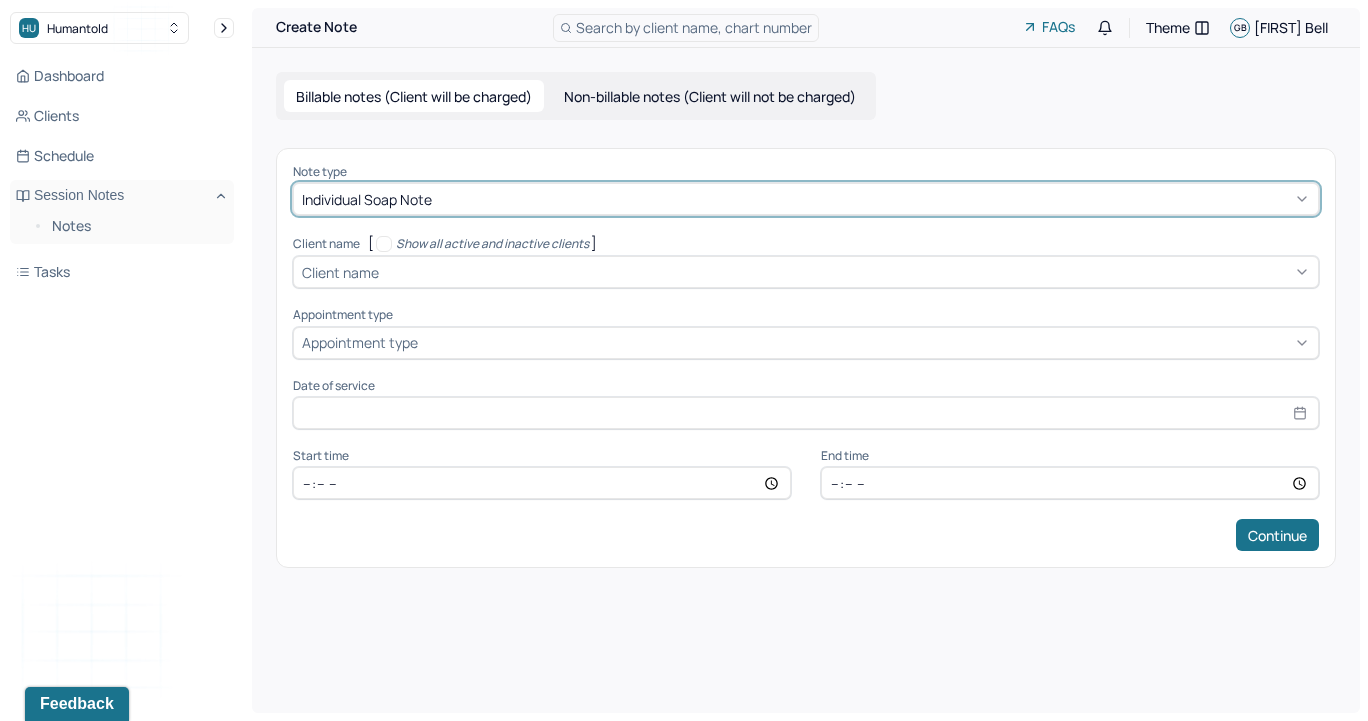 click at bounding box center (846, 272) 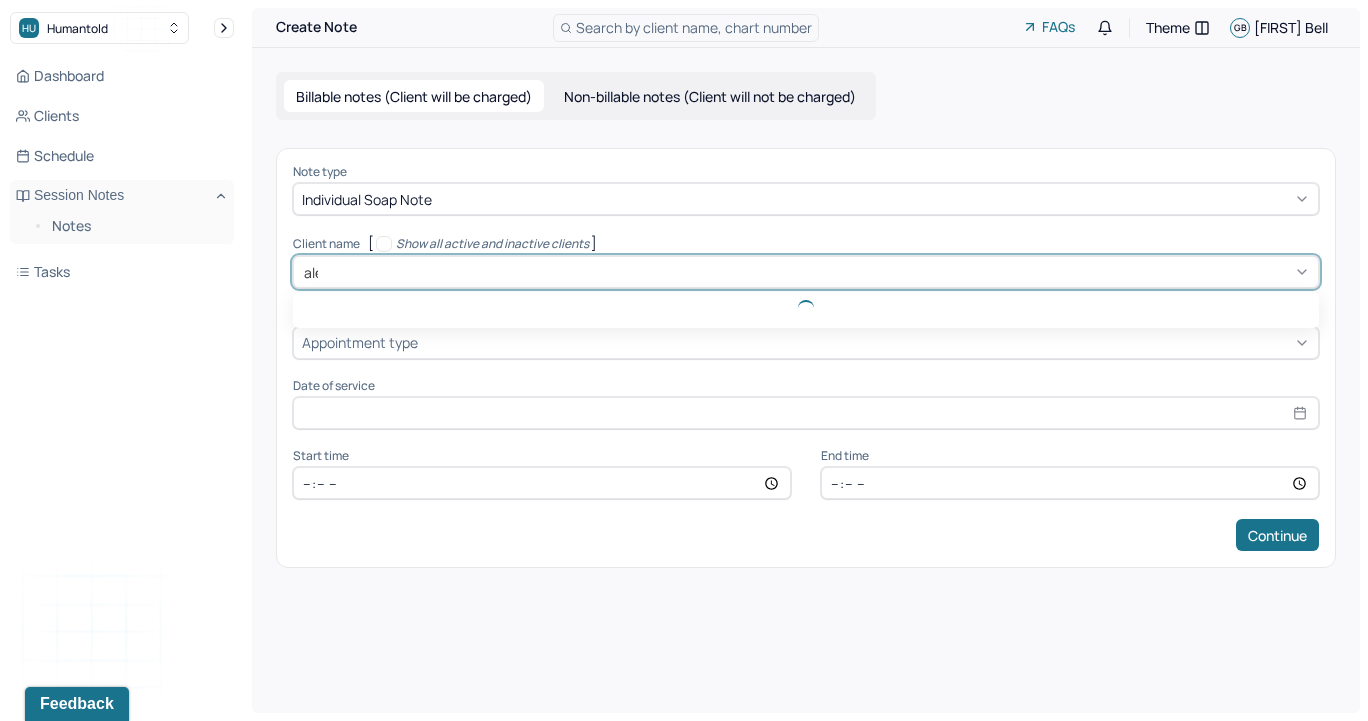 type on "alex" 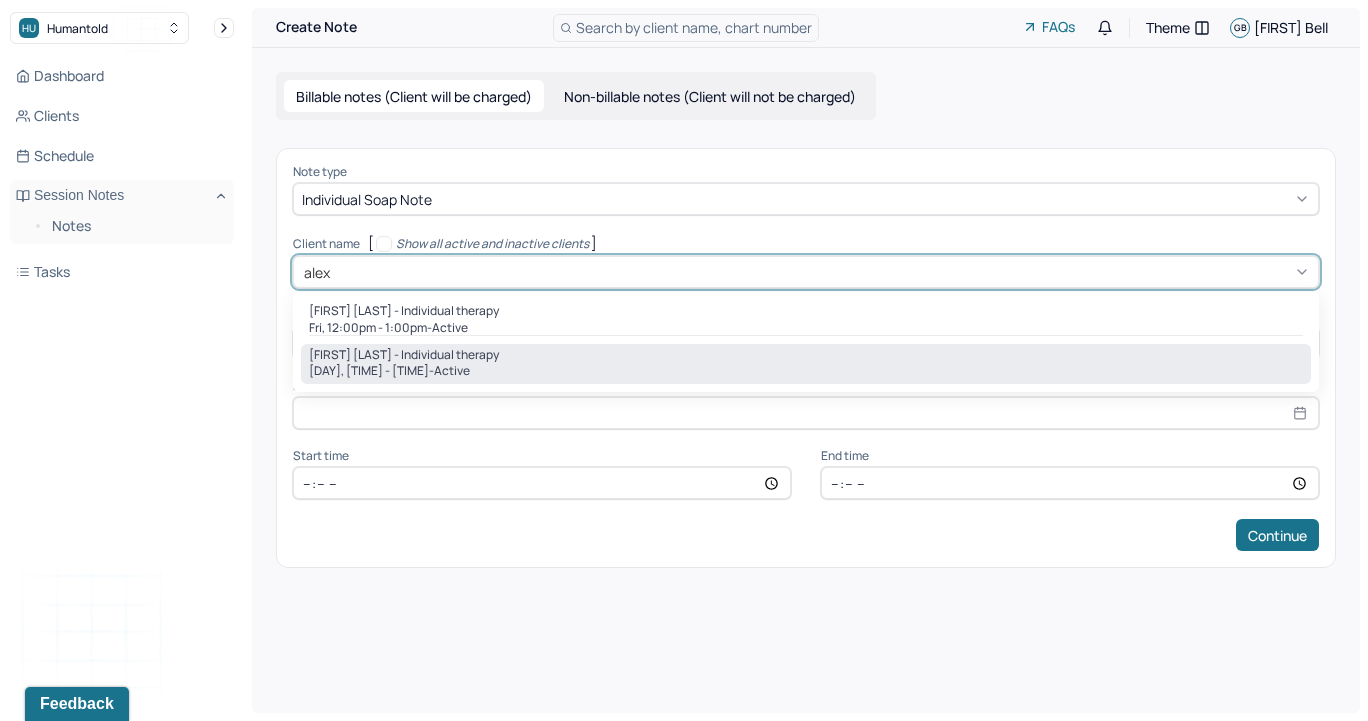 click on "[FIRST] [LAST] - Individual therapy" at bounding box center (404, 355) 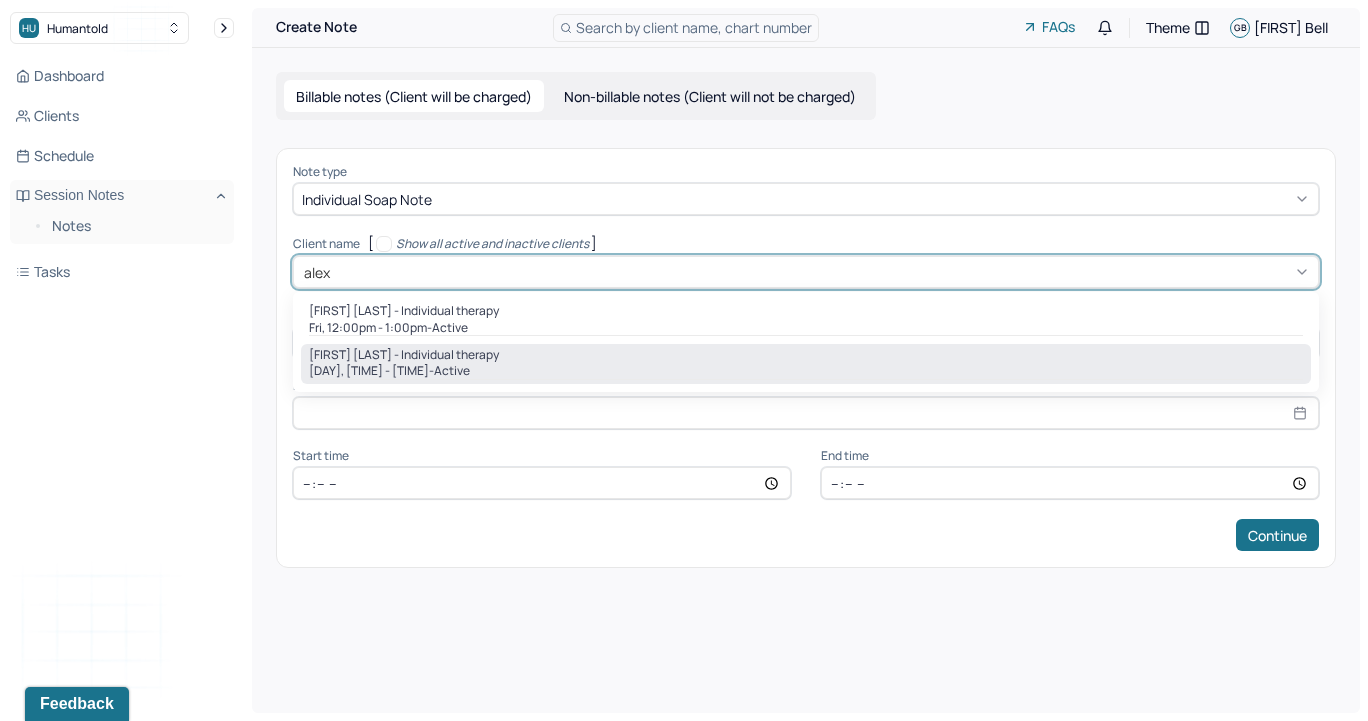 type 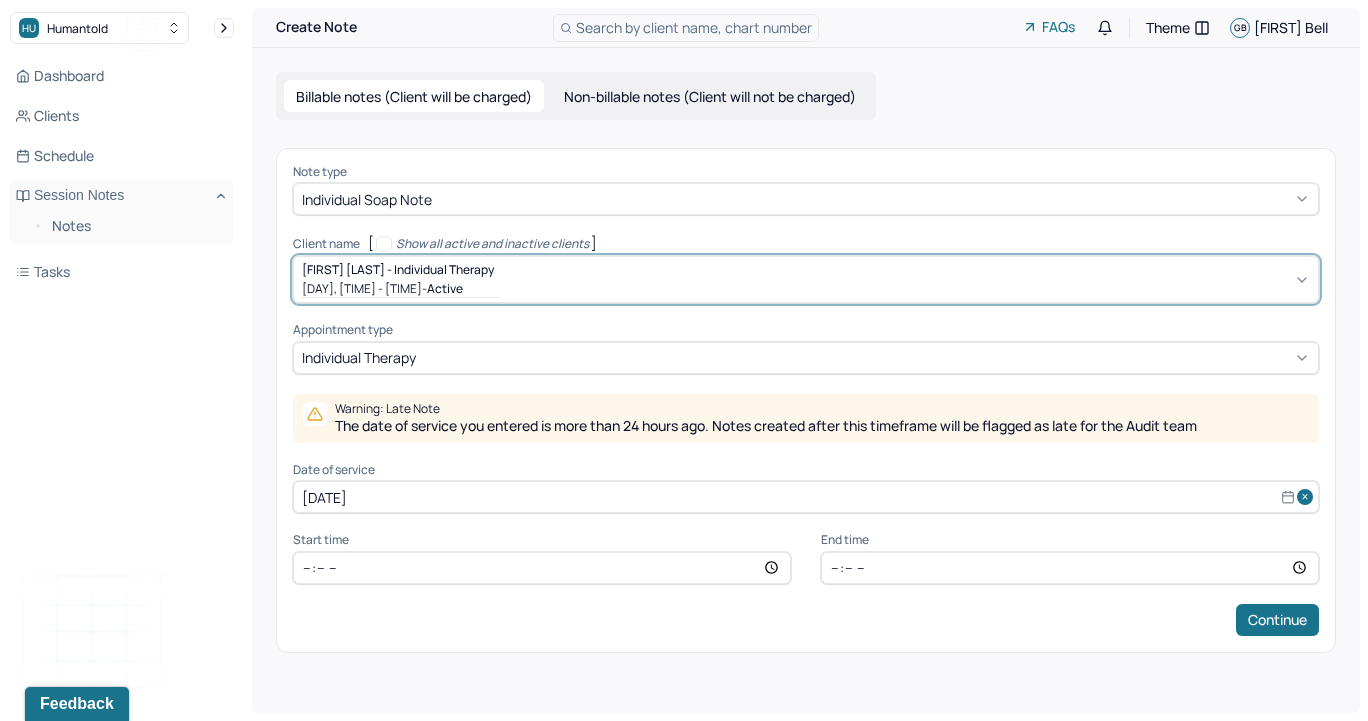 click on "[DATE]" at bounding box center [806, 497] 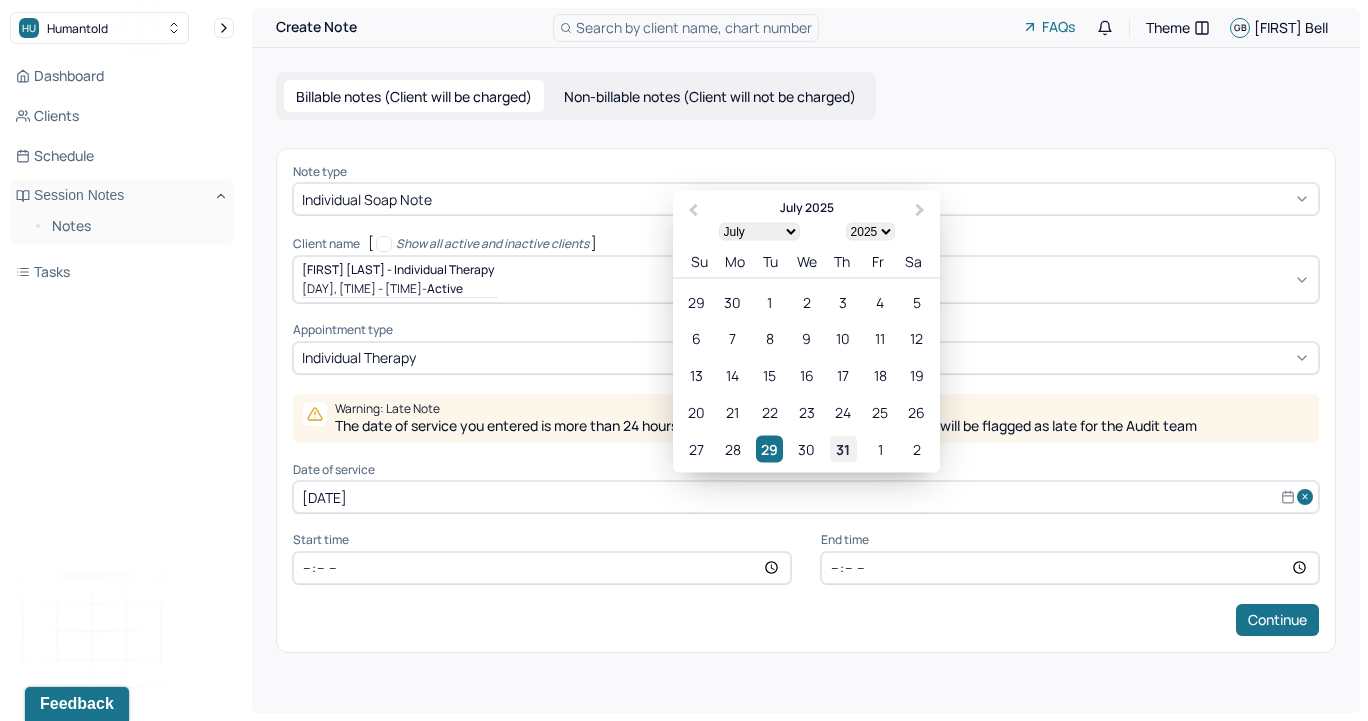 click on "31" at bounding box center (843, 449) 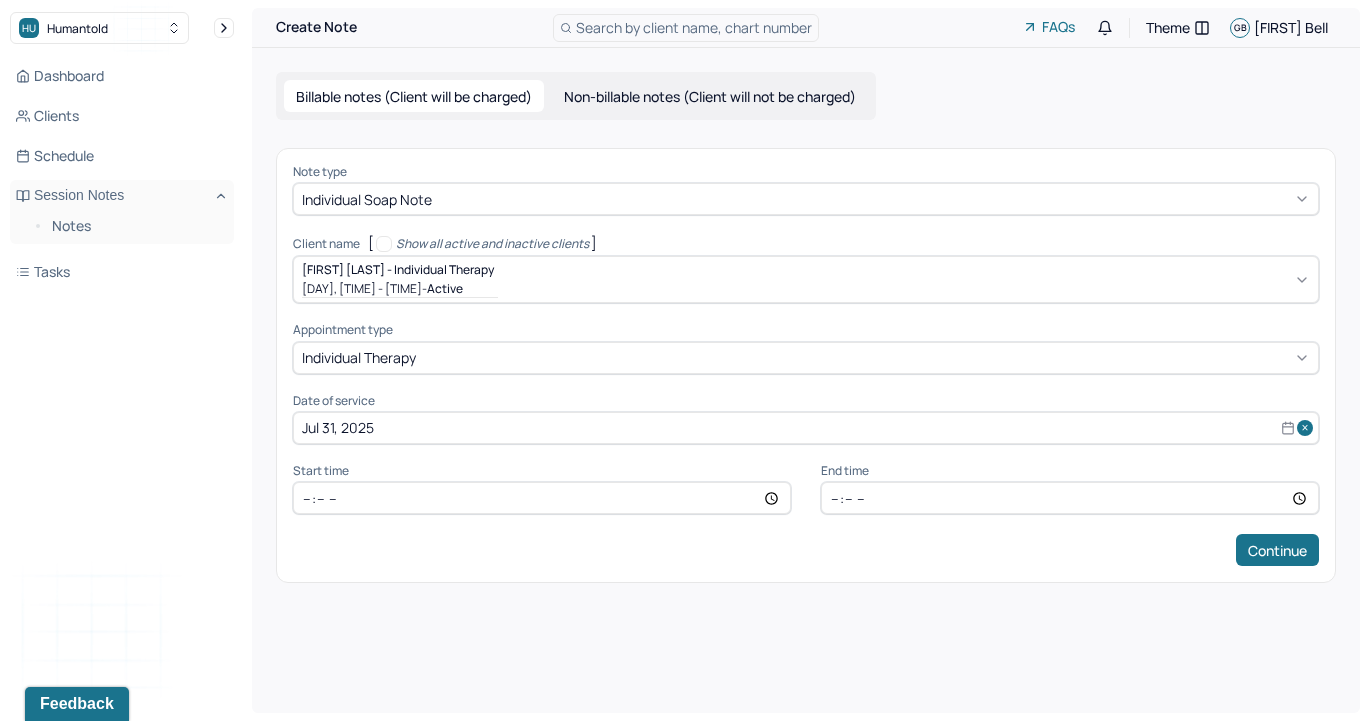 click on "[TIME]" at bounding box center (542, 498) 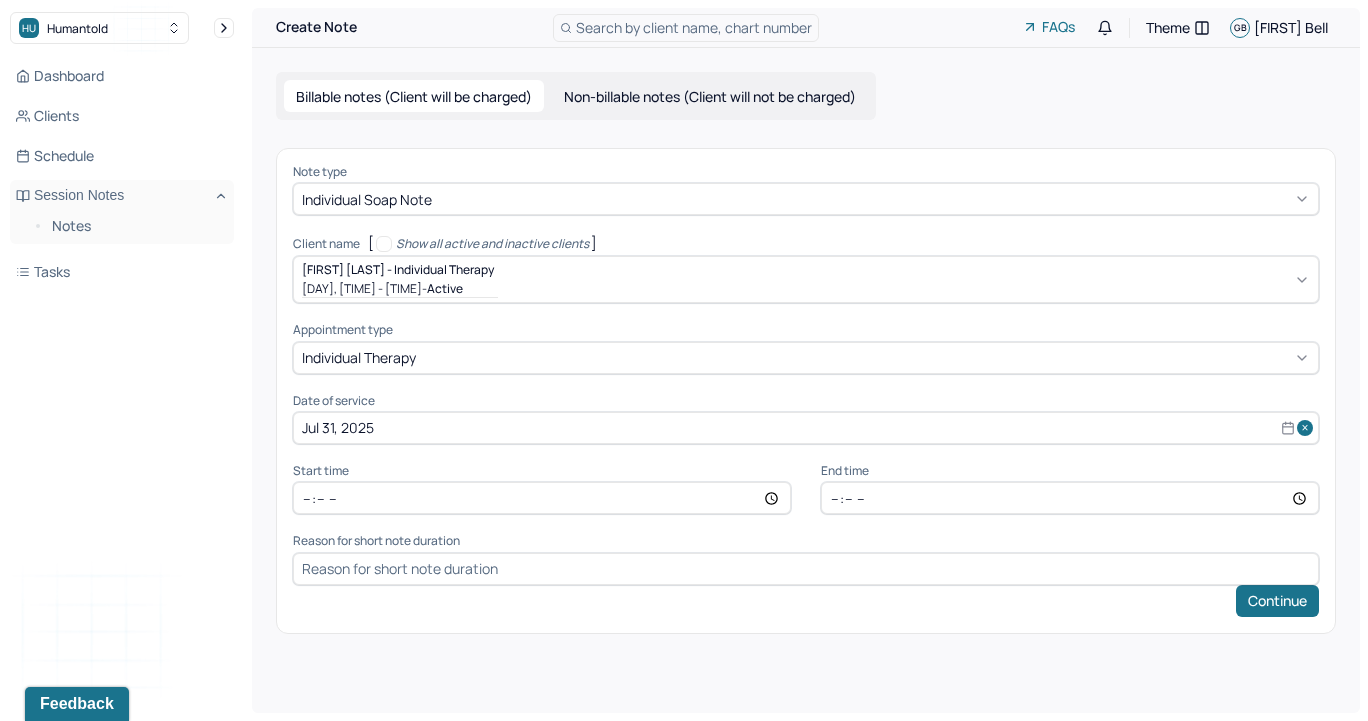 click on "[TIME]" at bounding box center [1070, 498] 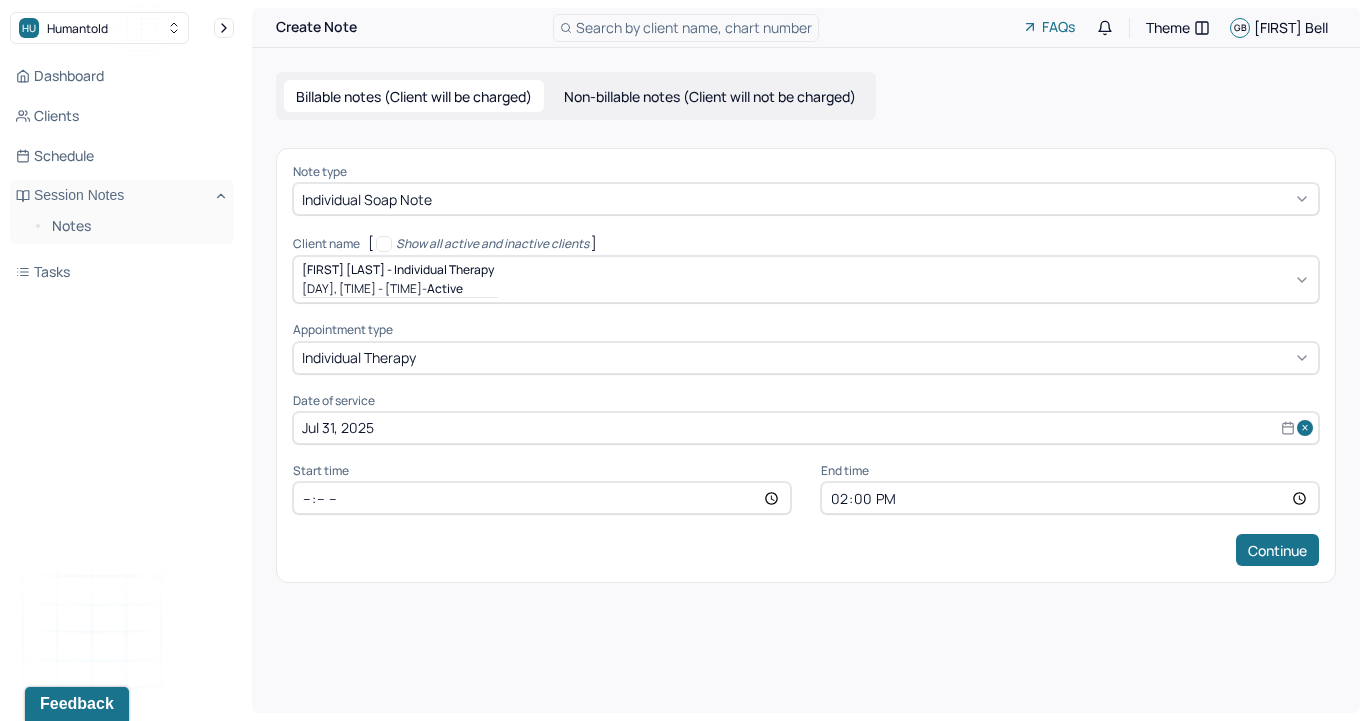 click on "Note type Individual soap note Client name [ Show all active and inactive clients ] [FIRST] [LAST] - Individual therapy Tue, 12:00pm - 1:00pm  -  active Supervisee name Gomattie [LAST] Appointment type individual therapy Date of service Jul 31, 2025 Start time 13:00 End time 14:00 Continue" at bounding box center (806, 365) 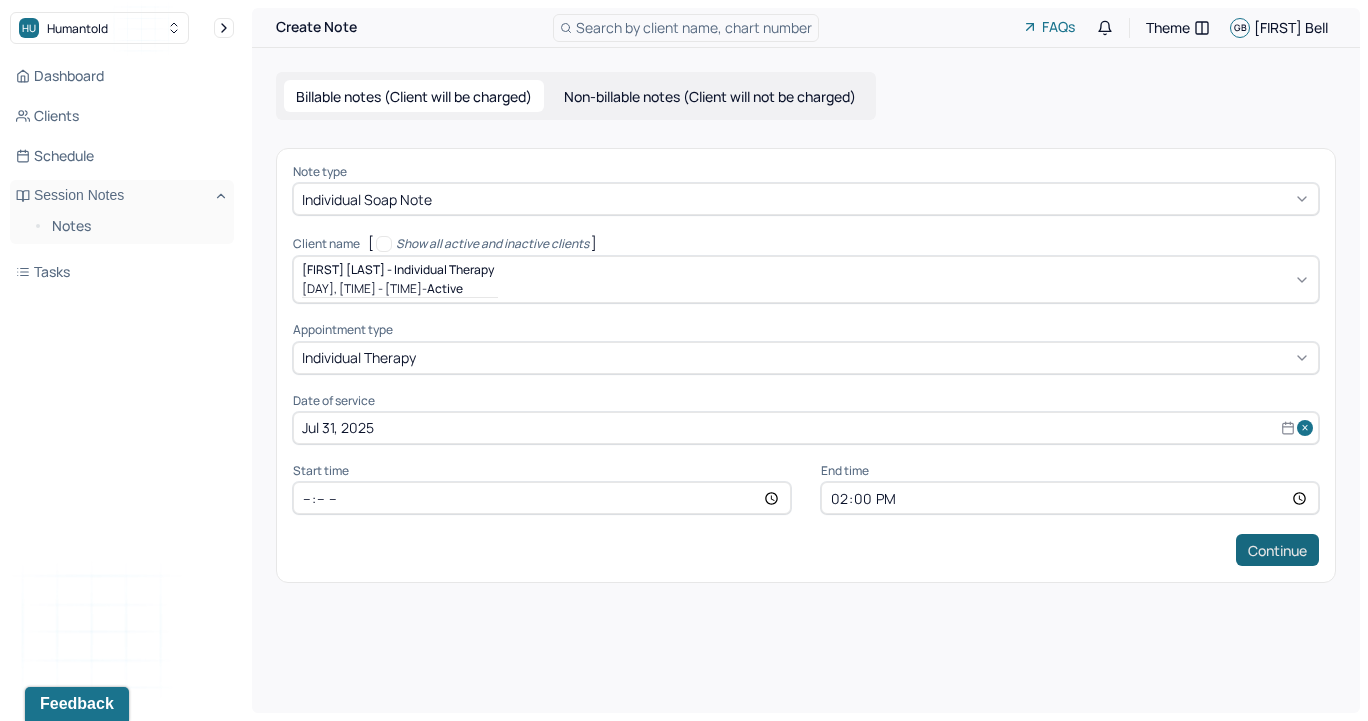 click on "Continue" at bounding box center (1277, 550) 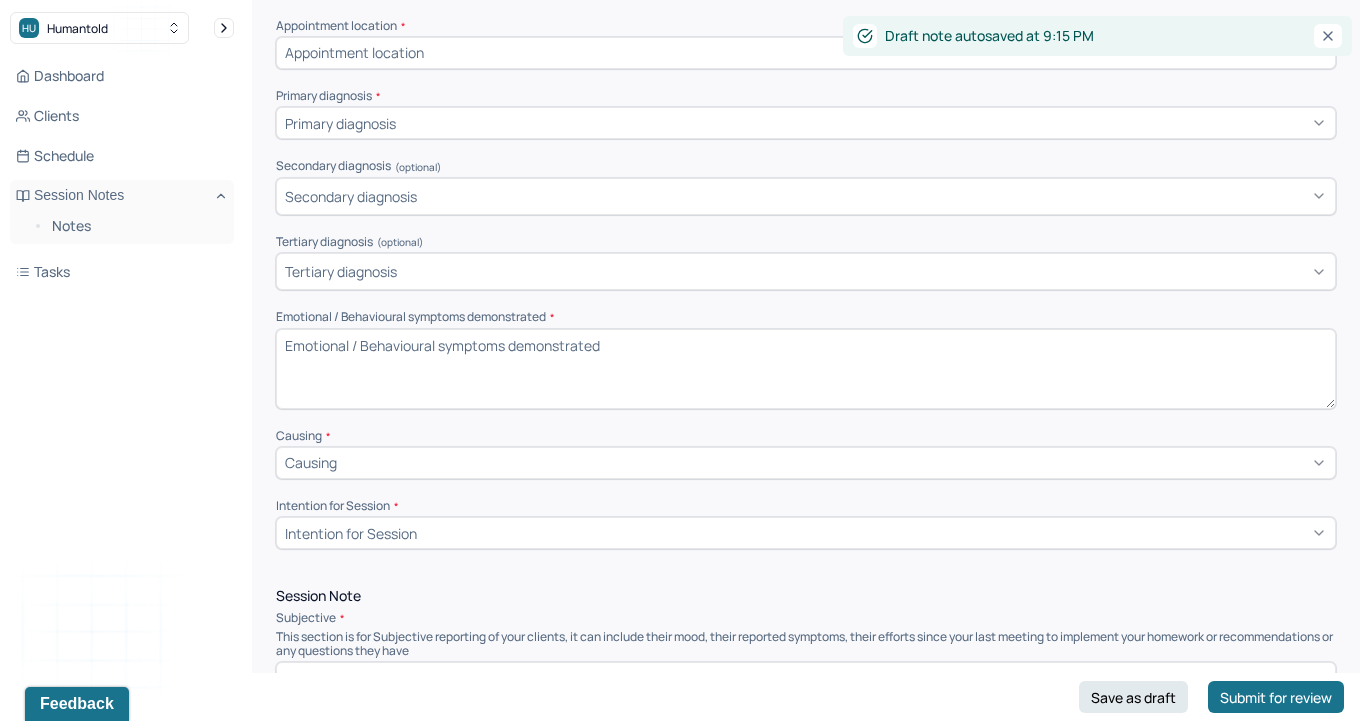scroll, scrollTop: 593, scrollLeft: 0, axis: vertical 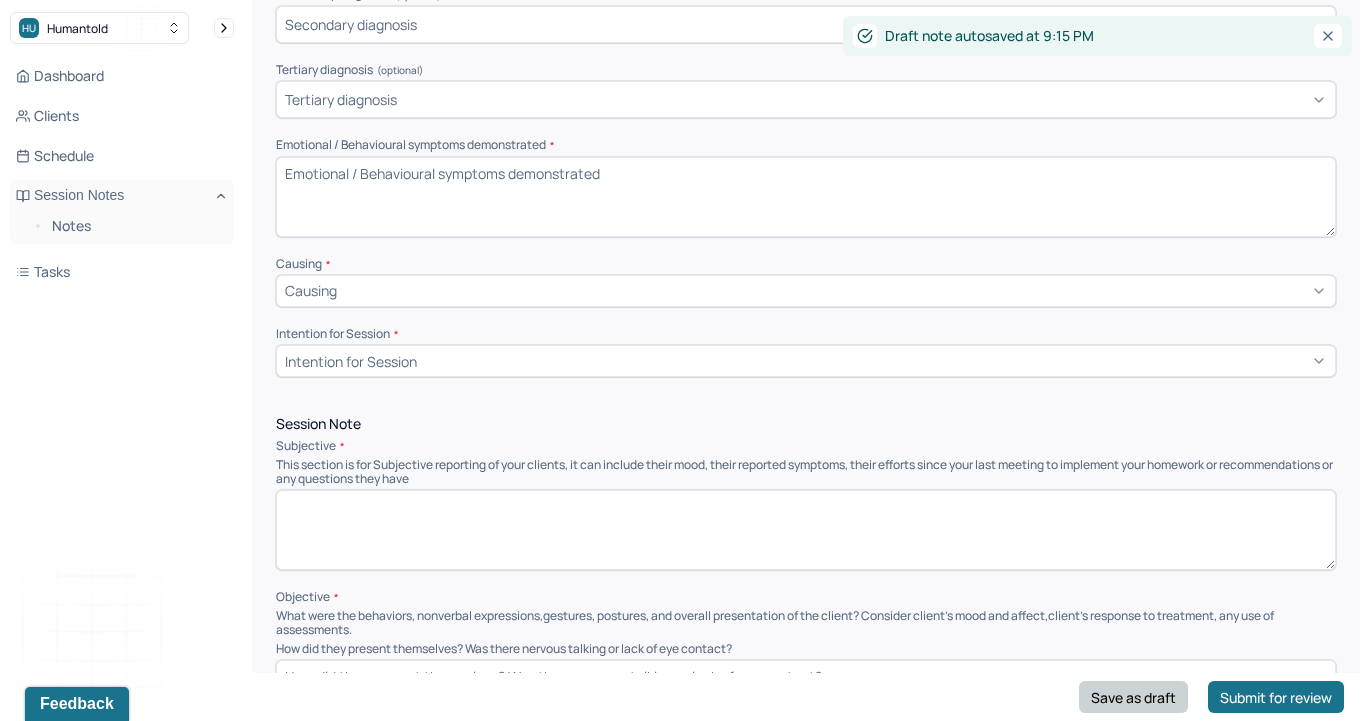 click on "Save as draft" at bounding box center [1133, 697] 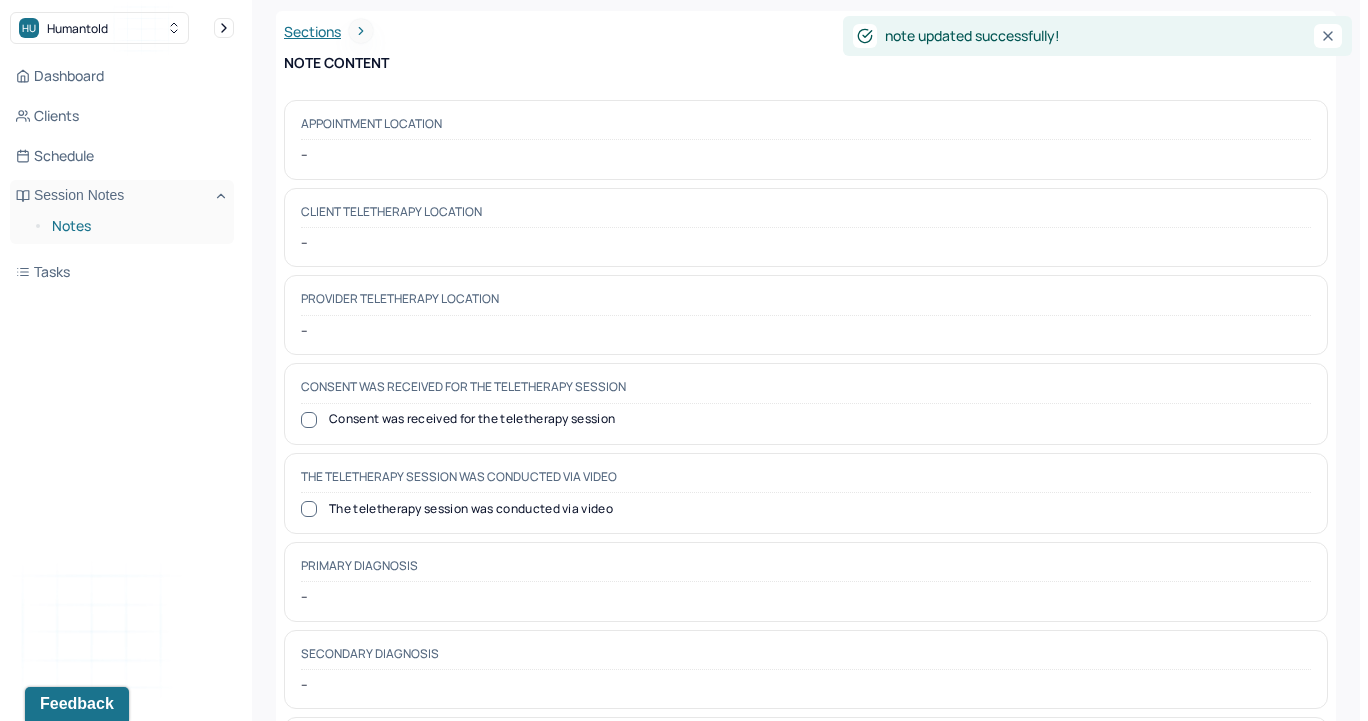 click on "Notes" at bounding box center [135, 226] 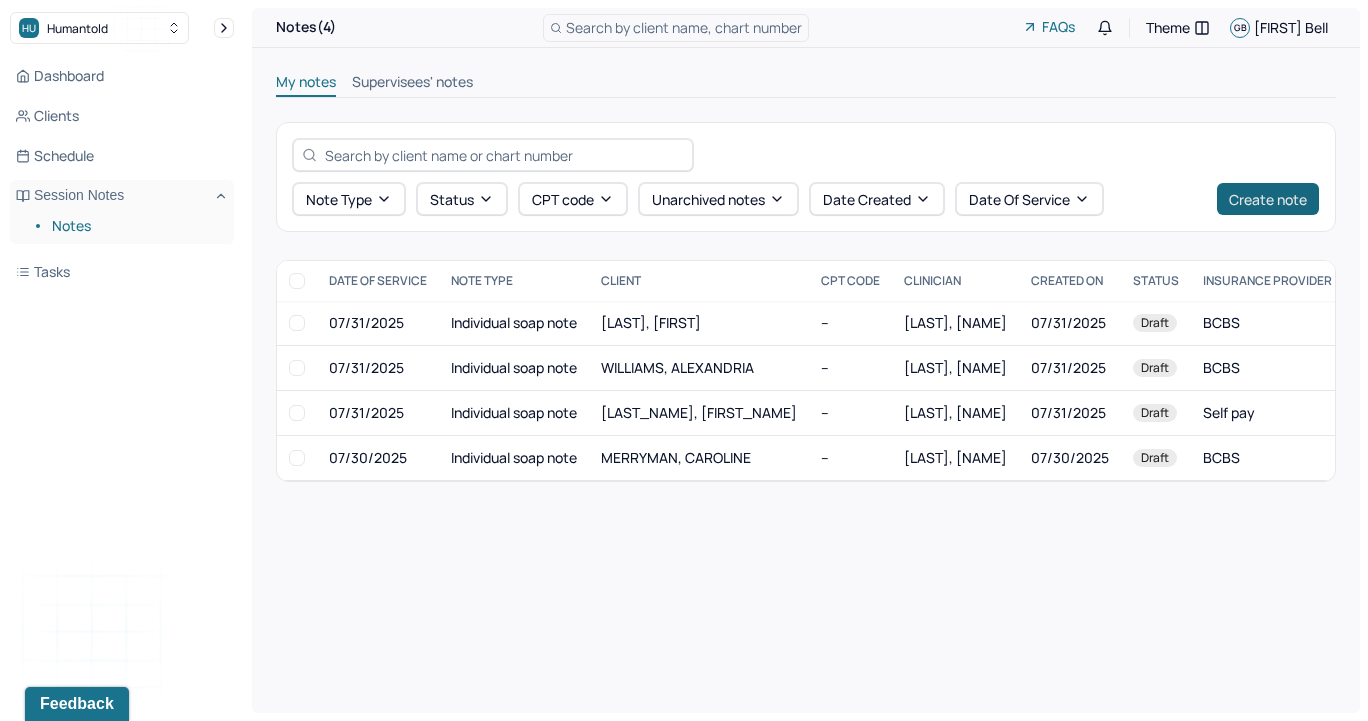 click on "Create note" at bounding box center [1268, 199] 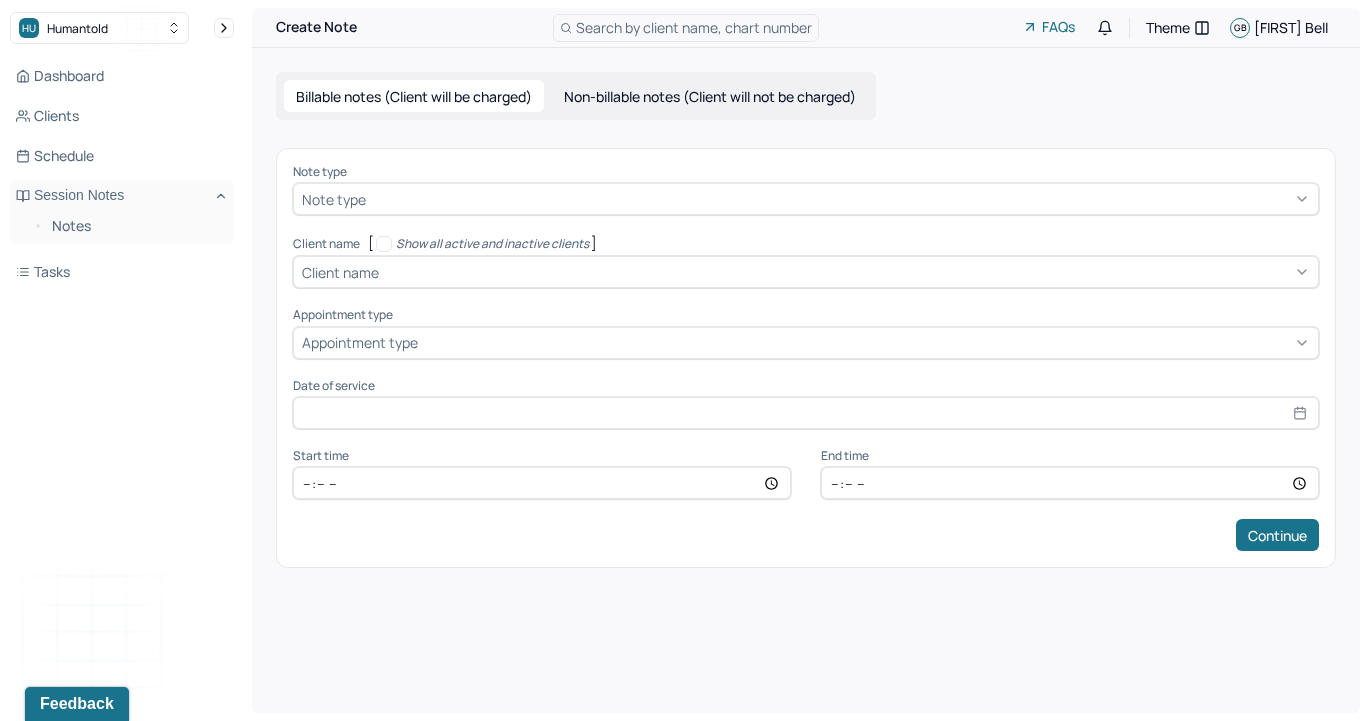 click at bounding box center (840, 199) 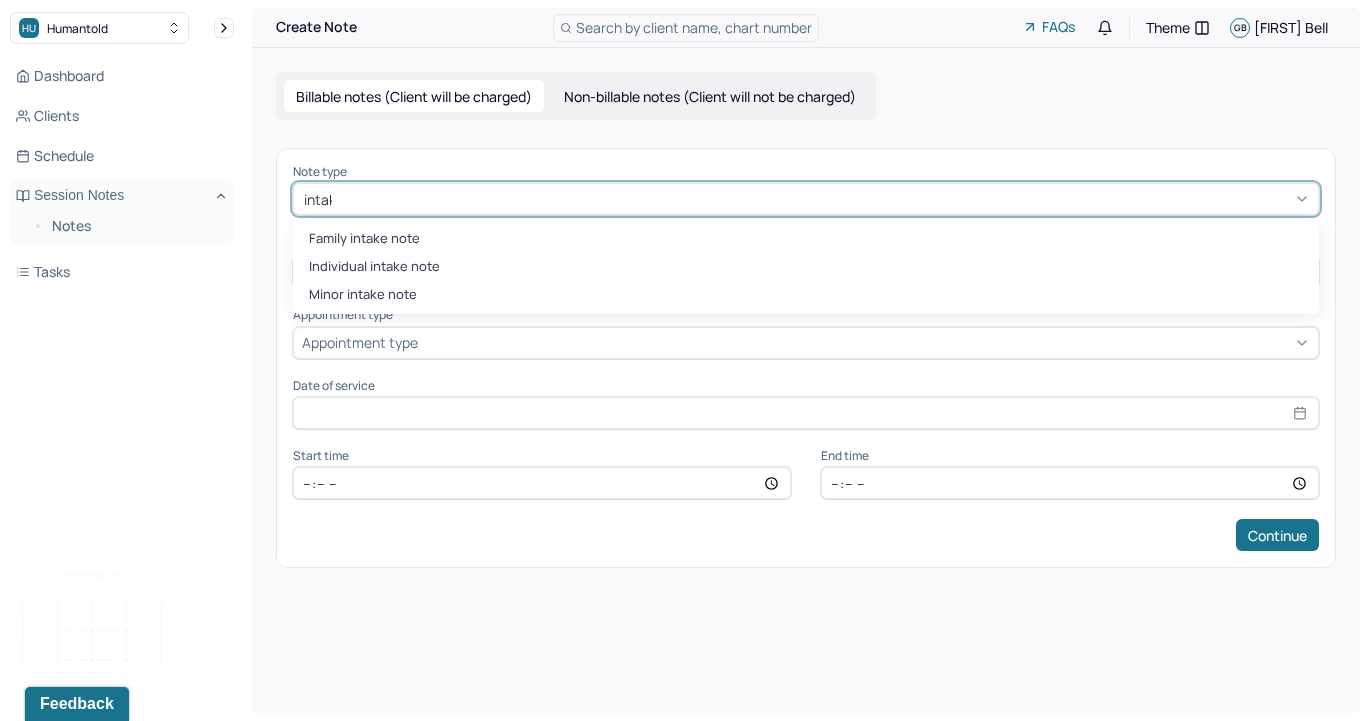 type on "intake" 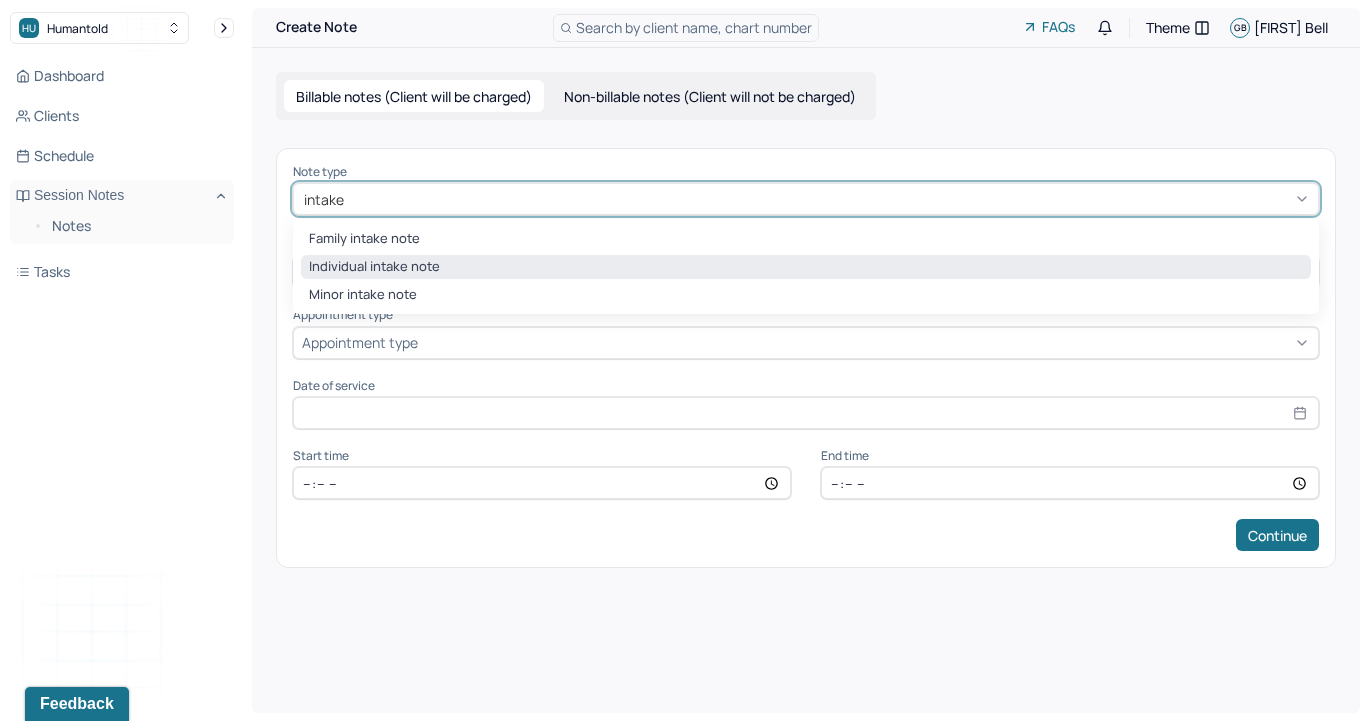 click on "Individual intake note" at bounding box center (806, 267) 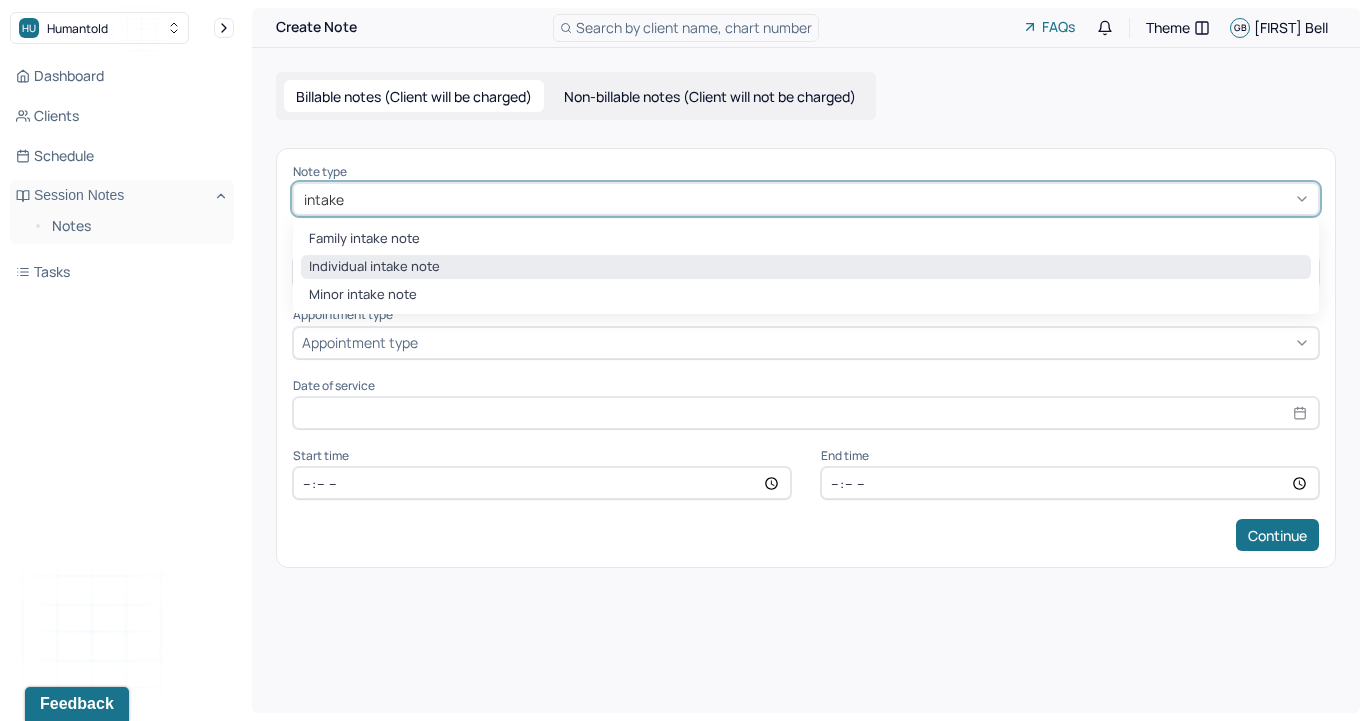 type 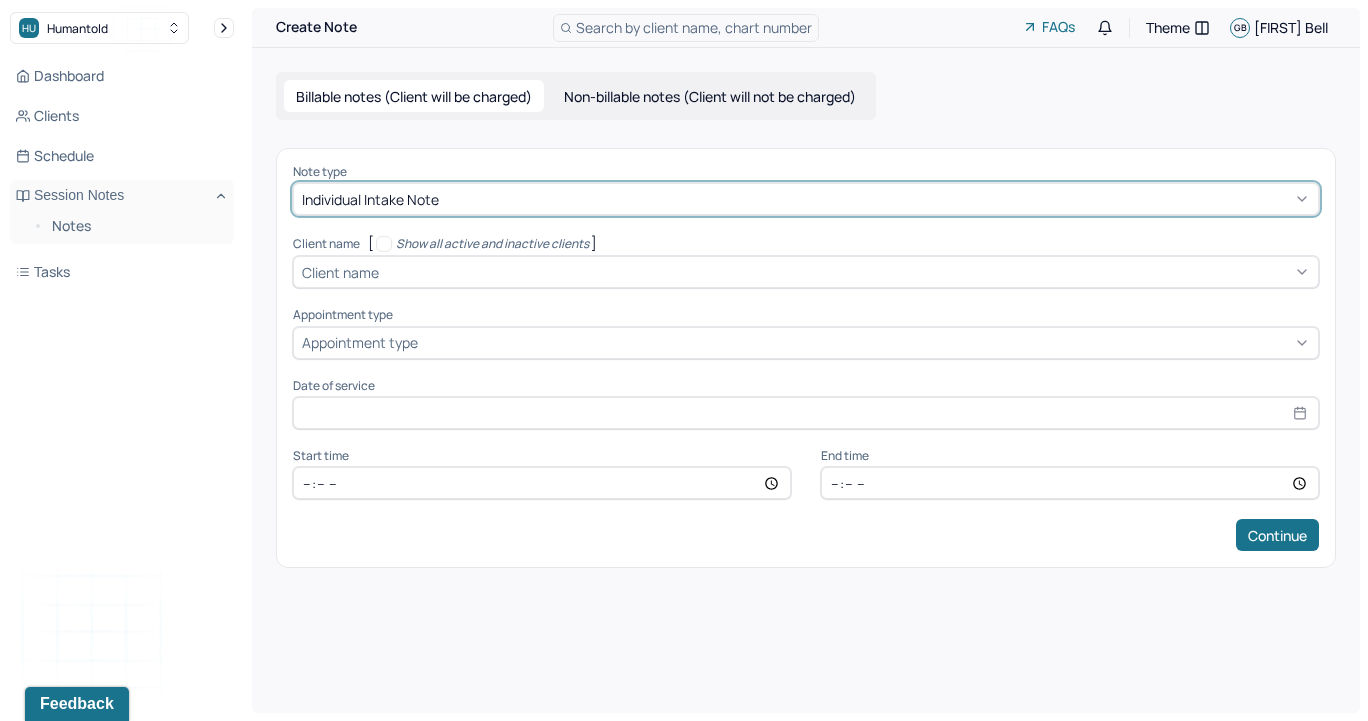 click on "Client name" at bounding box center (806, 272) 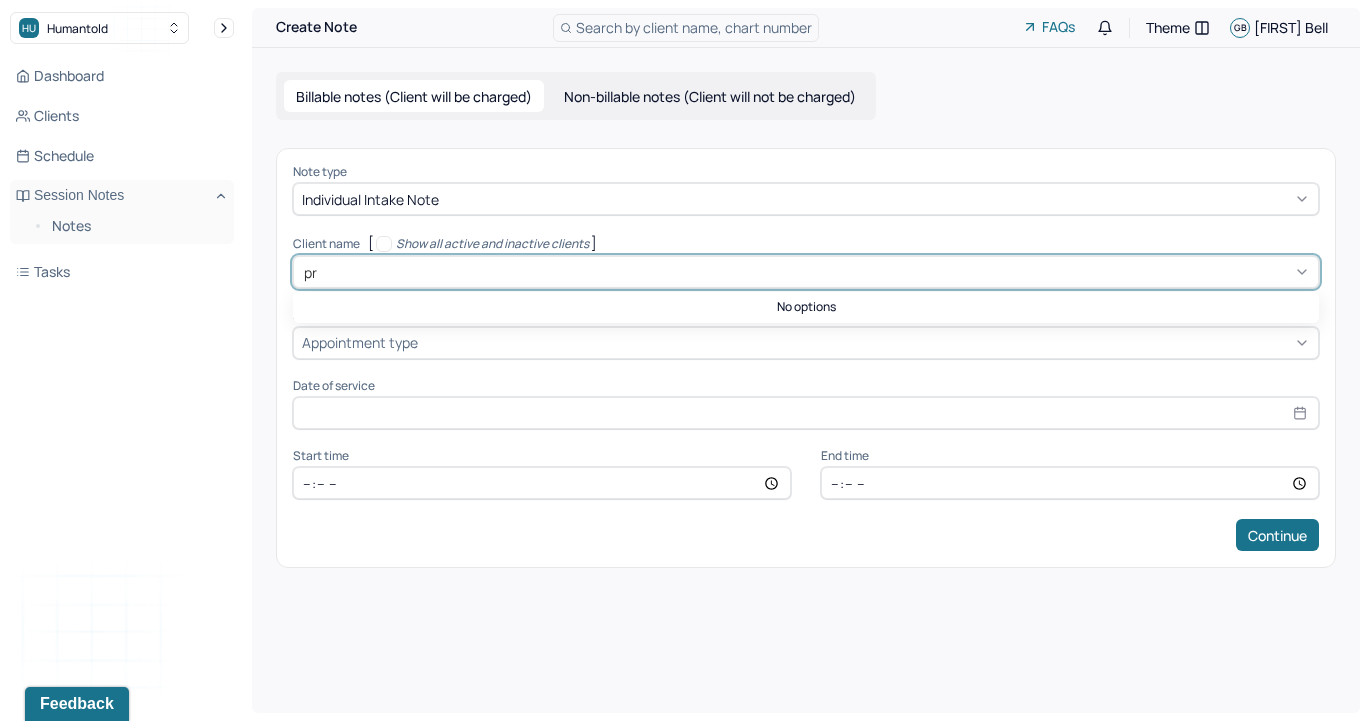 type on "p" 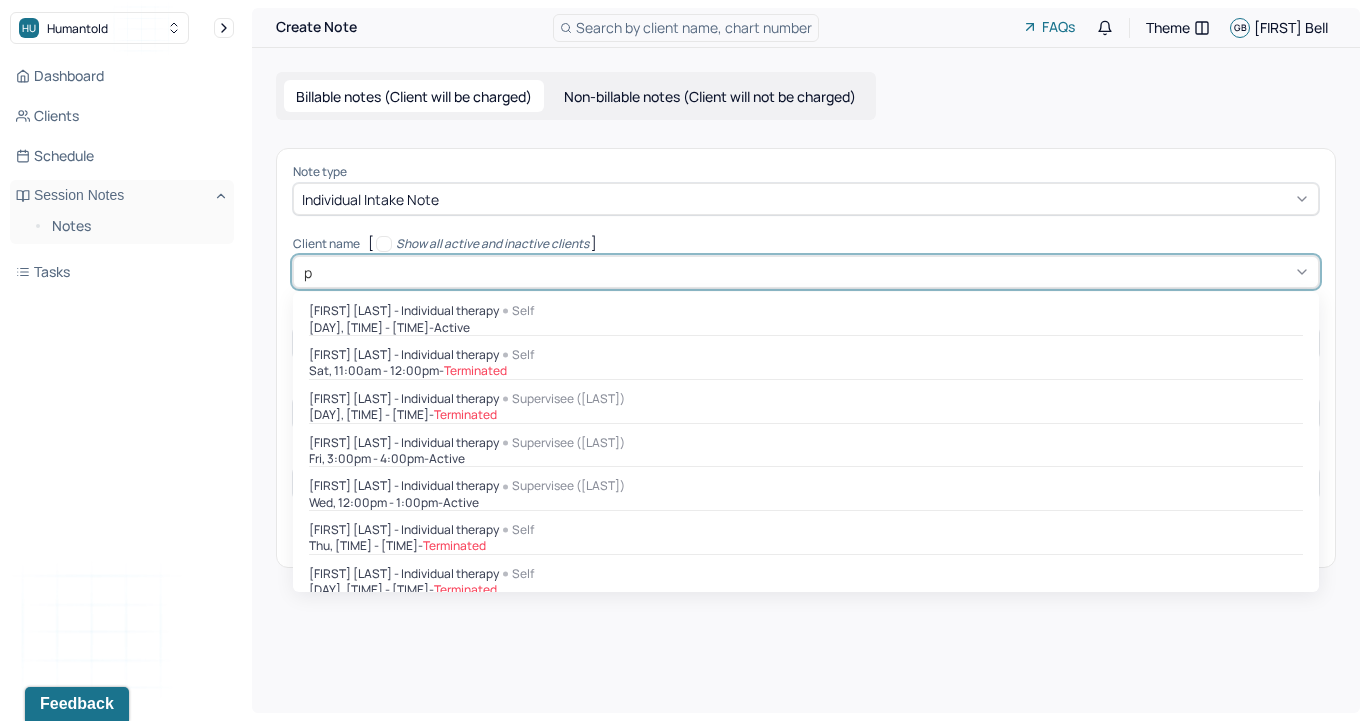 type 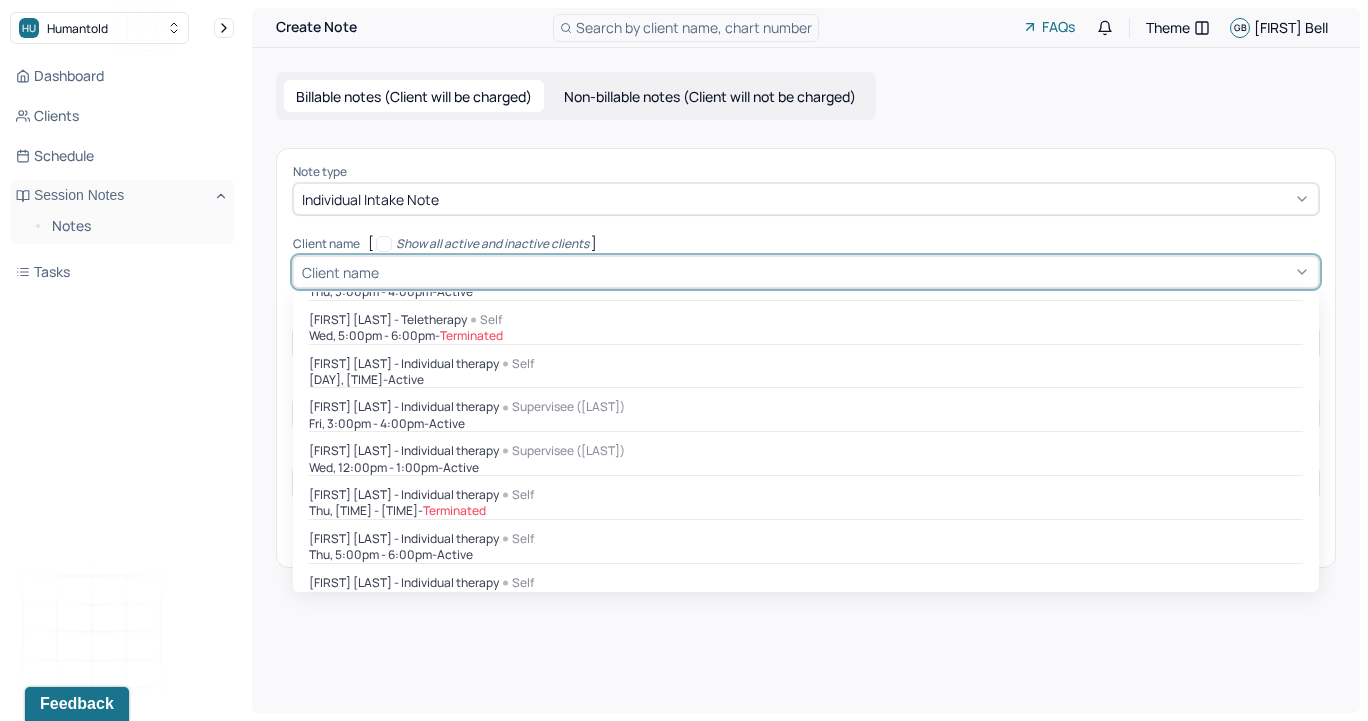 scroll, scrollTop: 1266, scrollLeft: 0, axis: vertical 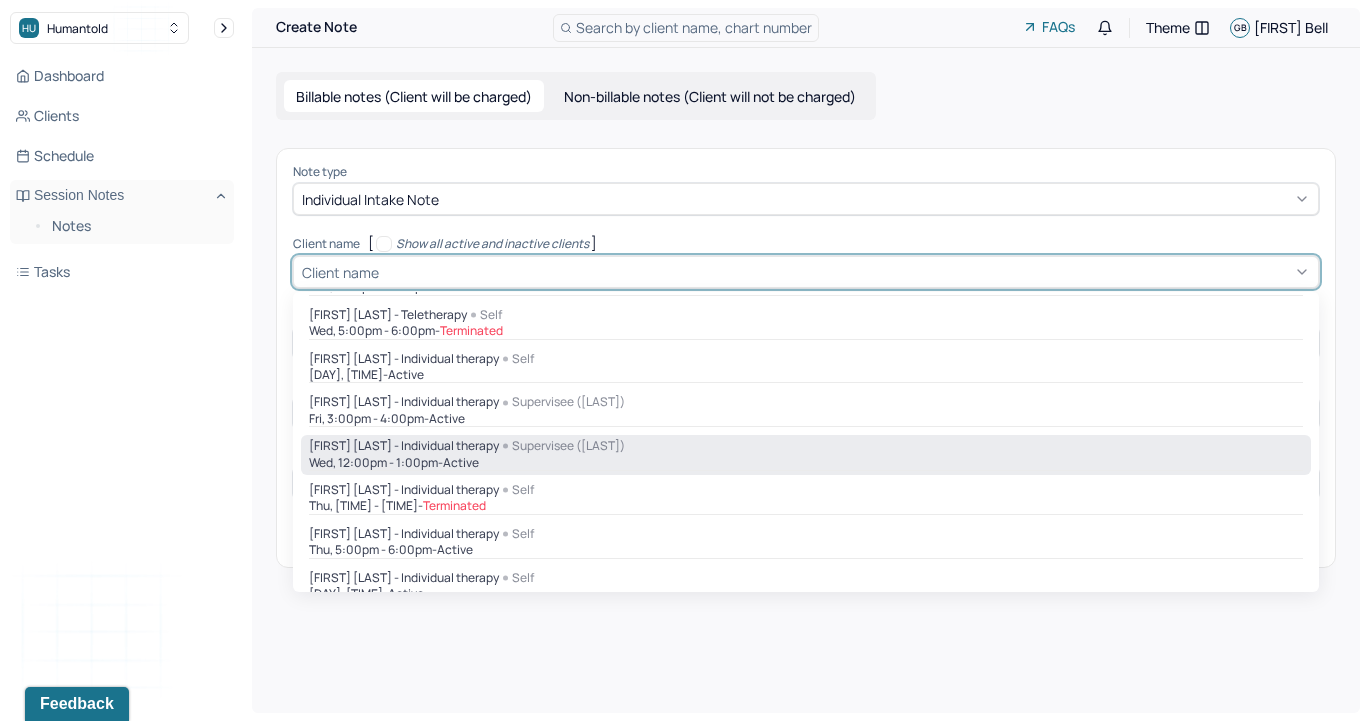 click on "Wed, 12:00pm - 1:00pm  -  active" at bounding box center [806, 463] 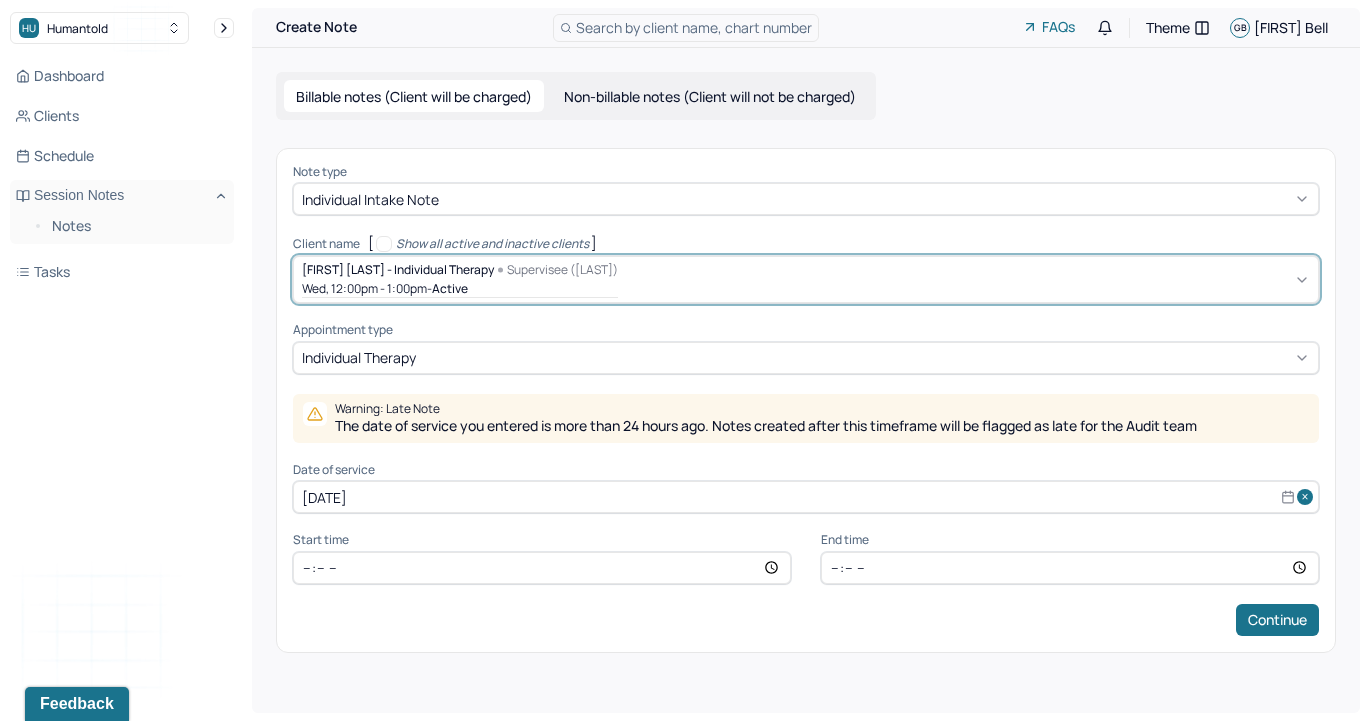 click on "[DATE]" at bounding box center (806, 497) 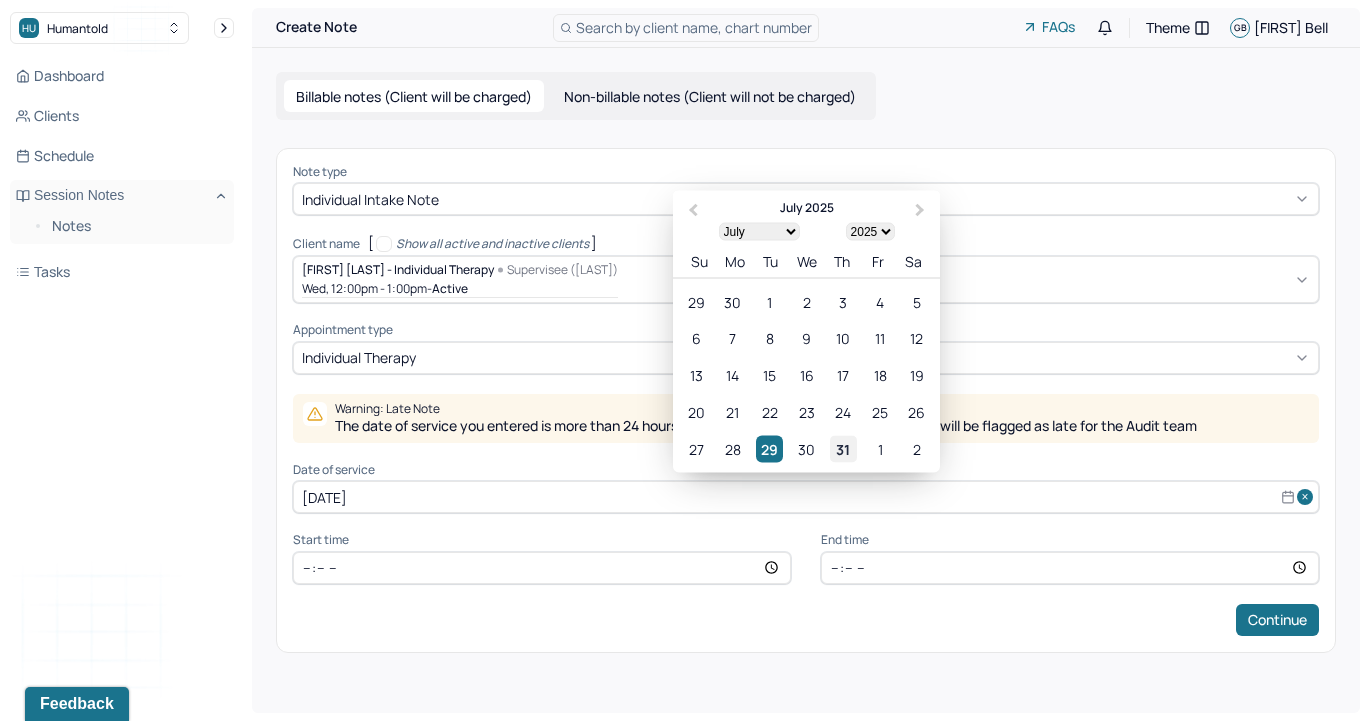 click on "31" at bounding box center [843, 449] 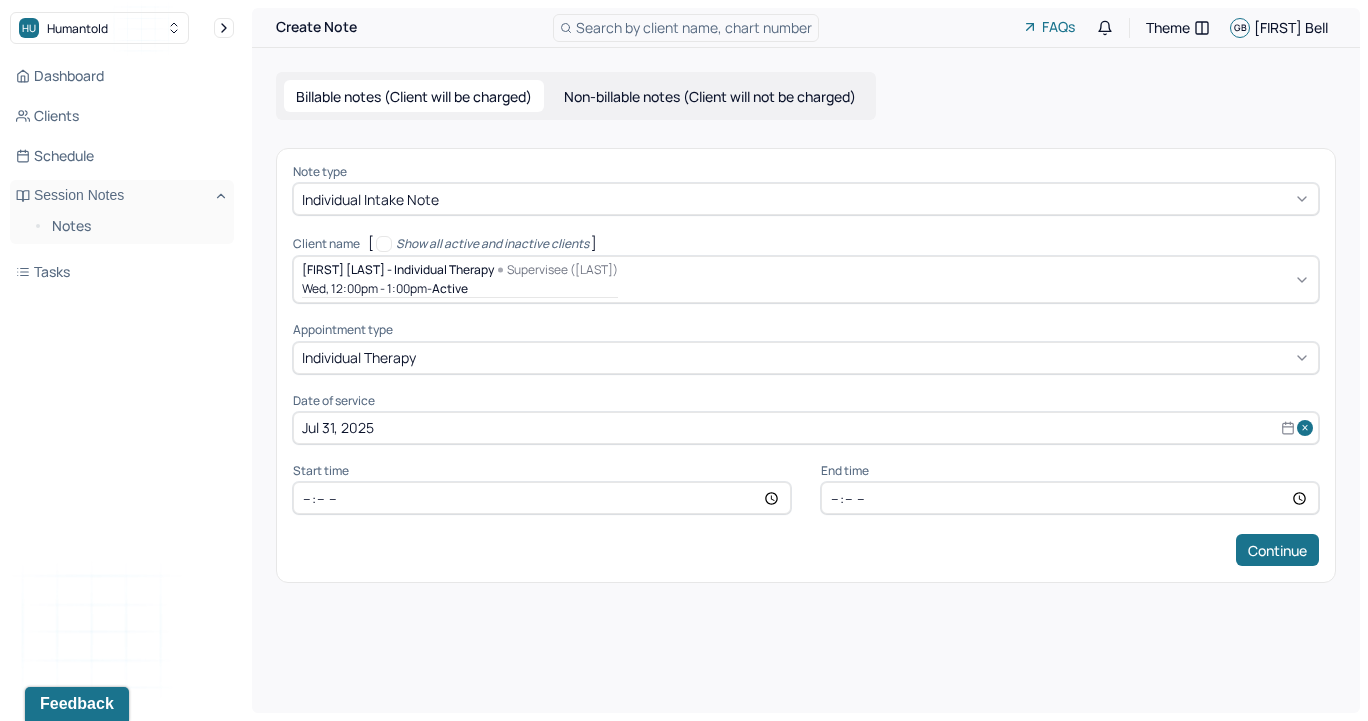 select on "6" 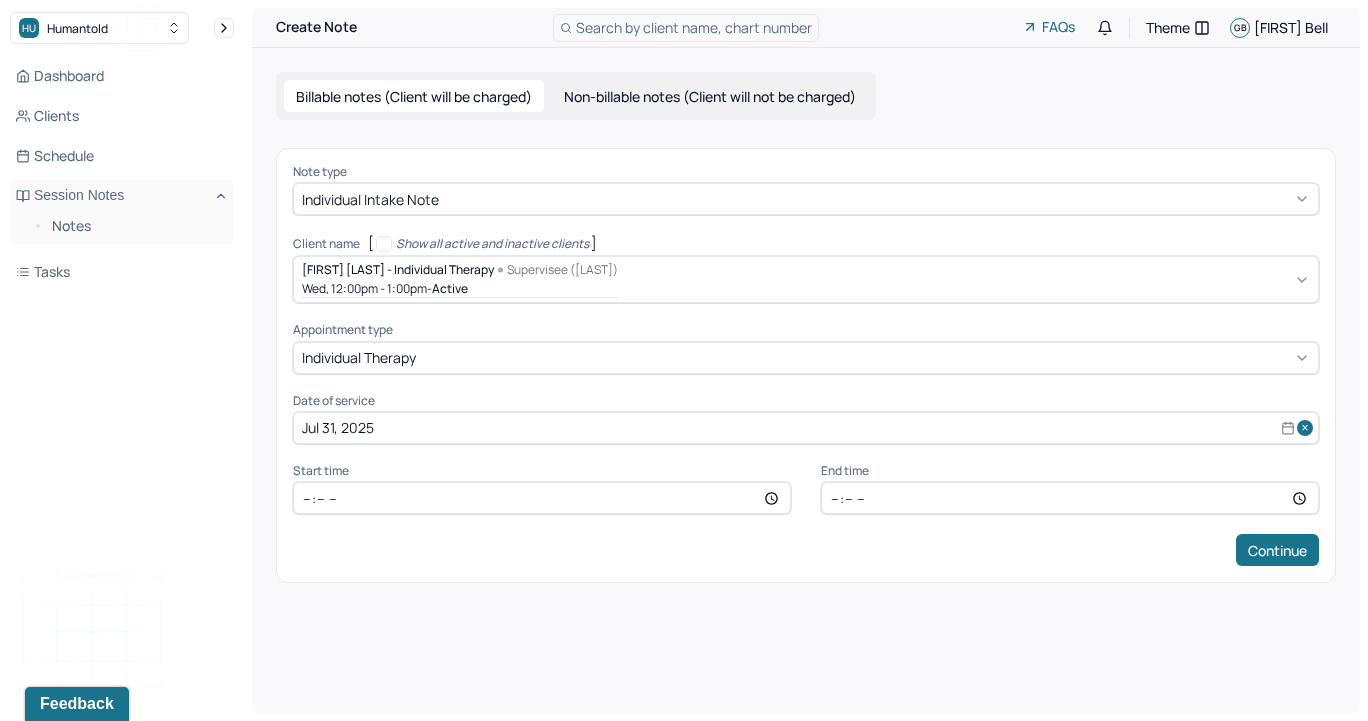 click on "[TIME]" at bounding box center [542, 498] 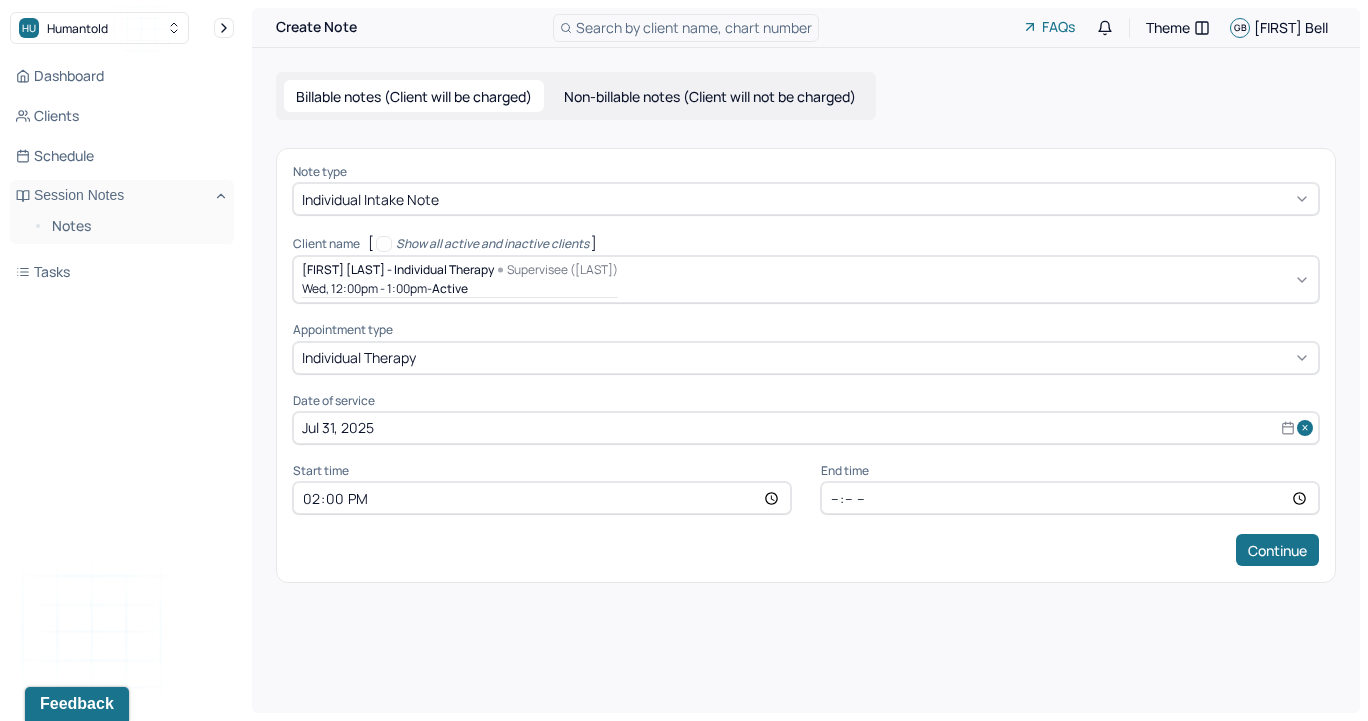 click on "[TIME]" at bounding box center (1070, 498) 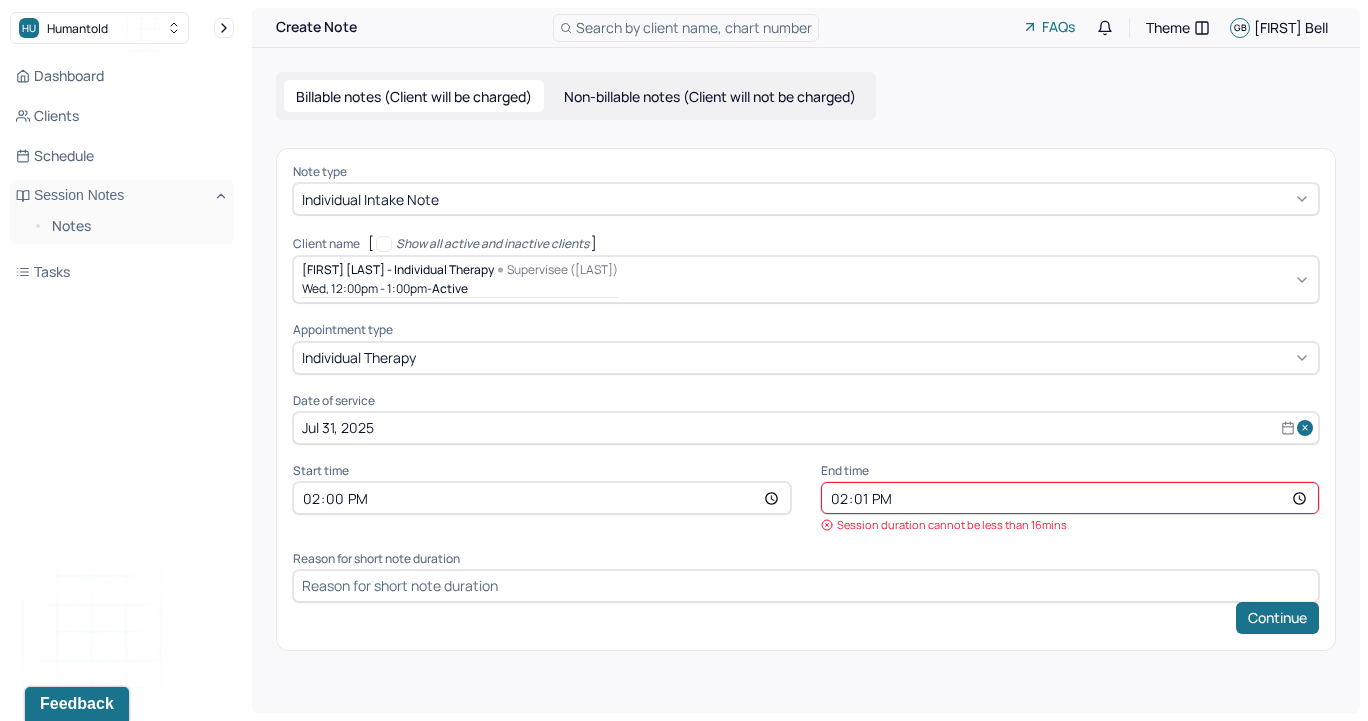 type on "[TIME]" 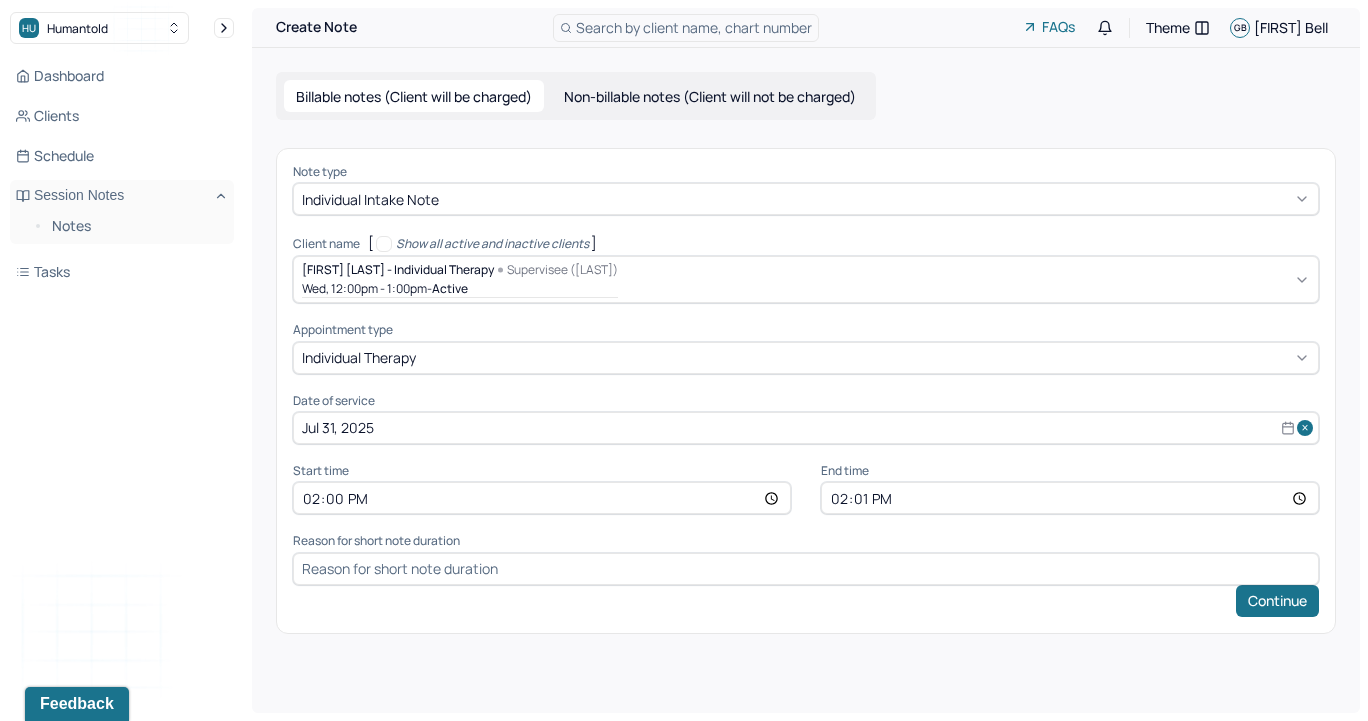 click at bounding box center [806, 569] 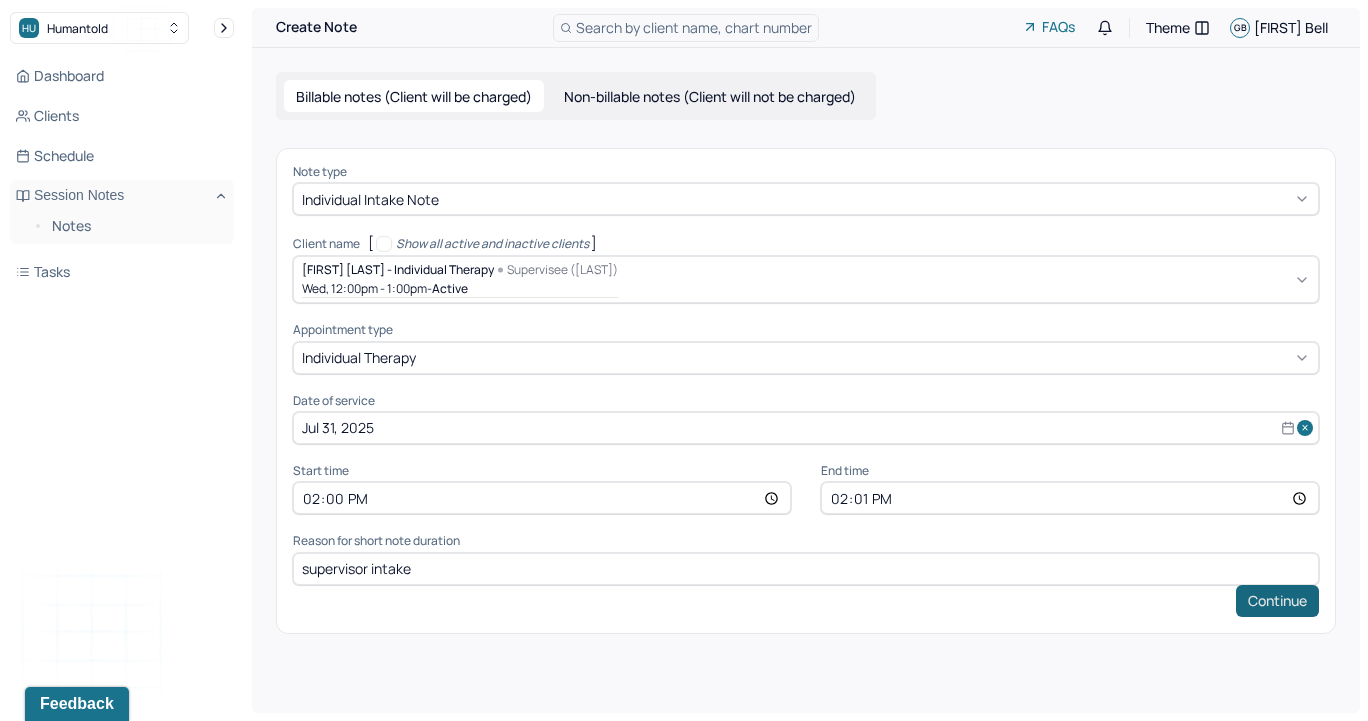 click on "Continue" at bounding box center [1277, 601] 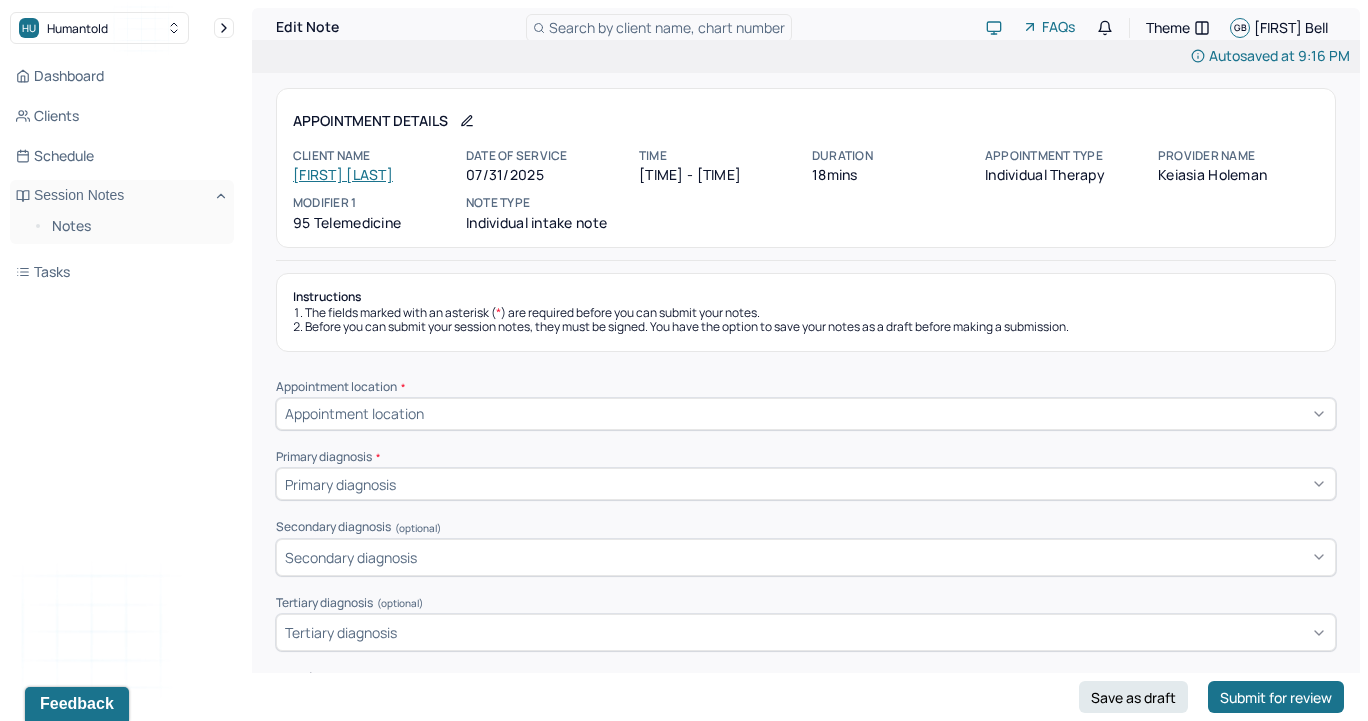 click on "Instructions The fields marked with an asterisk ( * ) are required before you can submit your notes. Before you can submit your session notes, they must be signed. You have the option to save your notes as a draft before making a submission. Appointment location * Appointment location Primary diagnosis * Primary diagnosis Secondary diagnosis (optional) Secondary diagnosis Tertiary diagnosis (optional) Tertiary diagnosis Identity Preferred name (optional) Gender * Gender Pronouns (optional) Religion (optional) Religion Education (optional) Education Race (optional) Race Ethnicity (optional) Sexual orientation (optional) Sexual orientation Current employment (optional) Current employment details (optional) Relationship status (optional) Relationship status Name of partner (optional) Emergency contact information (optional) Legal problems (optional) Presenting Concerns What are the problem(s) you are seeking help for? Symptoms Anxiety Panic attacks Depression Easily distracted Impulsive Paranoia Alcohol Tobacco" at bounding box center (806, 4439) 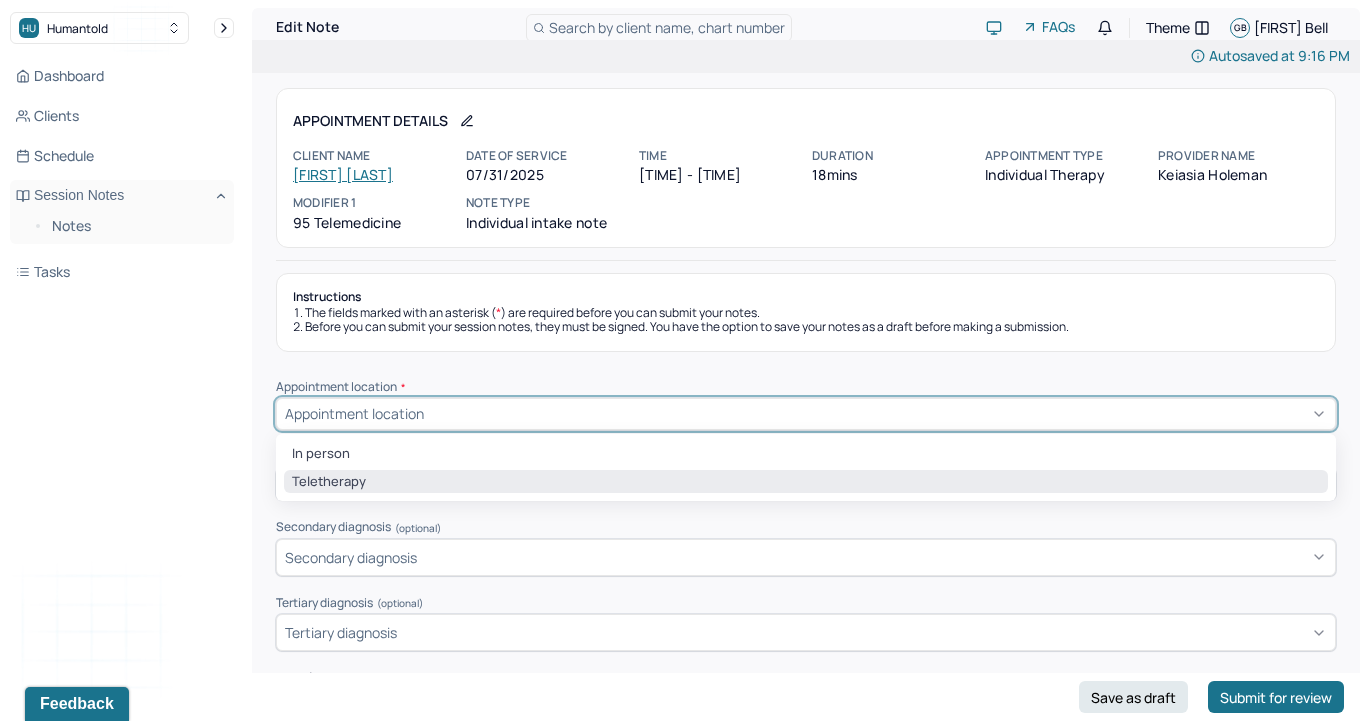 click on "Teletherapy" at bounding box center (806, 482) 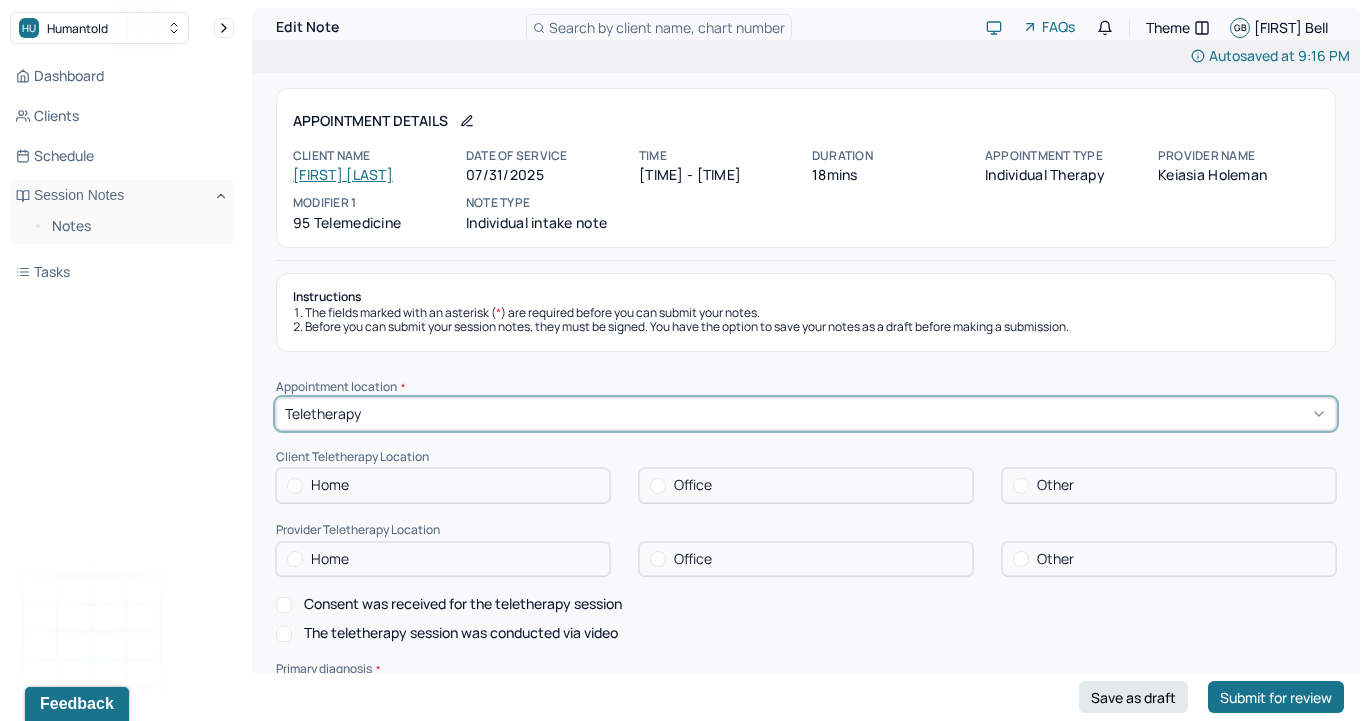 click on "Home" at bounding box center (443, 485) 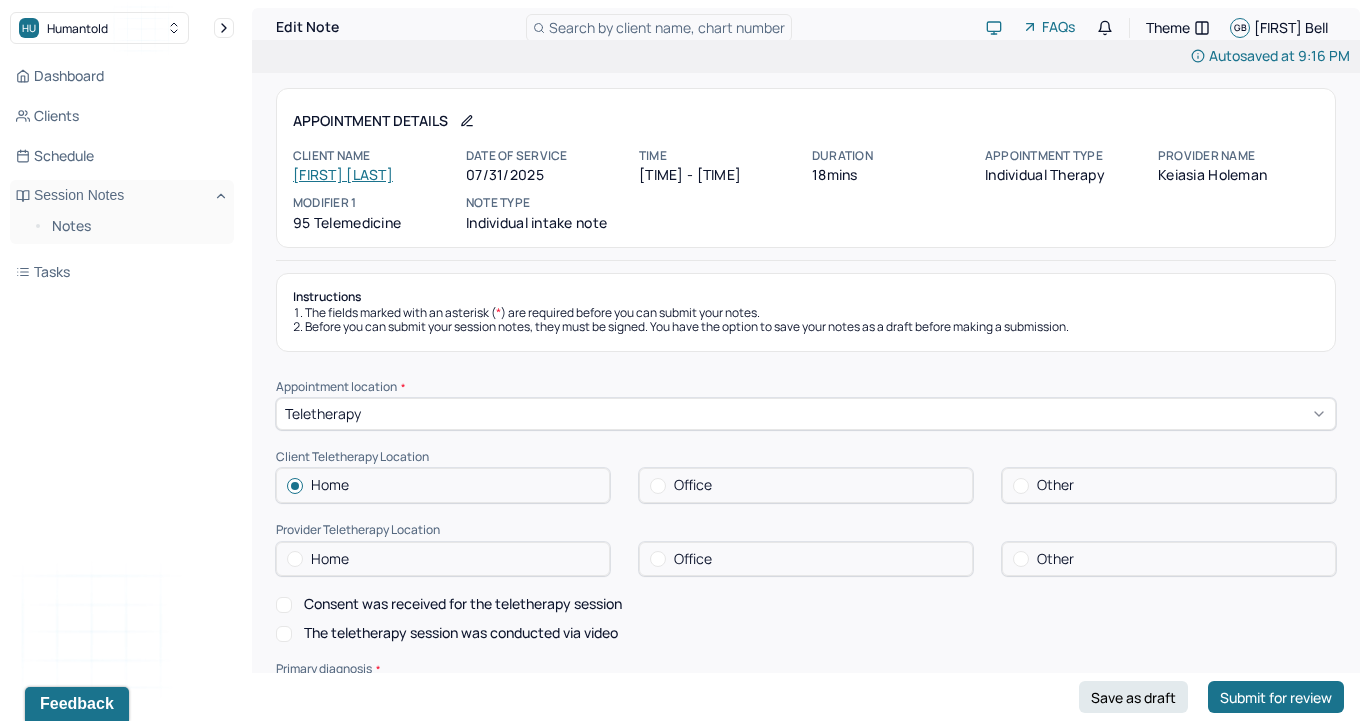 click at bounding box center [295, 559] 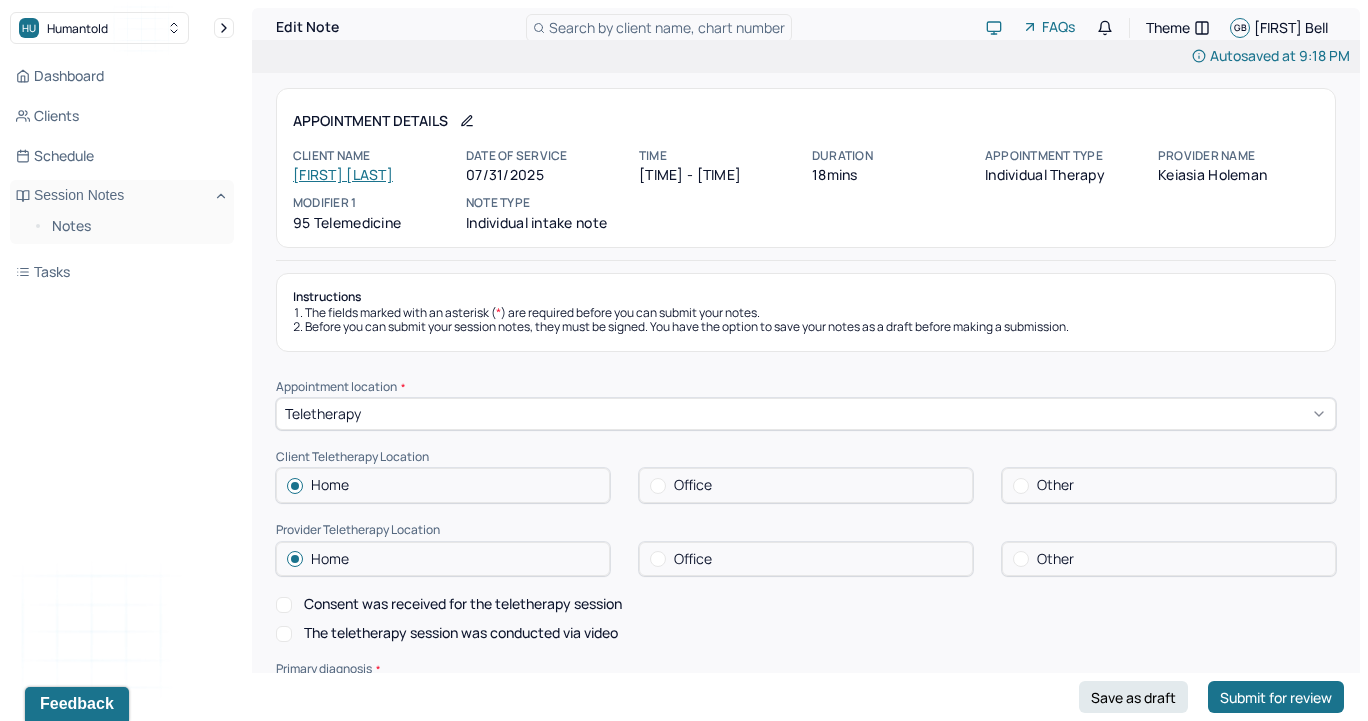 click on "Consent was received for the teletherapy session" at bounding box center (284, 605) 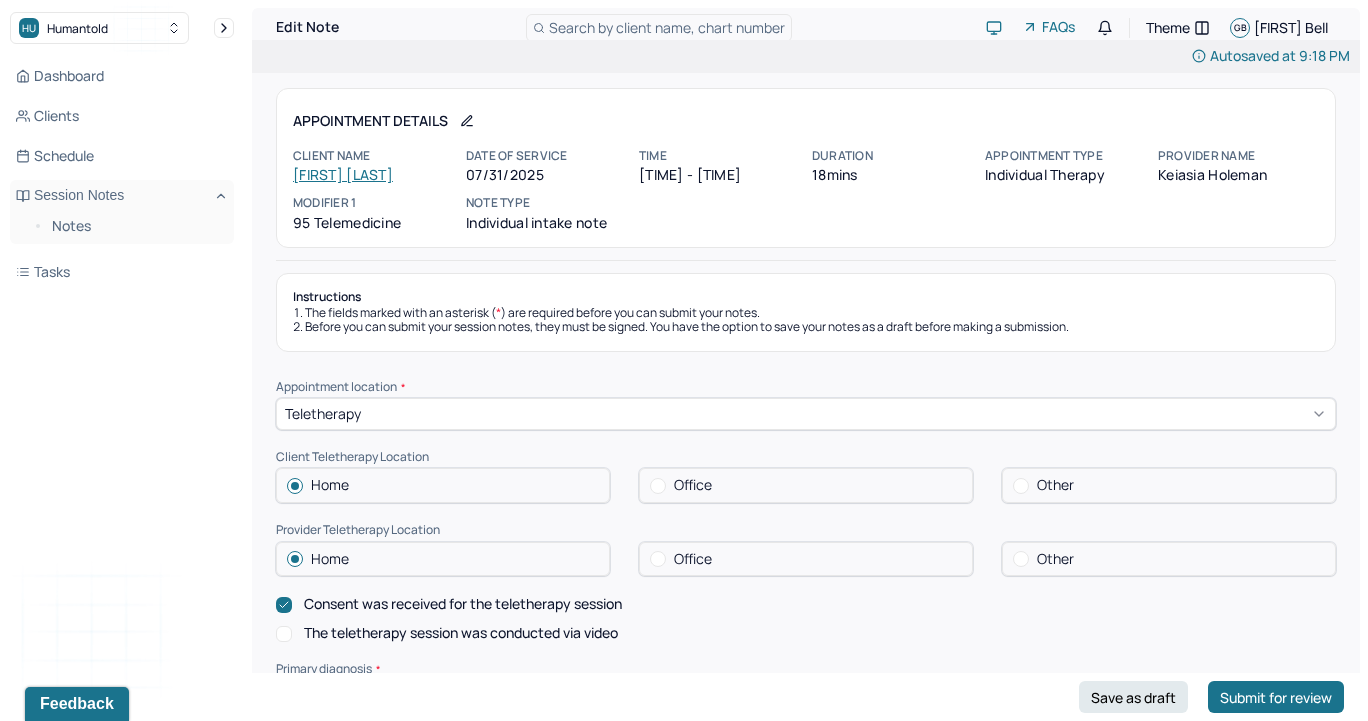 click on "The teletherapy session was conducted via video" at bounding box center [284, 634] 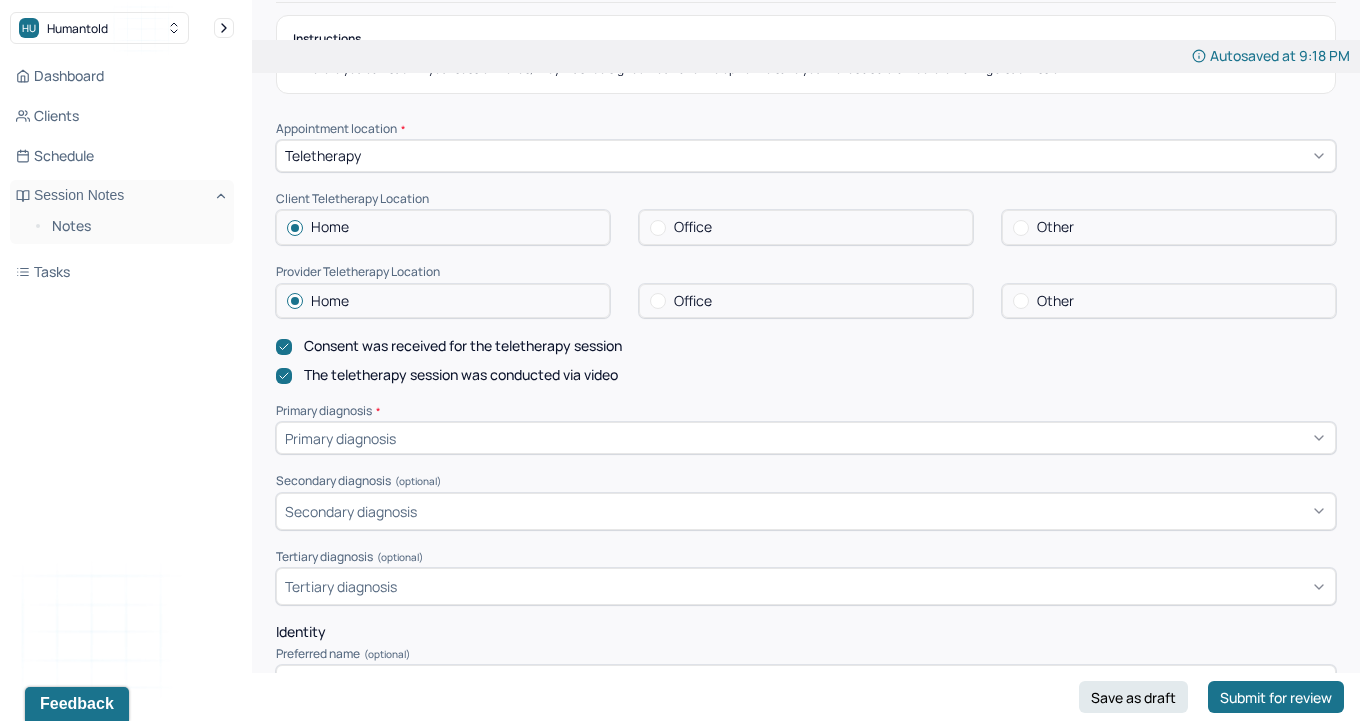 scroll, scrollTop: 306, scrollLeft: 0, axis: vertical 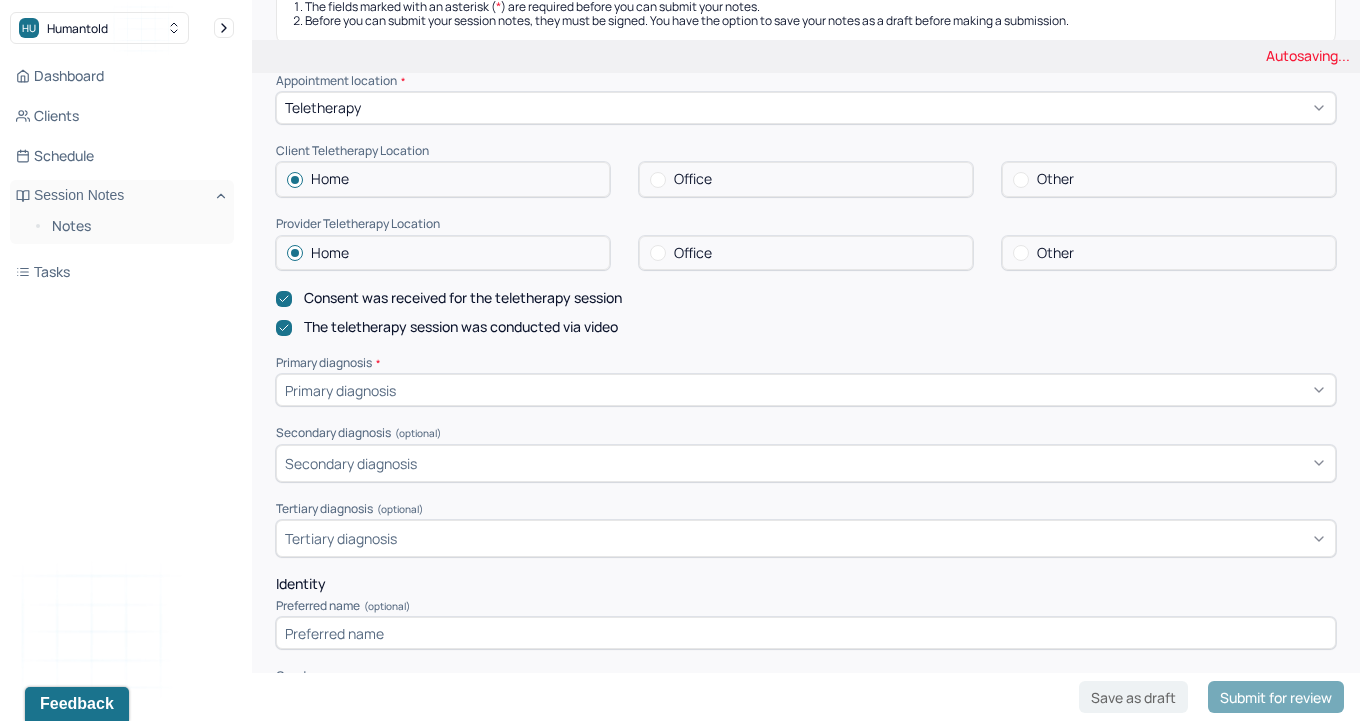 click on "Primary diagnosis" at bounding box center (806, 390) 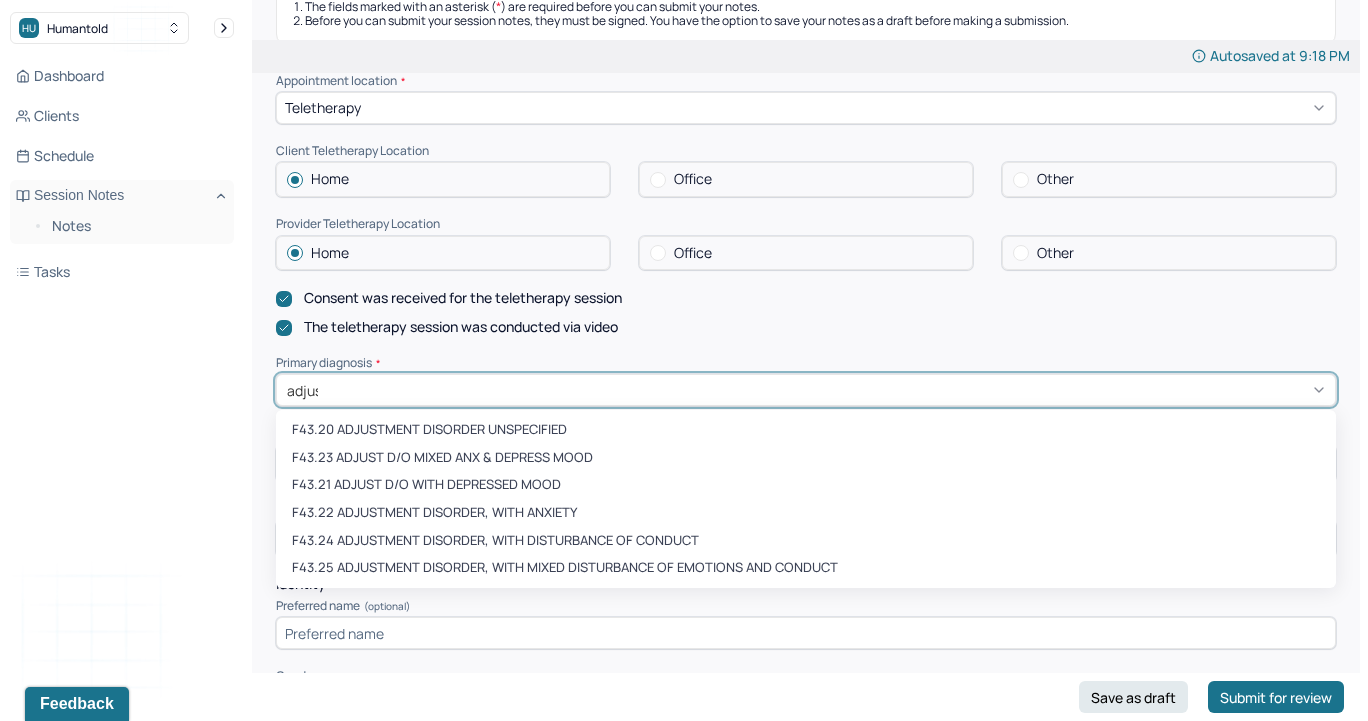 type on "adjust" 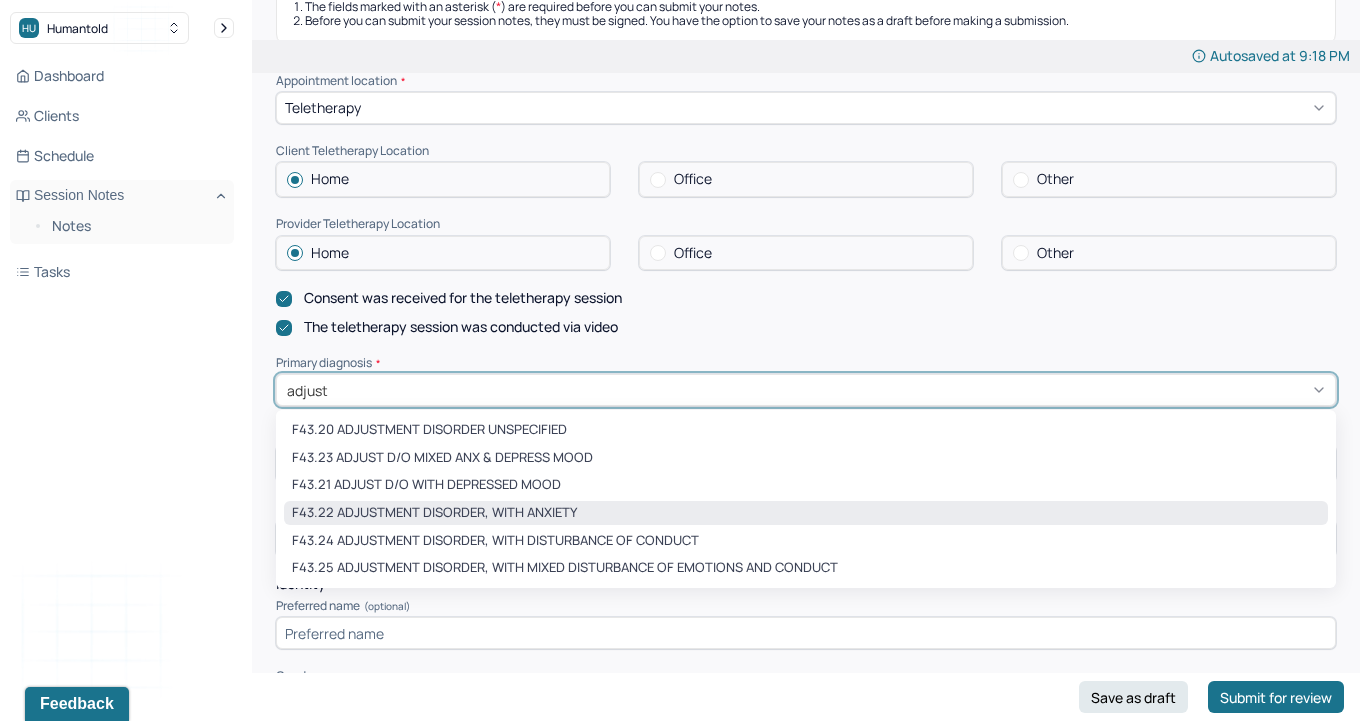 click on "F43.22 ADJUSTMENT DISORDER, WITH ANXIETY" at bounding box center [806, 513] 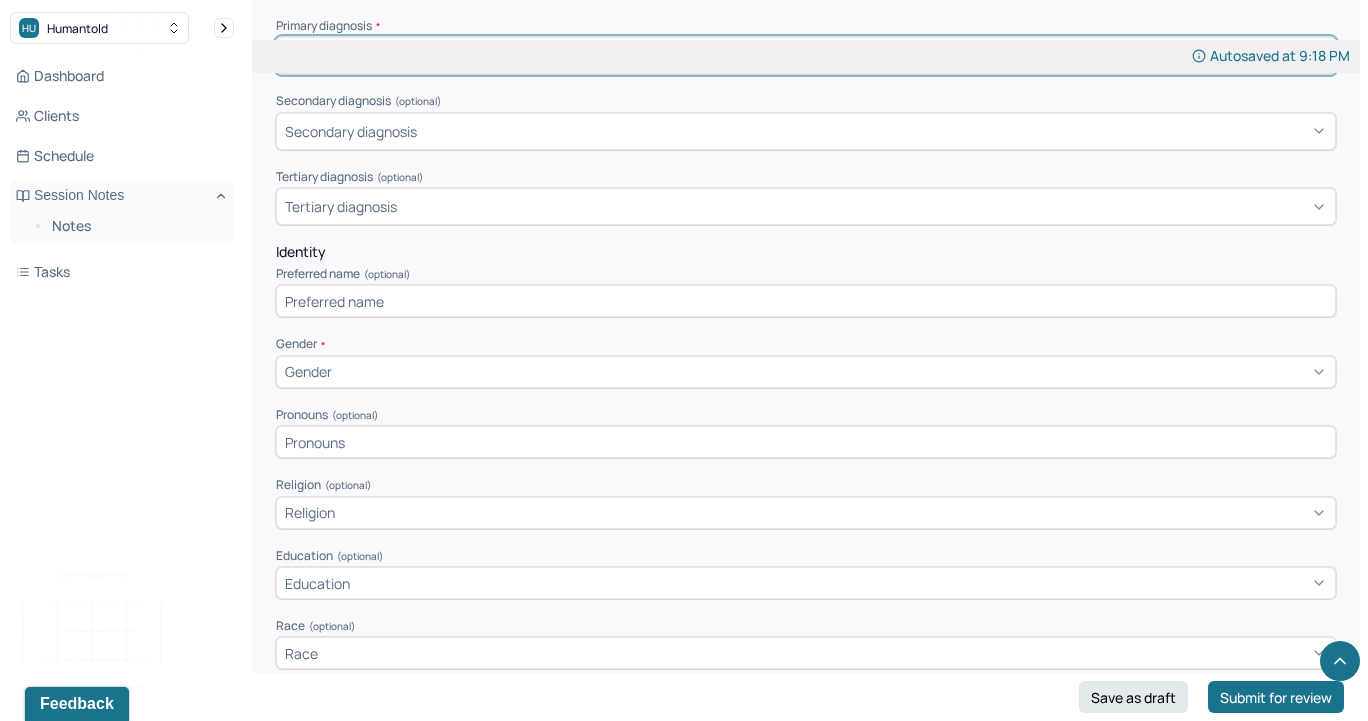 scroll, scrollTop: 644, scrollLeft: 0, axis: vertical 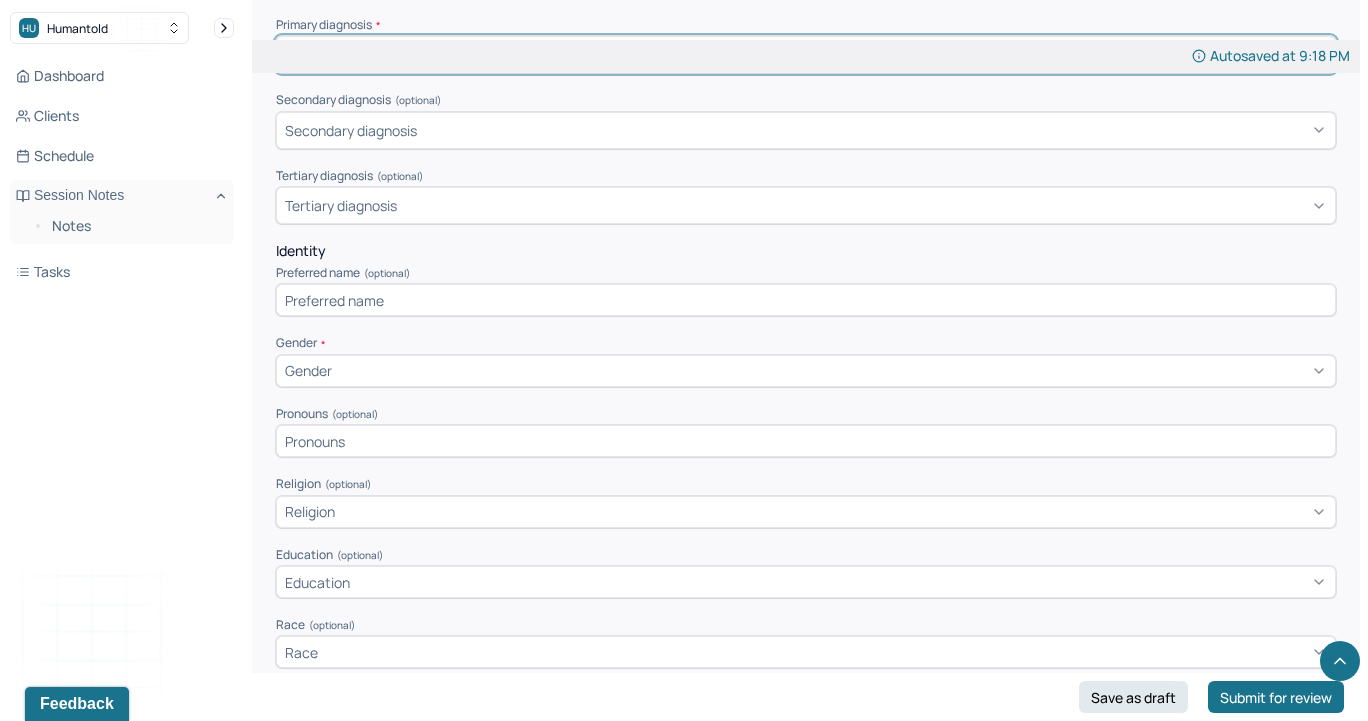 click at bounding box center (806, 300) 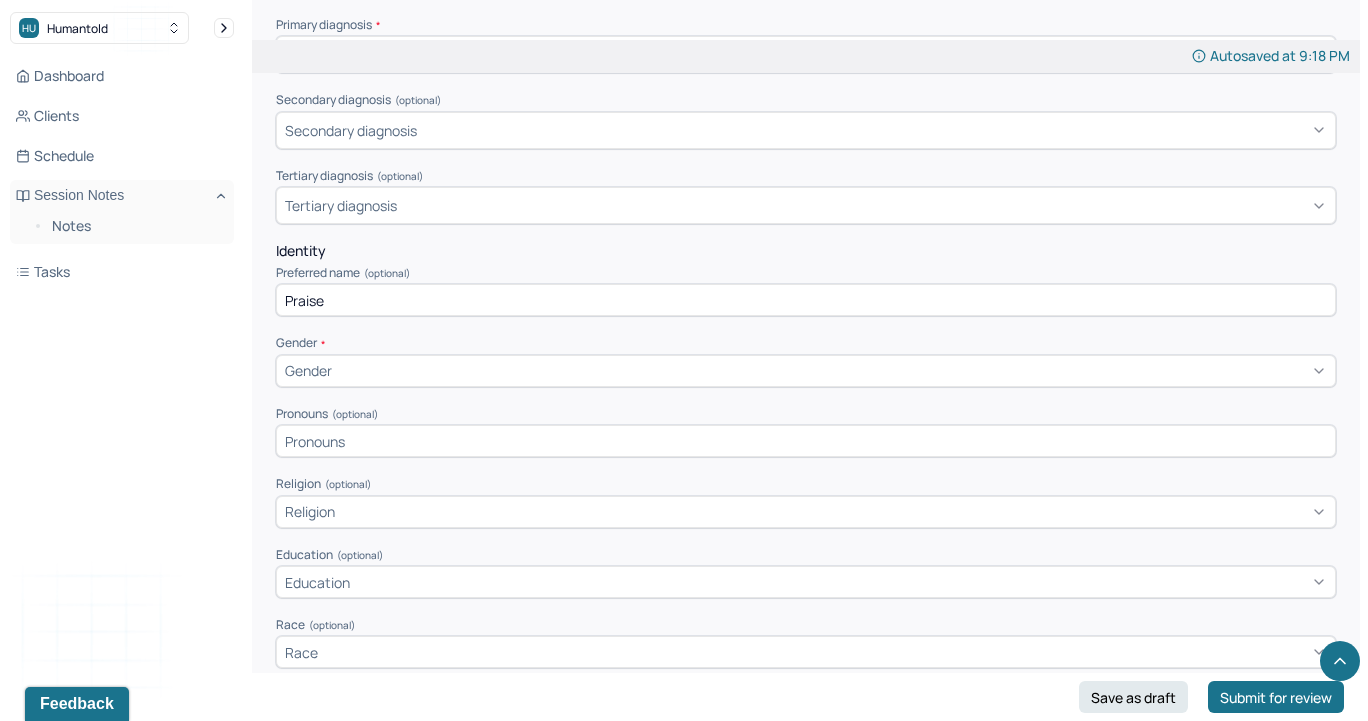type on "Praise" 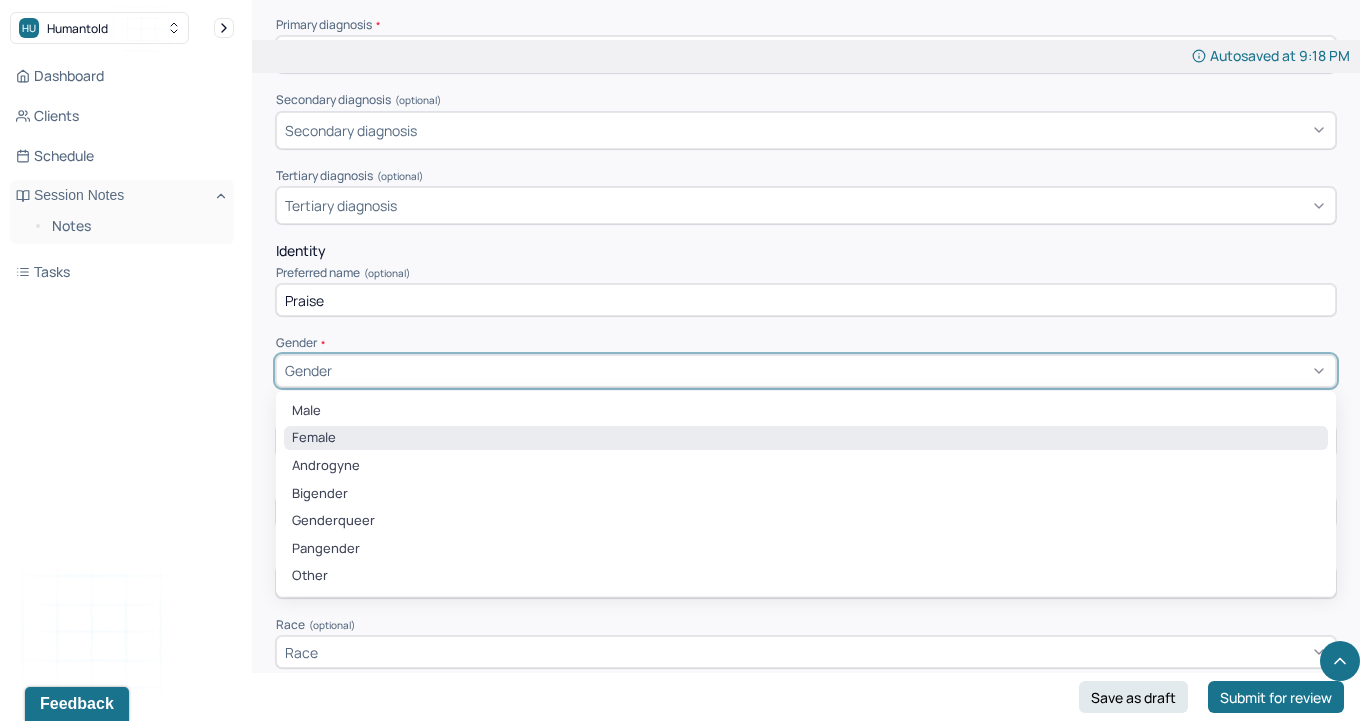 click on "Female" at bounding box center (806, 438) 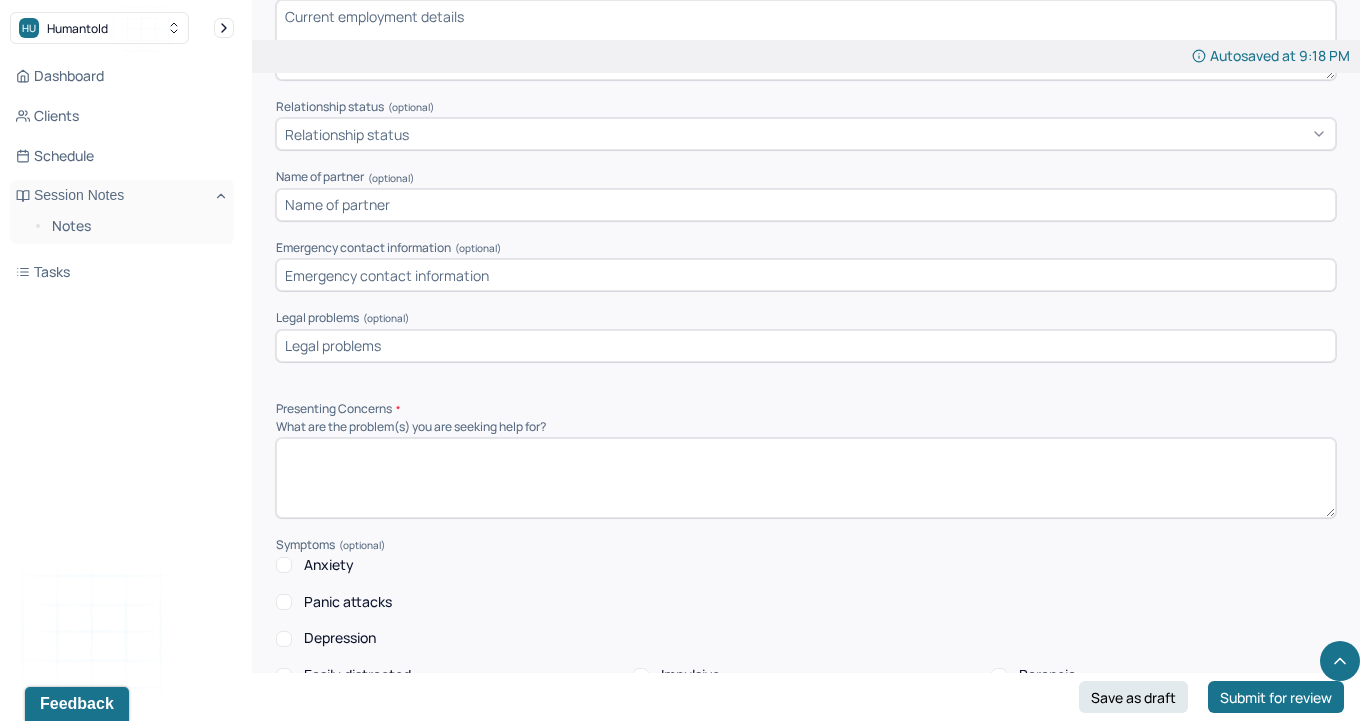 scroll, scrollTop: 1585, scrollLeft: 0, axis: vertical 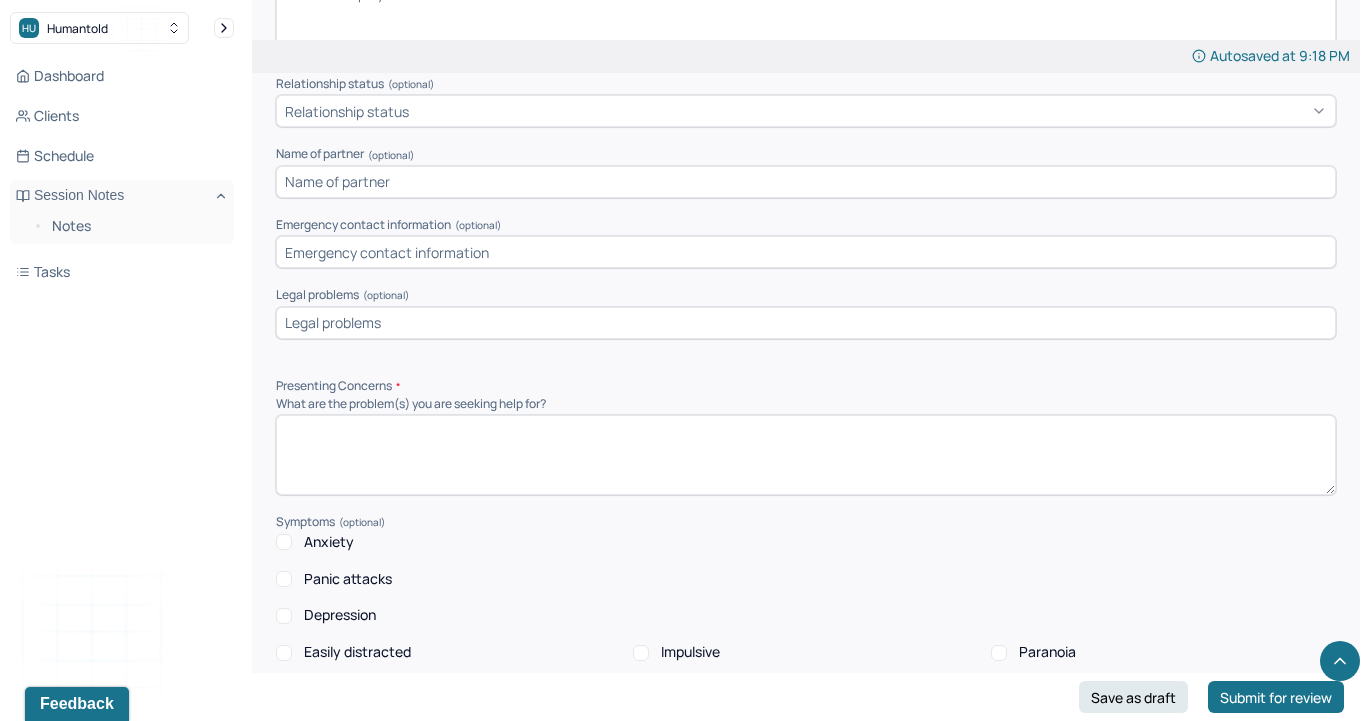 click at bounding box center (806, 455) 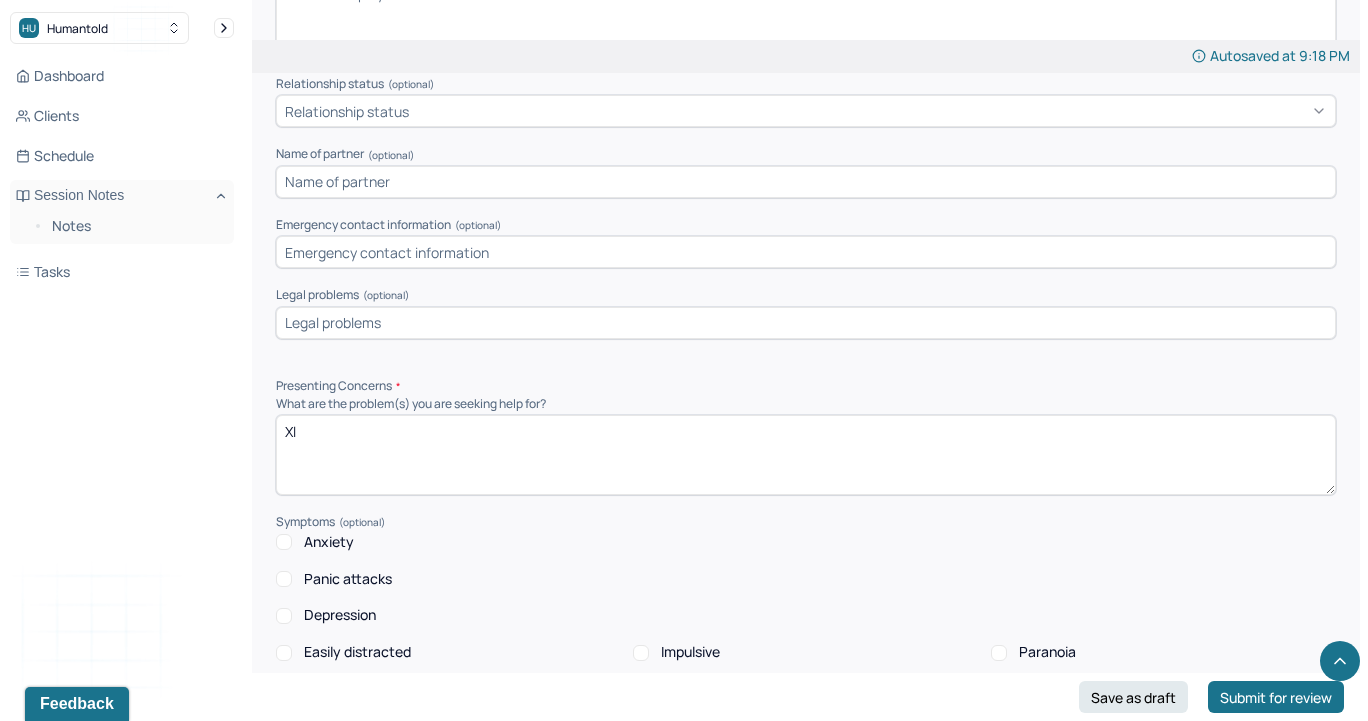 type on "X" 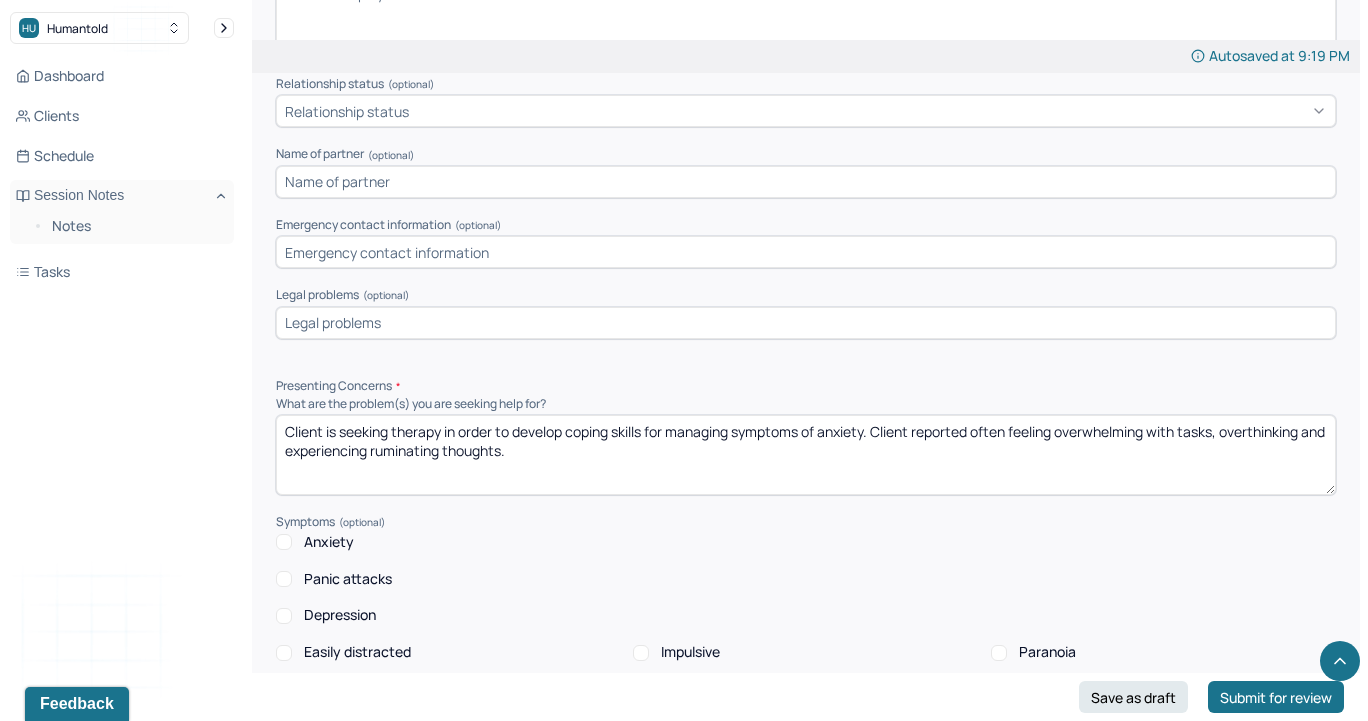 click on "Client is seeking therapy in order to develop coping skills for managing symptoms of anxiety. Client reported often feeling overwhelming with tasks, overthinking and experiencing ruminating thoughts." at bounding box center [806, 455] 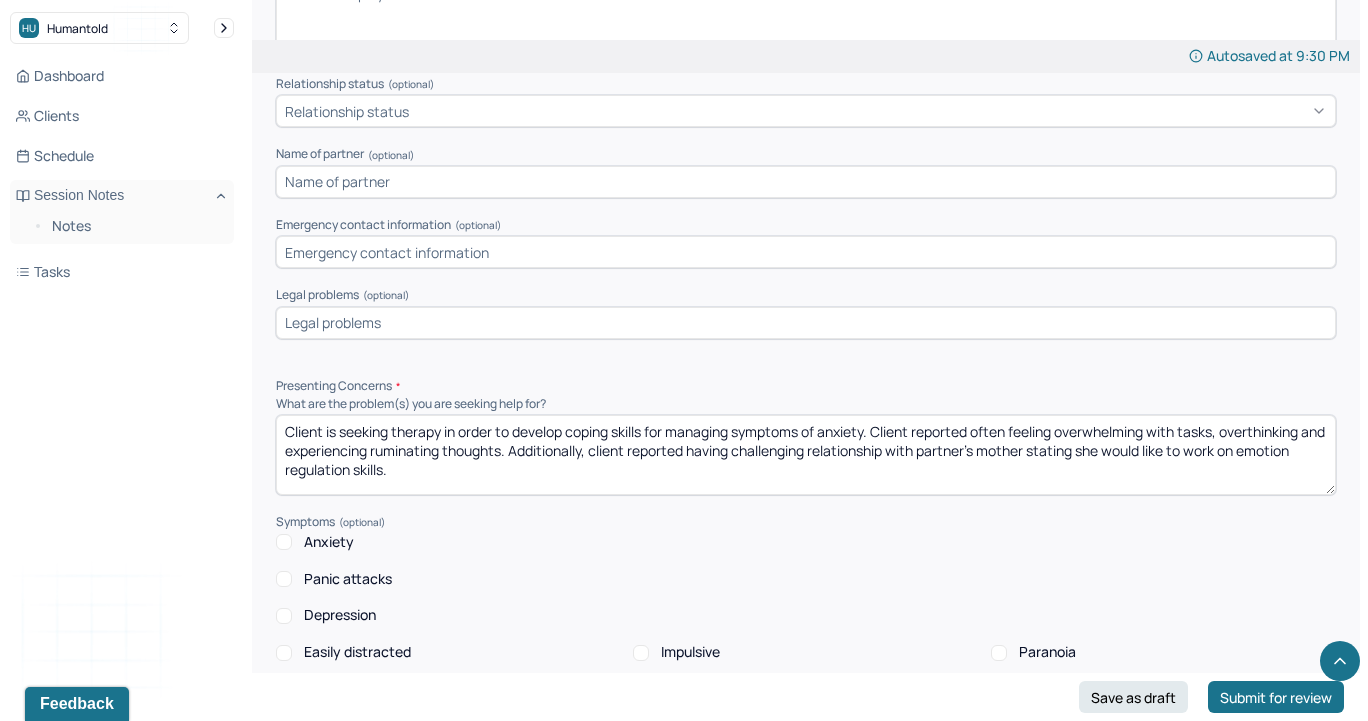 drag, startPoint x: 435, startPoint y: 472, endPoint x: 229, endPoint y: 376, distance: 227.27077 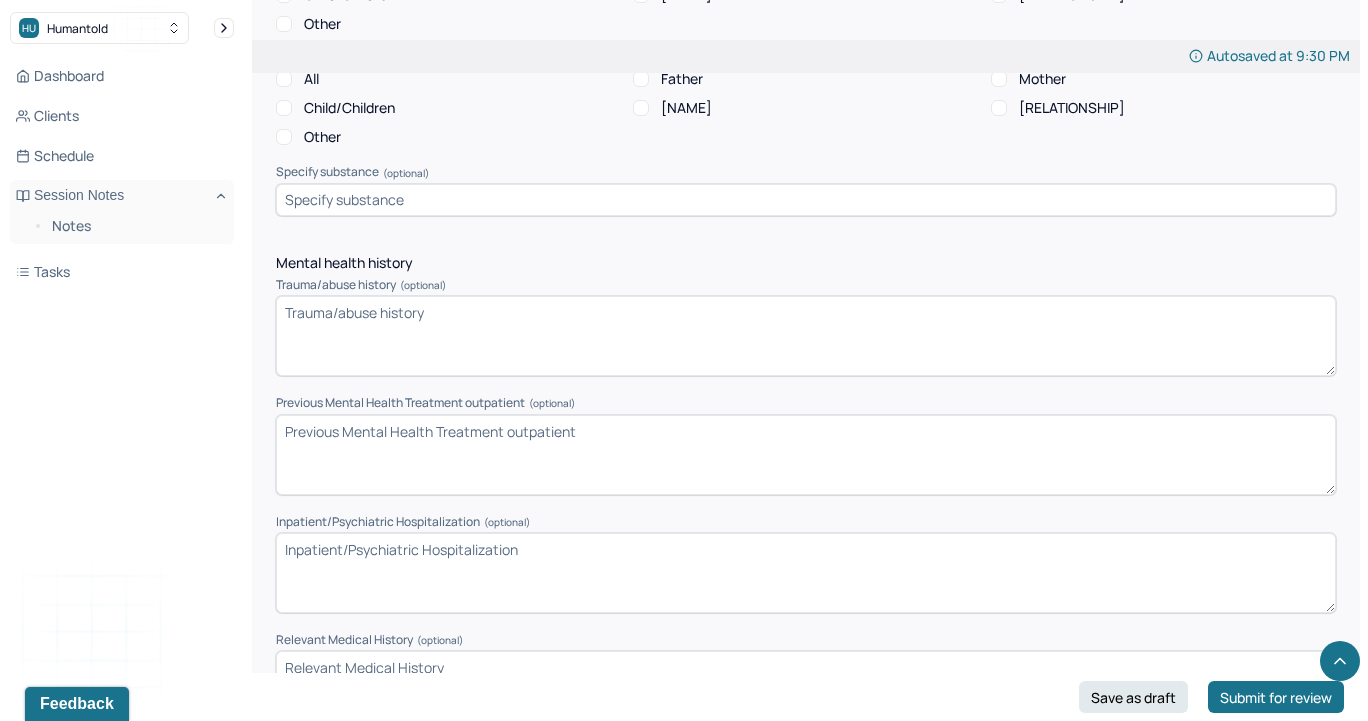 scroll, scrollTop: 4279, scrollLeft: 0, axis: vertical 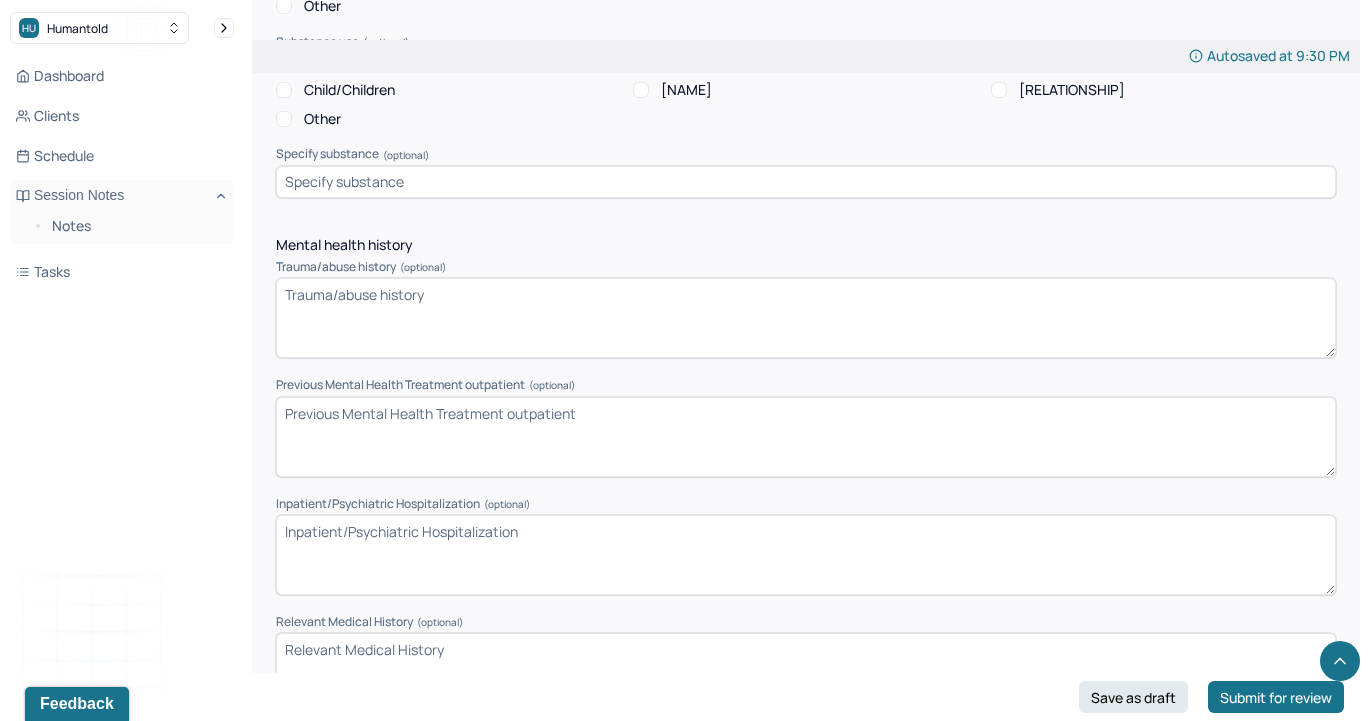 type on "Client is seeking therapy in order to develop coping skills for managing symptoms of anxiety. Client reported often feeling overwhelming with tasks, overthinking and experiencing ruminating thoughts. Additionally, client reported having challenging relationship with partner's mother stating she would like to work on emotion regulation skills." 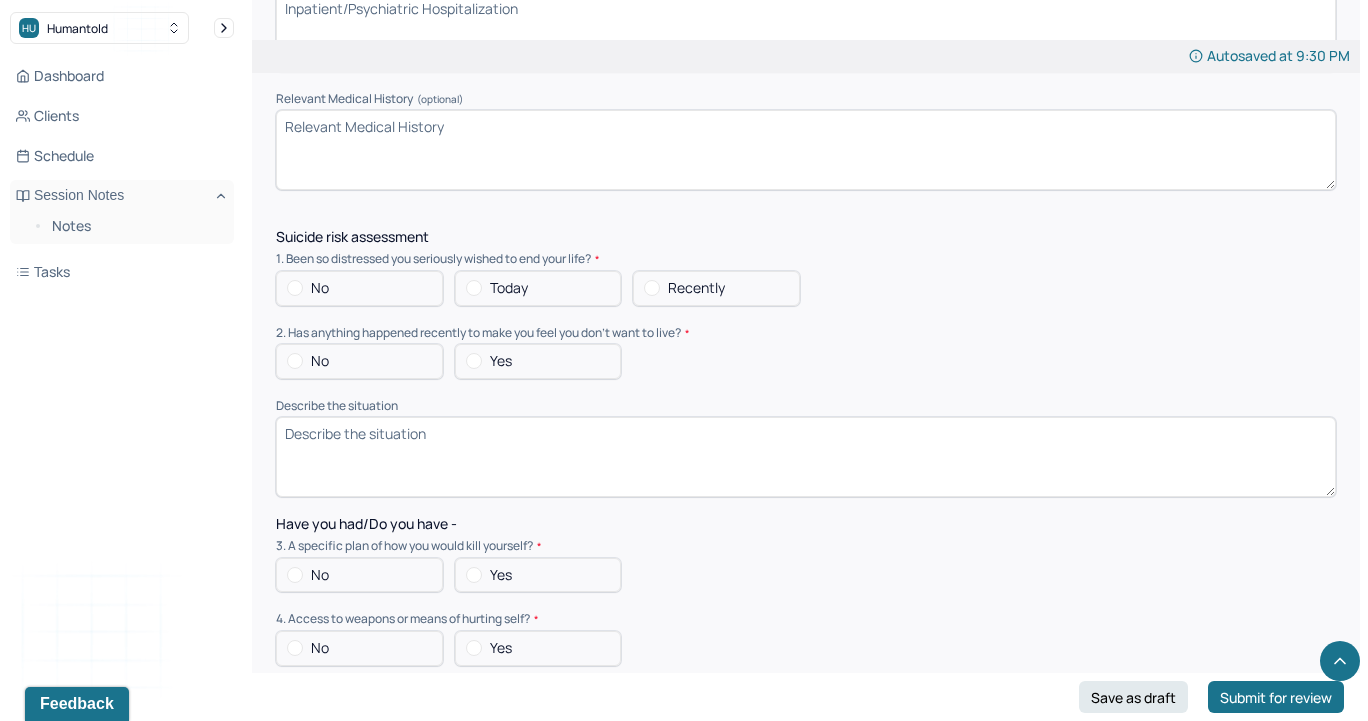scroll, scrollTop: 4804, scrollLeft: 0, axis: vertical 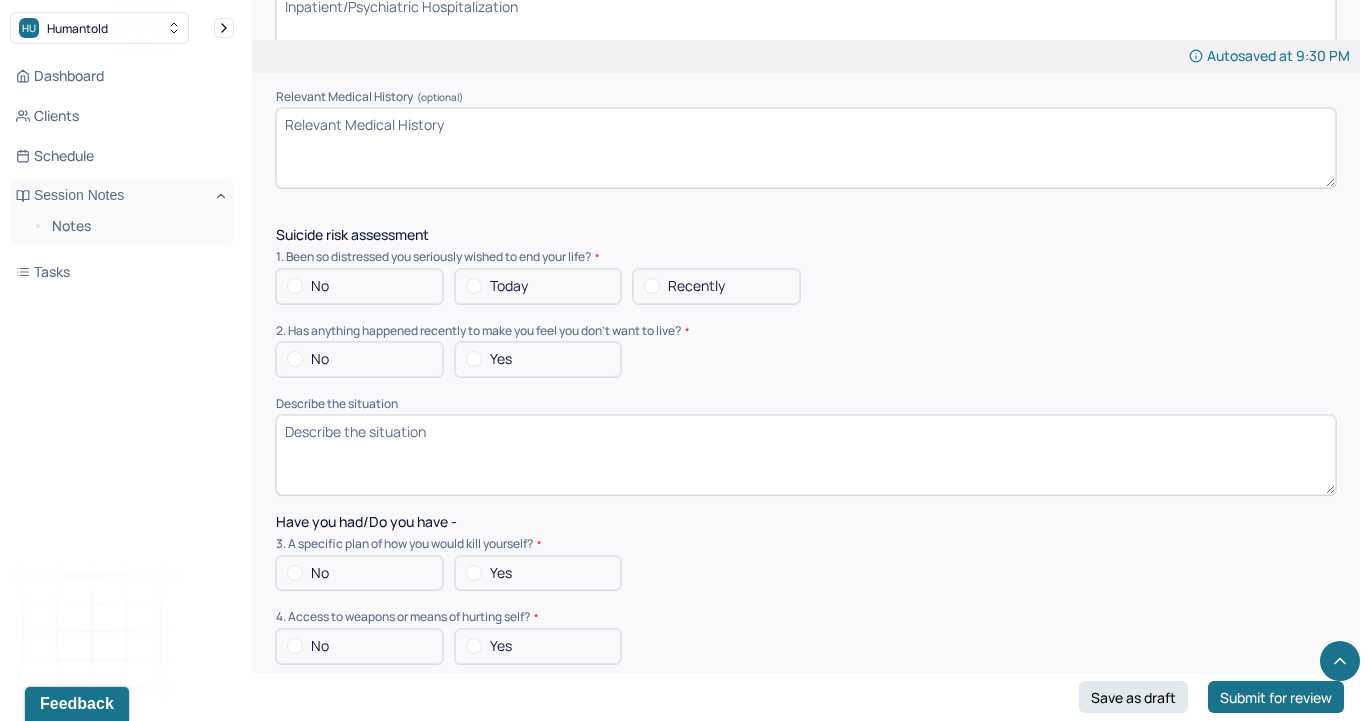 click at bounding box center (295, 286) 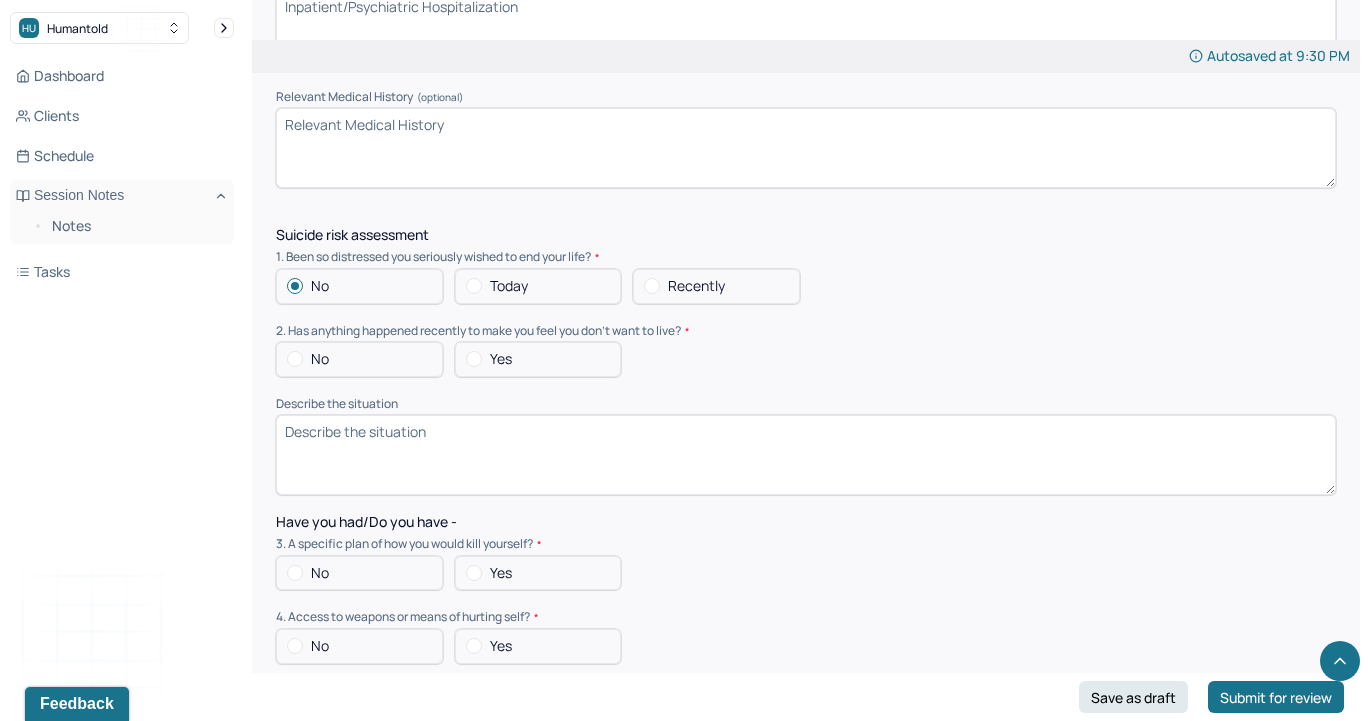 click at bounding box center [295, 359] 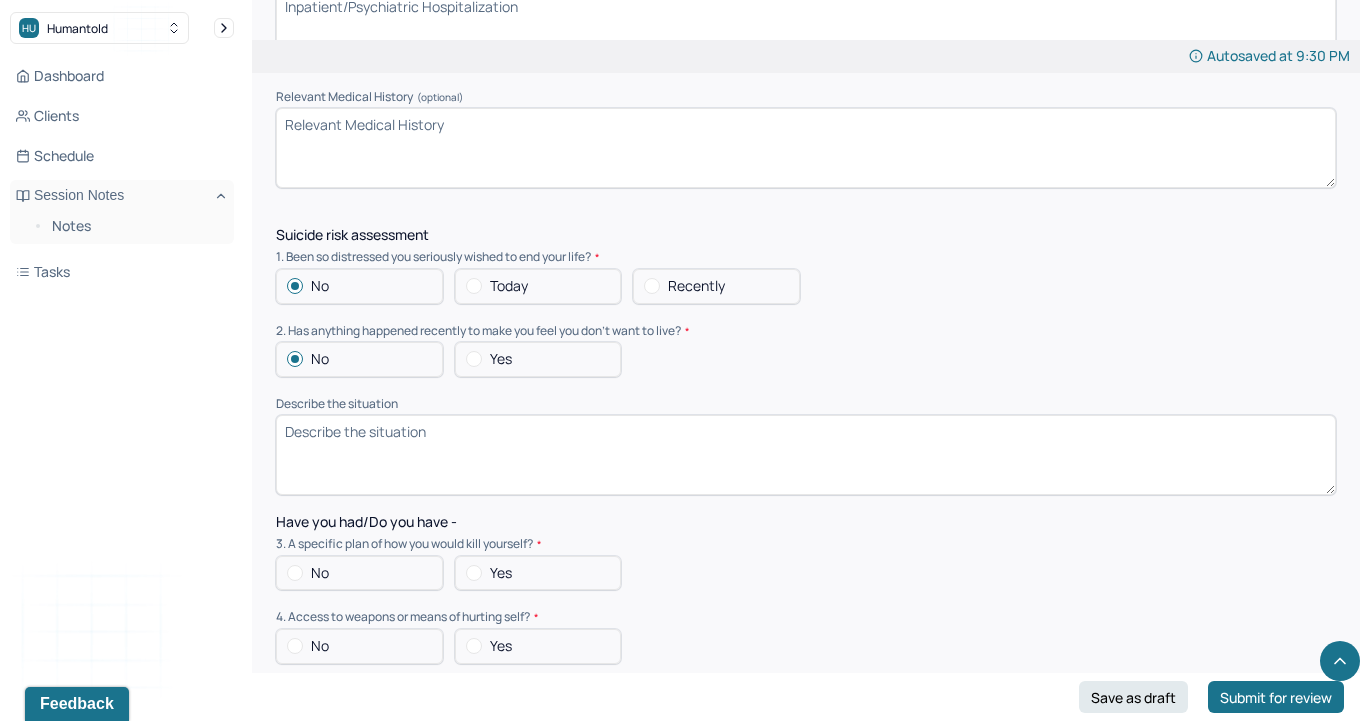 click at bounding box center (295, 573) 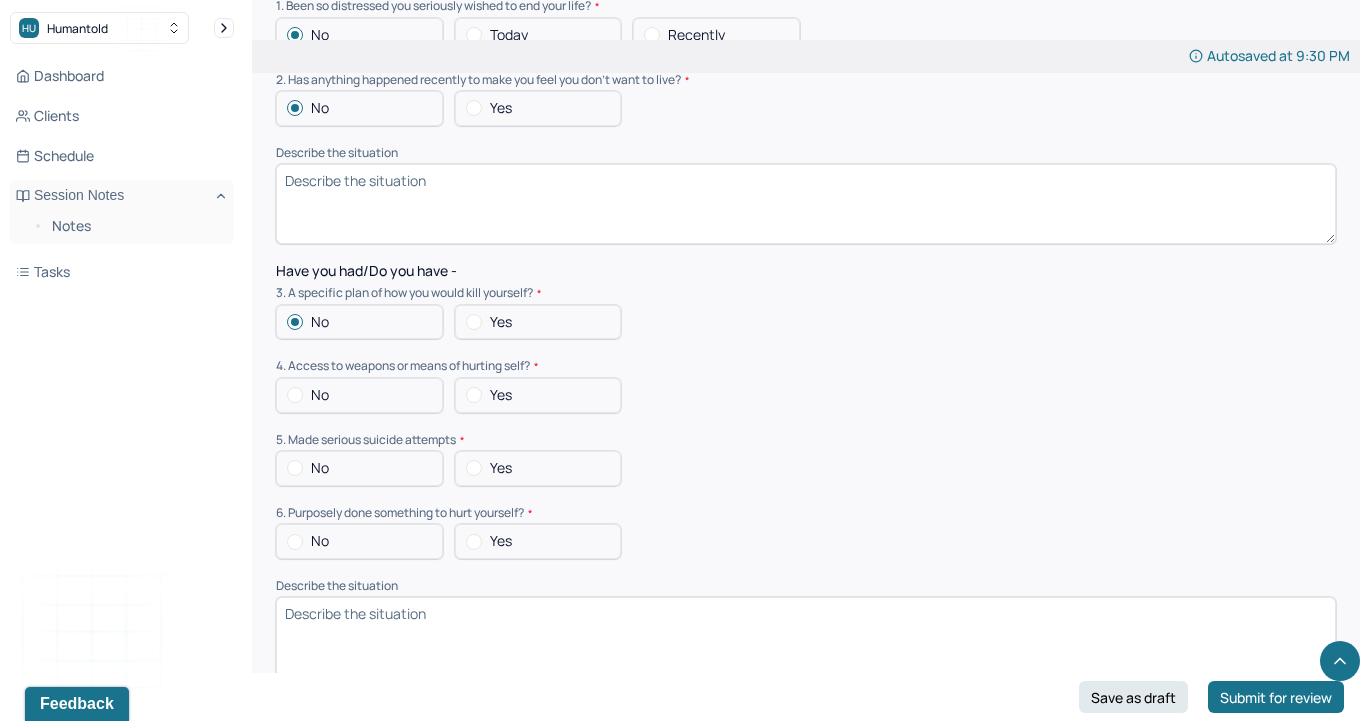 scroll, scrollTop: 5083, scrollLeft: 0, axis: vertical 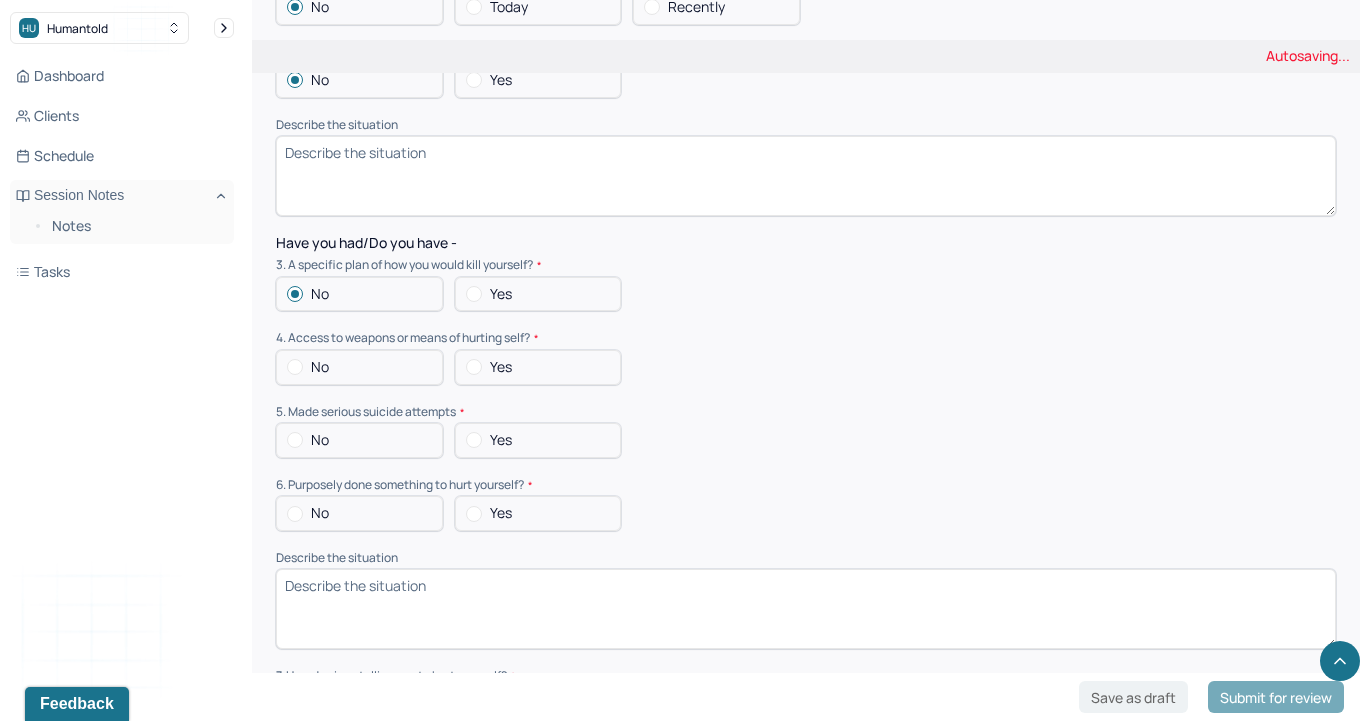 click on "No" at bounding box center [359, 367] 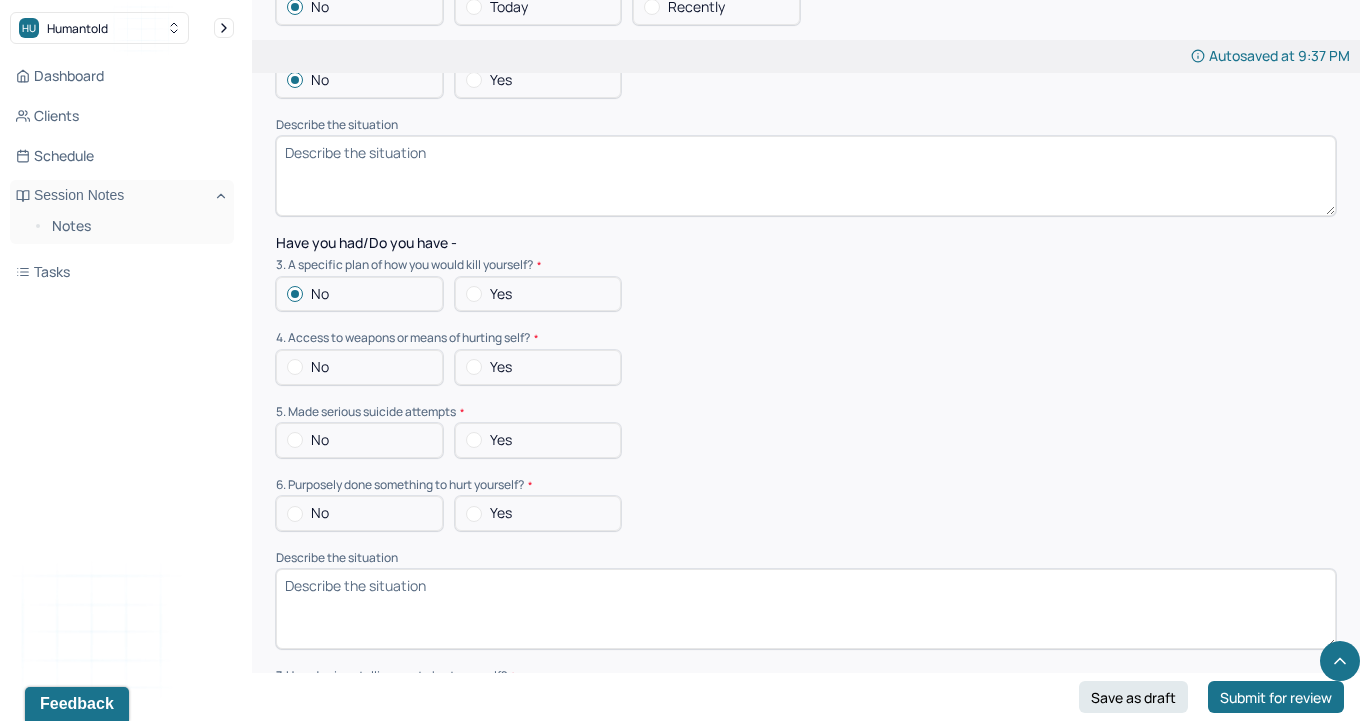 click at bounding box center (295, 367) 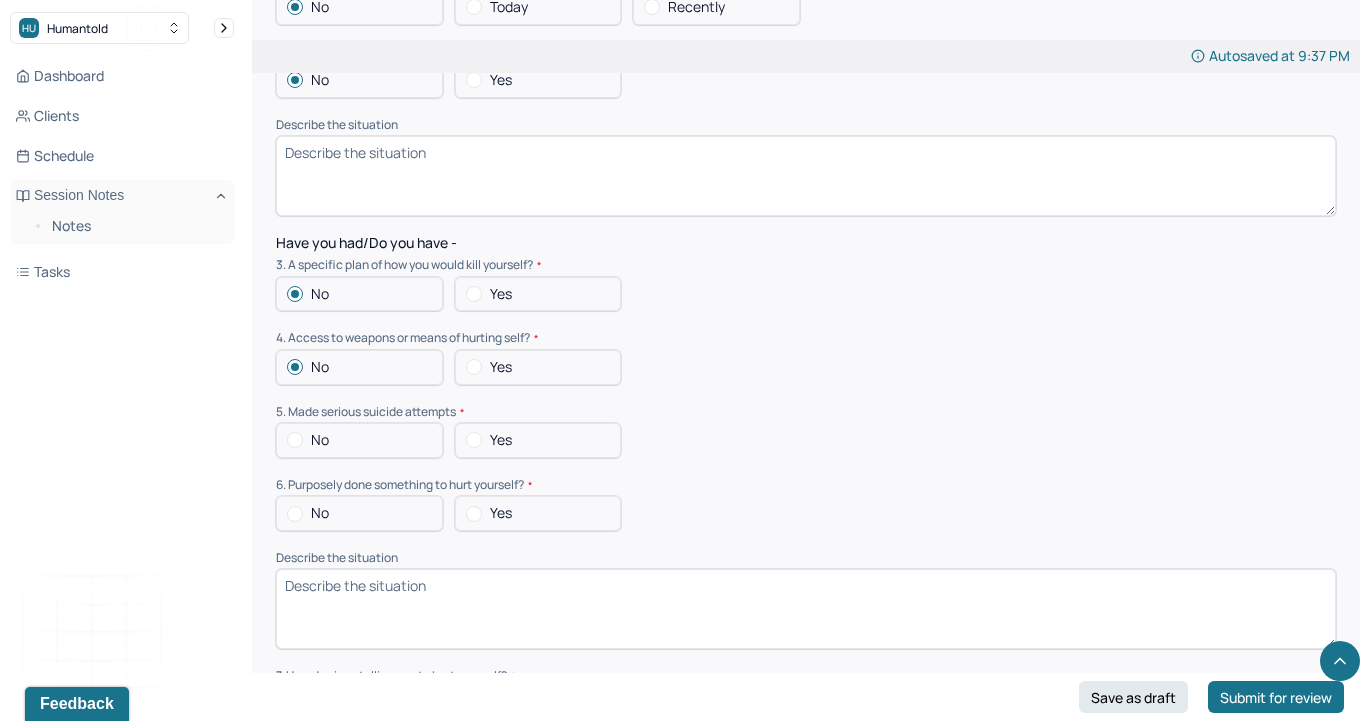 click on "No" at bounding box center [359, 440] 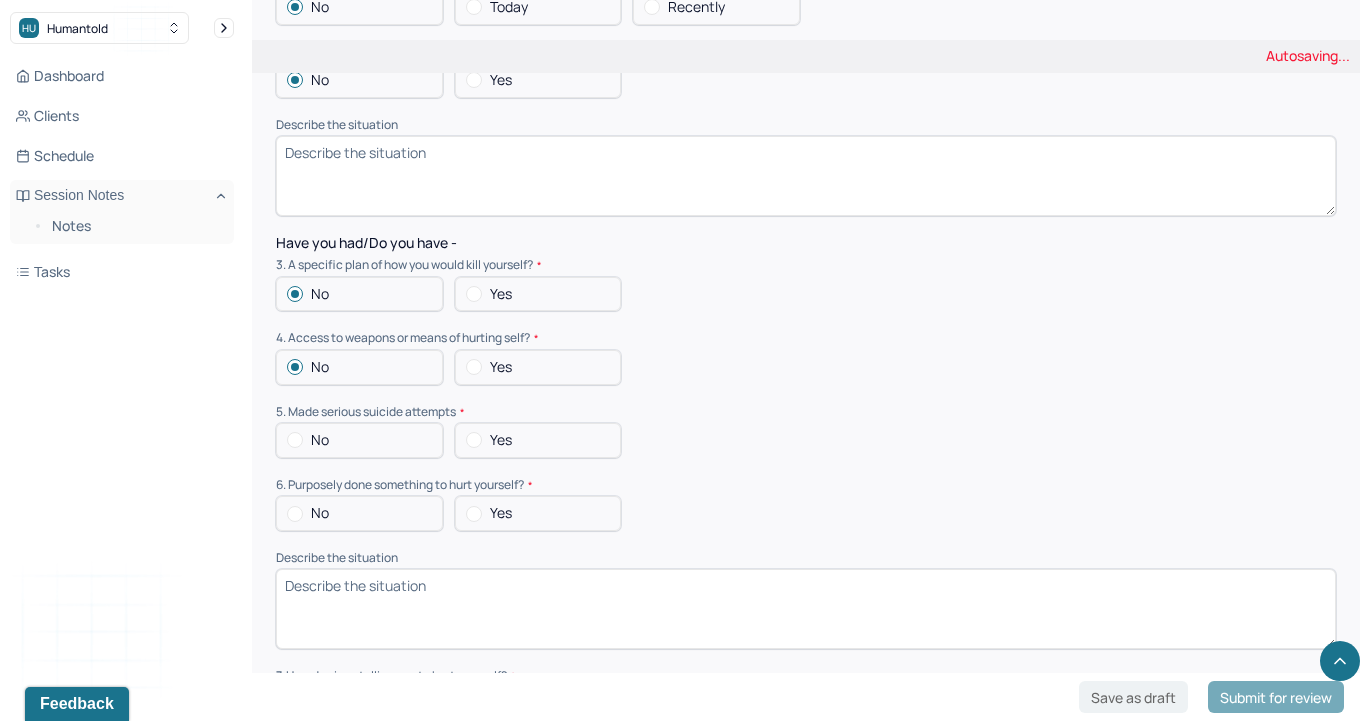 click at bounding box center (295, 514) 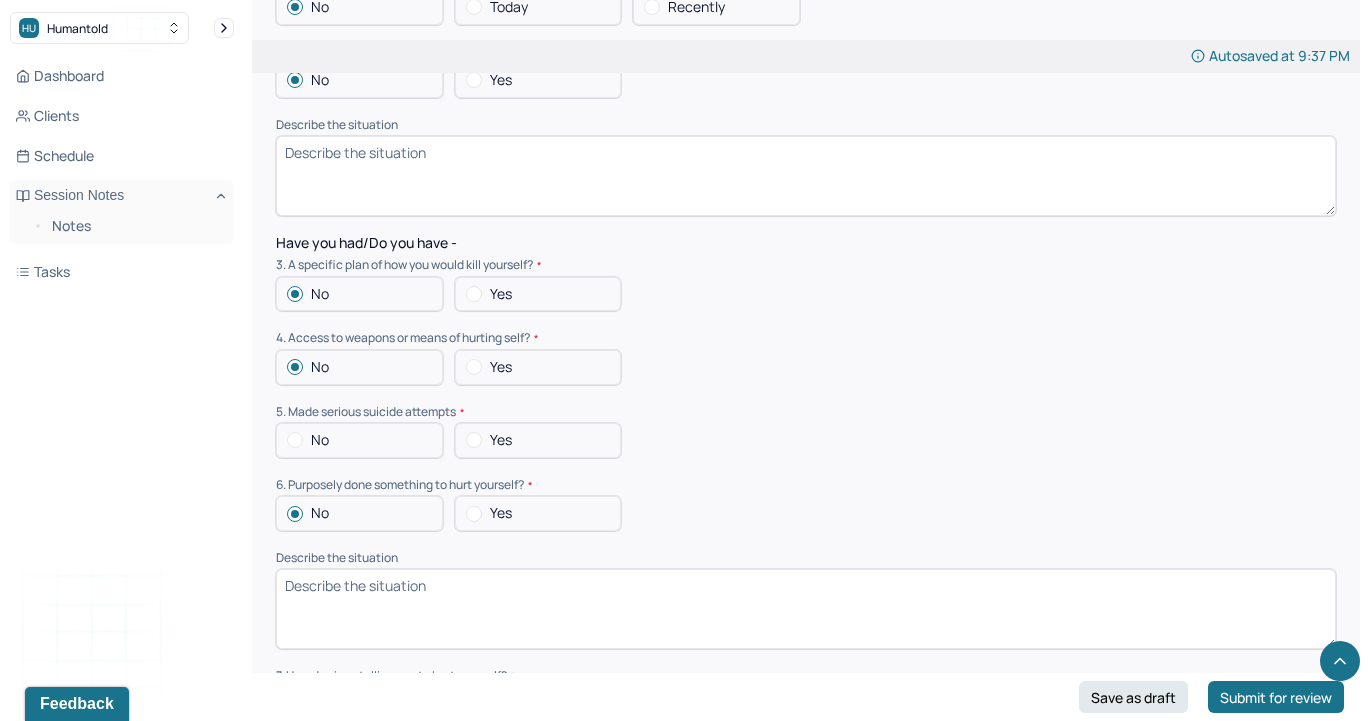 click at bounding box center [295, 440] 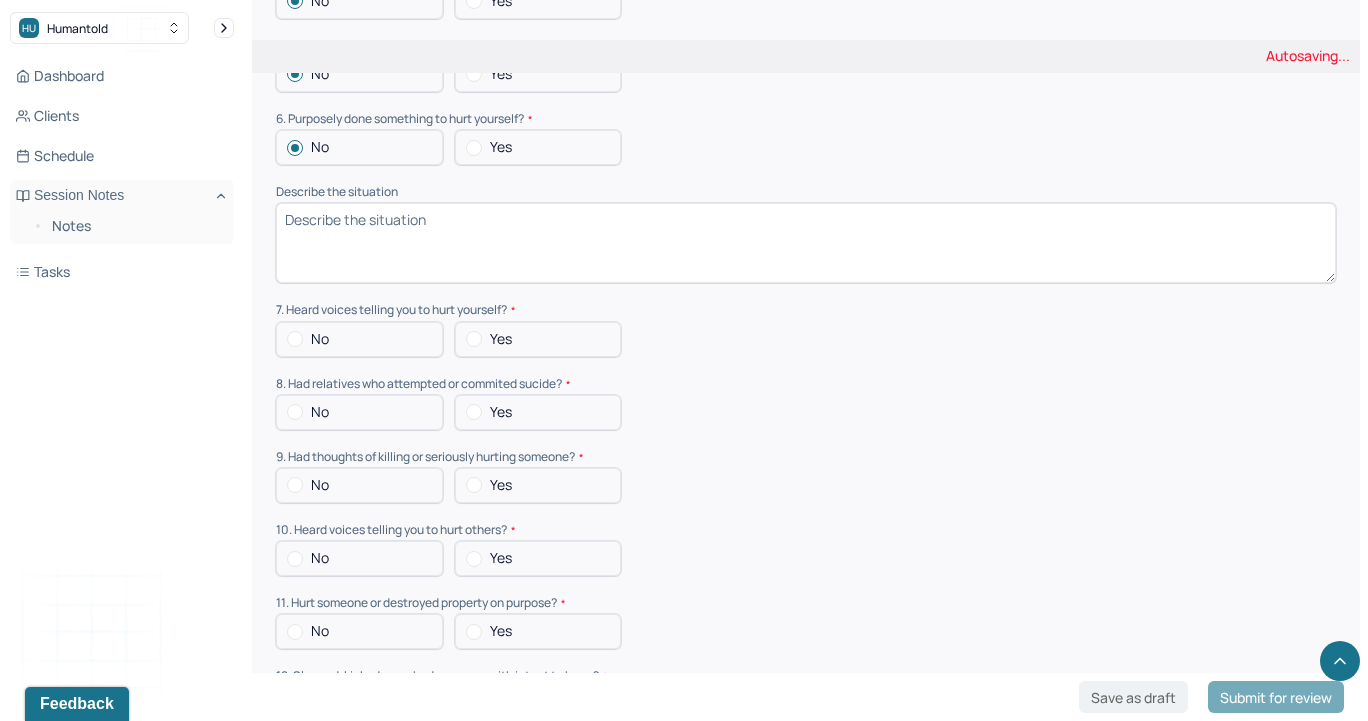 scroll, scrollTop: 5472, scrollLeft: 0, axis: vertical 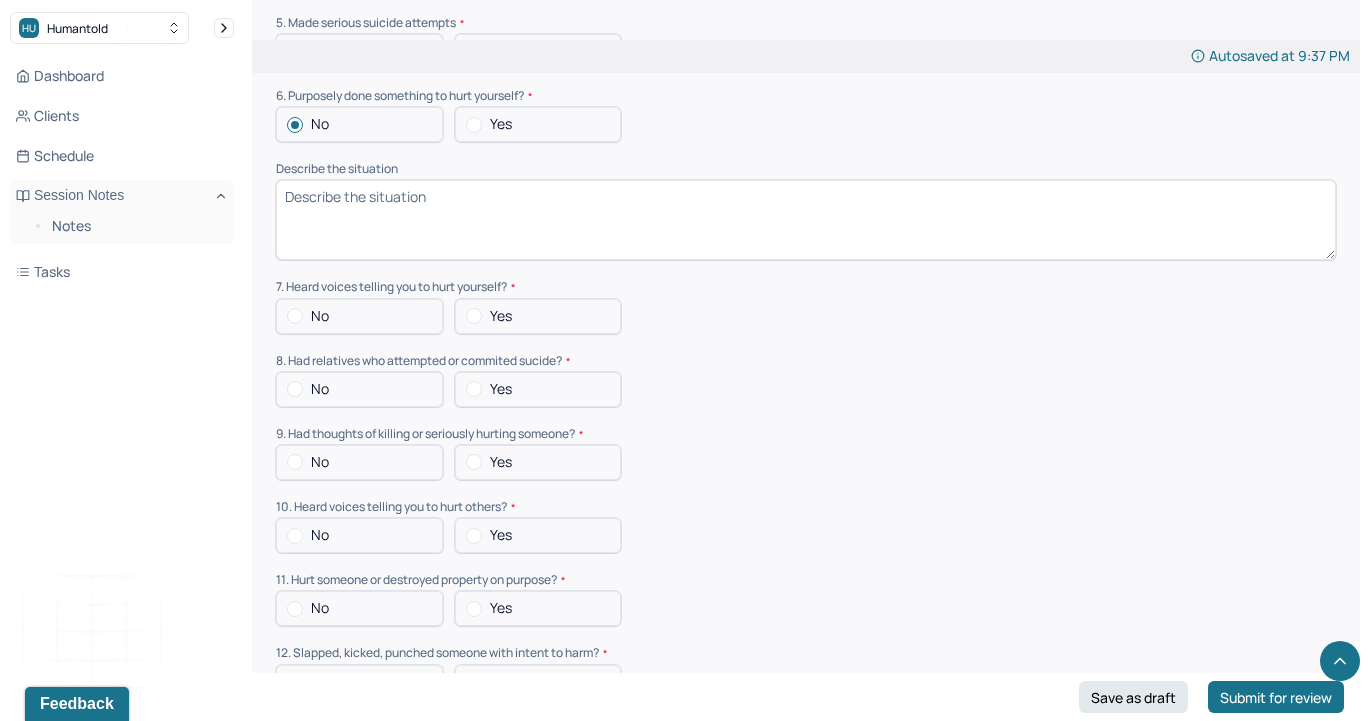 click at bounding box center [295, 316] 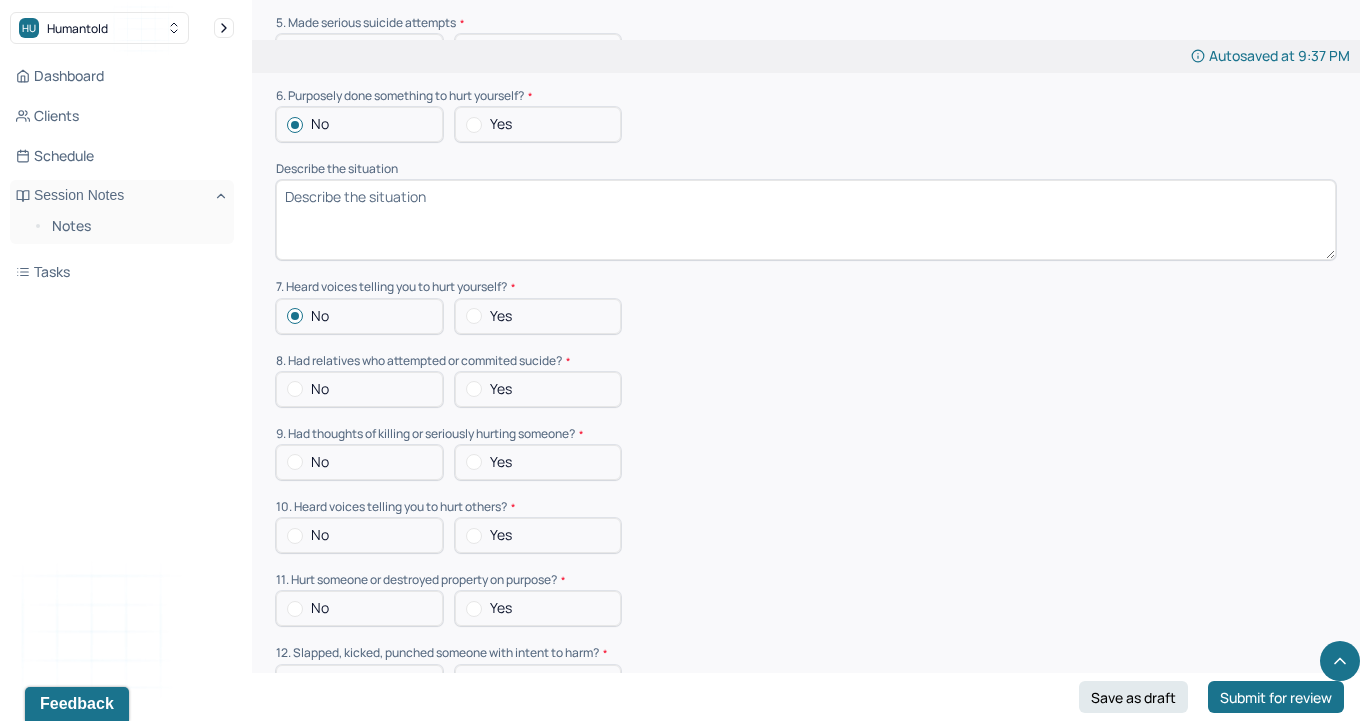 click on "No" at bounding box center (359, 389) 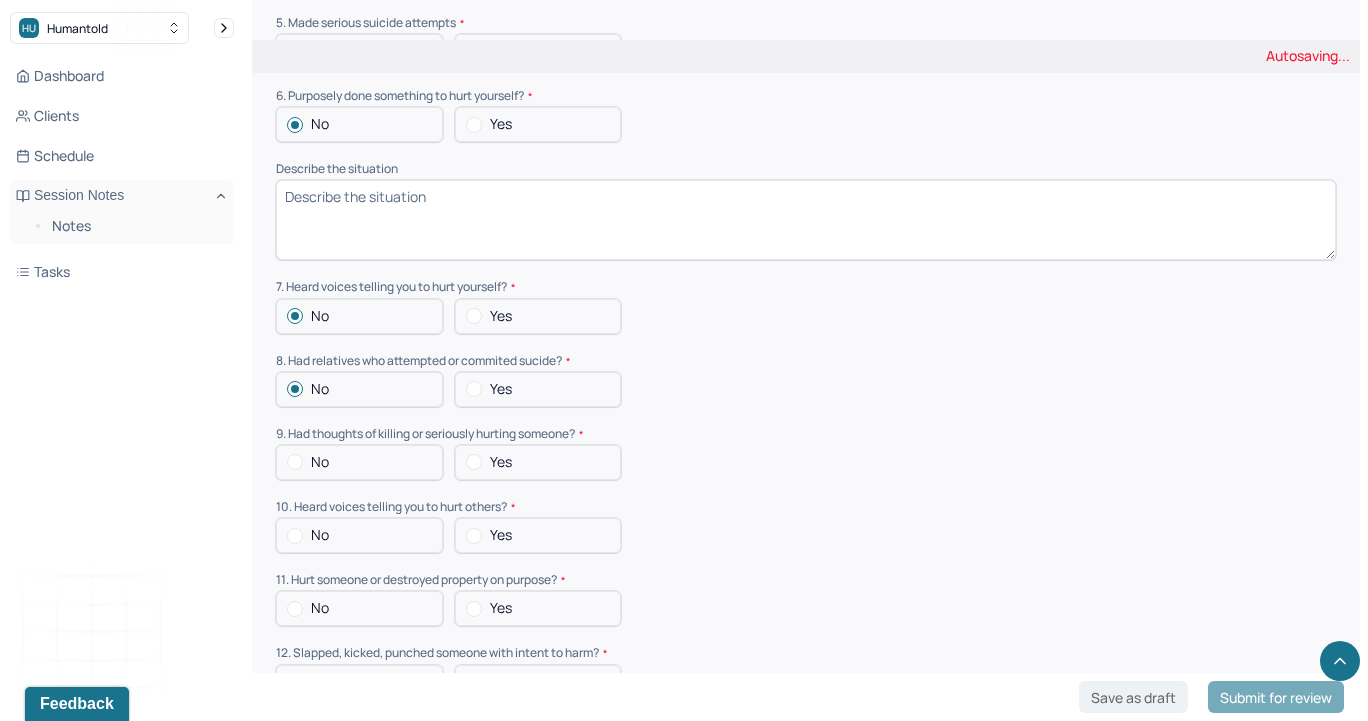 click at bounding box center [295, 462] 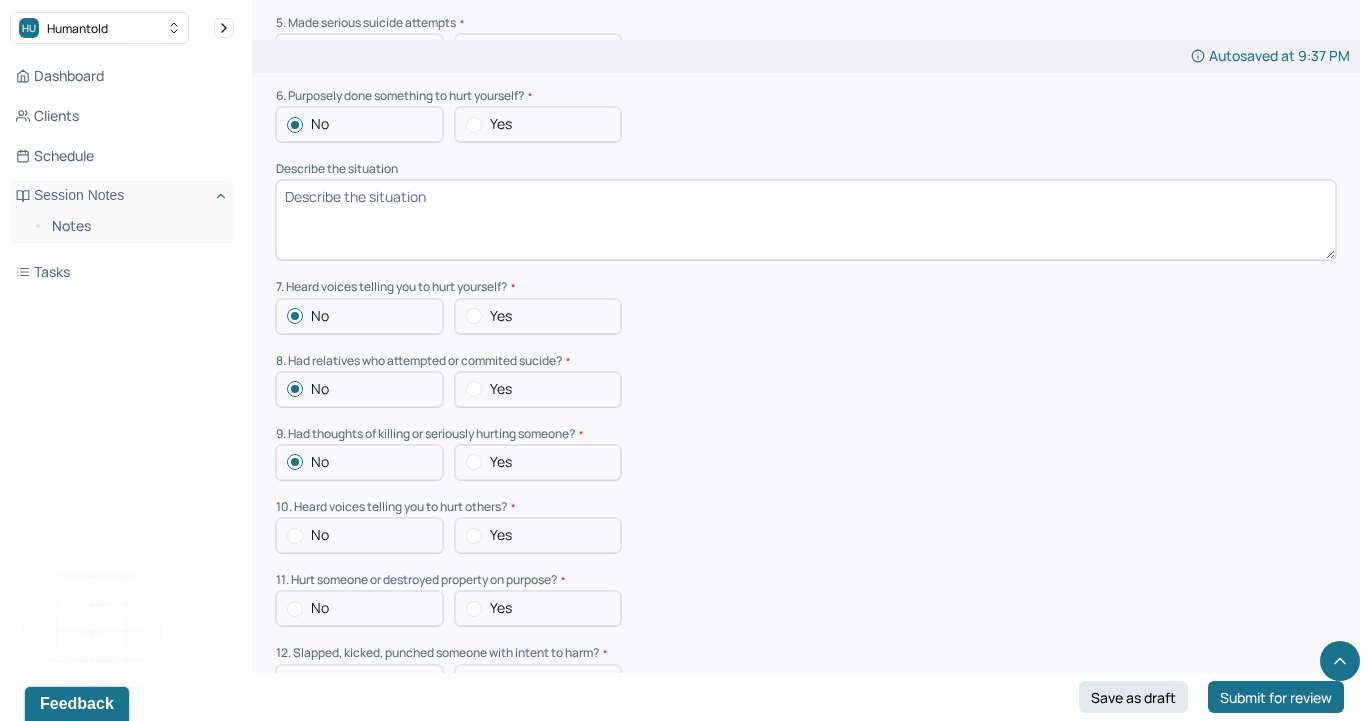 click at bounding box center [295, 536] 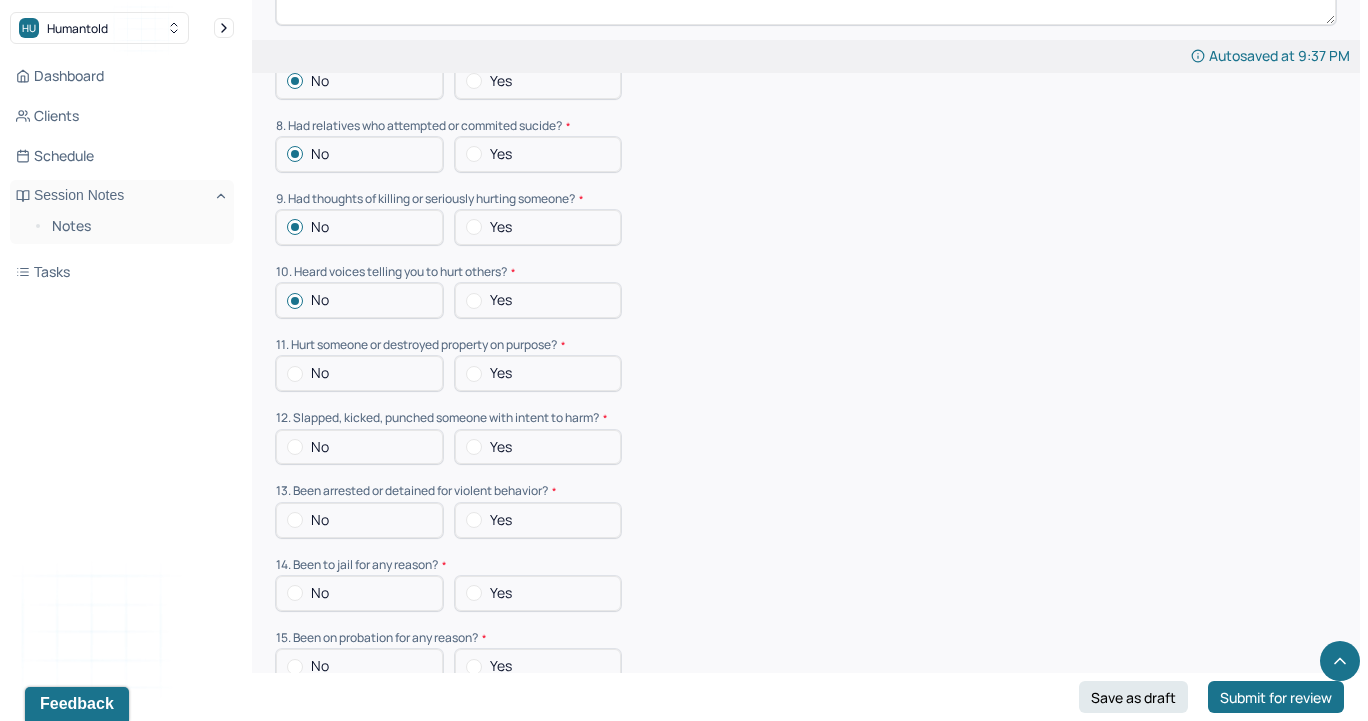 scroll, scrollTop: 5711, scrollLeft: 0, axis: vertical 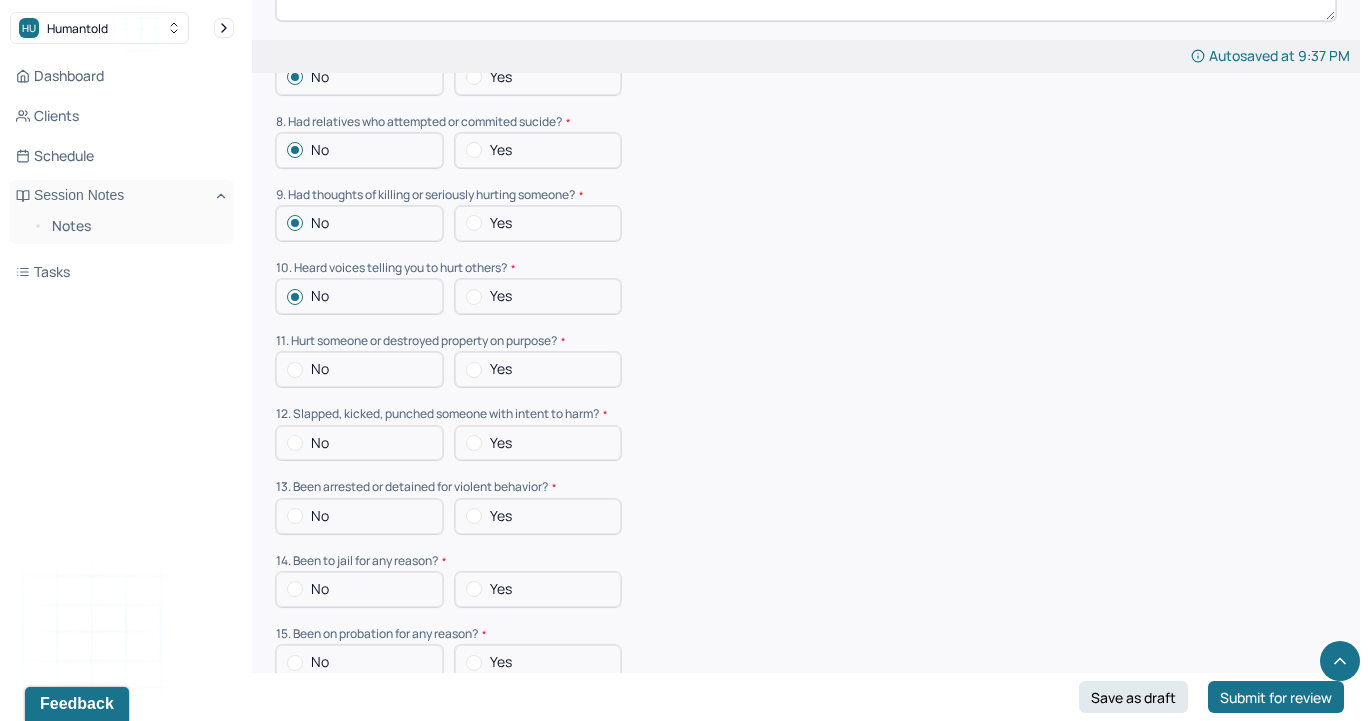 click at bounding box center [295, 370] 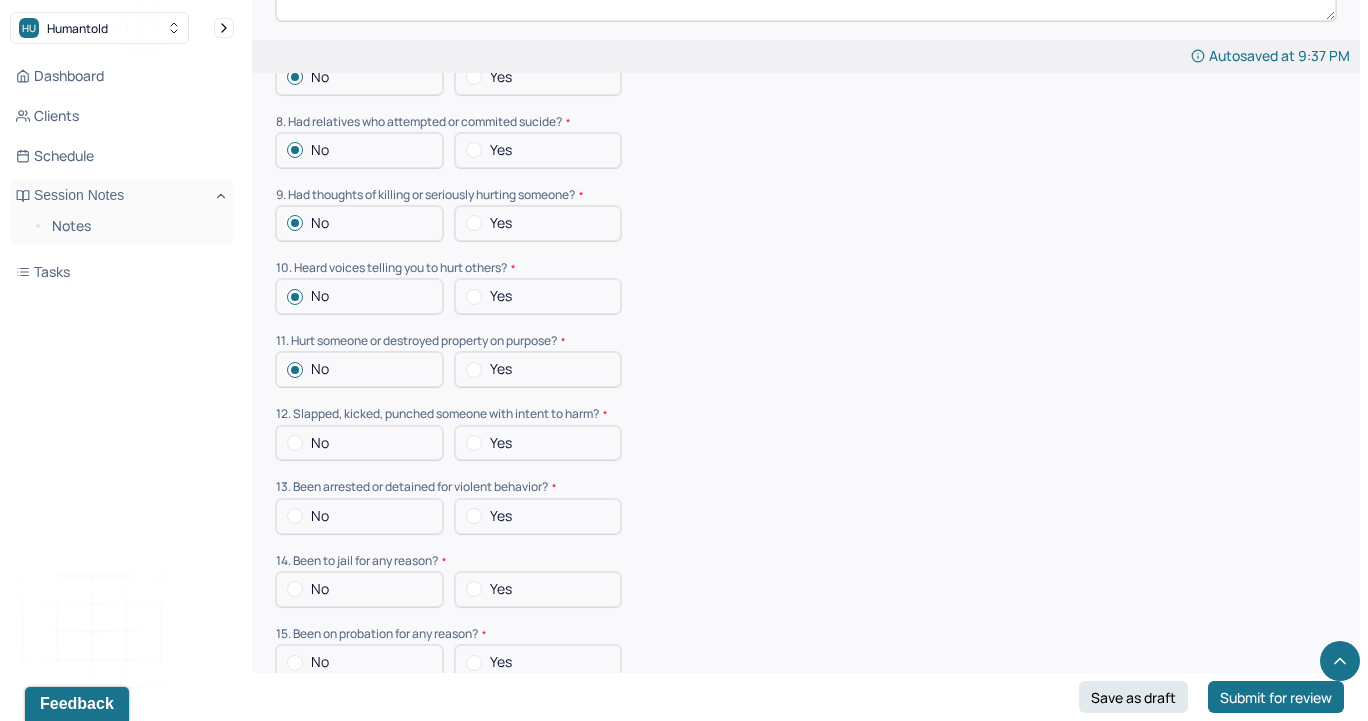 click at bounding box center (295, 443) 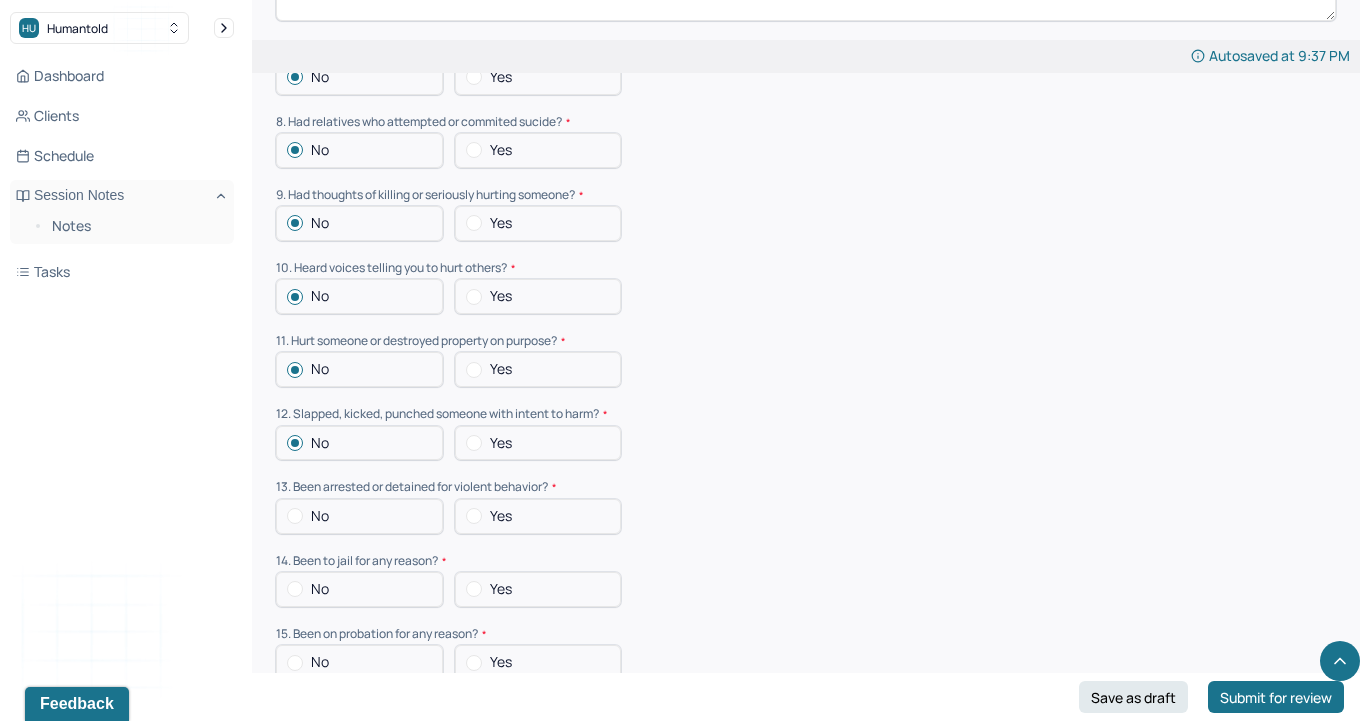 click on "No" at bounding box center (359, 516) 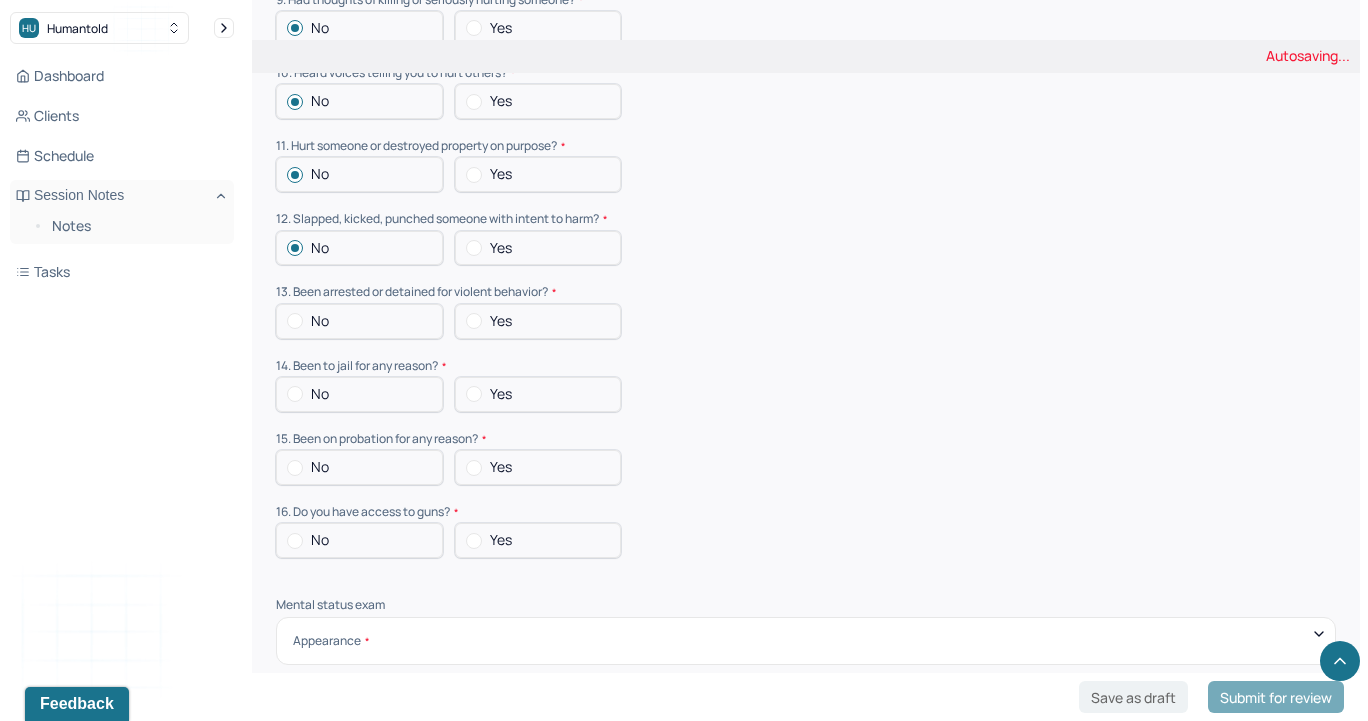 scroll, scrollTop: 5934, scrollLeft: 0, axis: vertical 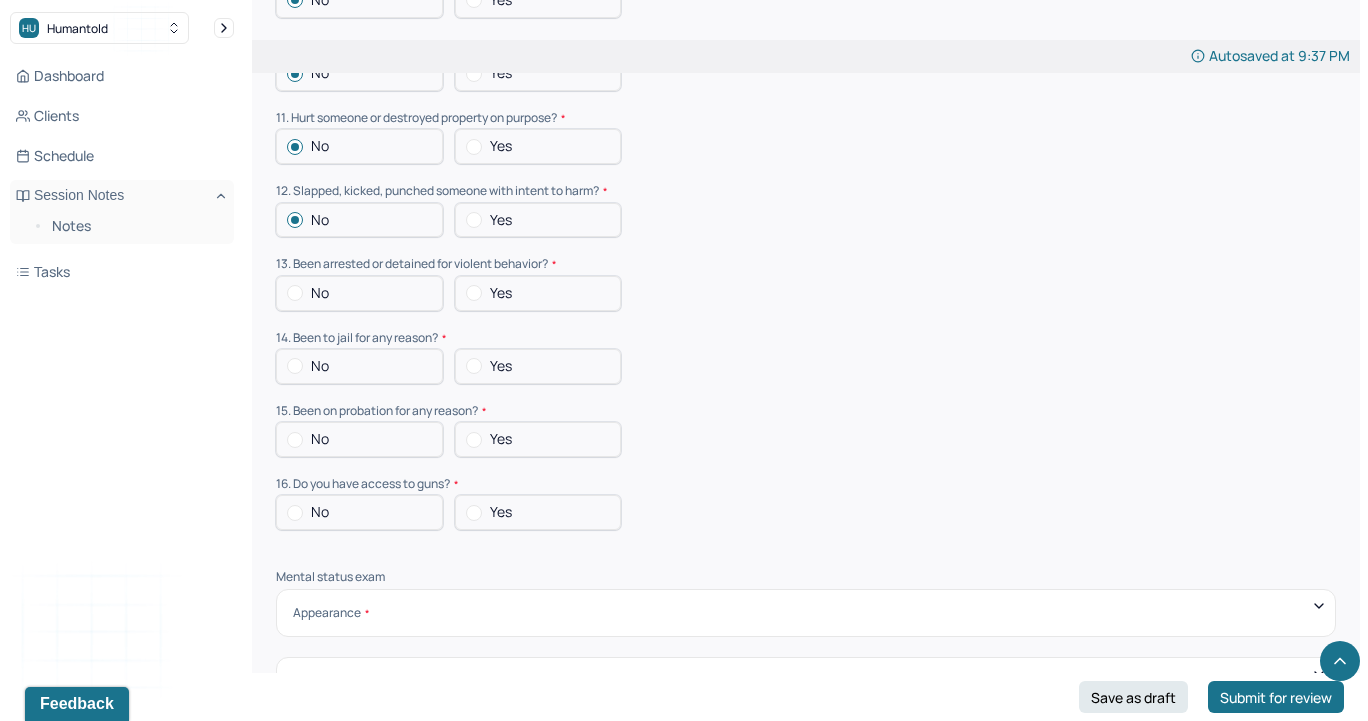 click on "No" at bounding box center (359, 293) 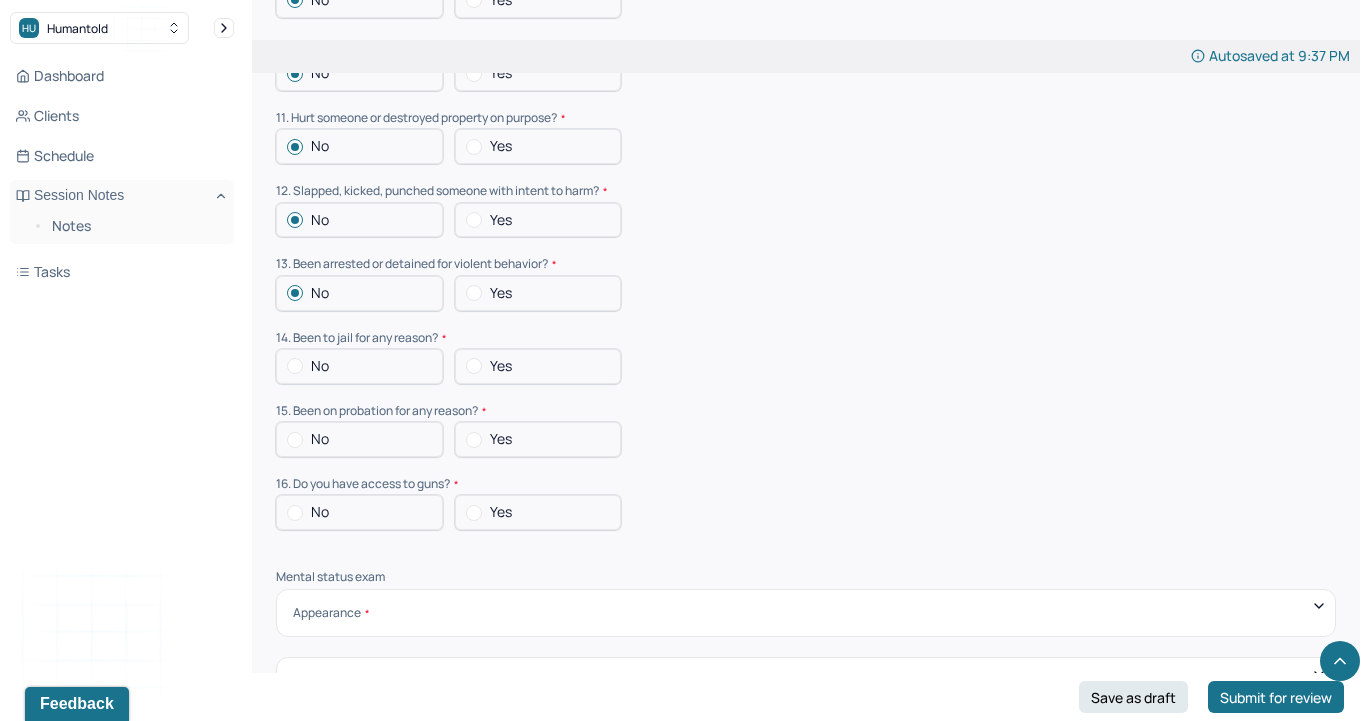 click at bounding box center [295, 366] 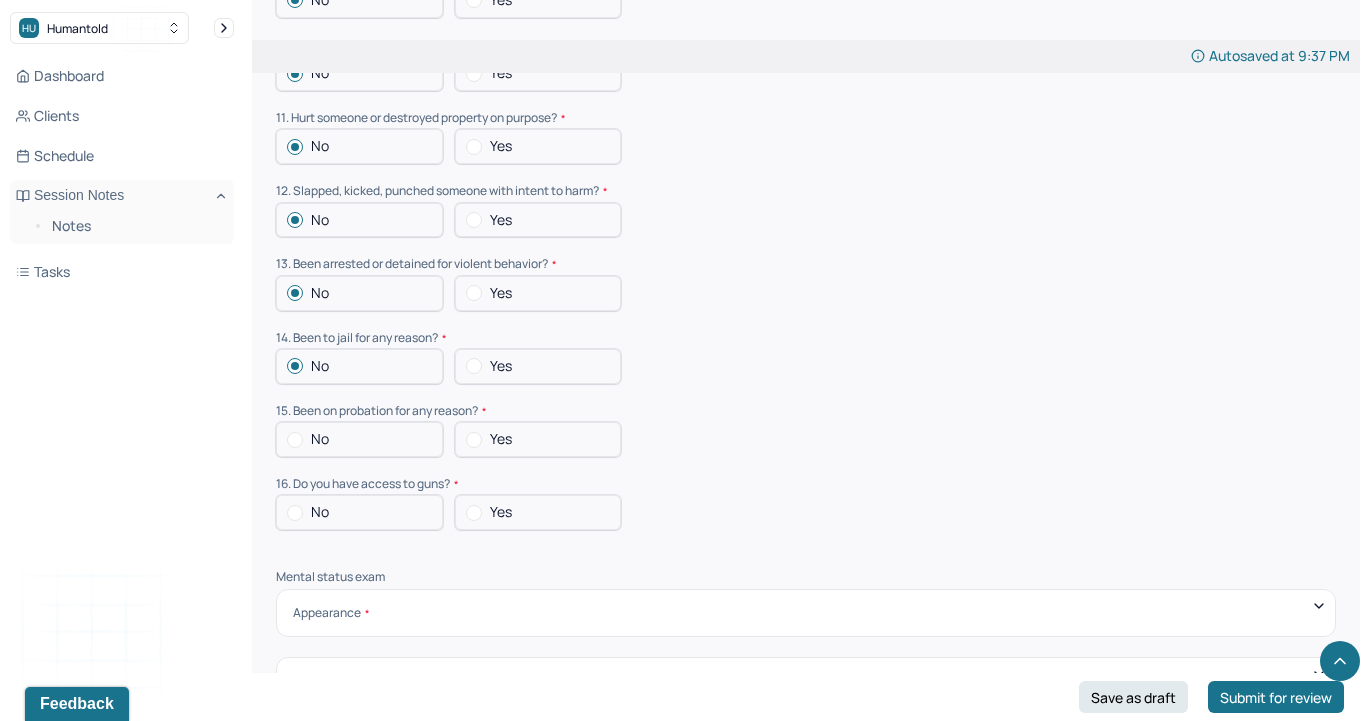 click on "No" at bounding box center [359, 439] 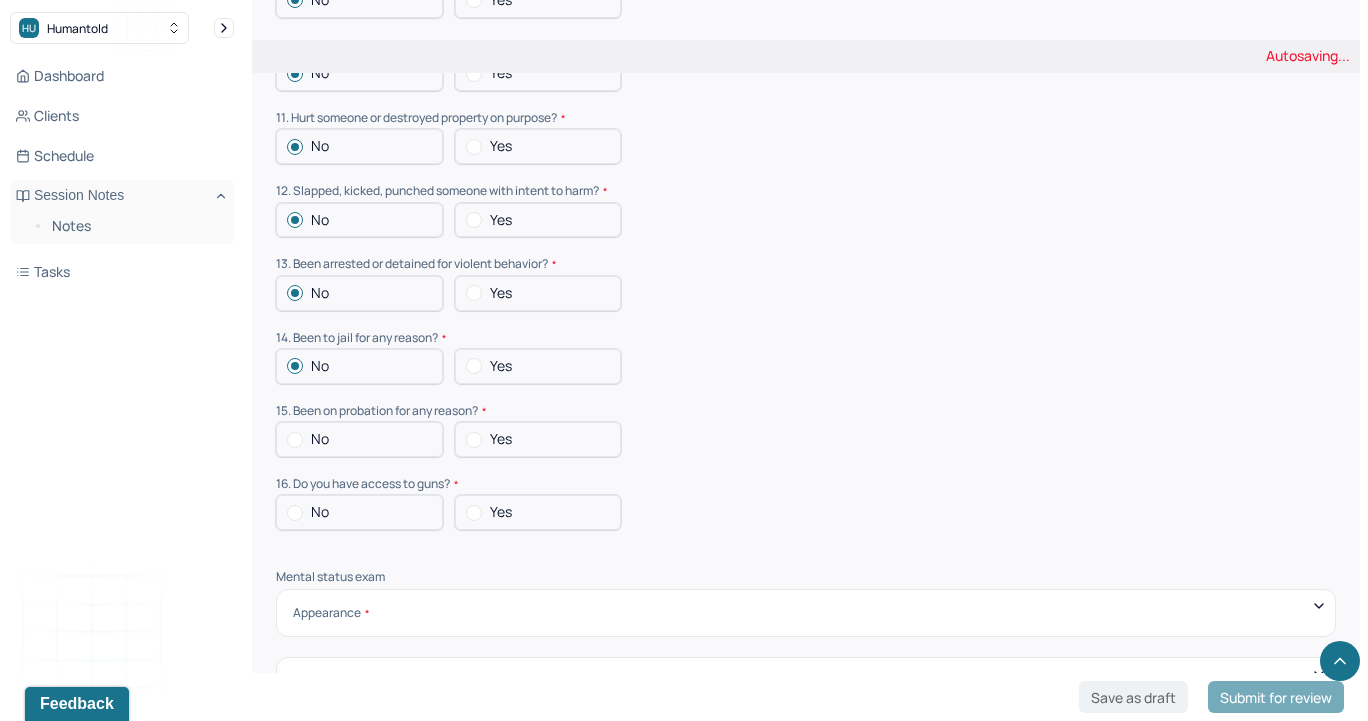 click at bounding box center [295, 440] 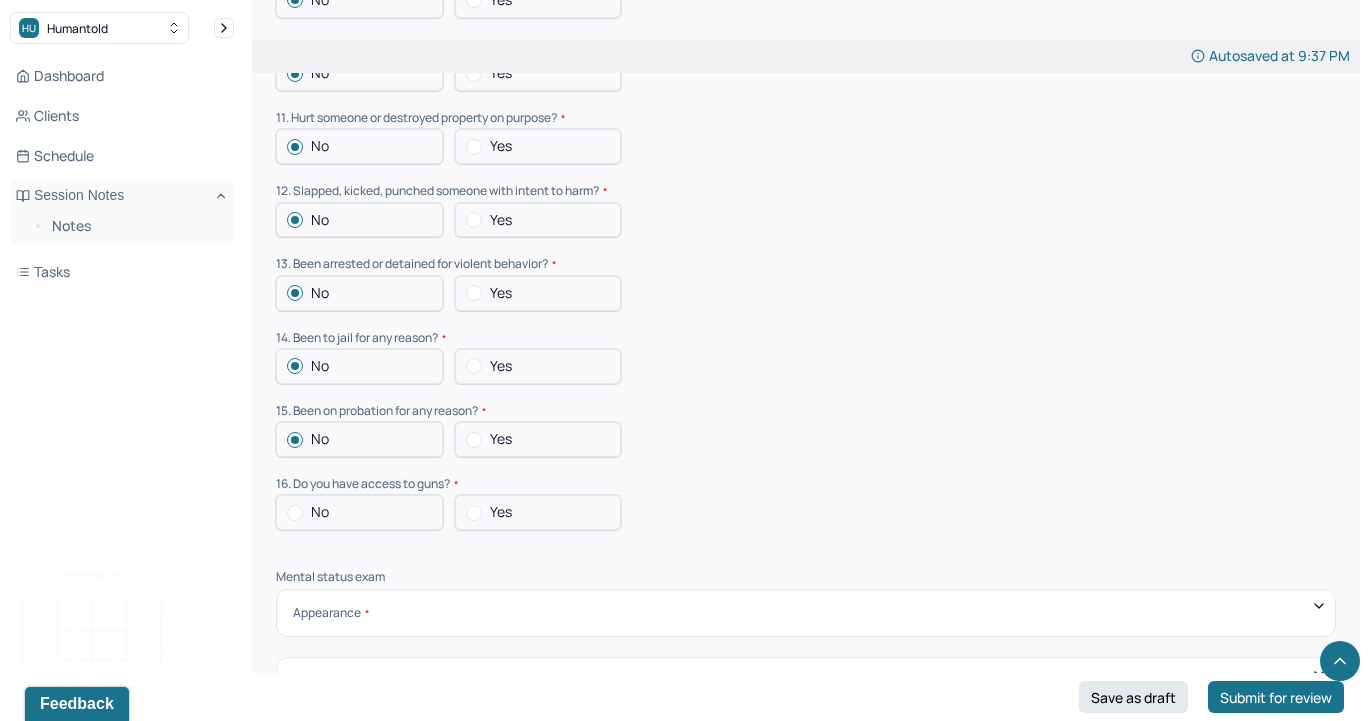 click at bounding box center (295, 513) 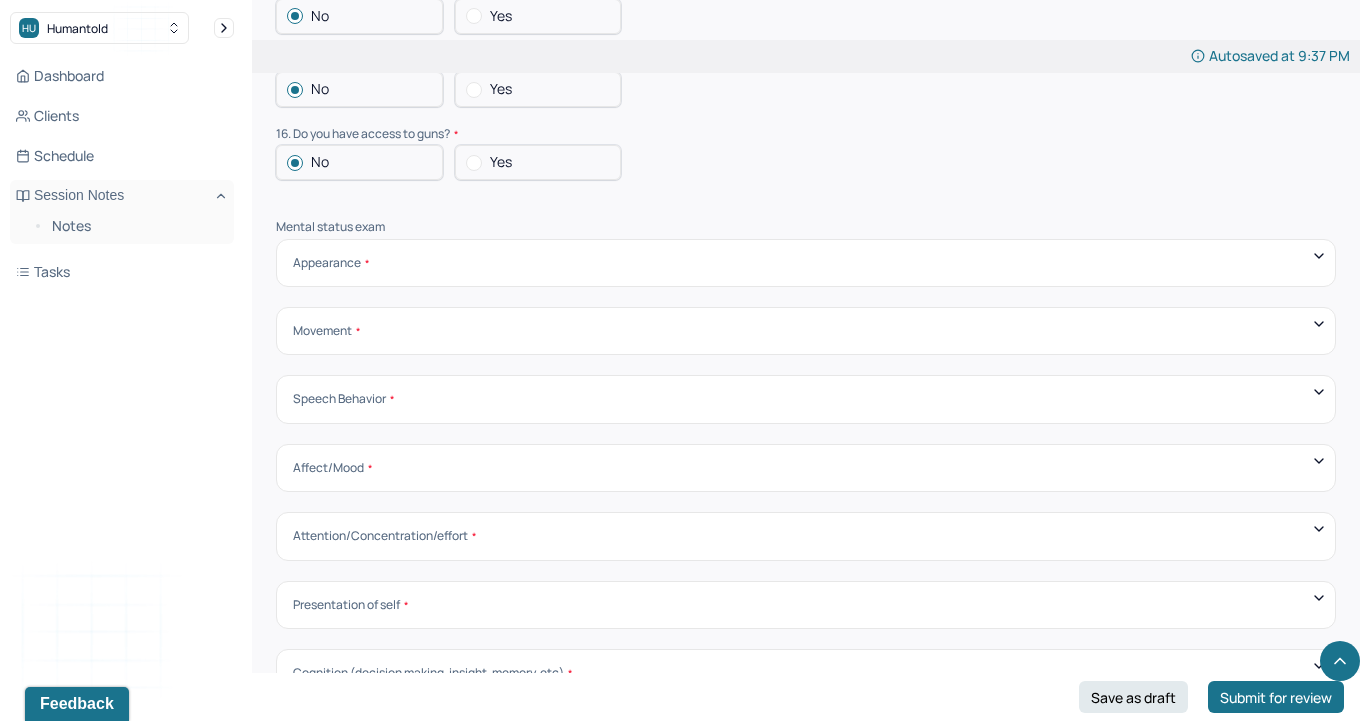 scroll, scrollTop: 6292, scrollLeft: 0, axis: vertical 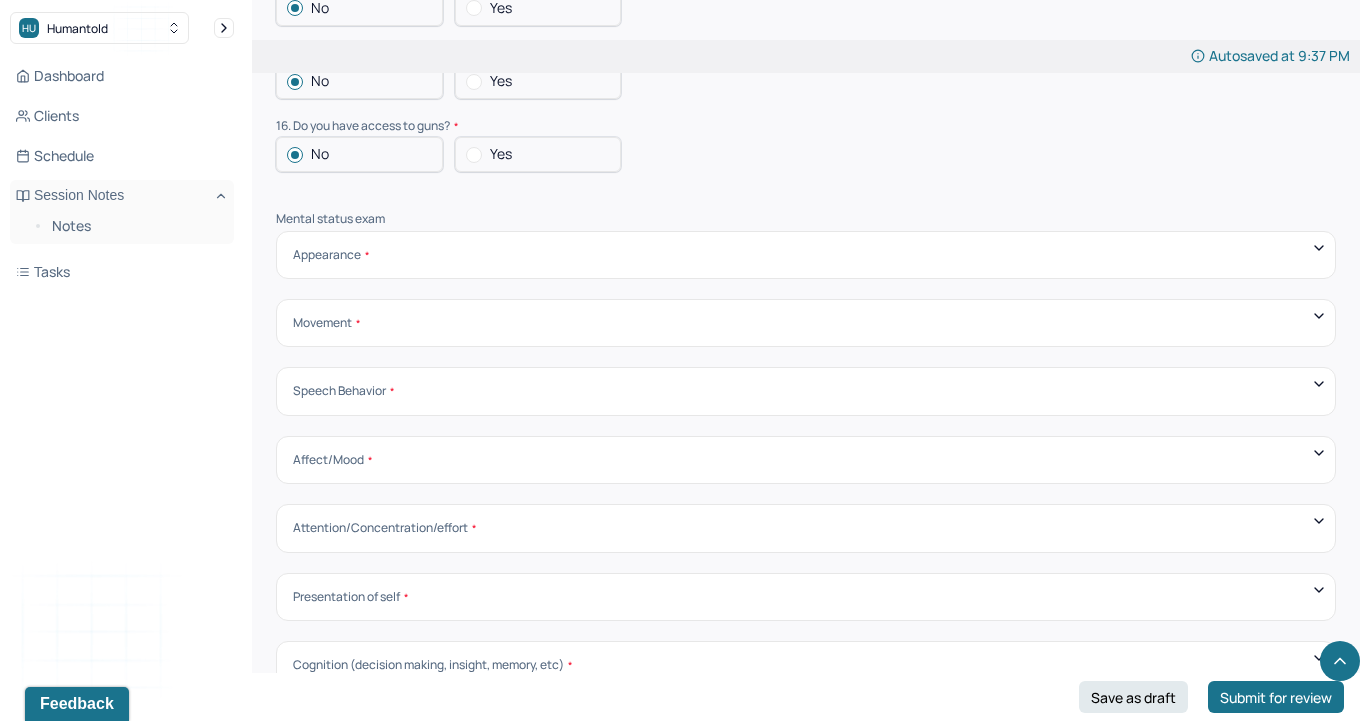 click on "Appearance Neat Unkempt Thin Average Overweight Pale Tanned" at bounding box center (806, 255) 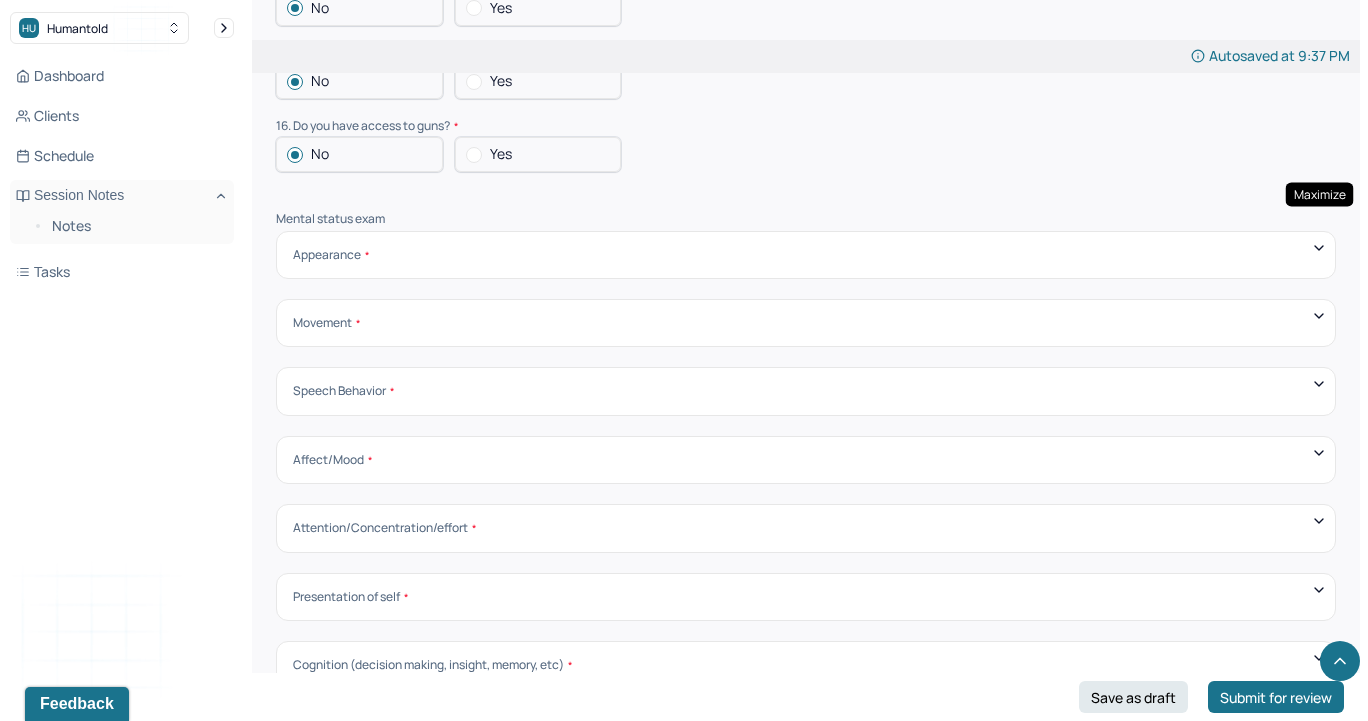 click on "Appearance" at bounding box center [806, 255] 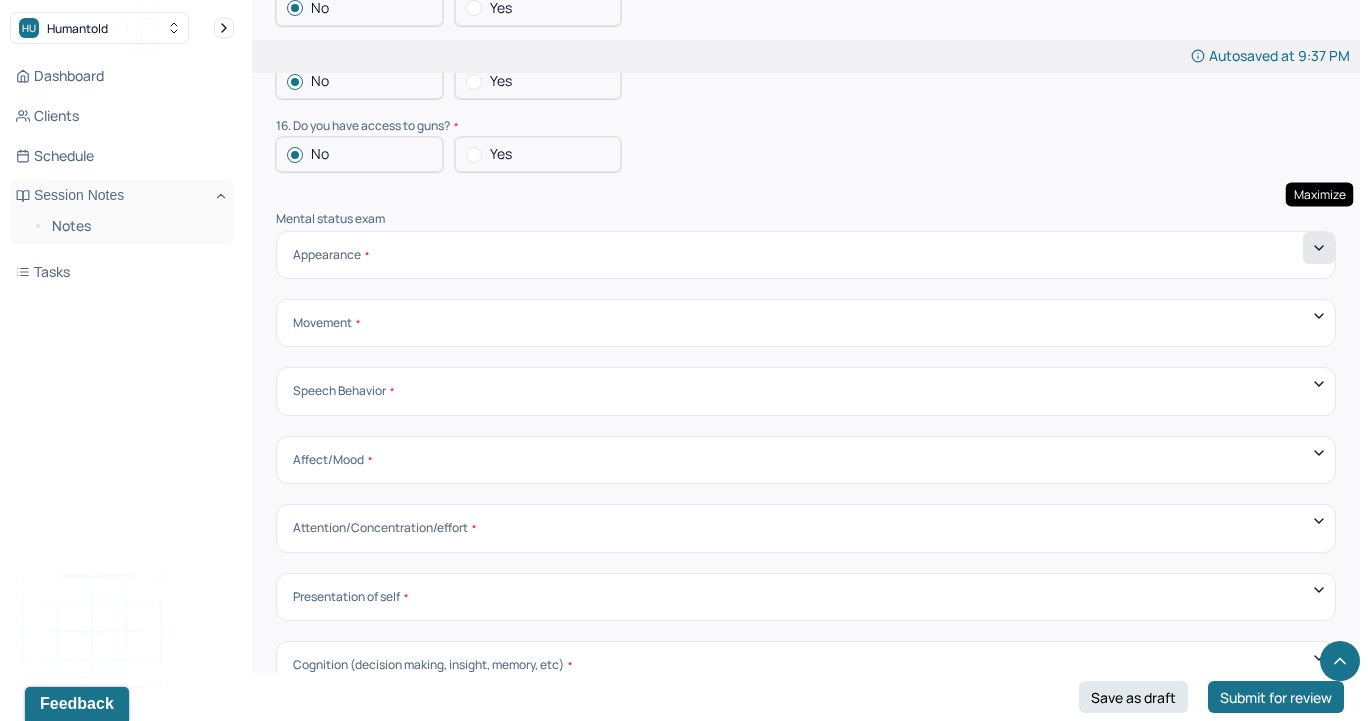 click 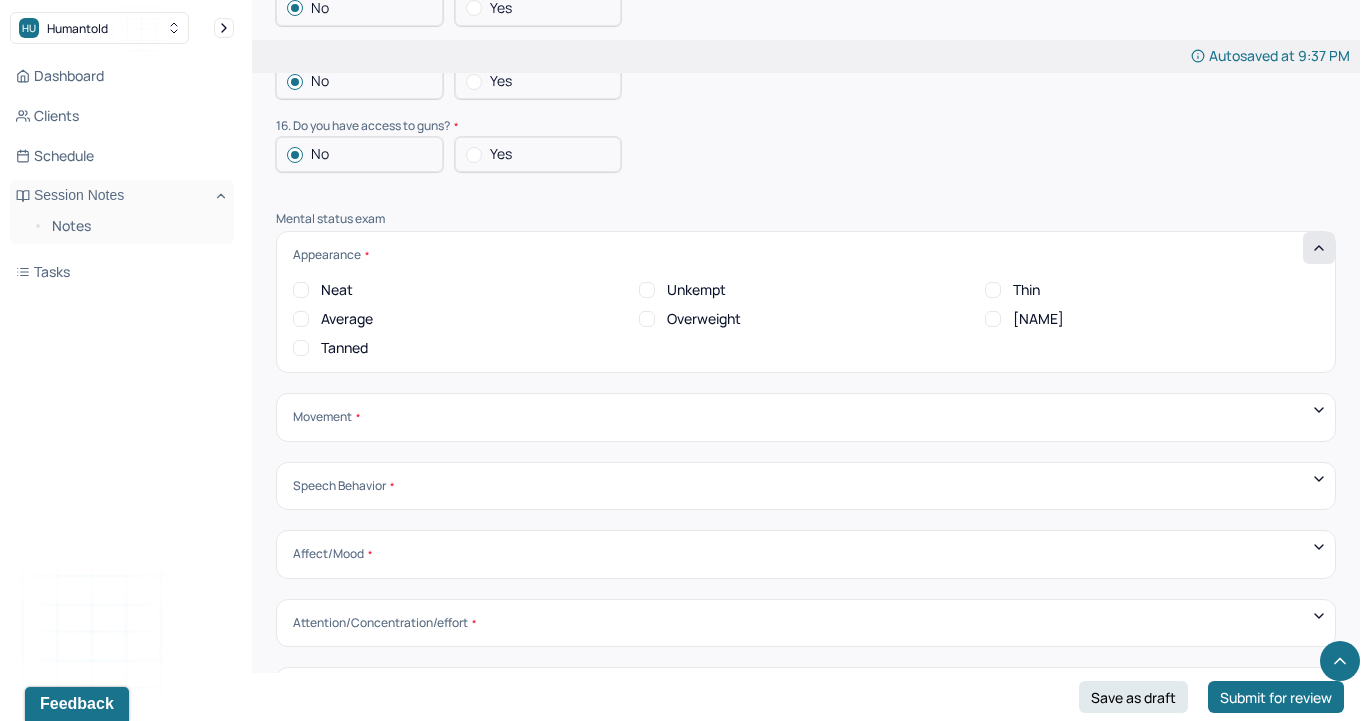 click on "Average" at bounding box center (301, 319) 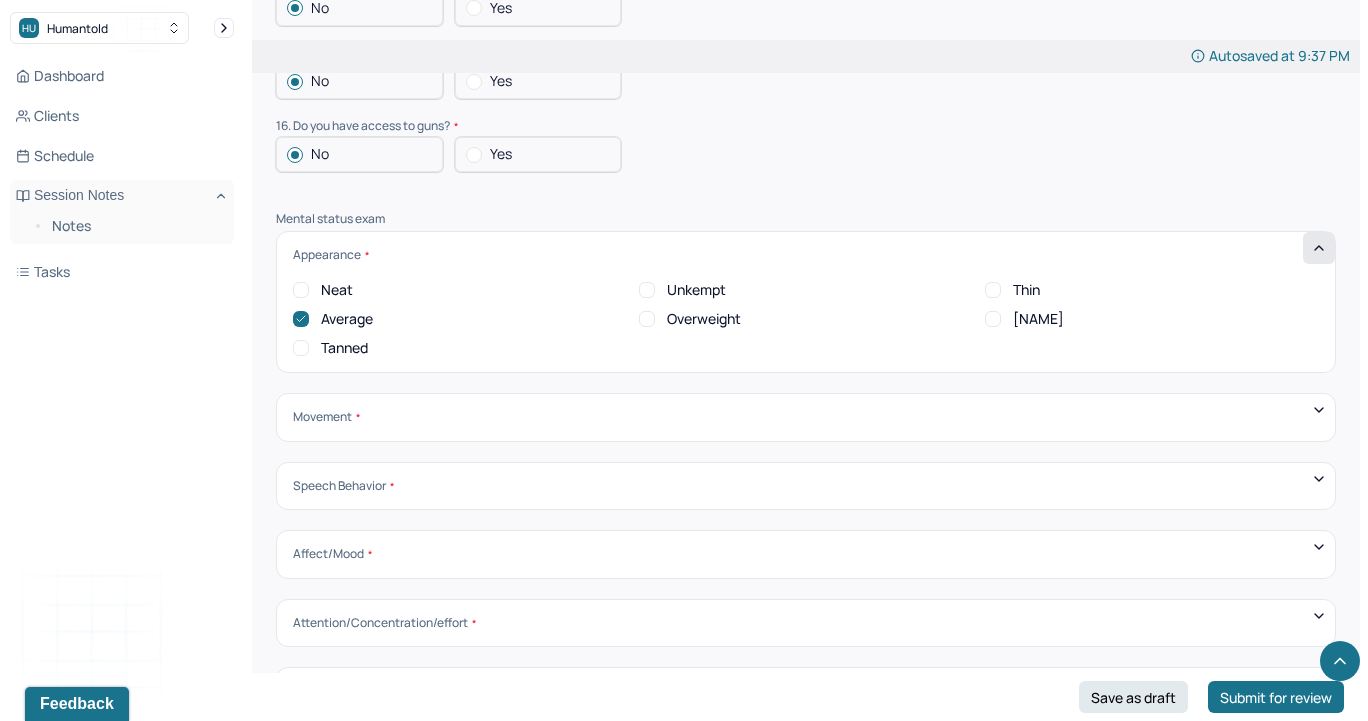 click on "Movement Coordinated Uncoordinated Mannerisms/oddities Good eye contact Kept eyes downcast Stared into space" at bounding box center (806, 417) 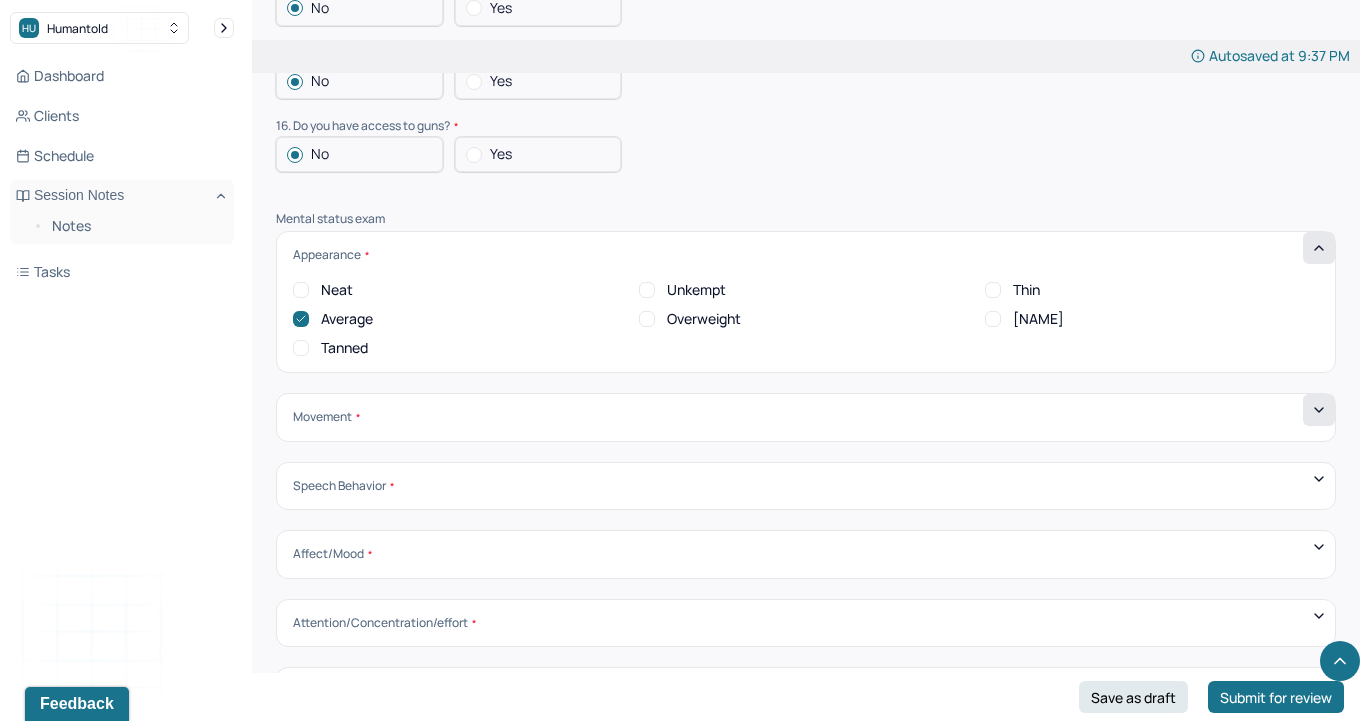 click at bounding box center (1319, 410) 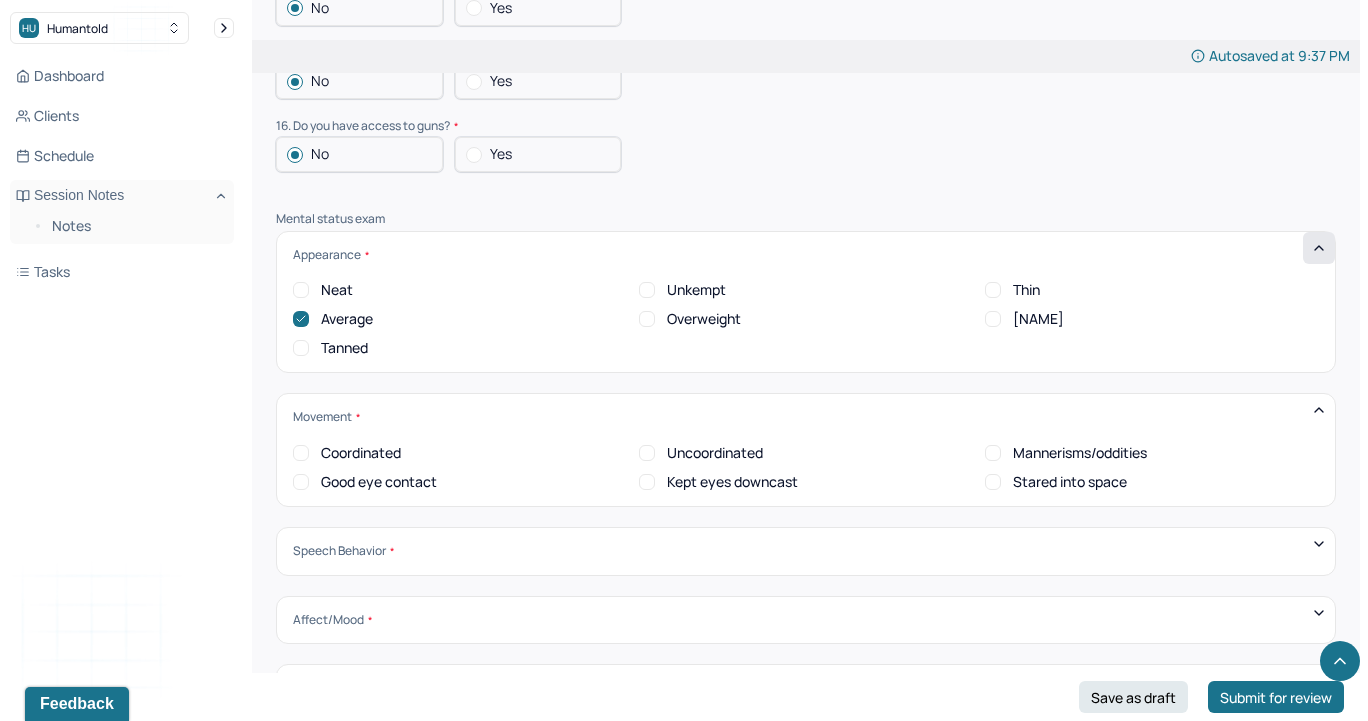 click on "Good eye contact" at bounding box center [301, 482] 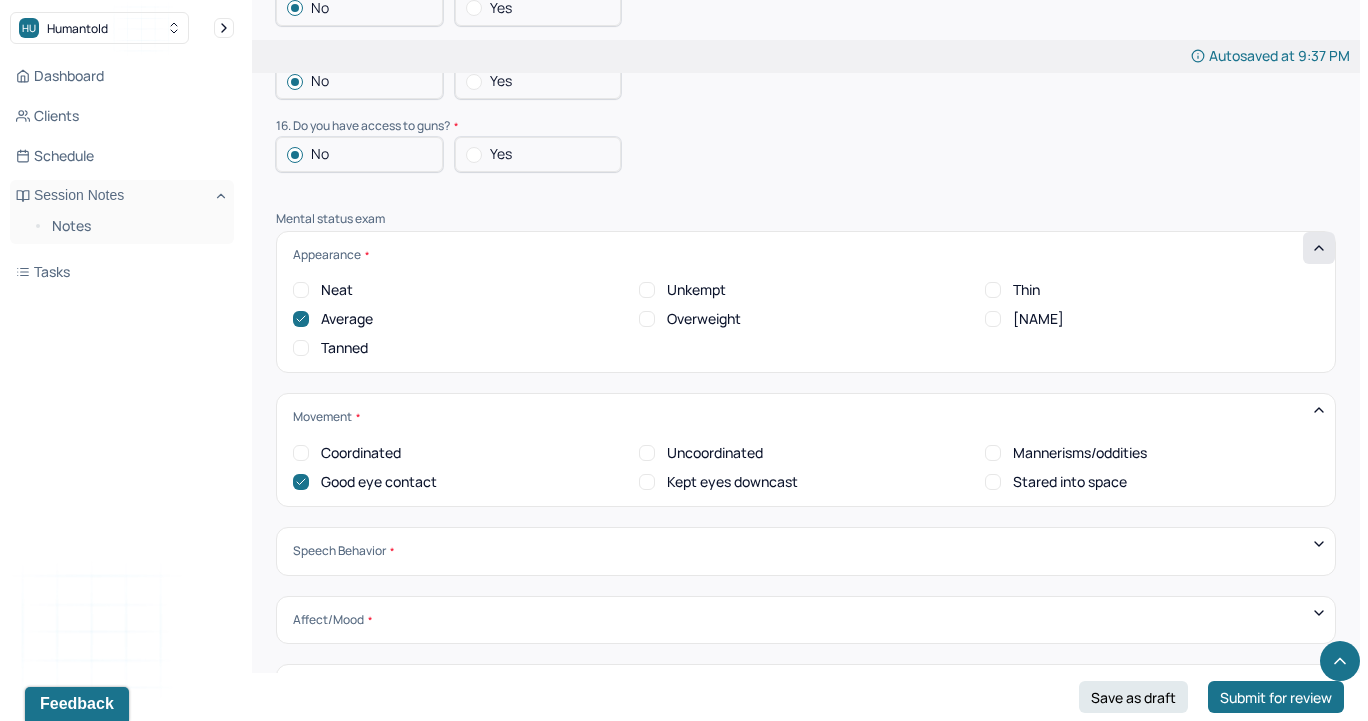 scroll, scrollTop: 0, scrollLeft: 0, axis: both 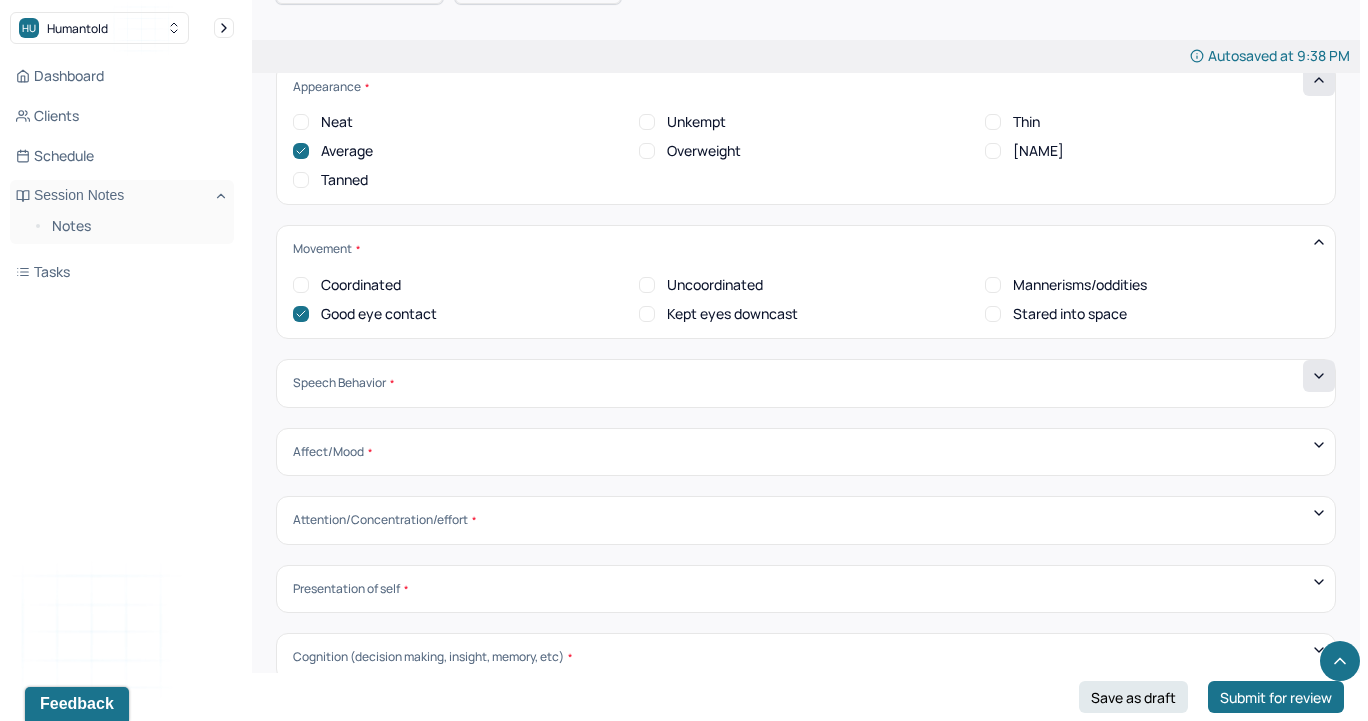 click 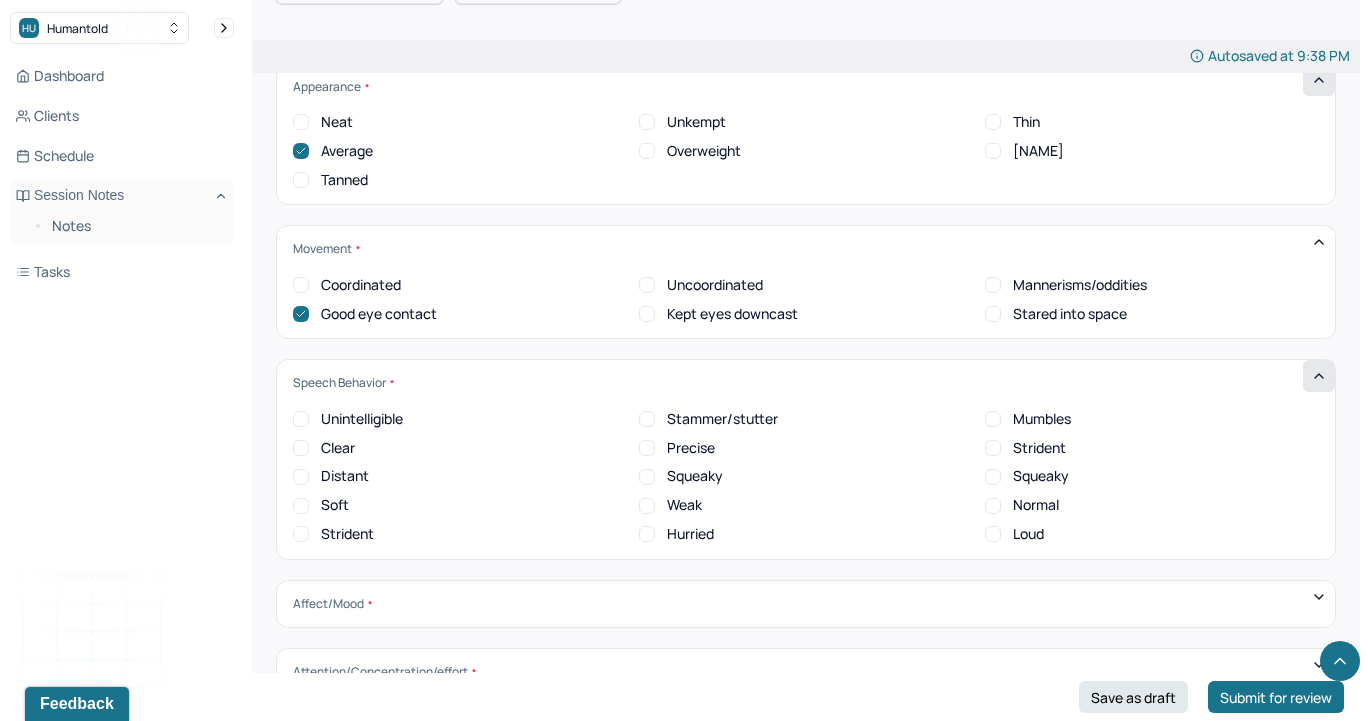 click on "Clear" at bounding box center (301, 448) 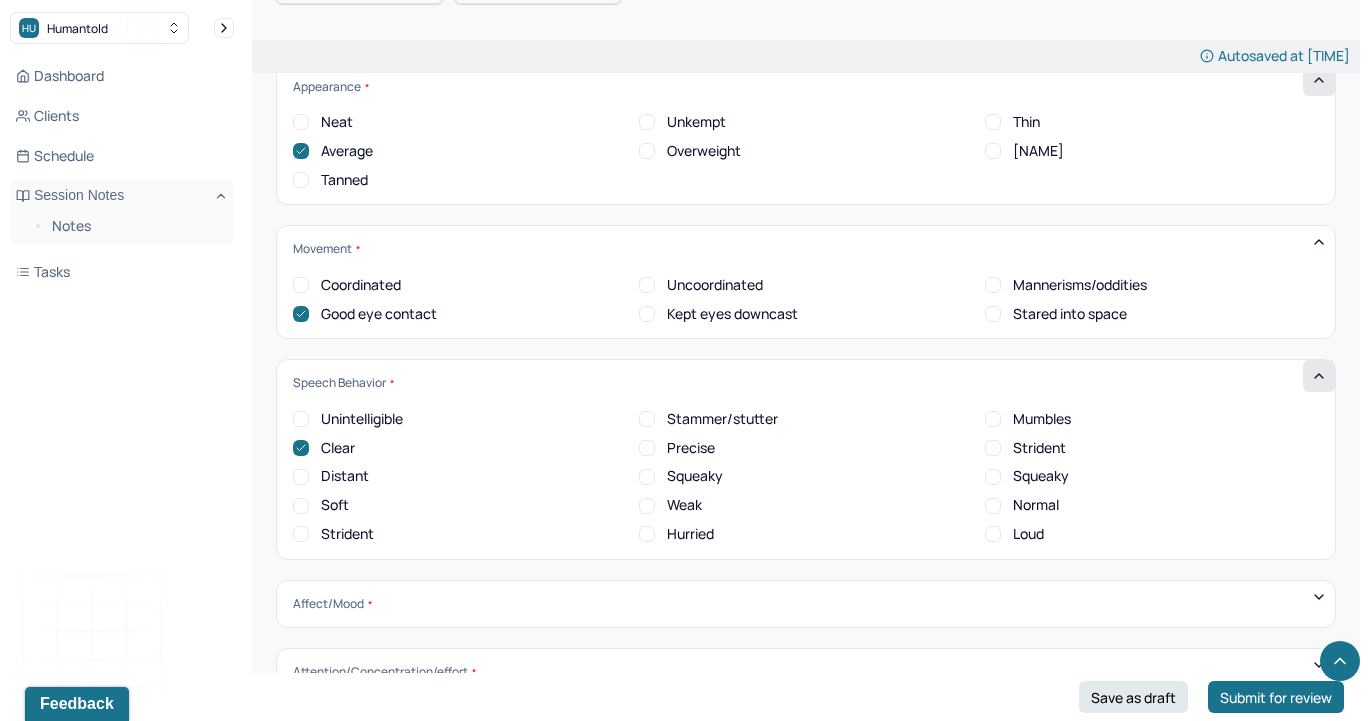click on "Normal" at bounding box center (993, 506) 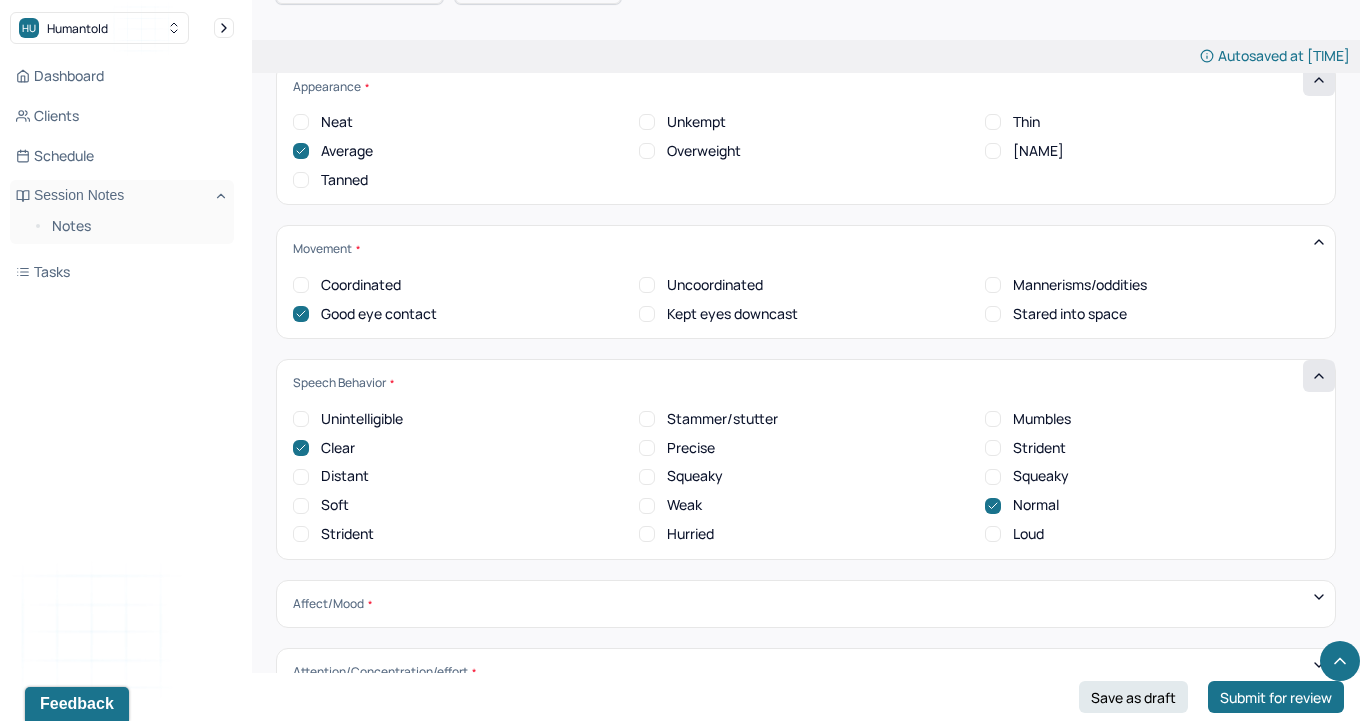 click on "Affect/Mood" at bounding box center [806, 604] 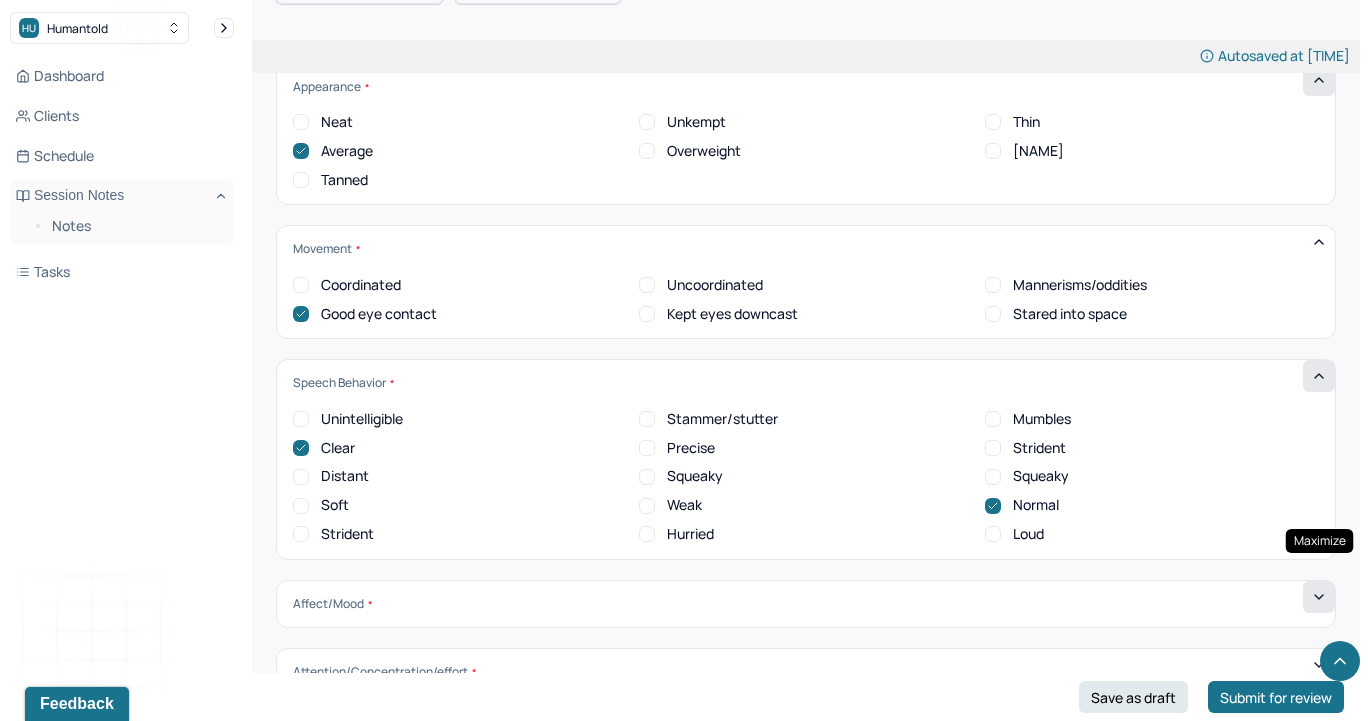 click 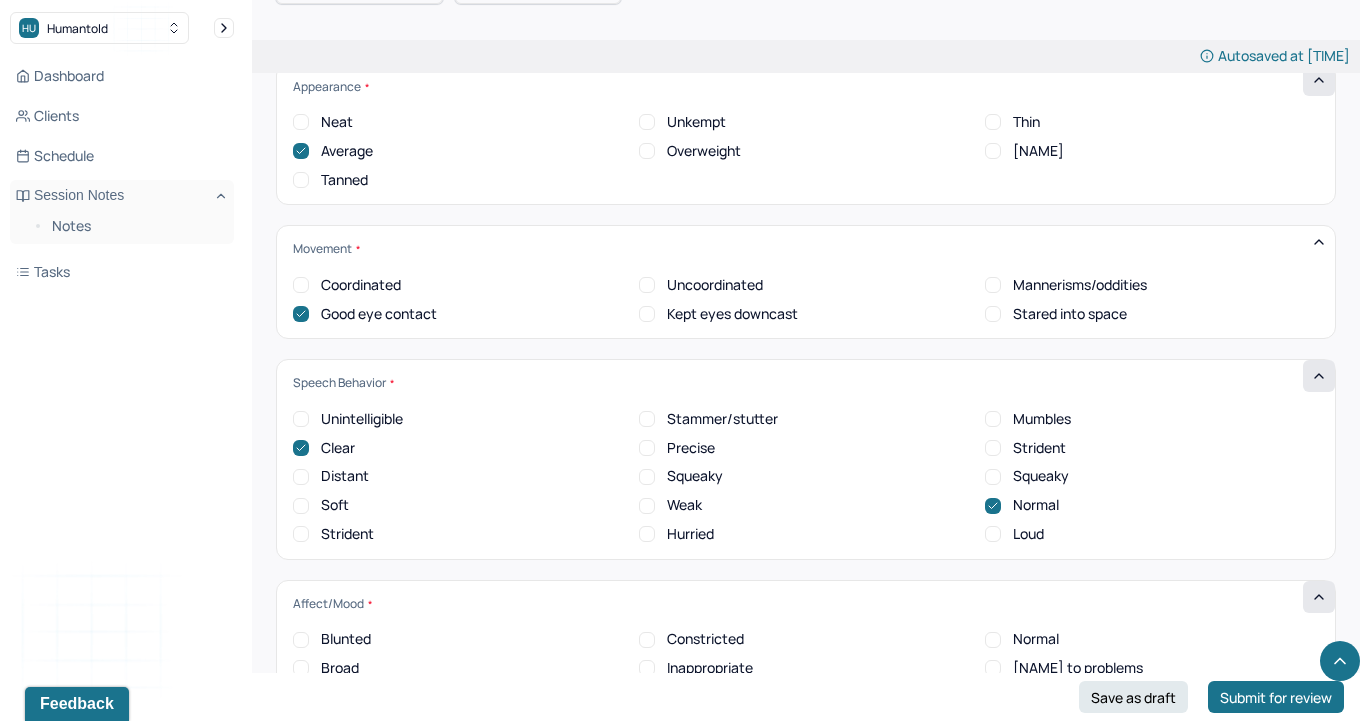 scroll, scrollTop: 0, scrollLeft: 0, axis: both 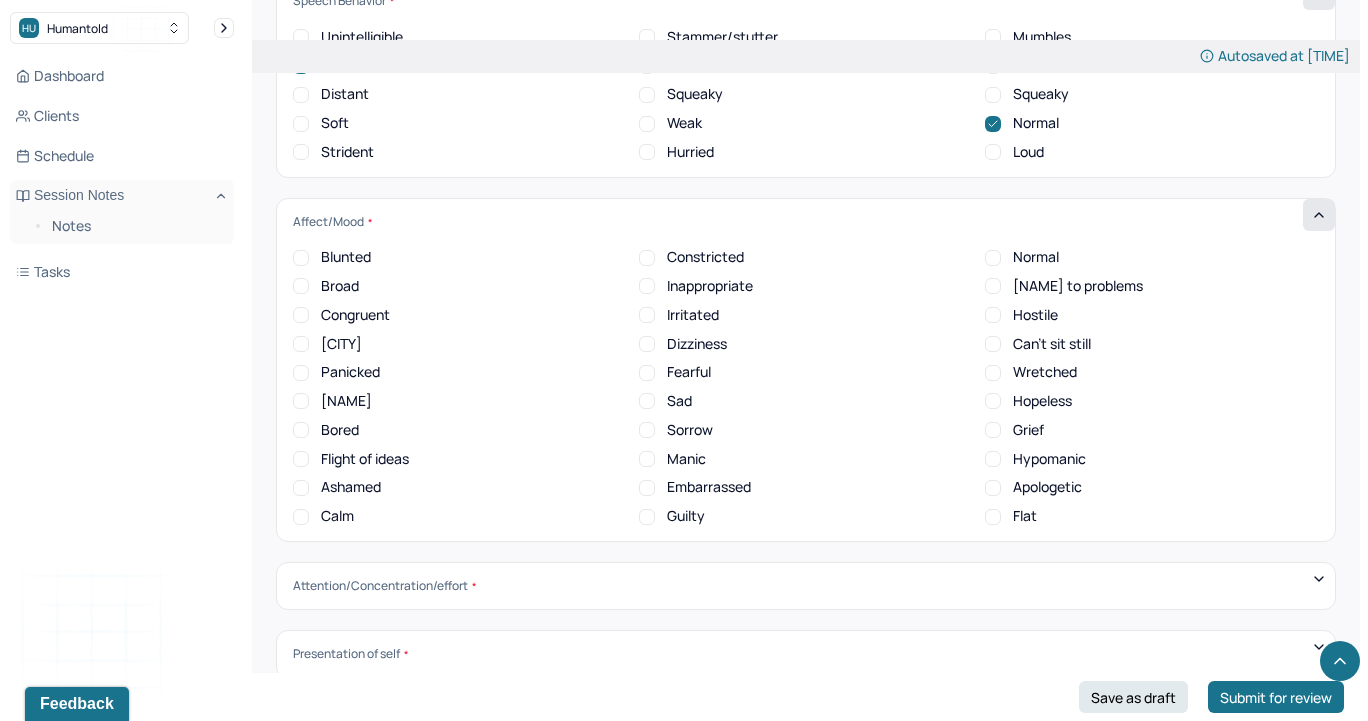 click on "Normal" at bounding box center [993, 258] 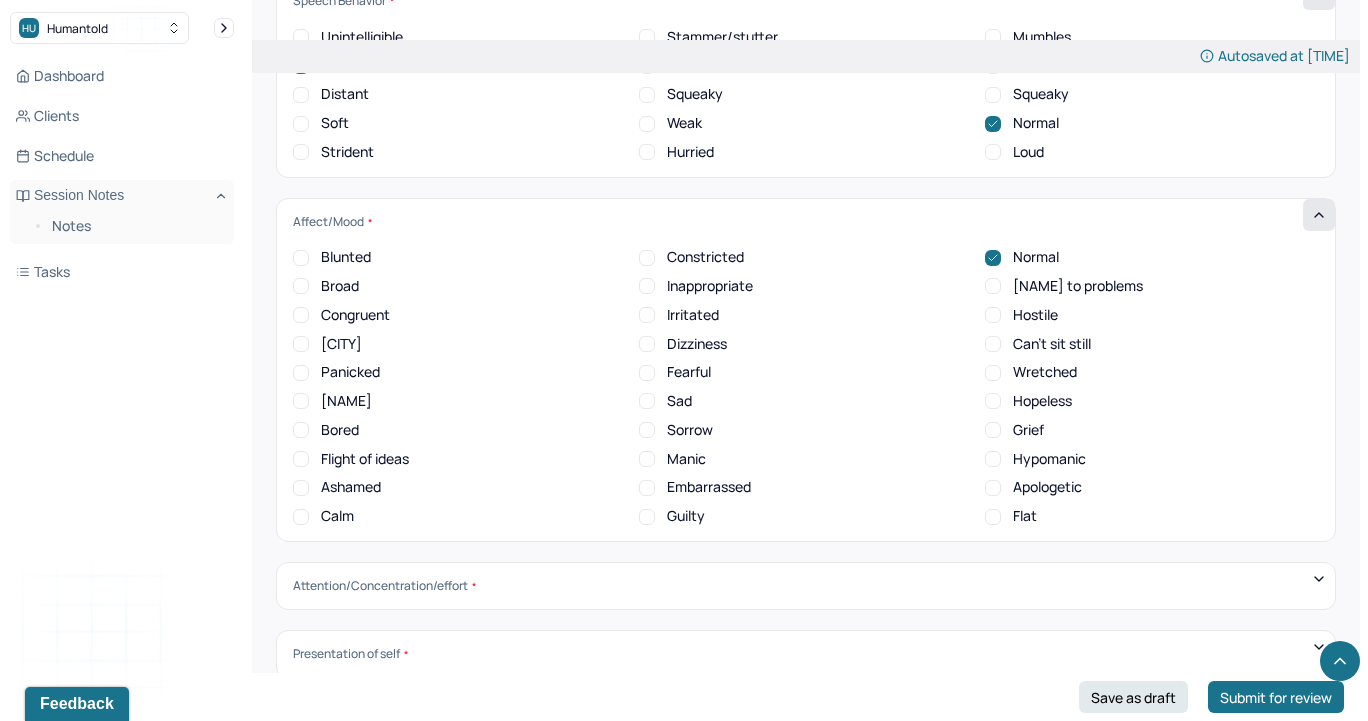 click on "Congruent" at bounding box center (301, 315) 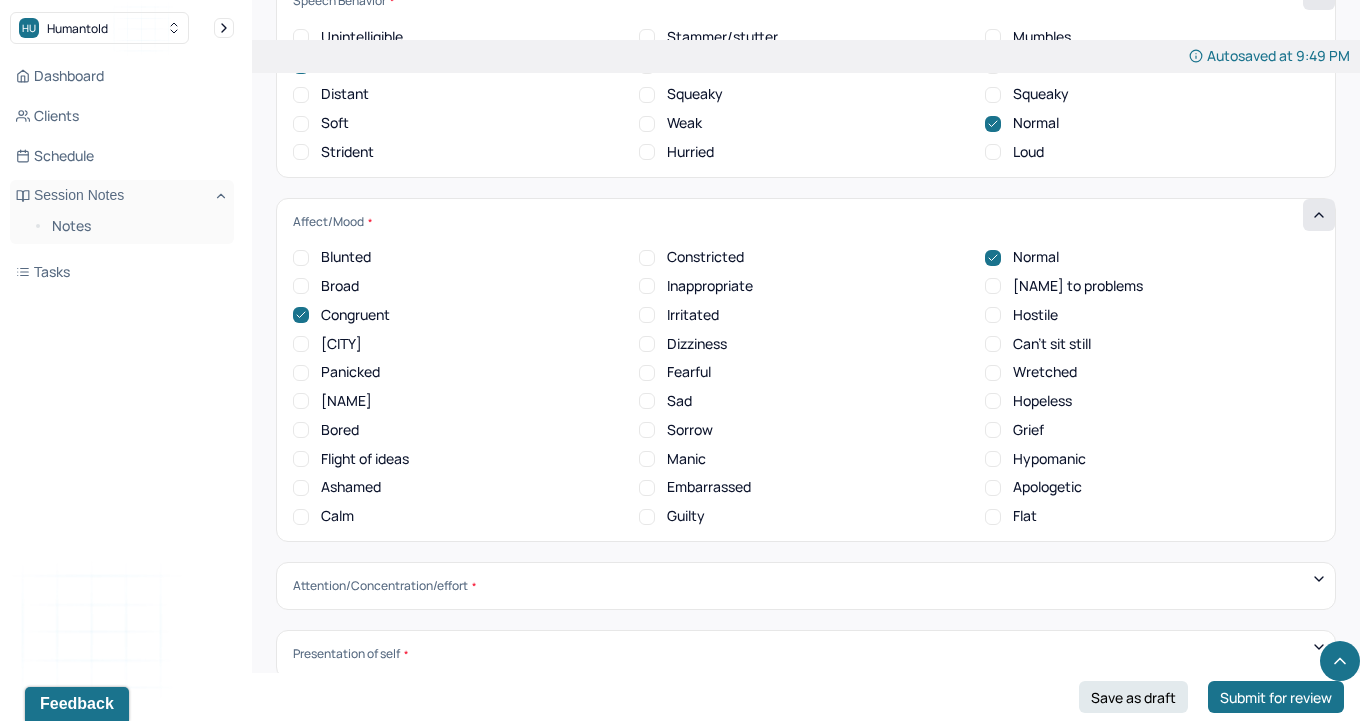 click 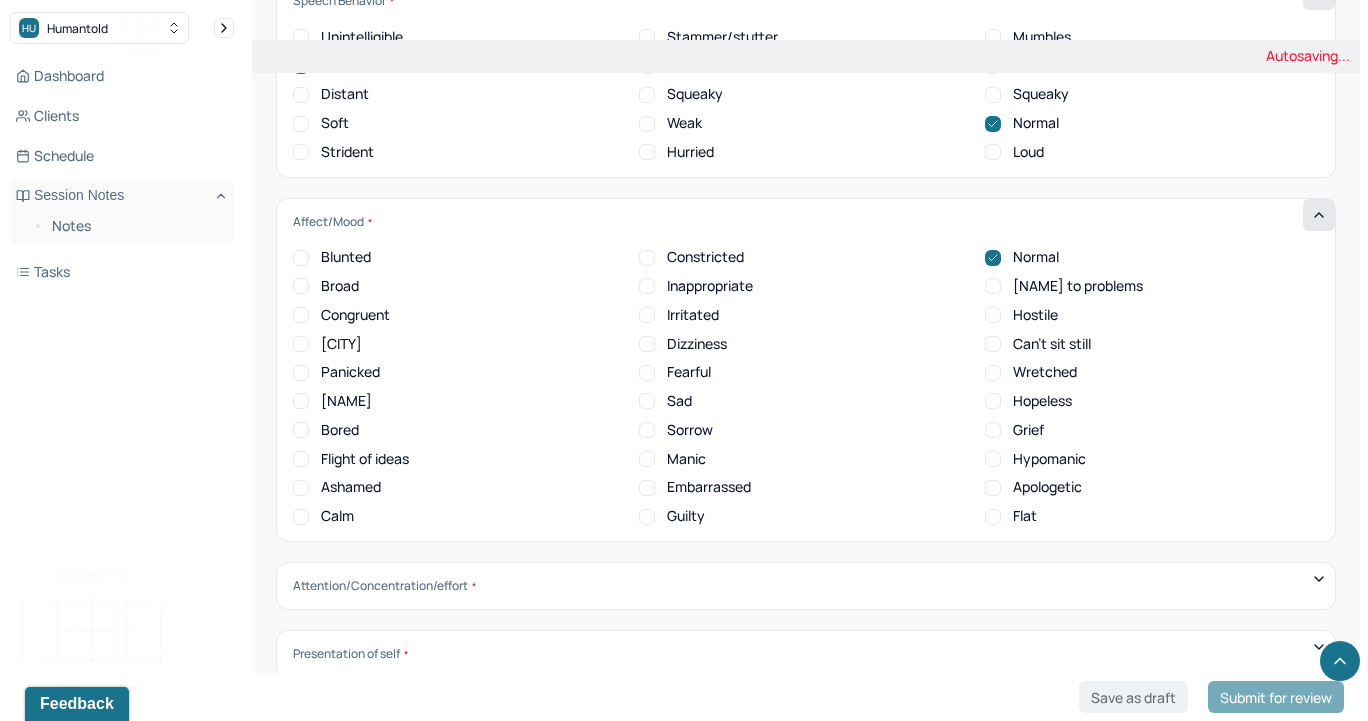 click on "Calm" at bounding box center [301, 517] 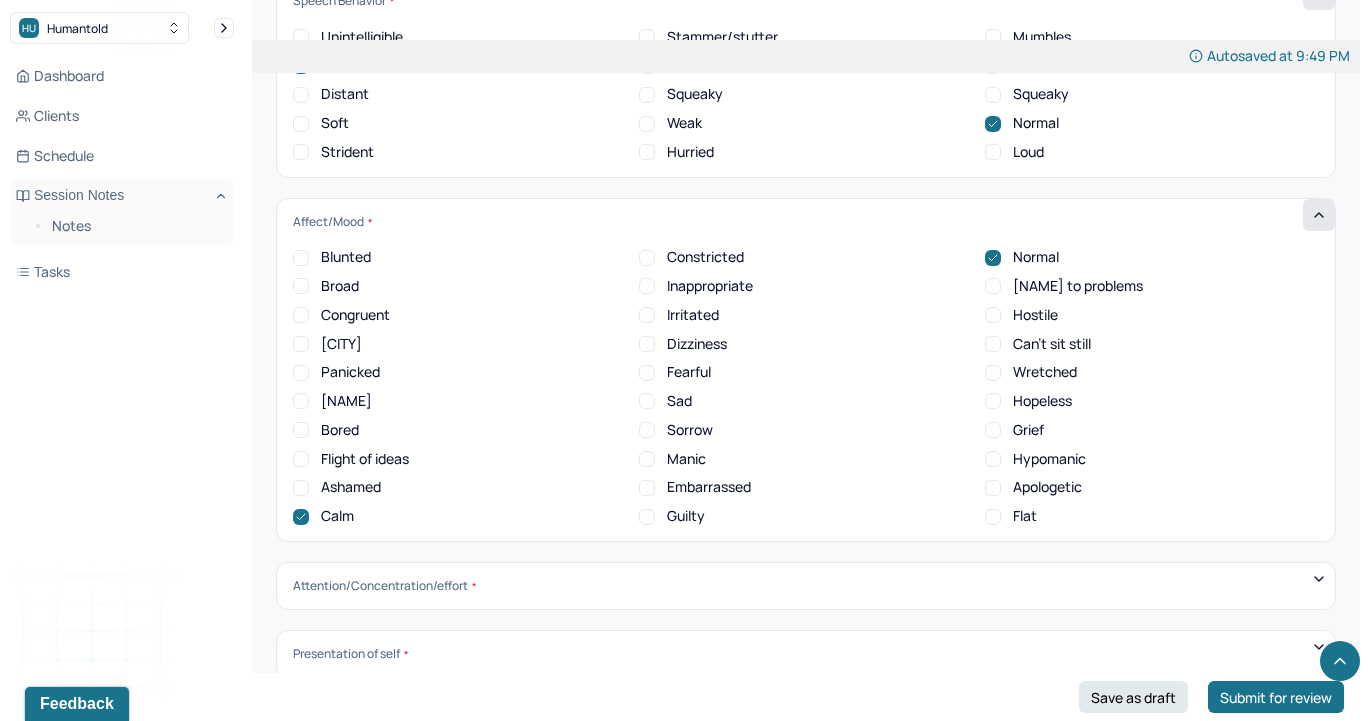 click 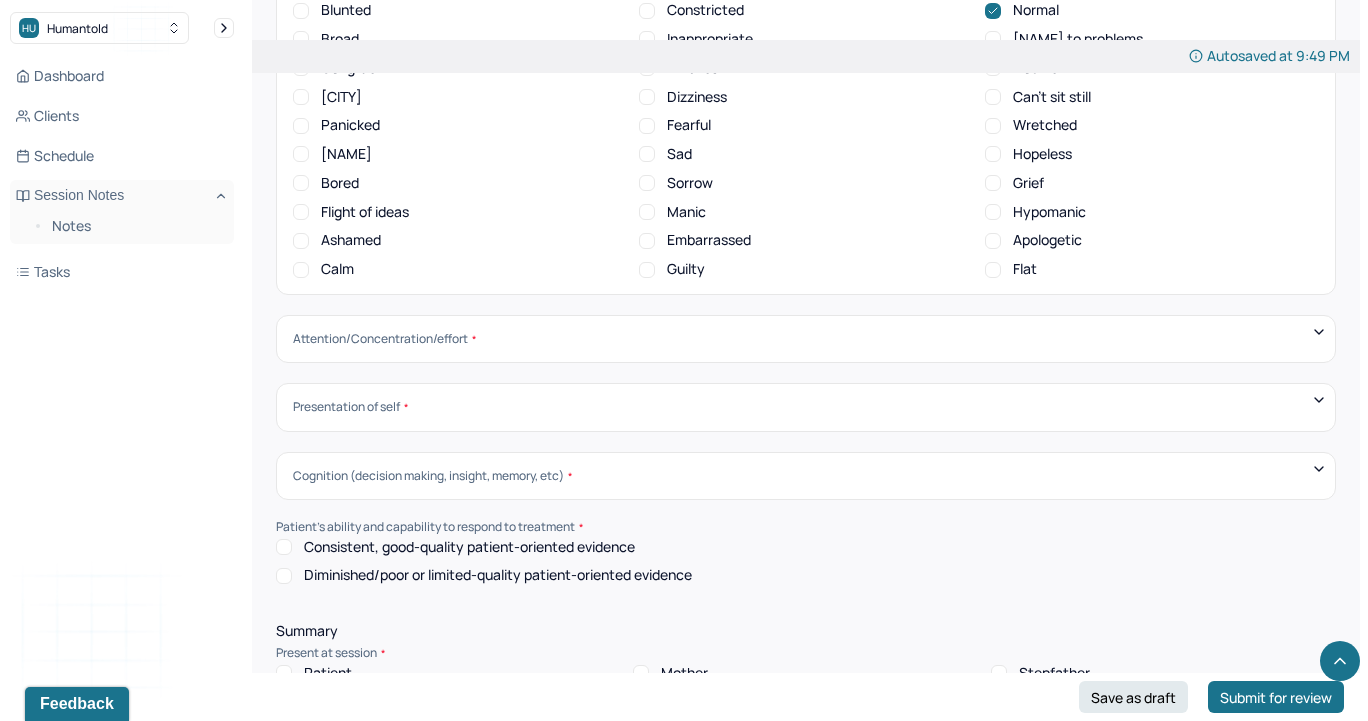 scroll, scrollTop: 7097, scrollLeft: 0, axis: vertical 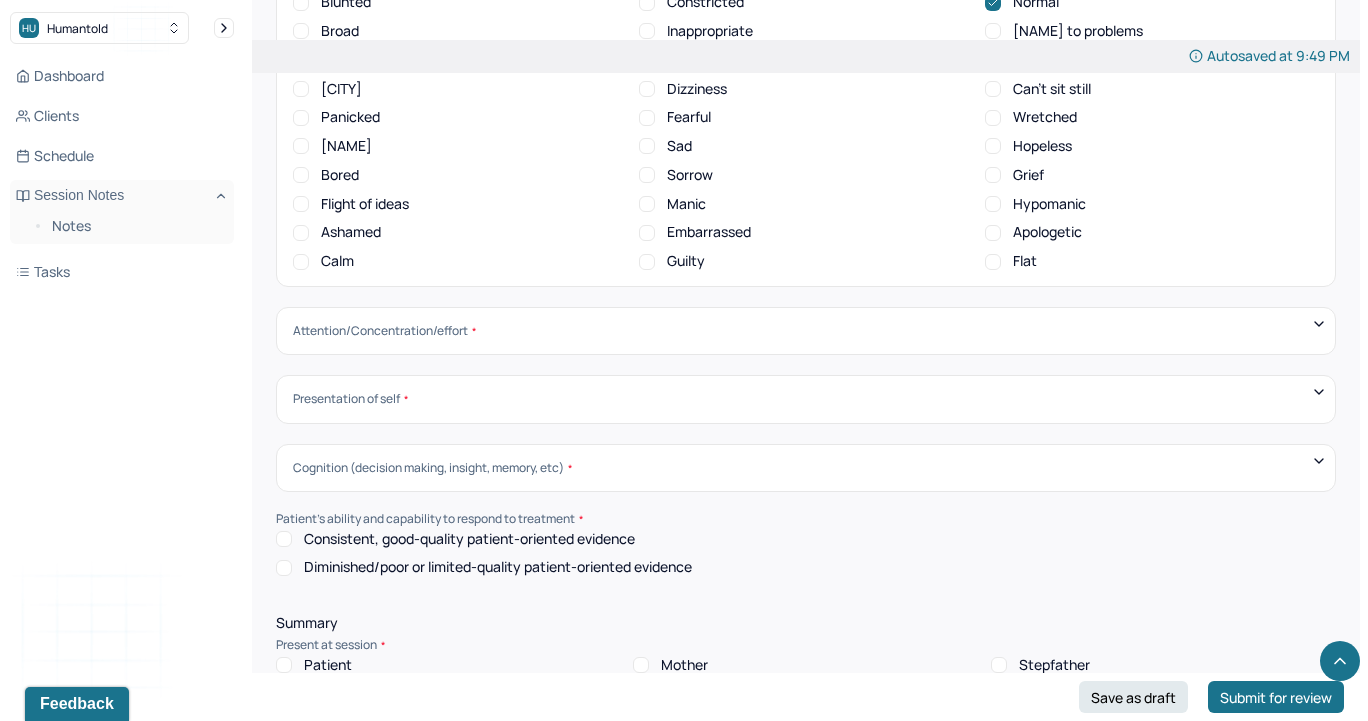 click on "Attention/Concentration/effort" at bounding box center (806, 331) 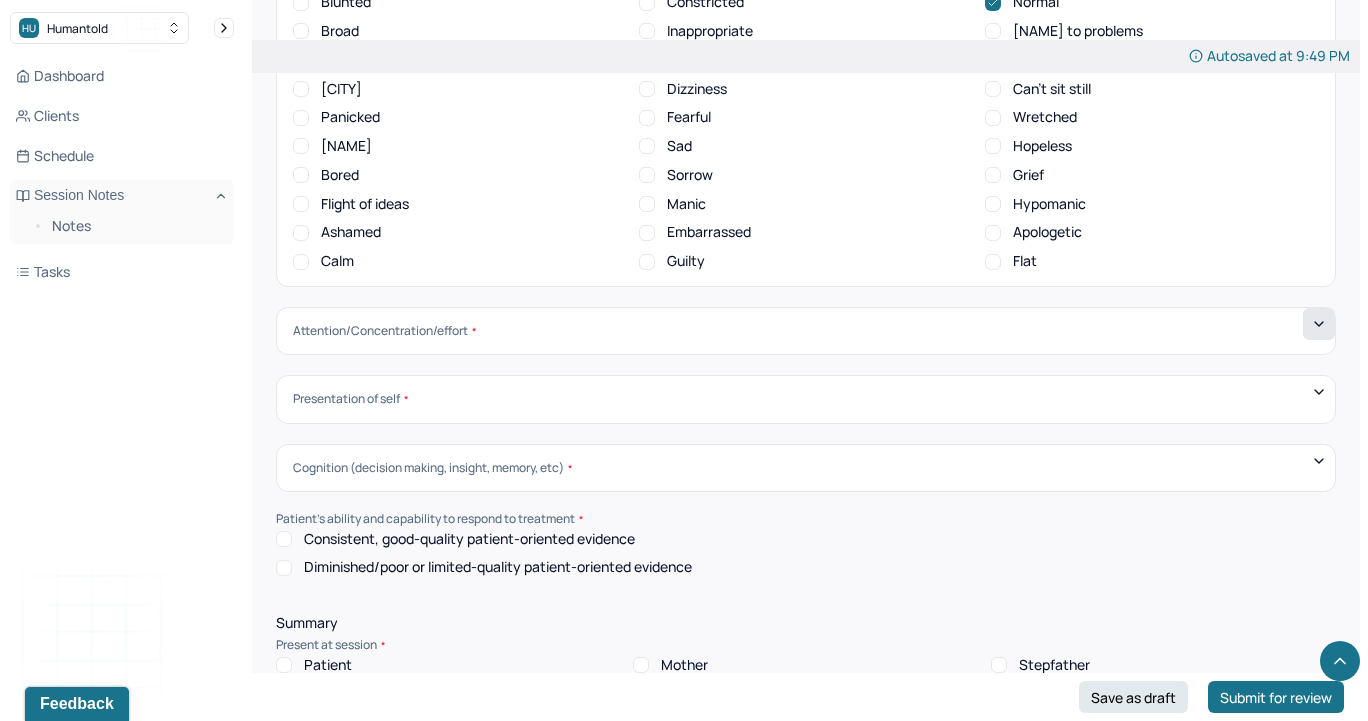 click at bounding box center (1319, 324) 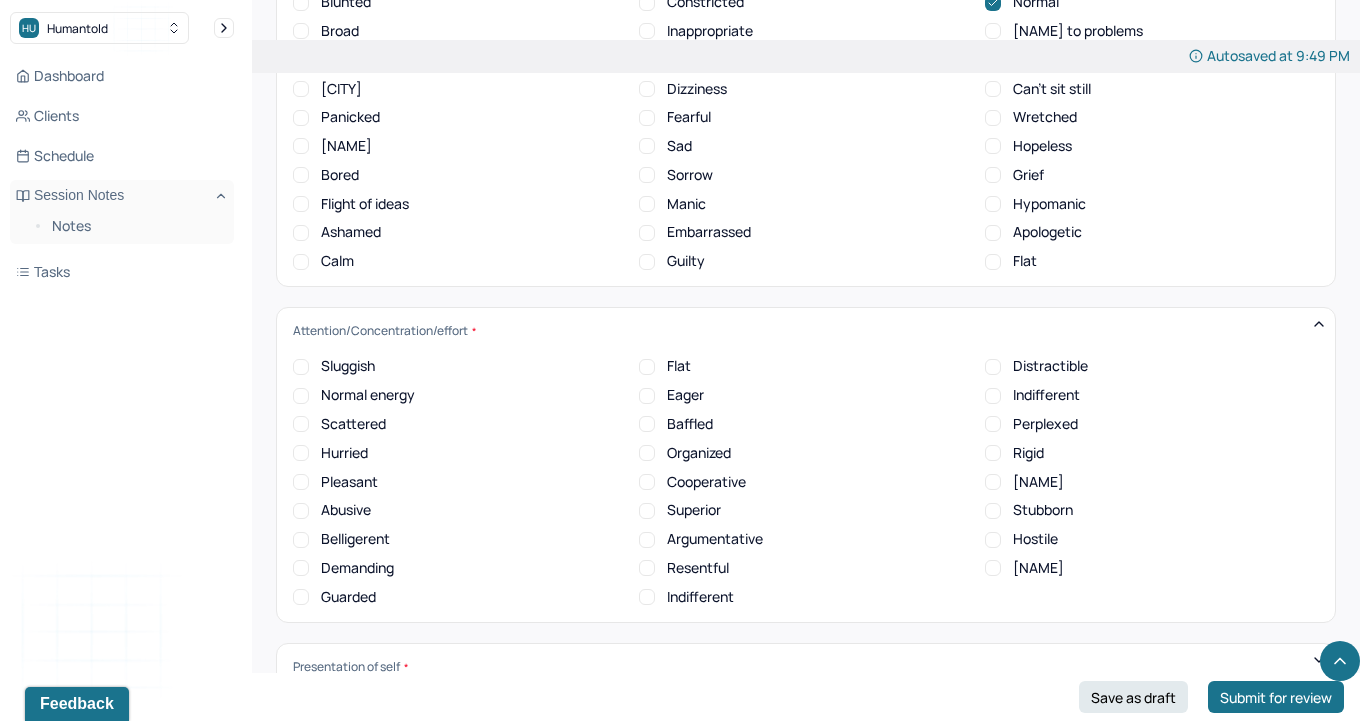 click on "Normal energy" at bounding box center [301, 396] 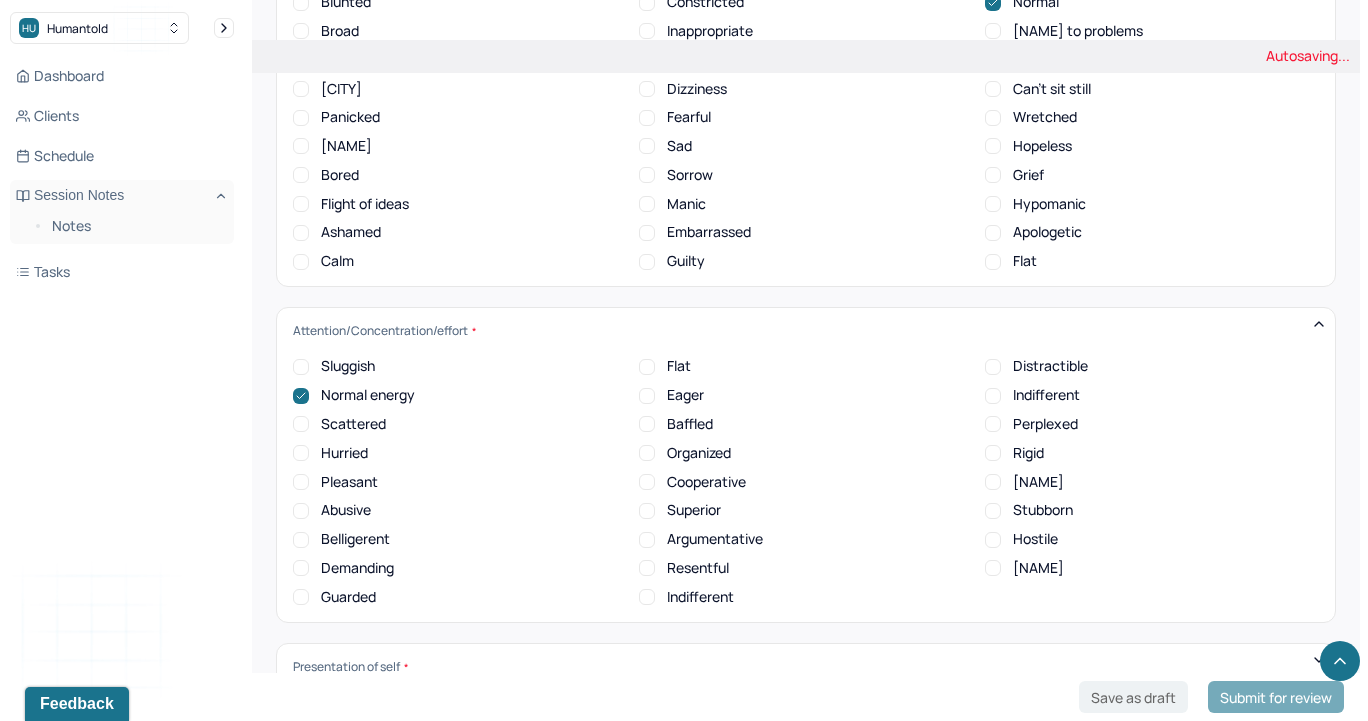 click on "Pleasant" at bounding box center (301, 482) 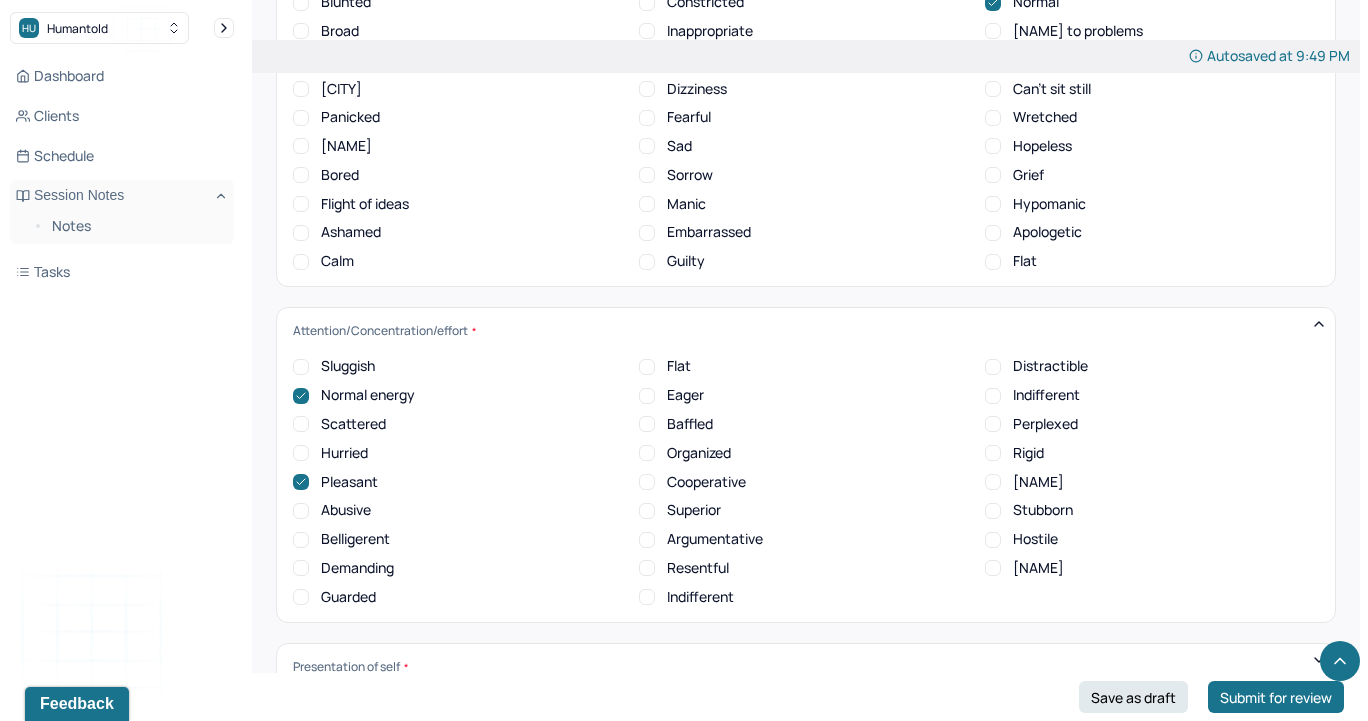 click on "Sluggish Flat Distractible Normal energy Eager Indifferent Scattered Baffled Perplexed Hurried Organized Rigid Pleasant Cooperative Dependent Abusive Superior Stubborn Belligerent Argumentative Hostile Demanding Resentful Surly Guarded Indifferent" at bounding box center [806, 481] 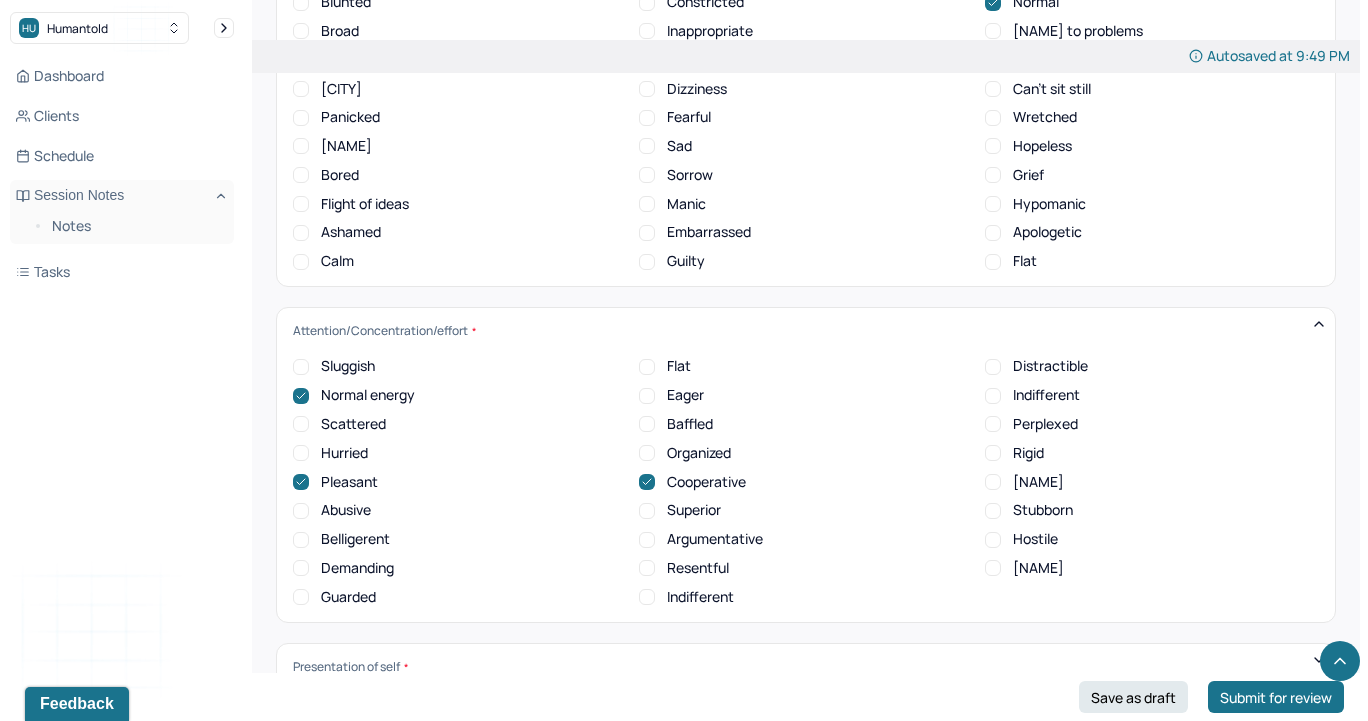 scroll, scrollTop: 1, scrollLeft: 0, axis: vertical 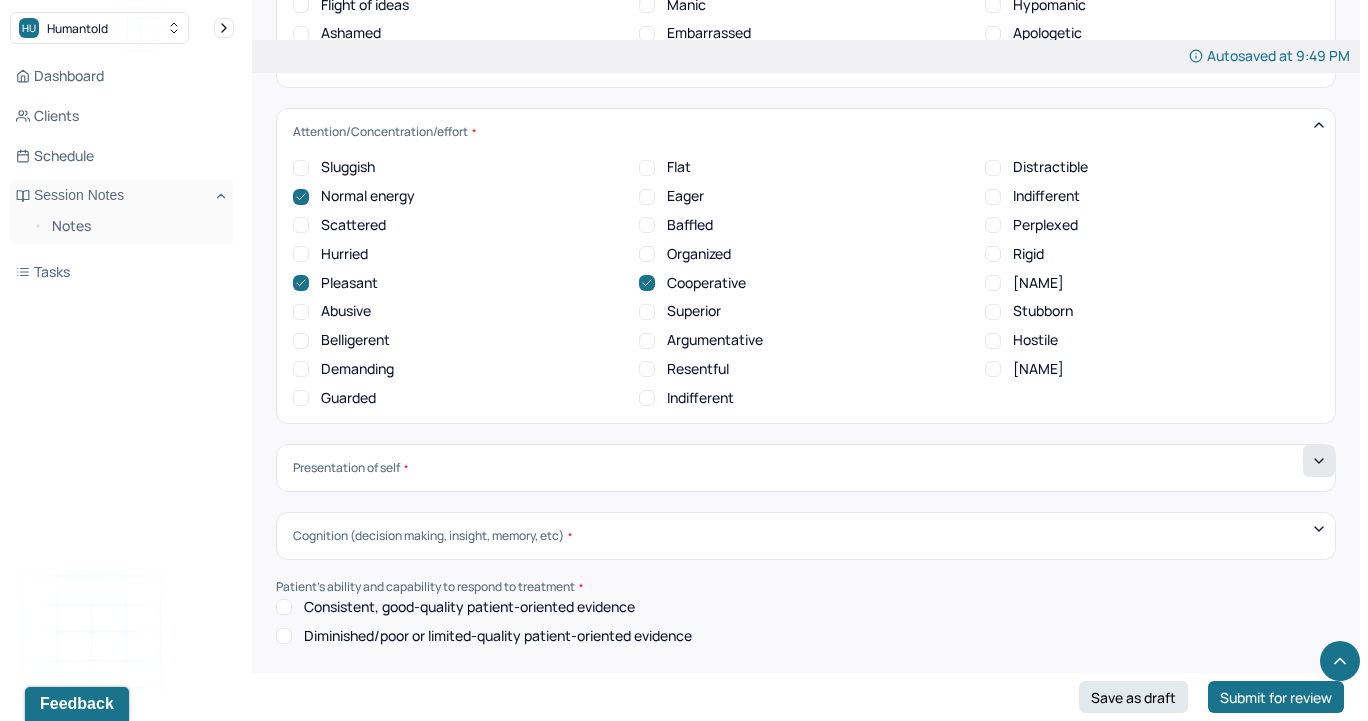 click at bounding box center (1319, 461) 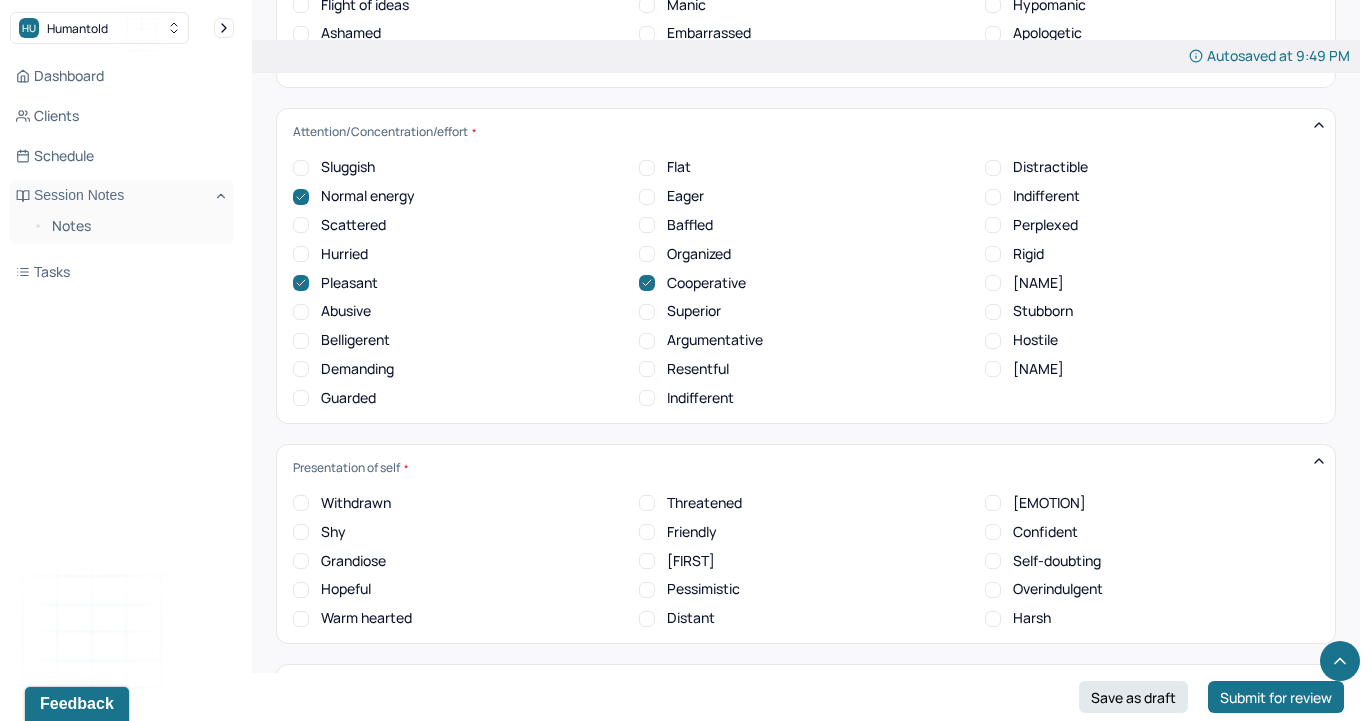 click on "Warm hearted" at bounding box center (301, 619) 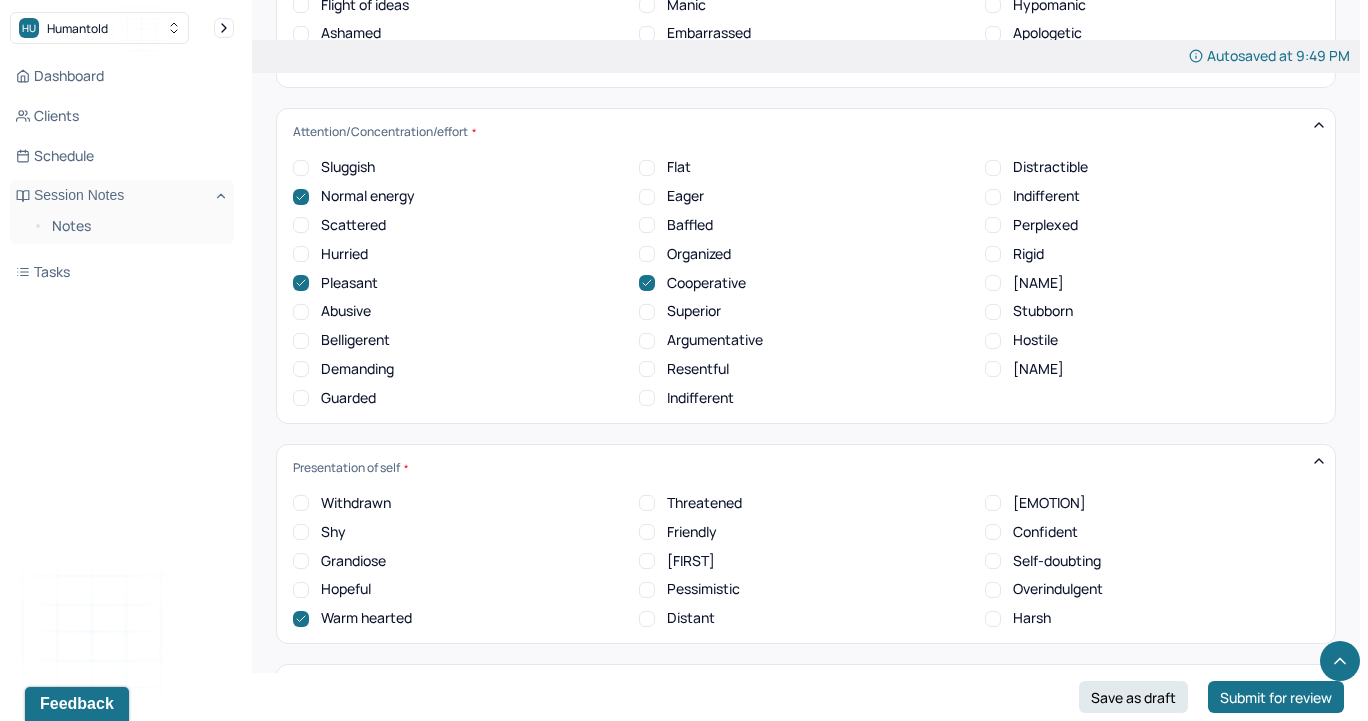 click on "Friendly" at bounding box center [647, 532] 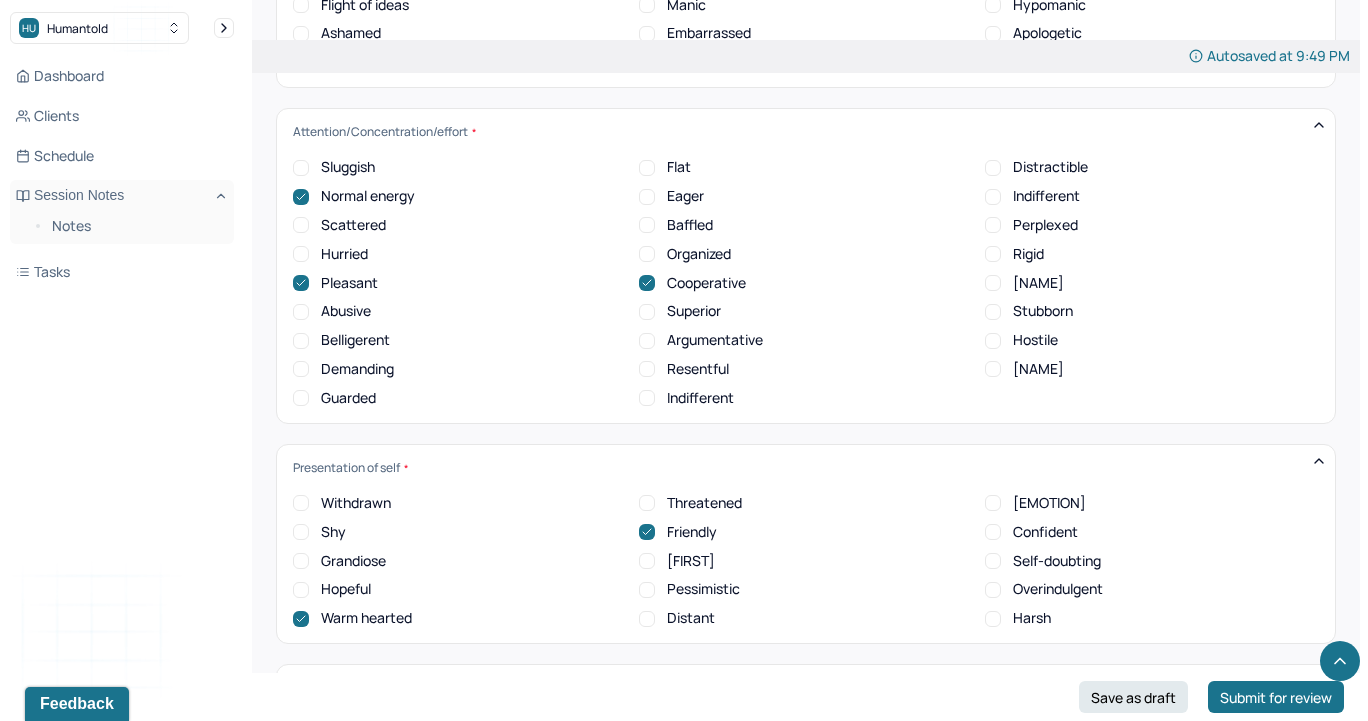 scroll, scrollTop: 0, scrollLeft: 0, axis: both 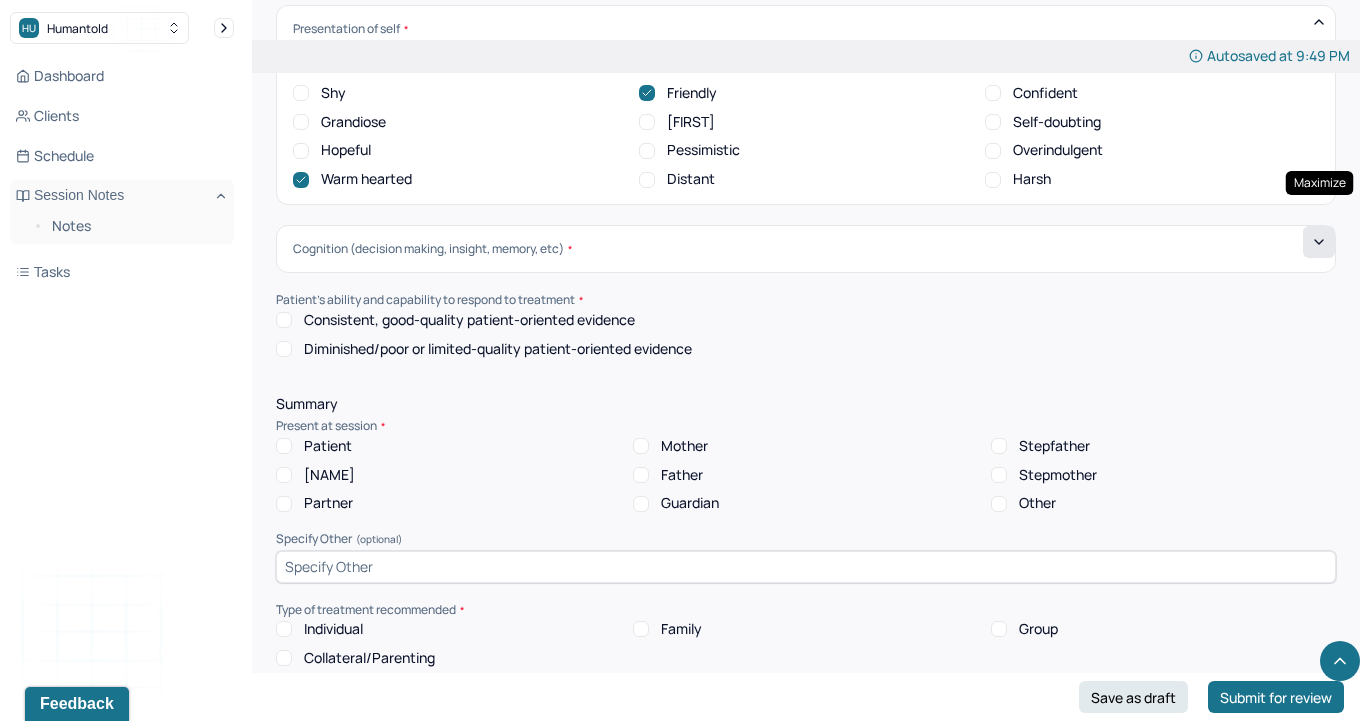 click 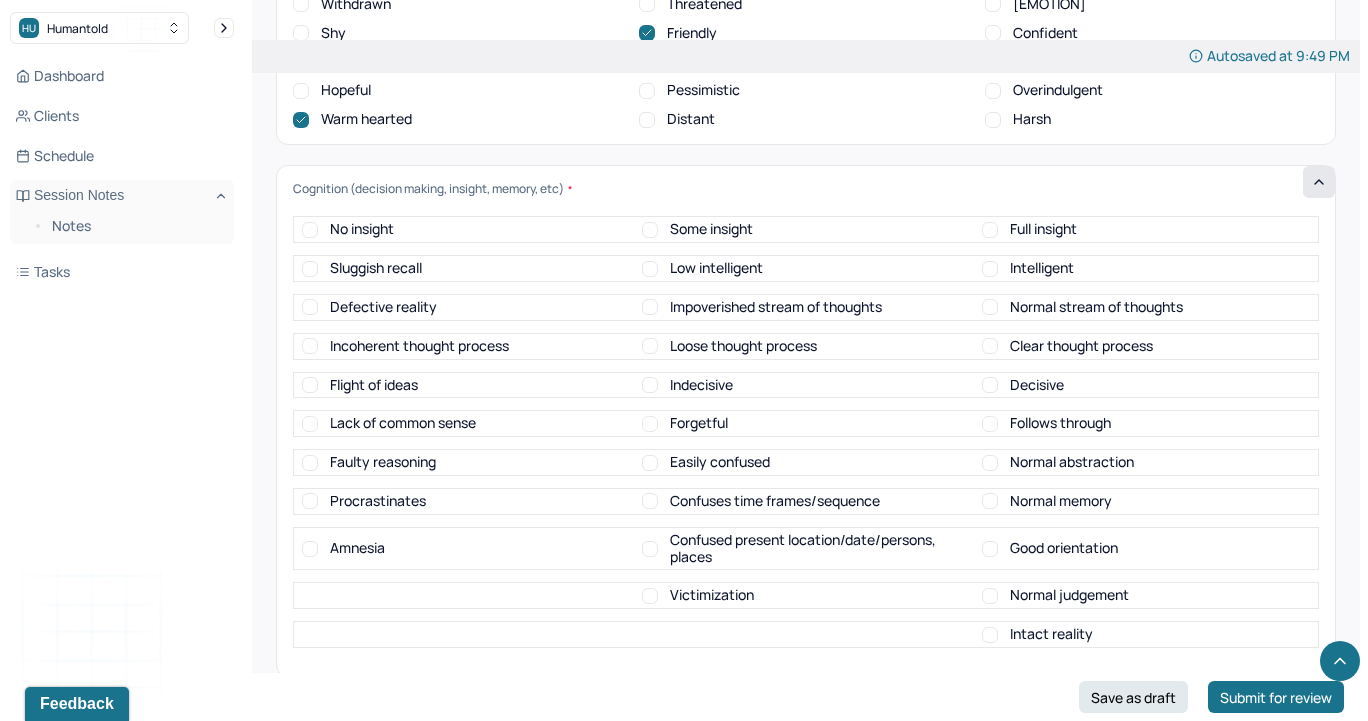scroll, scrollTop: 7800, scrollLeft: 0, axis: vertical 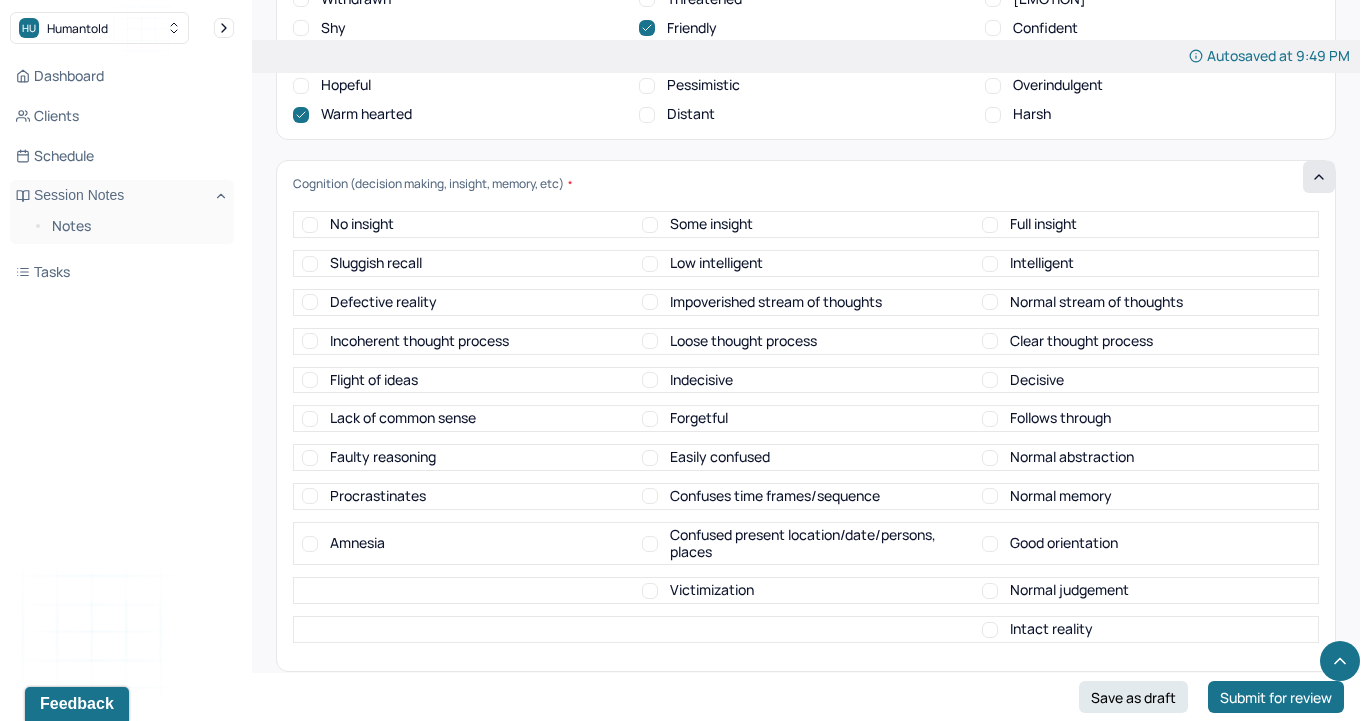 click on "Normal memory" at bounding box center [990, 496] 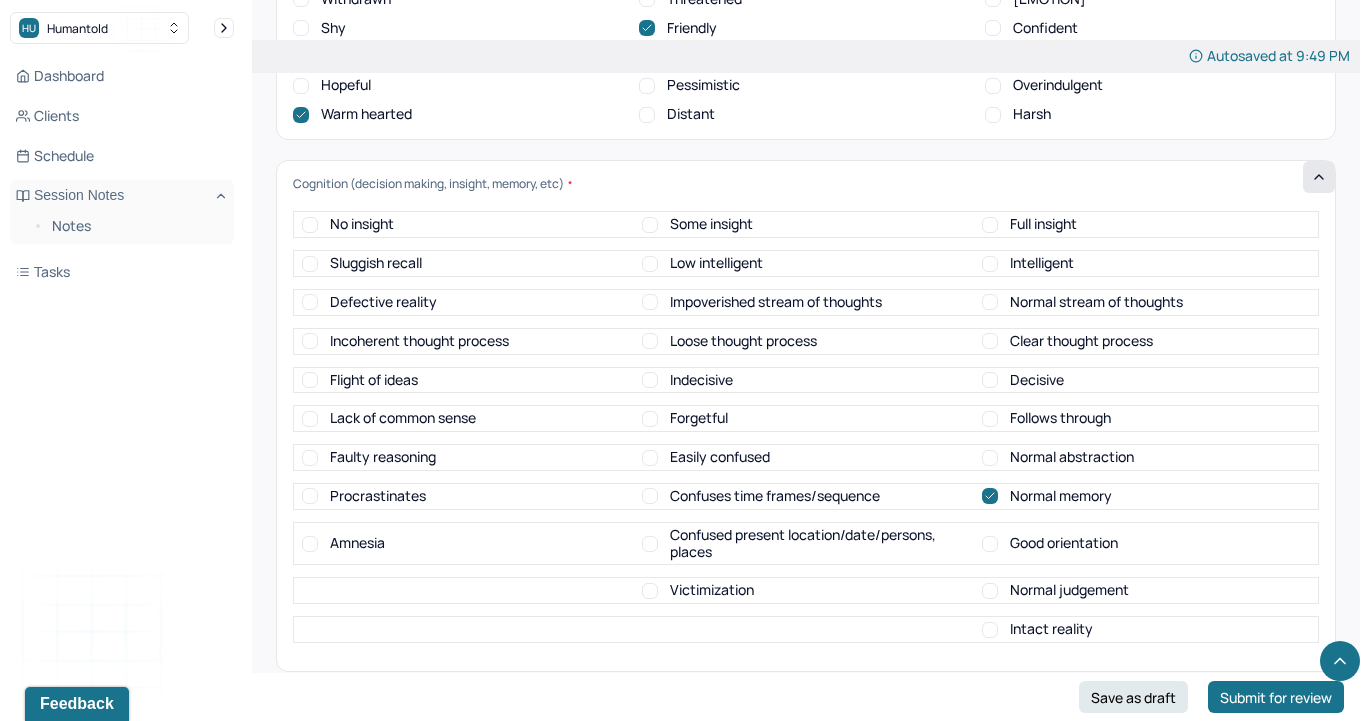 click on "Normal abstraction" at bounding box center (990, 458) 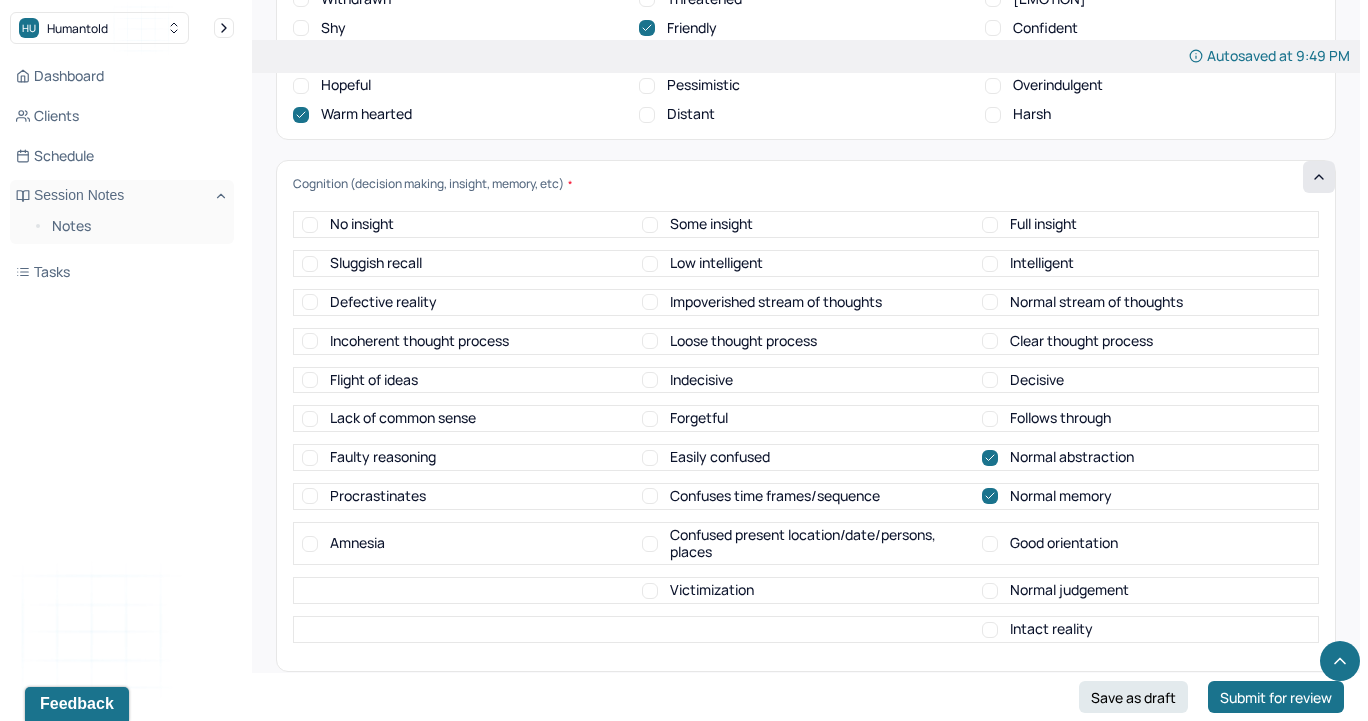 click on "Clear thought process" at bounding box center (990, 341) 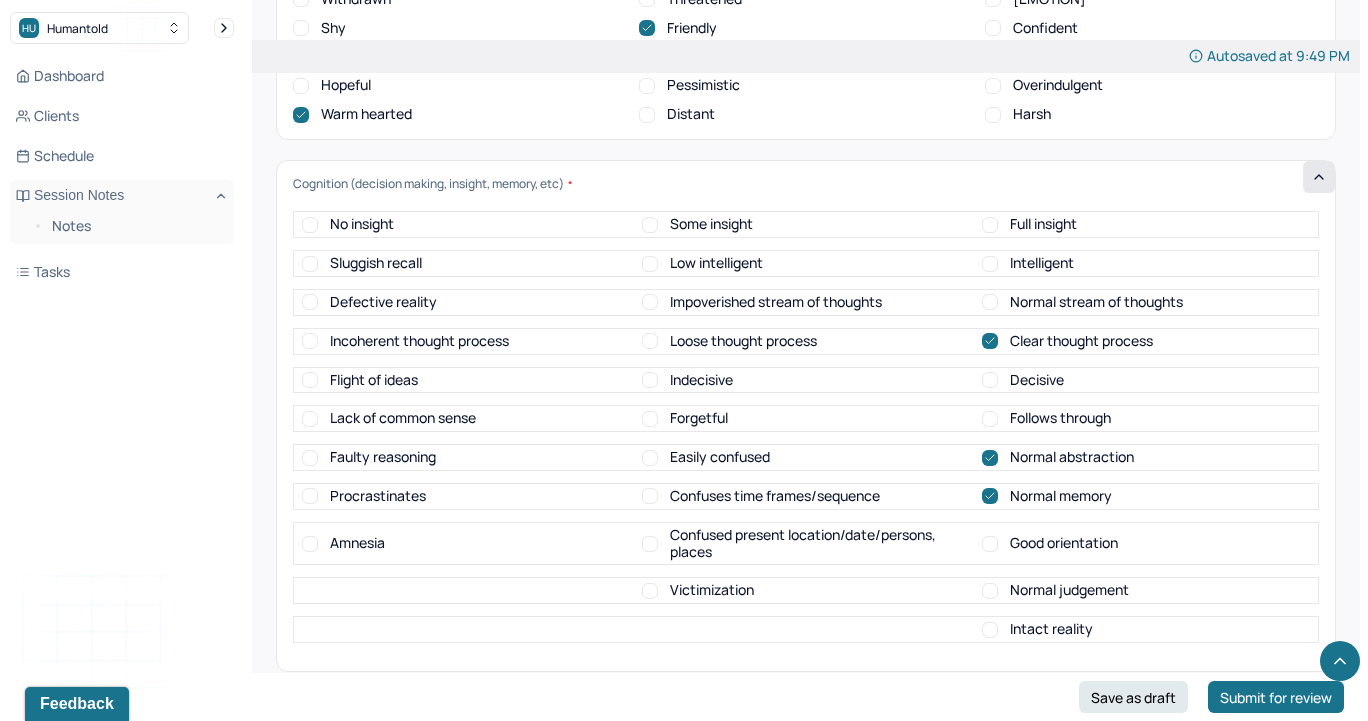 click on "Normal stream of thoughts" at bounding box center (990, 302) 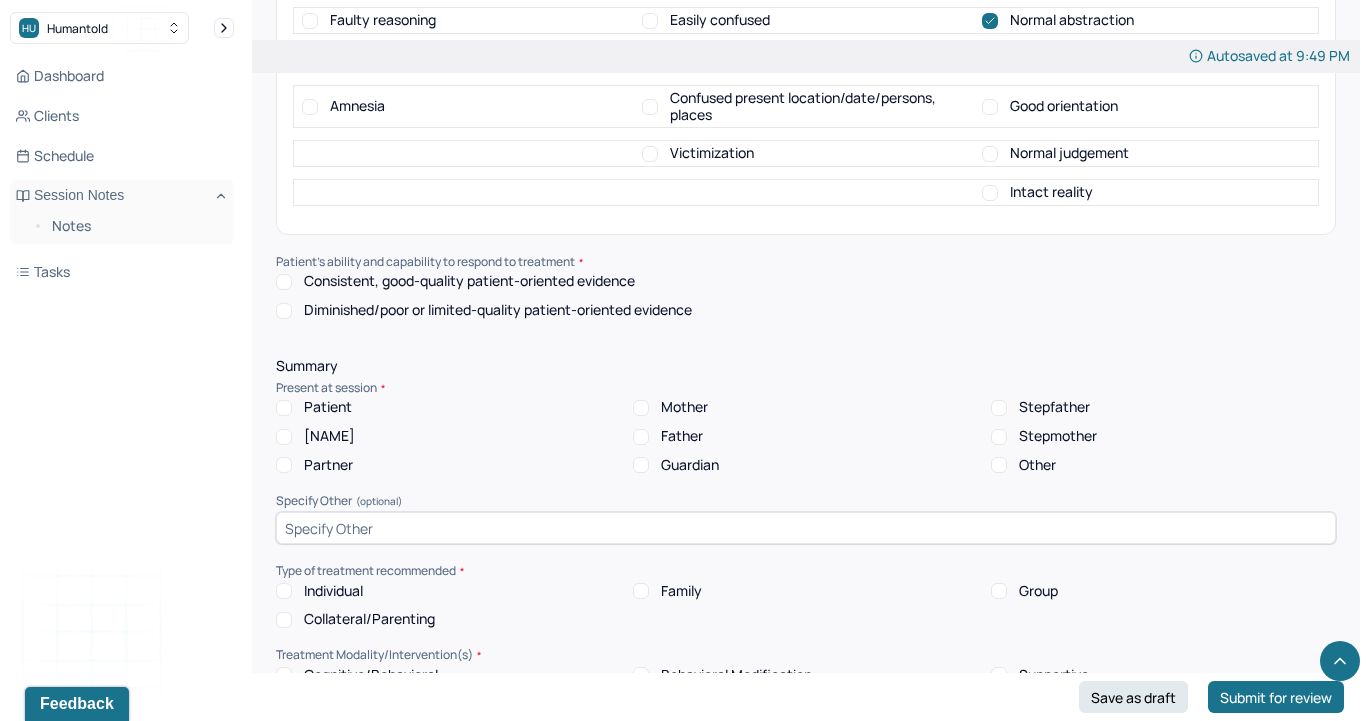 scroll, scrollTop: 8253, scrollLeft: 0, axis: vertical 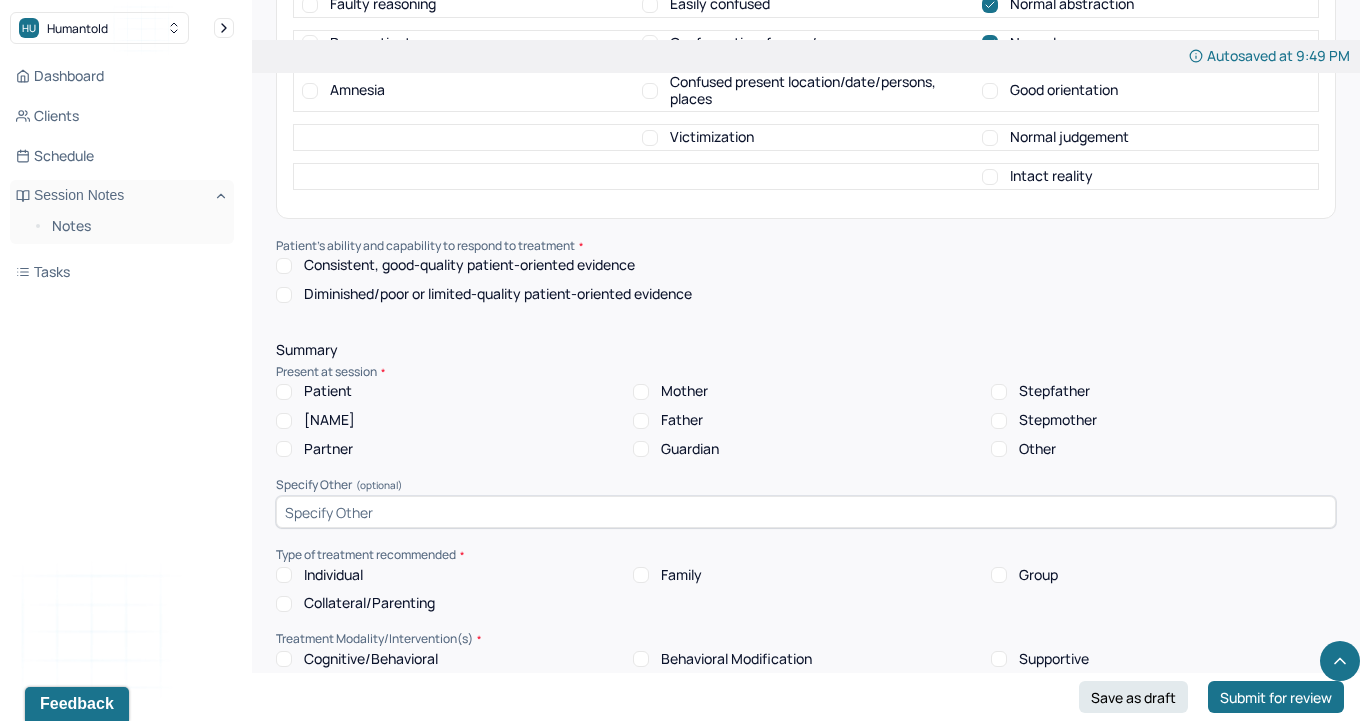 click on "Consistent, good-quality patient-oriented evidence" at bounding box center [284, 266] 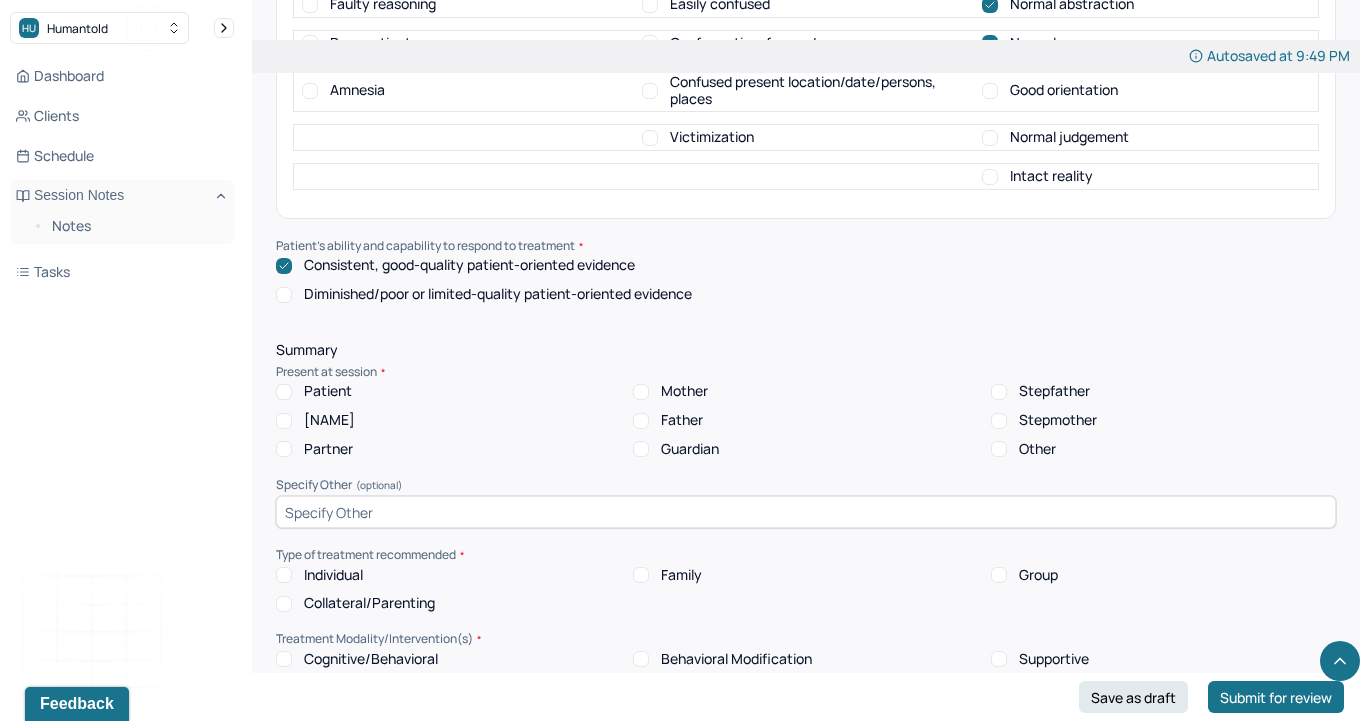 click on "Patient" at bounding box center (284, 392) 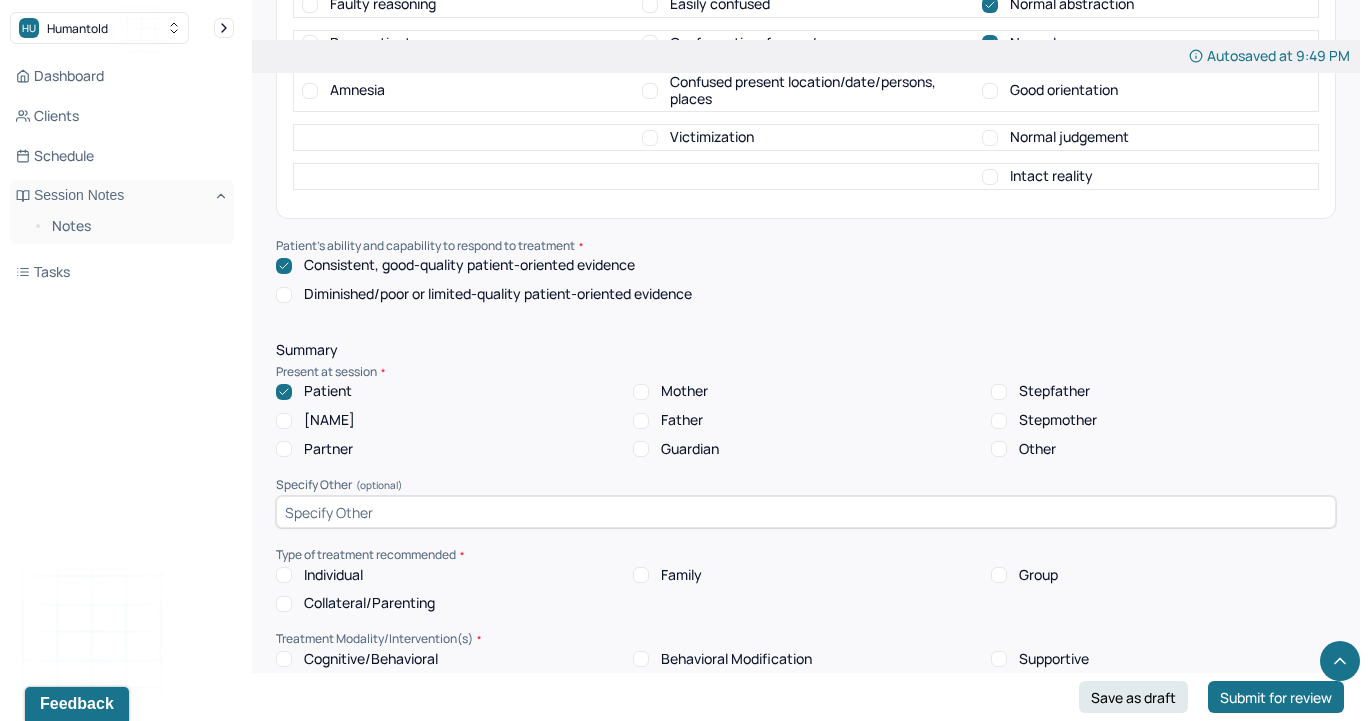 click on "Individual" at bounding box center [284, 575] 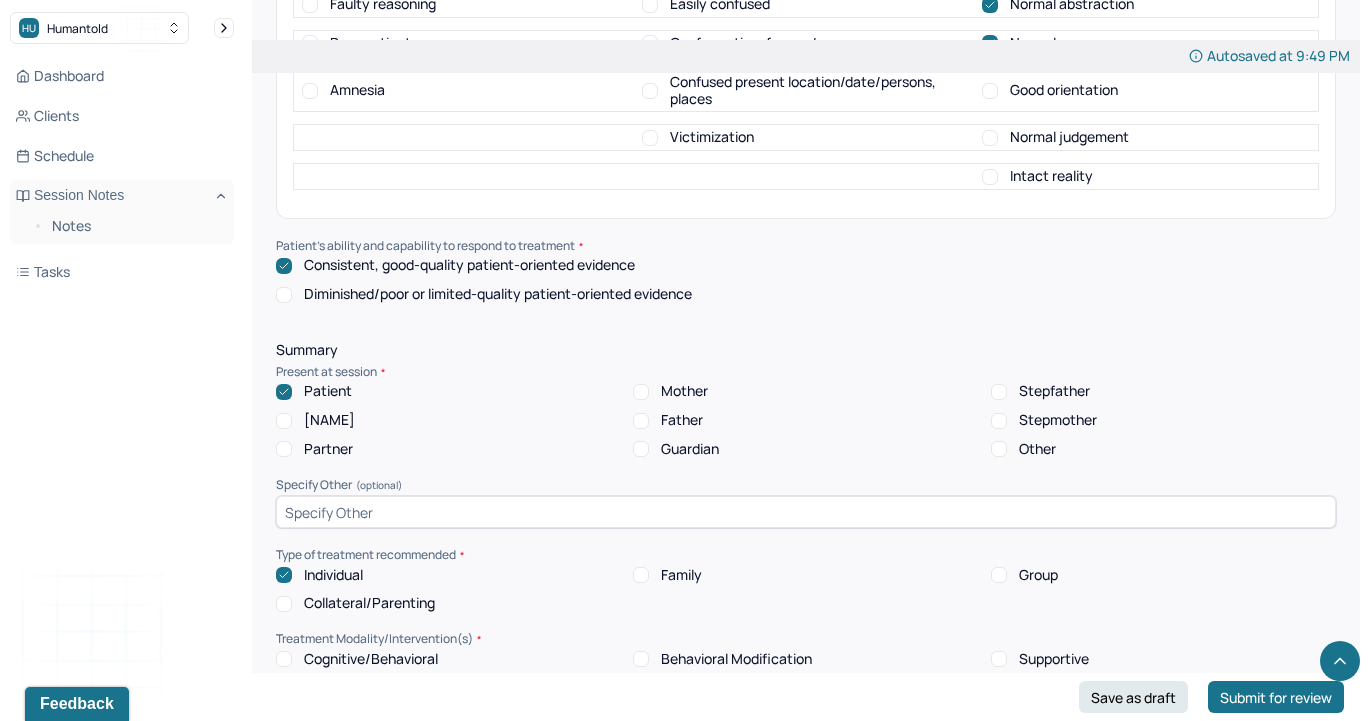click on "Cognitive/Behavioral" at bounding box center (284, 659) 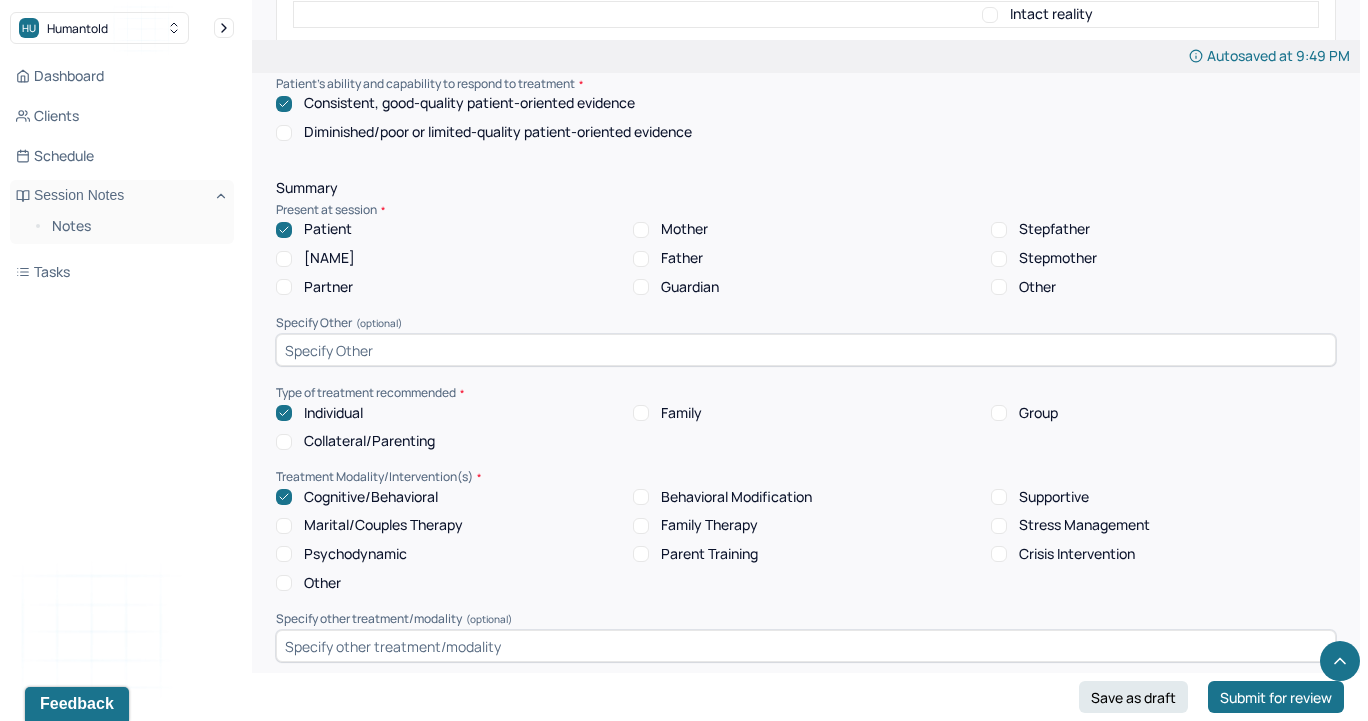 scroll, scrollTop: 8484, scrollLeft: 0, axis: vertical 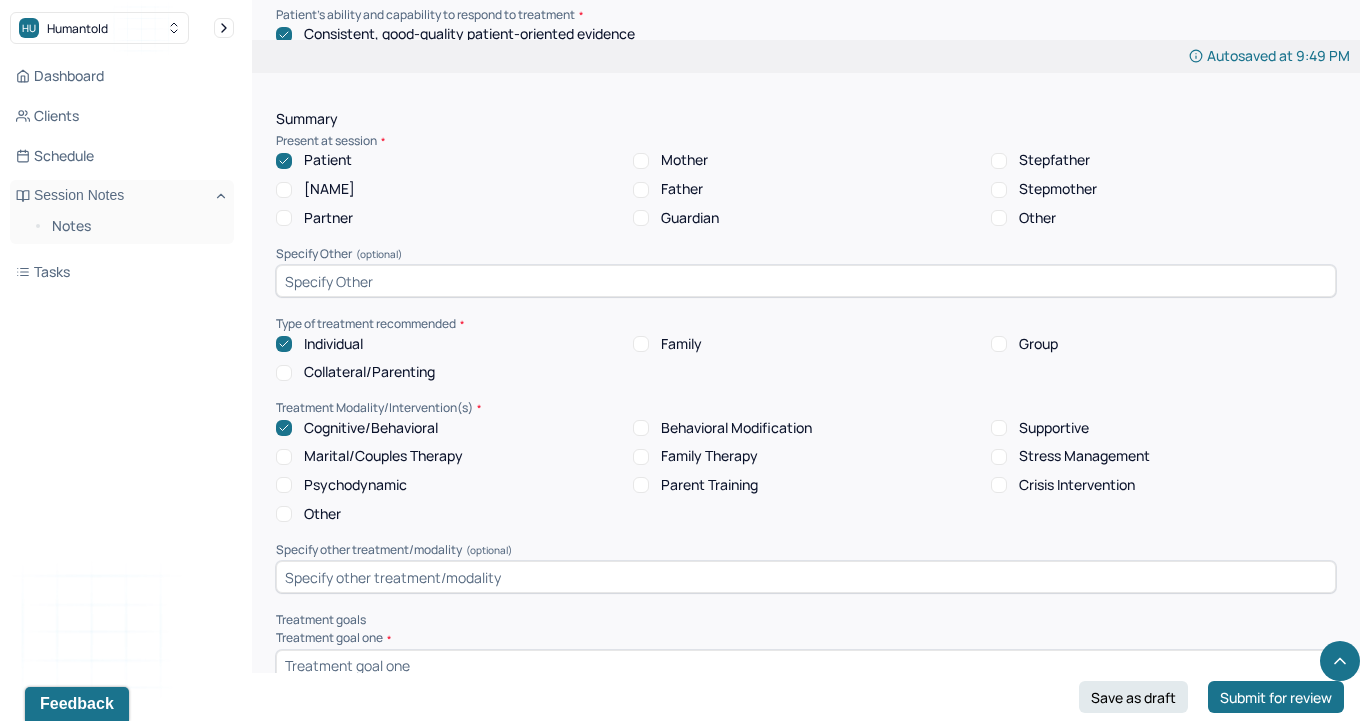 click on "Supportive" at bounding box center [999, 428] 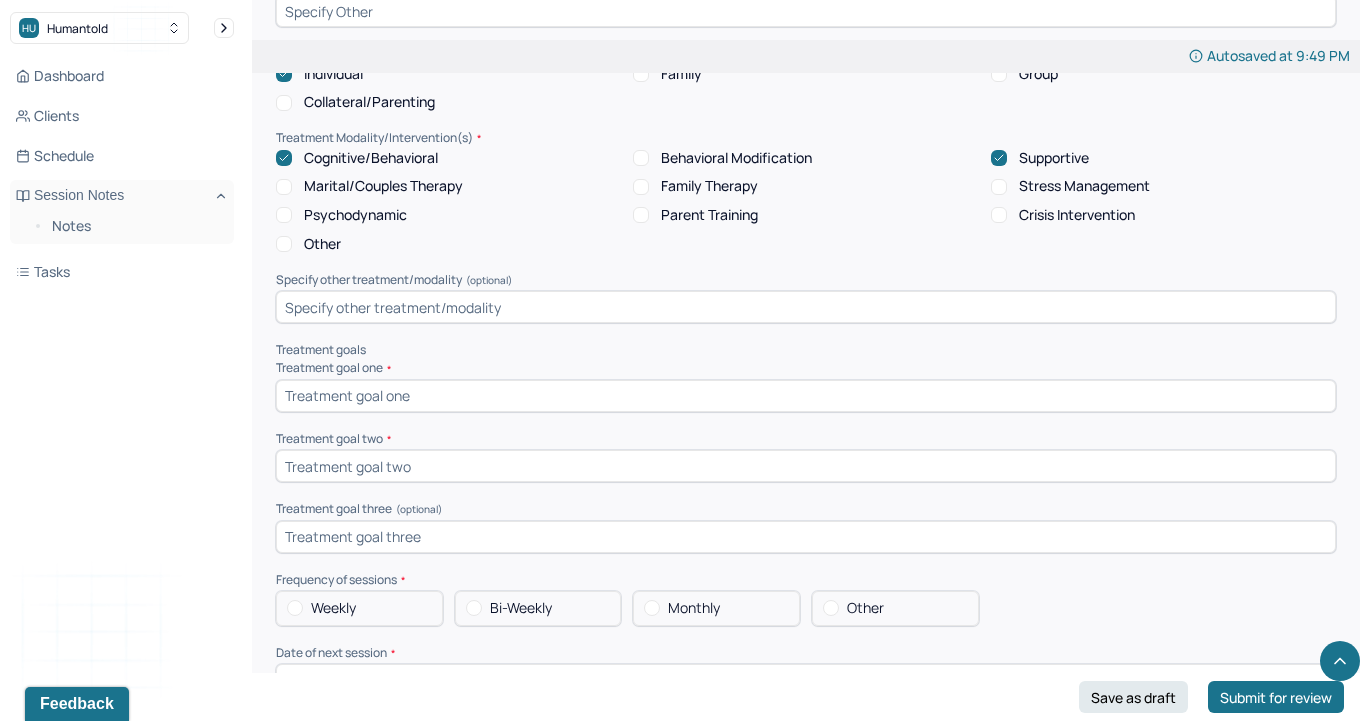 scroll, scrollTop: 8768, scrollLeft: 0, axis: vertical 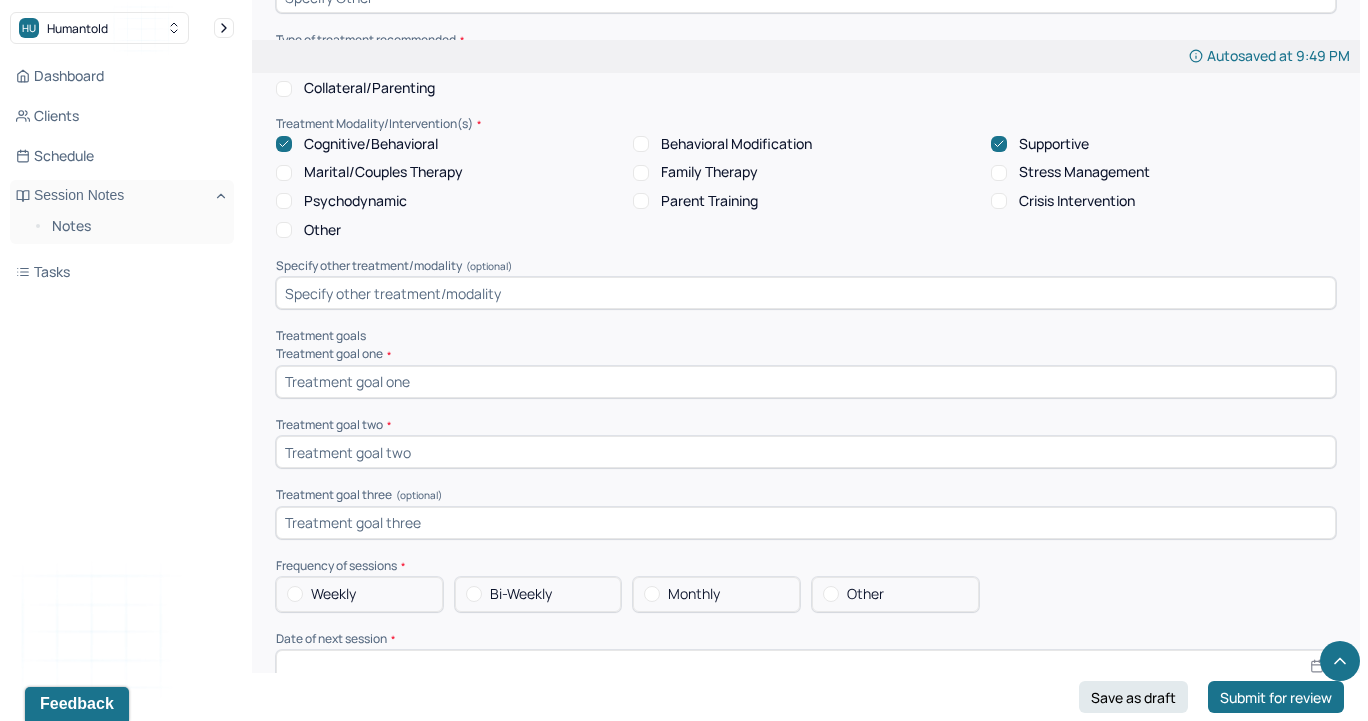 click at bounding box center (806, 382) 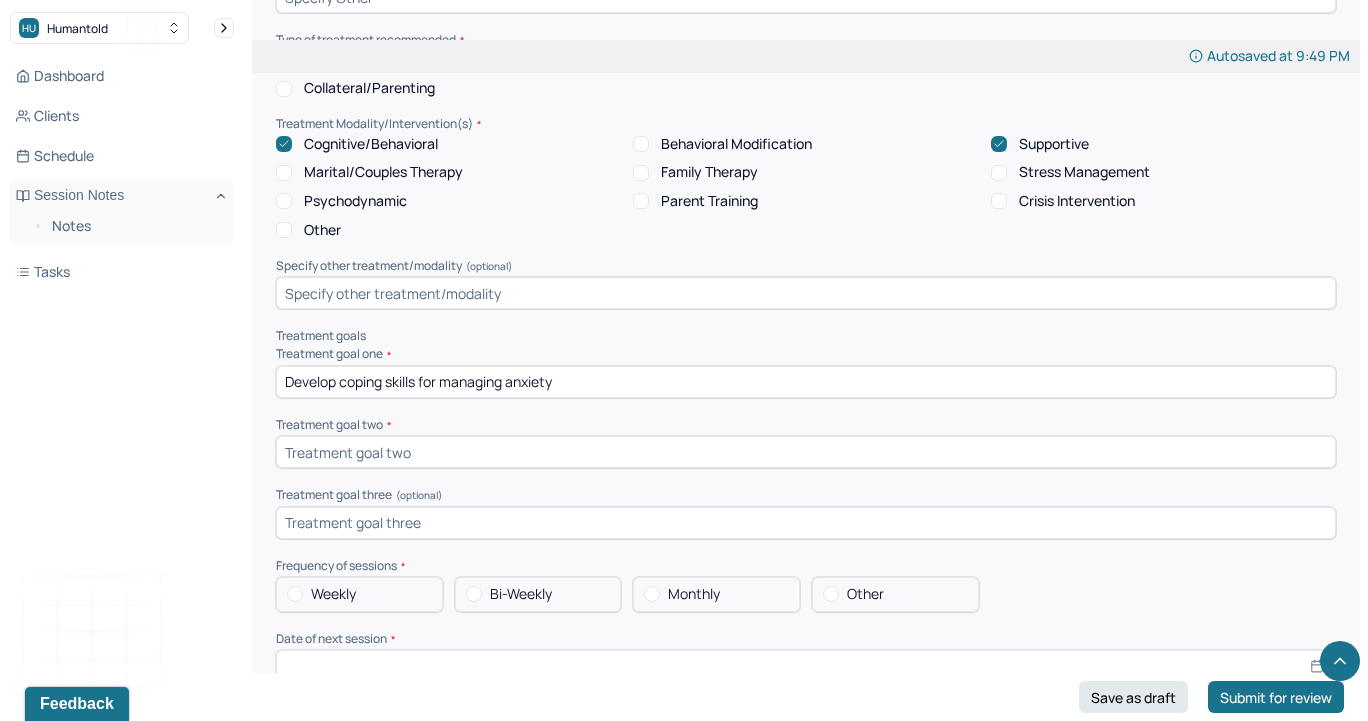 click at bounding box center (806, 452) 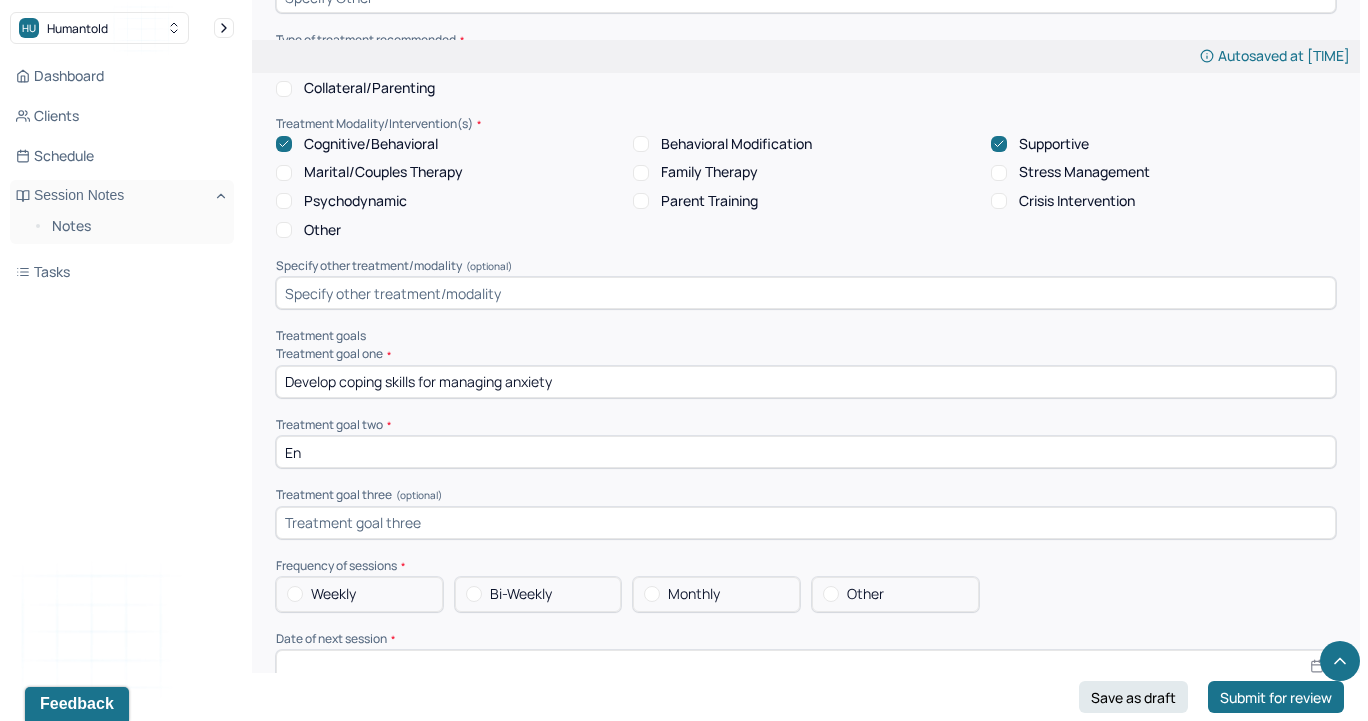 type on "E" 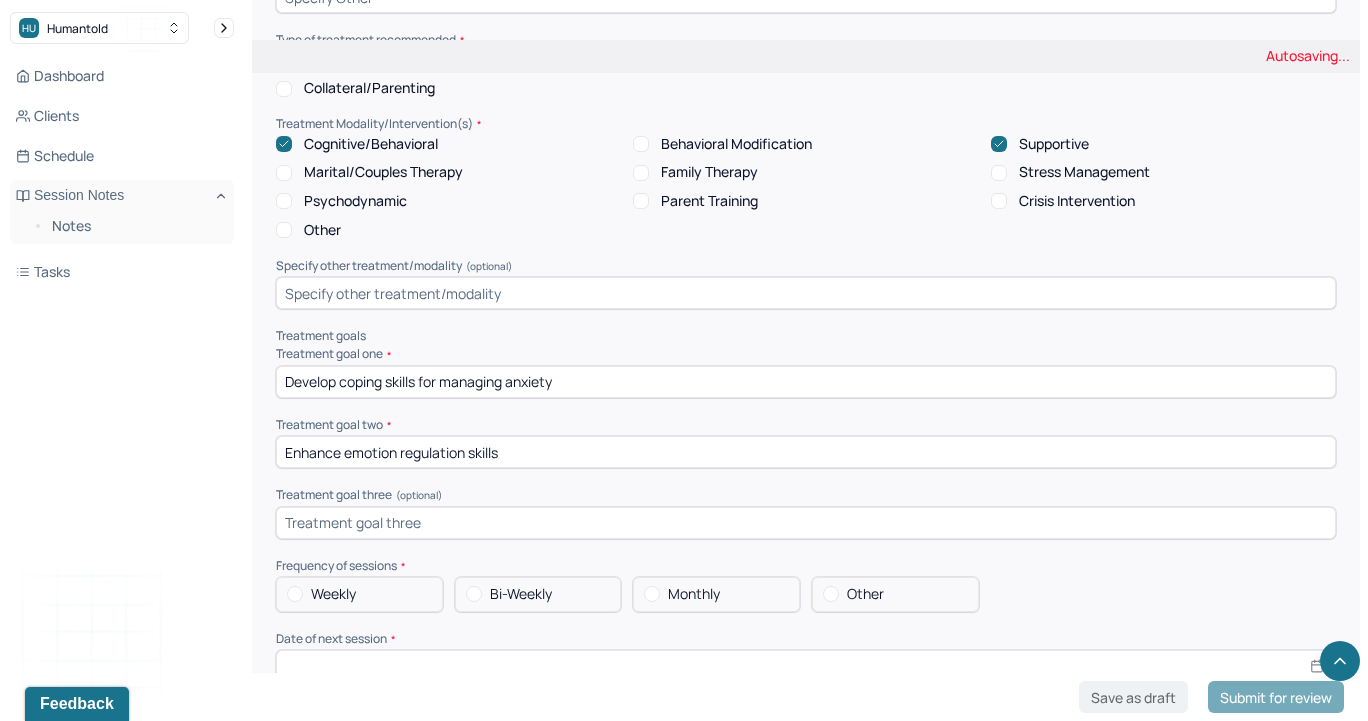 type on "Enhance emotion regulation skills" 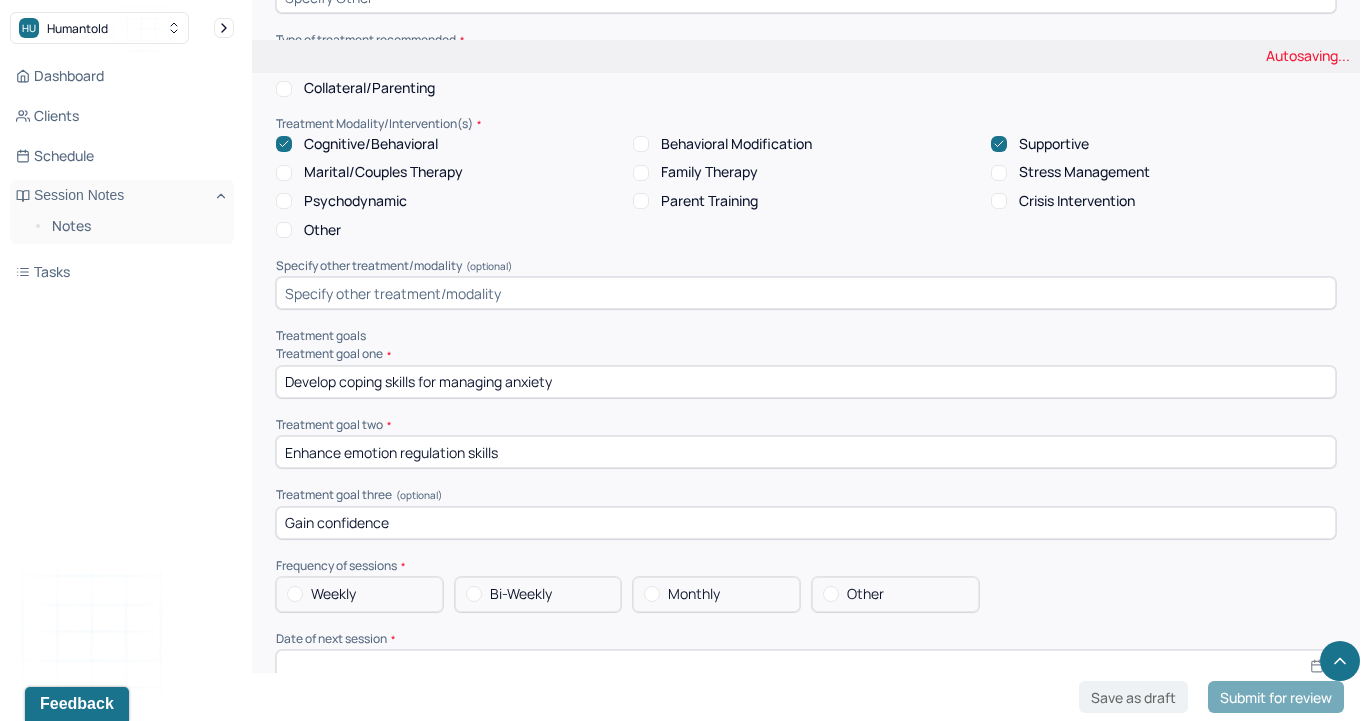 click on "Frequency of sessions" at bounding box center [806, 566] 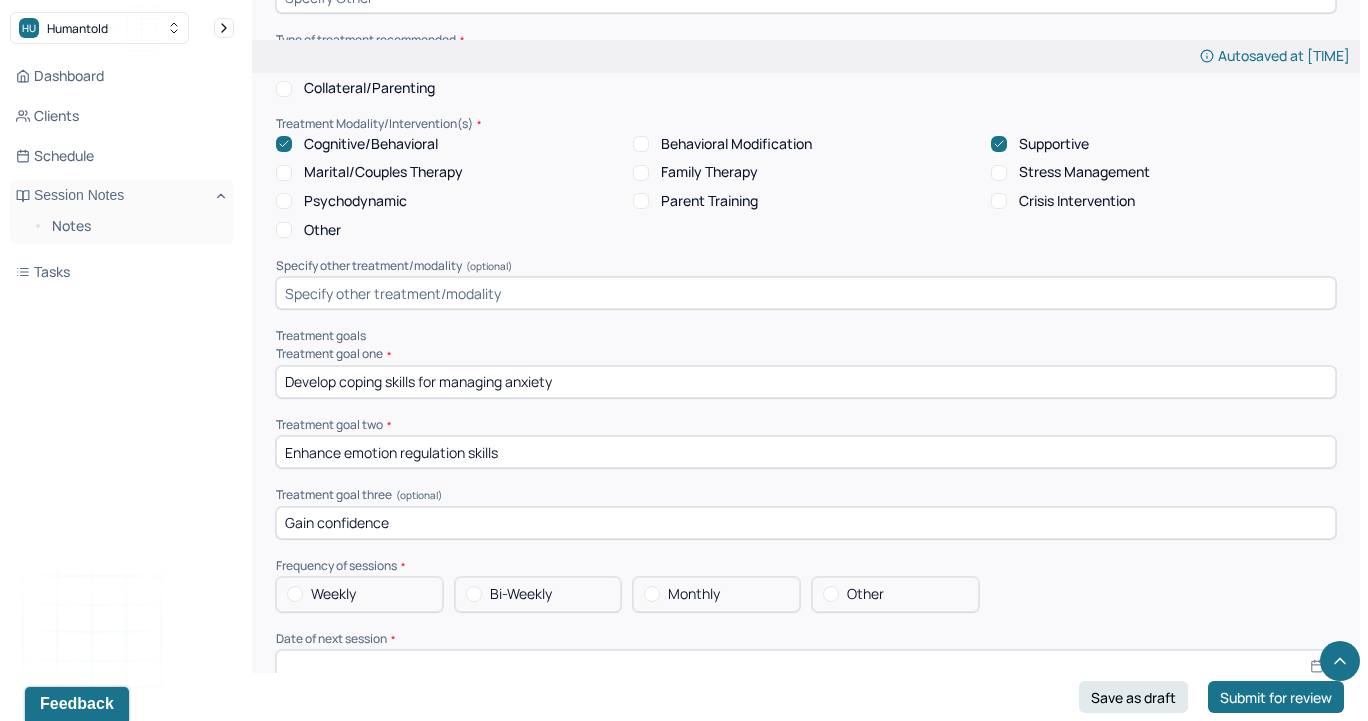 click on "Gain confidence" at bounding box center [806, 523] 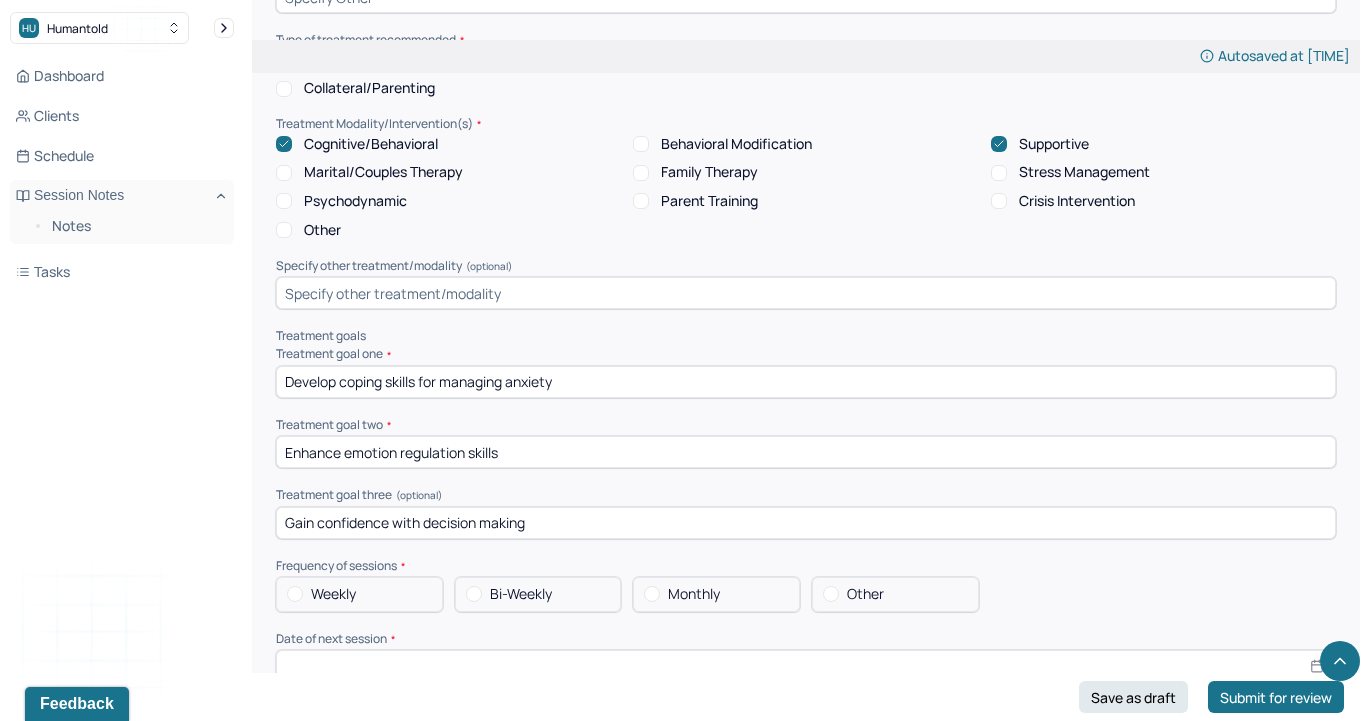 click on "Weekly" at bounding box center [359, 594] 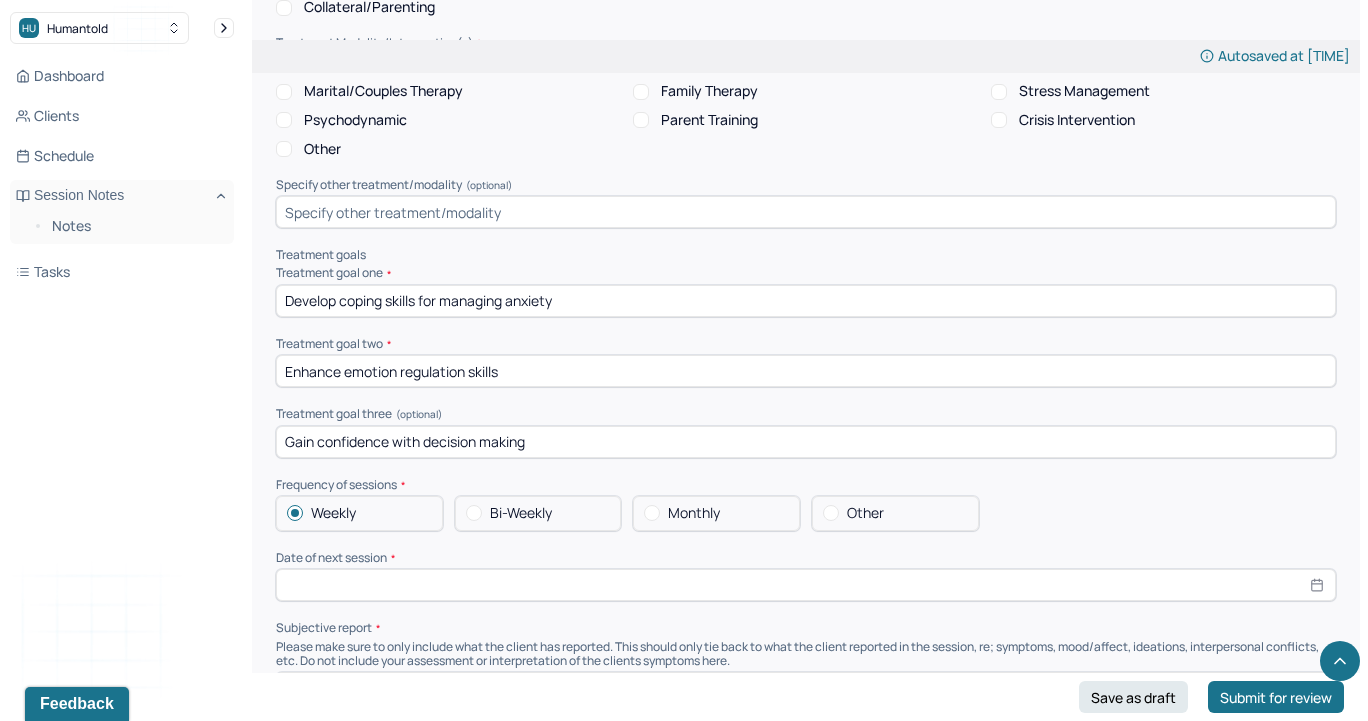 scroll, scrollTop: 8911, scrollLeft: 0, axis: vertical 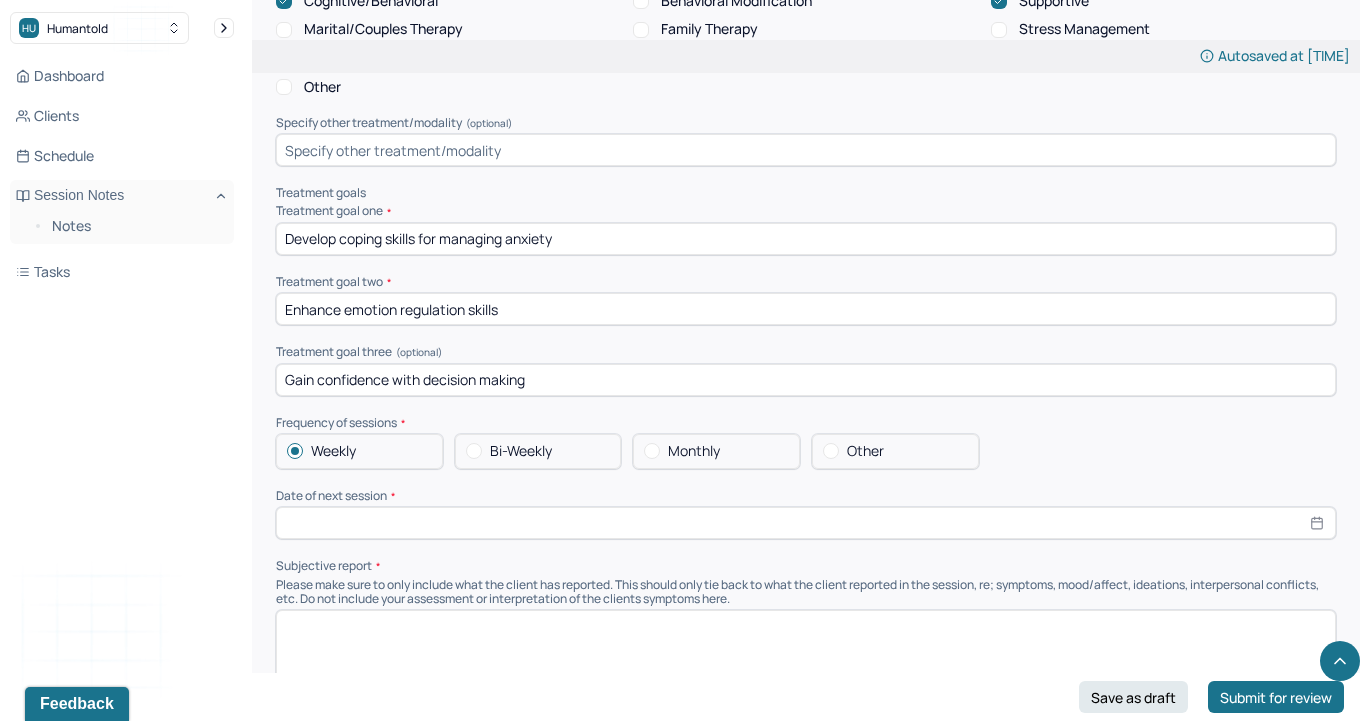select on "6" 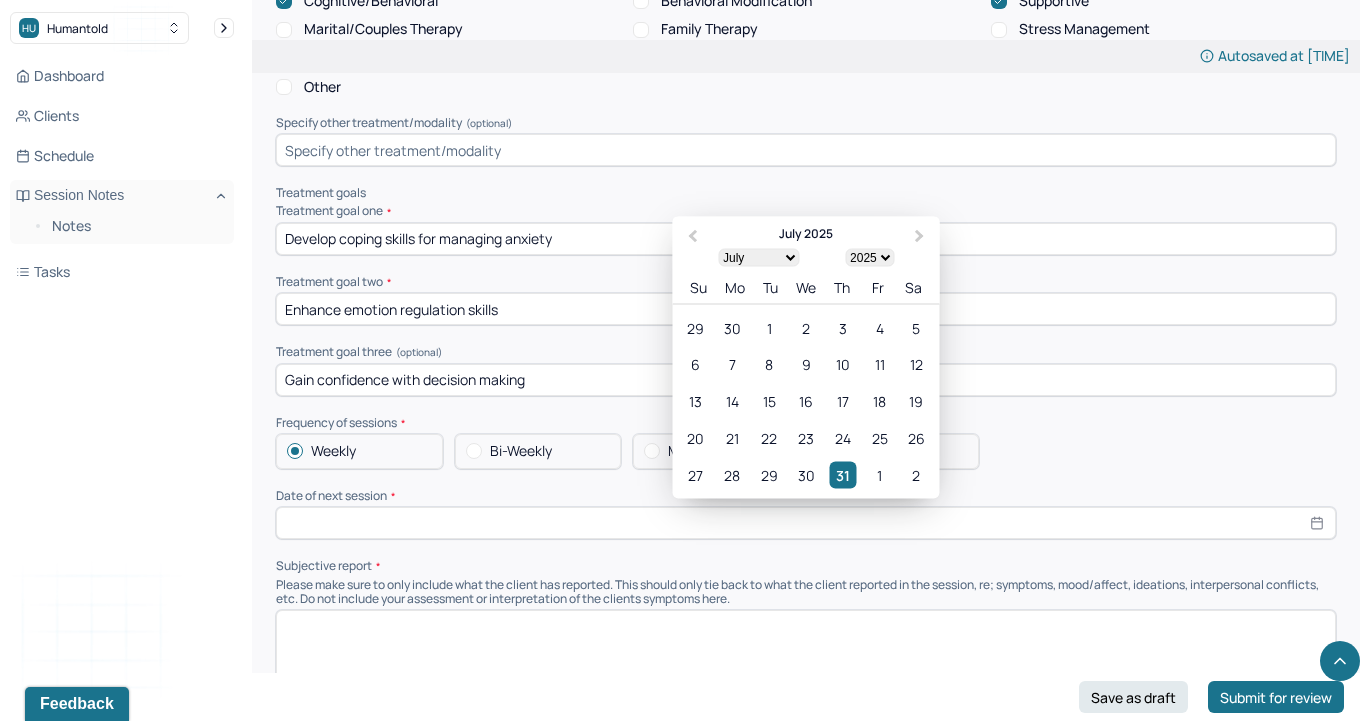 click at bounding box center [806, 523] 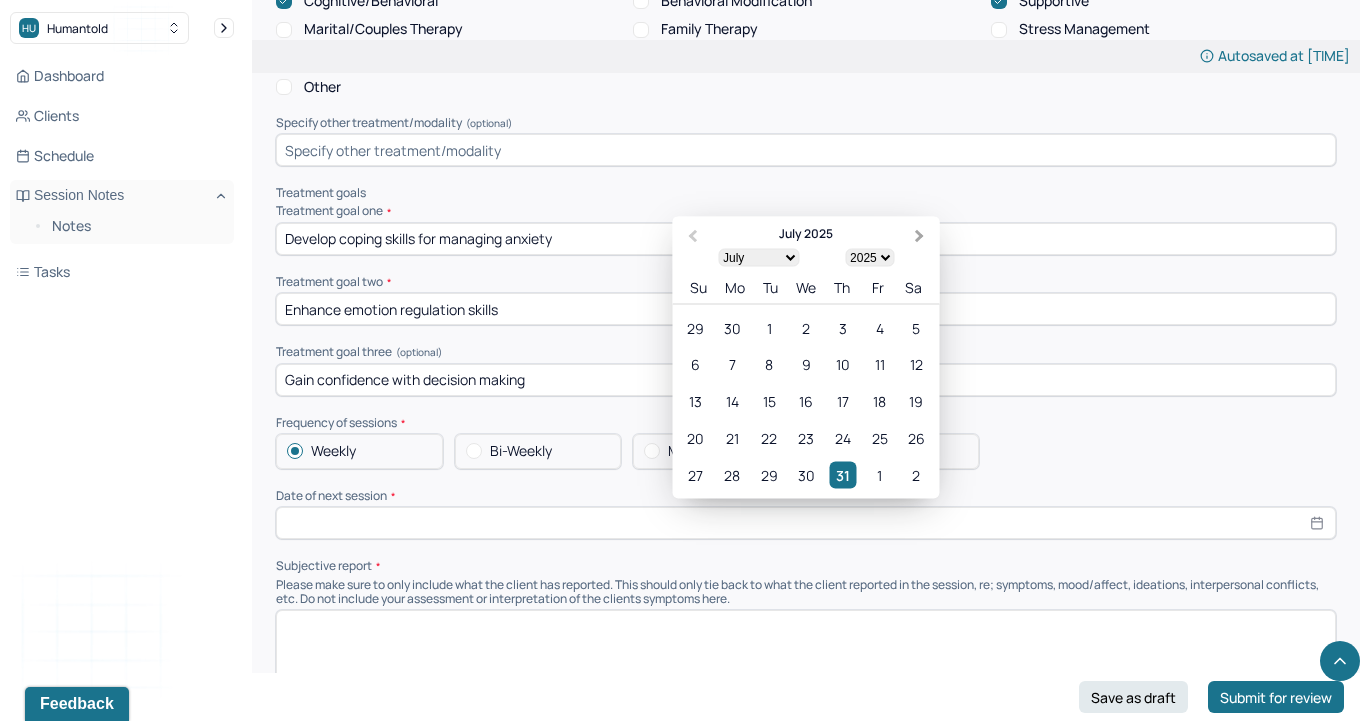 click on "Next Month" at bounding box center (920, 236) 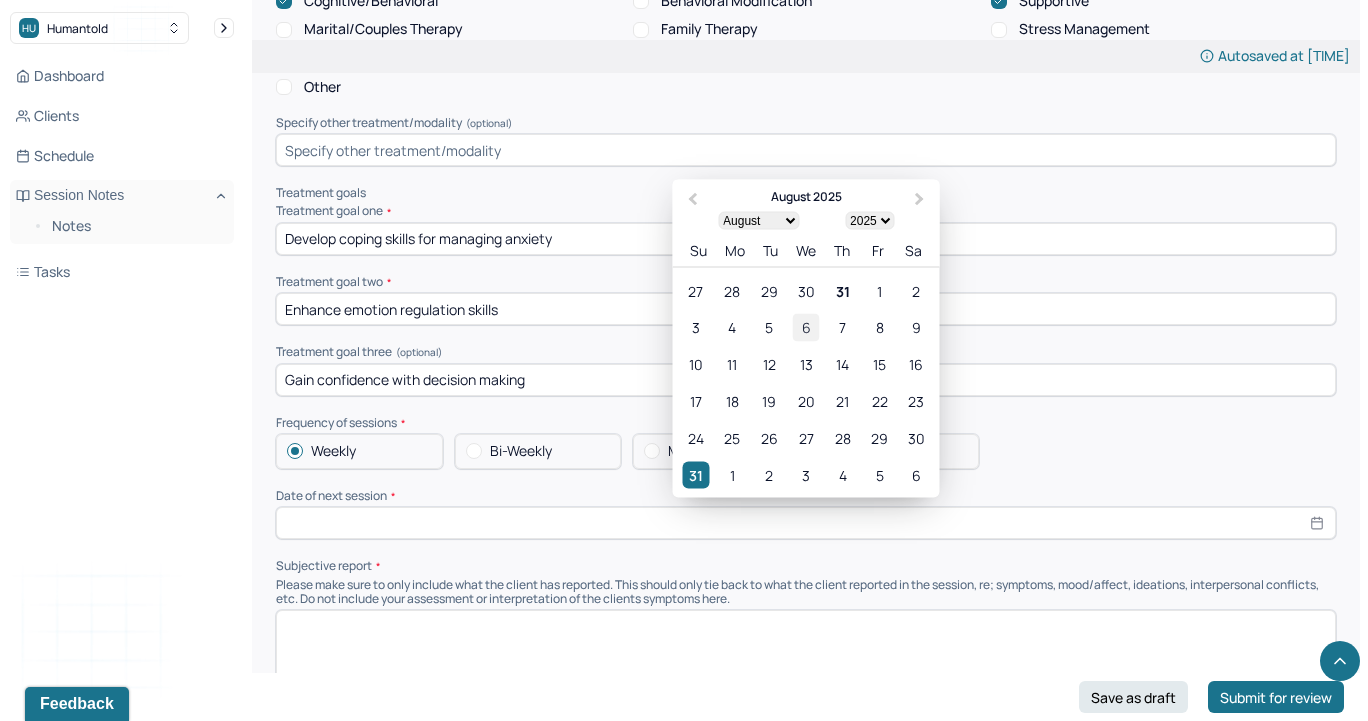 click on "6" at bounding box center (805, 327) 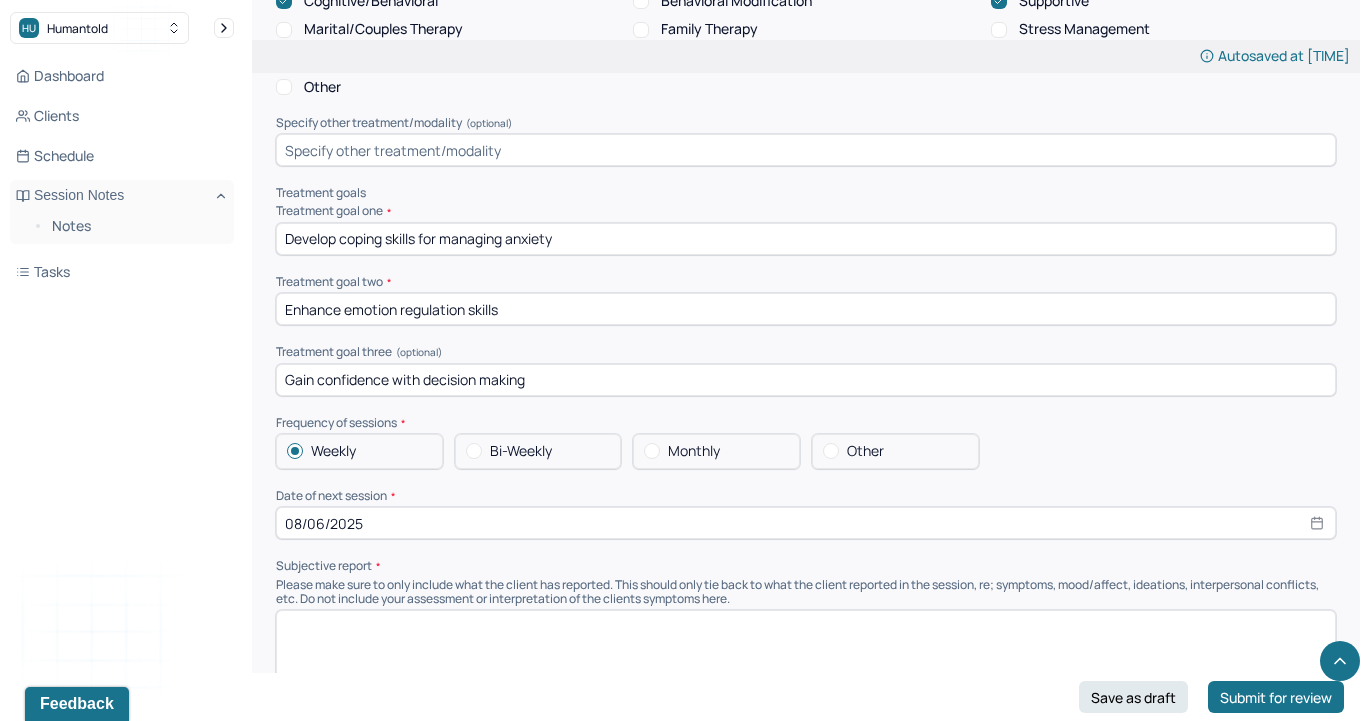 click on "Please make sure to only include what the client has reported. This should only tie back to what the client reported in the session, re; symptoms, mood/affect, ideations, interpersonal conflicts, etc. Do not include your assessment or interpretation of the clients symptoms here." at bounding box center [806, 592] 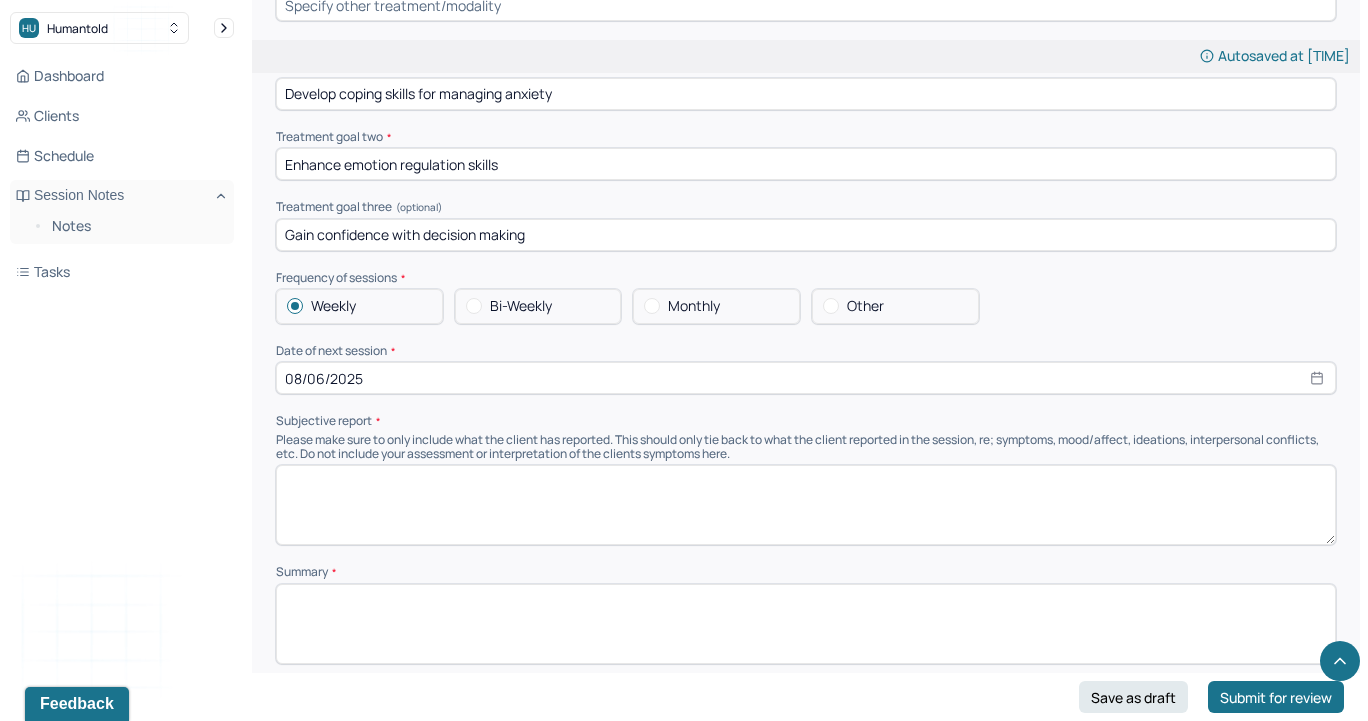 scroll, scrollTop: 9080, scrollLeft: 0, axis: vertical 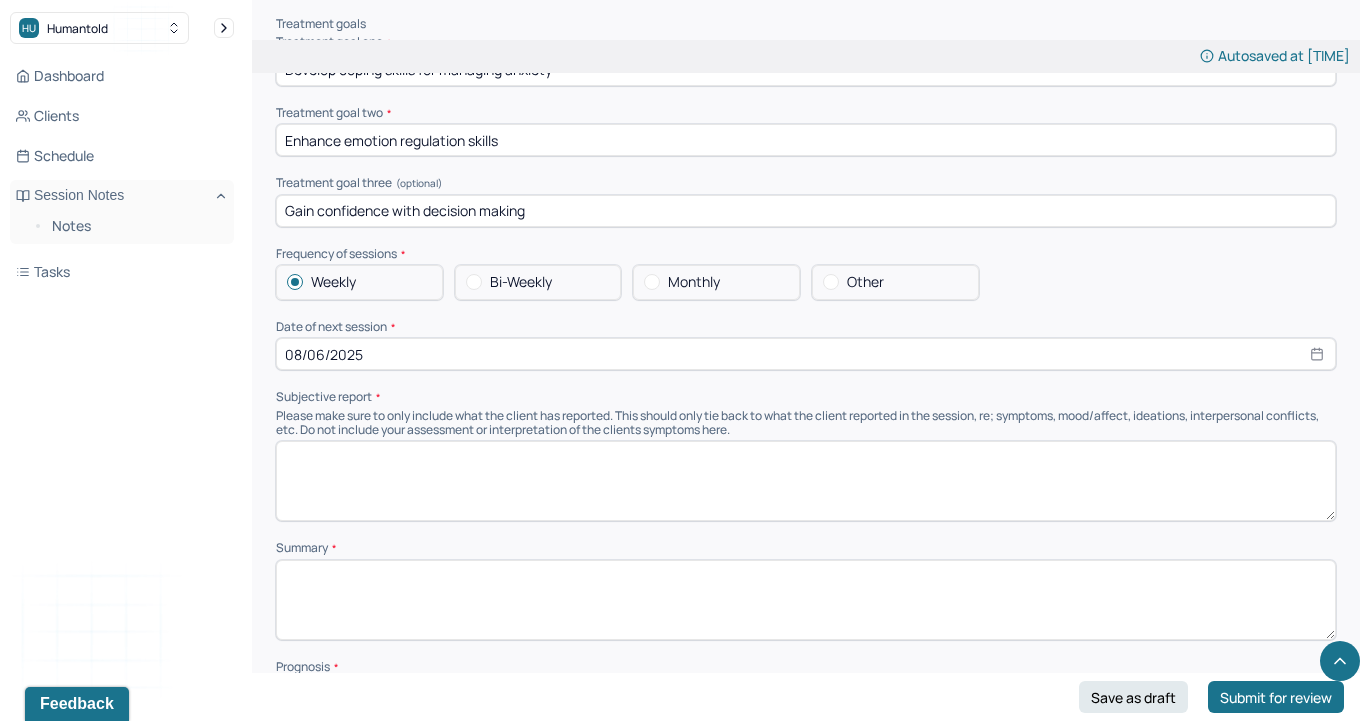 click at bounding box center [806, 481] 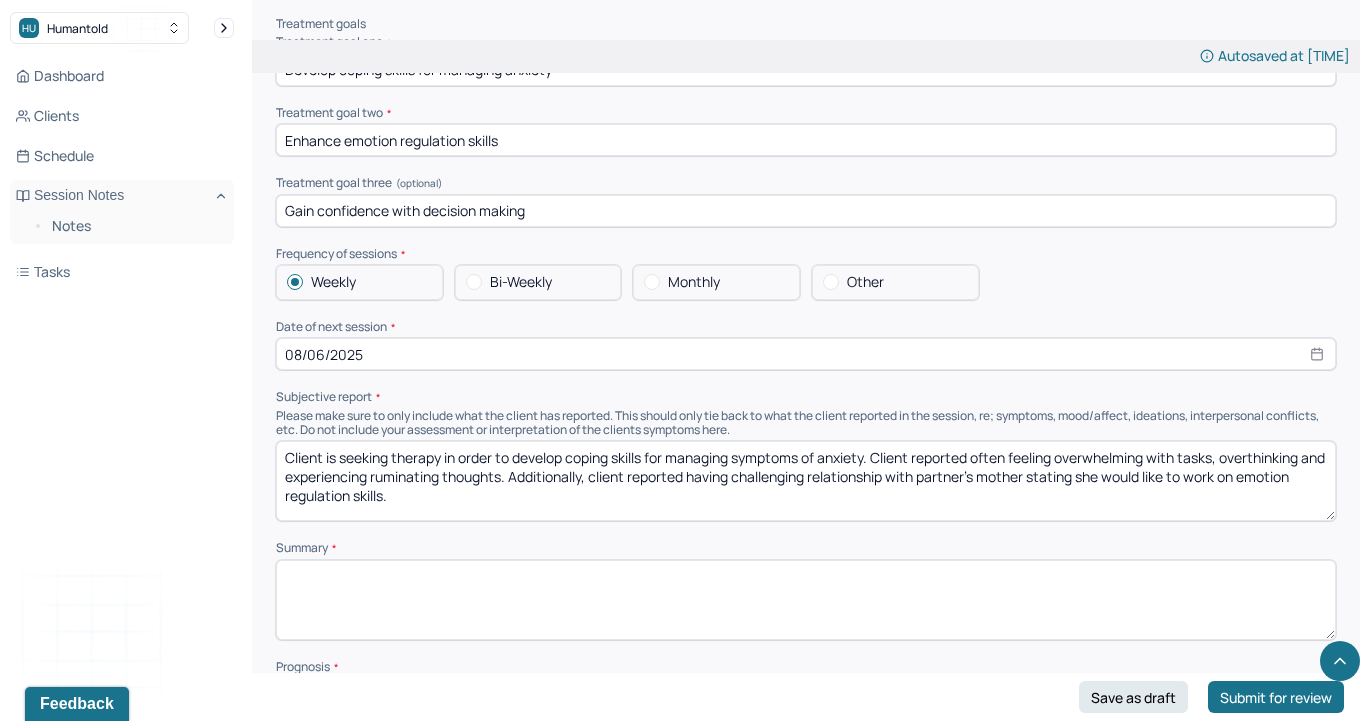 type on "Client is seeking therapy in order to develop coping skills for managing symptoms of anxiety. Client reported often feeling overwhelming with tasks, overthinking and experiencing ruminating thoughts. Additionally, client reported having challenging relationship with partner's mother stating she would like to work on emotion regulation skills." 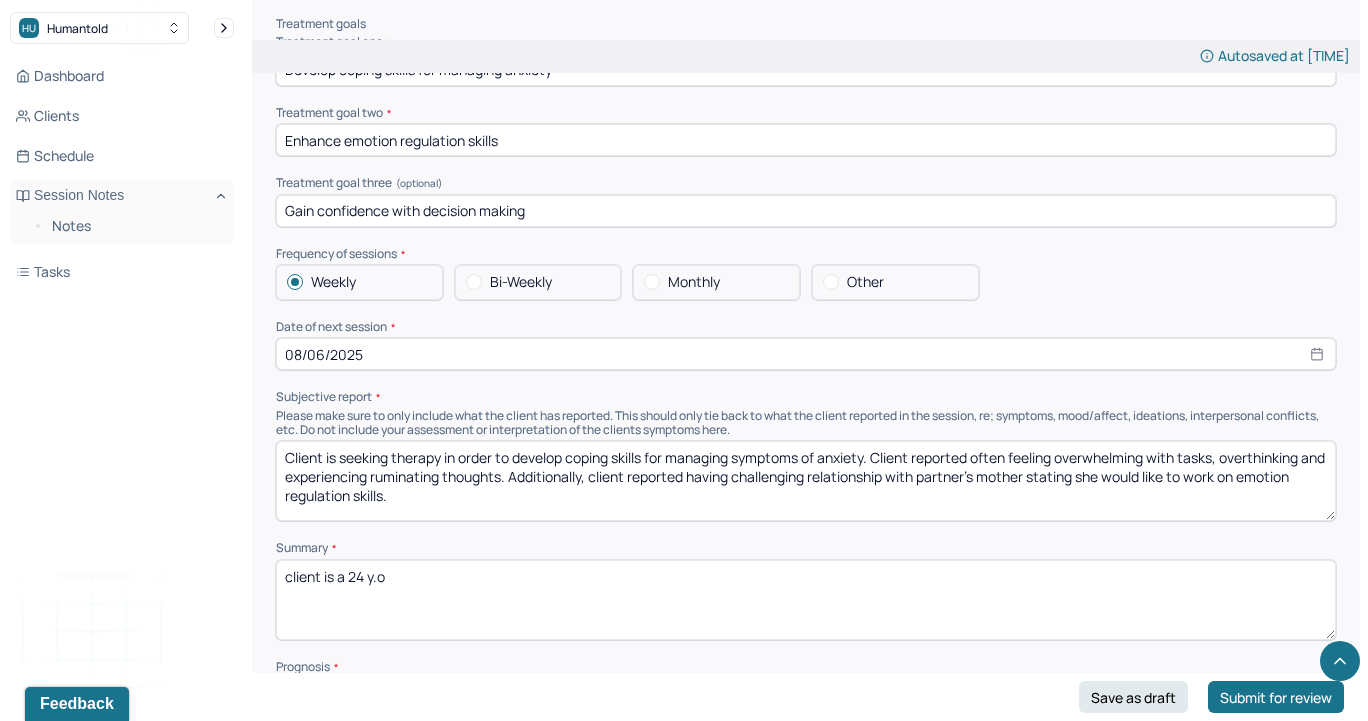 click on "client is a 24 y.o" at bounding box center (806, 600) 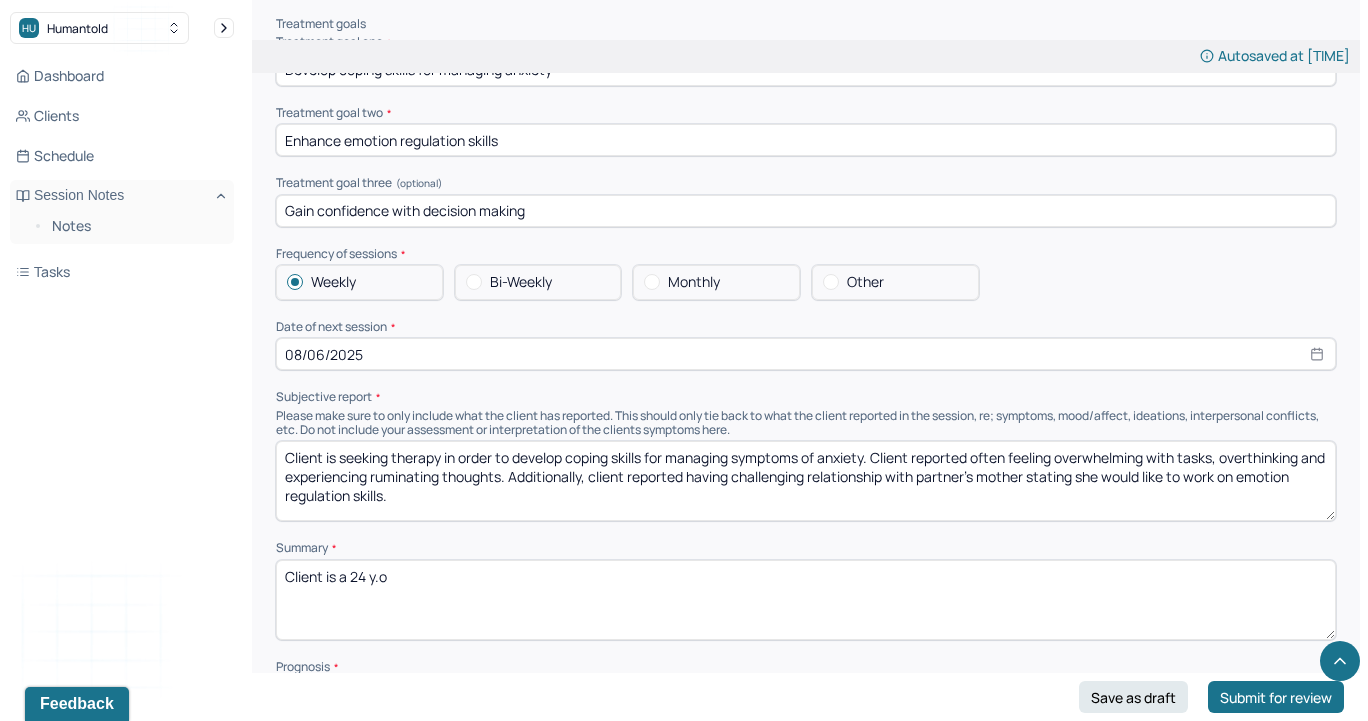 click on "Client is a 24 y.o" at bounding box center [806, 600] 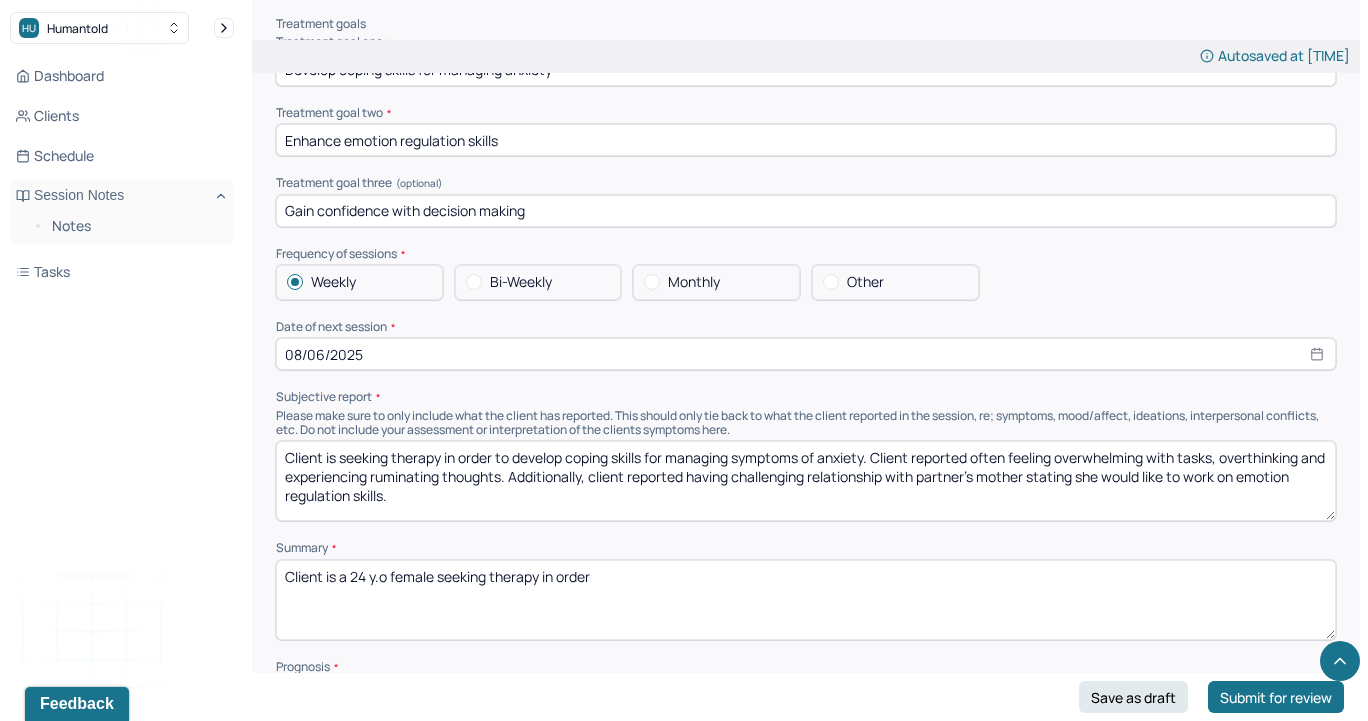 click on "Client is a [AGE] y.o female seeking therpay in order" at bounding box center (806, 600) 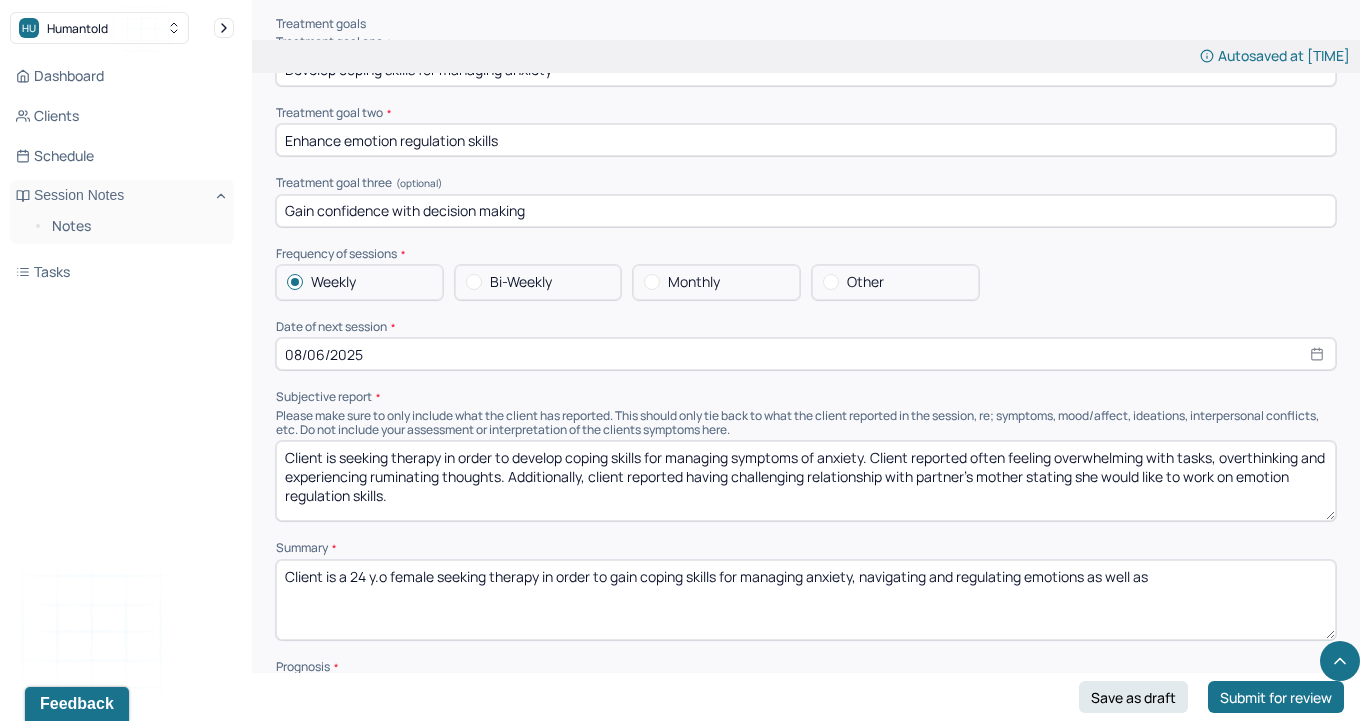 click on "Client is a 24 y.o female seeking therapy in order to gain coping skills for managing anxiety, naviagting and regulating emotions as well as" at bounding box center (806, 600) 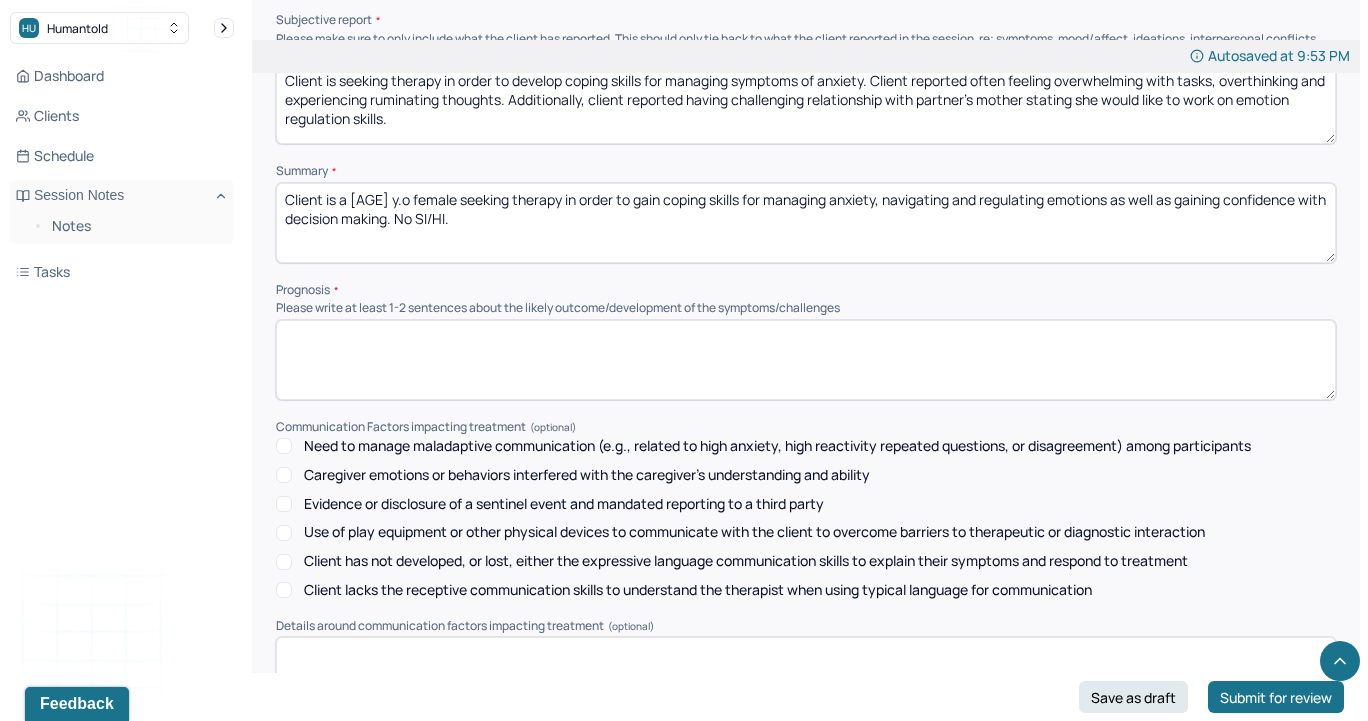 scroll, scrollTop: 9463, scrollLeft: 0, axis: vertical 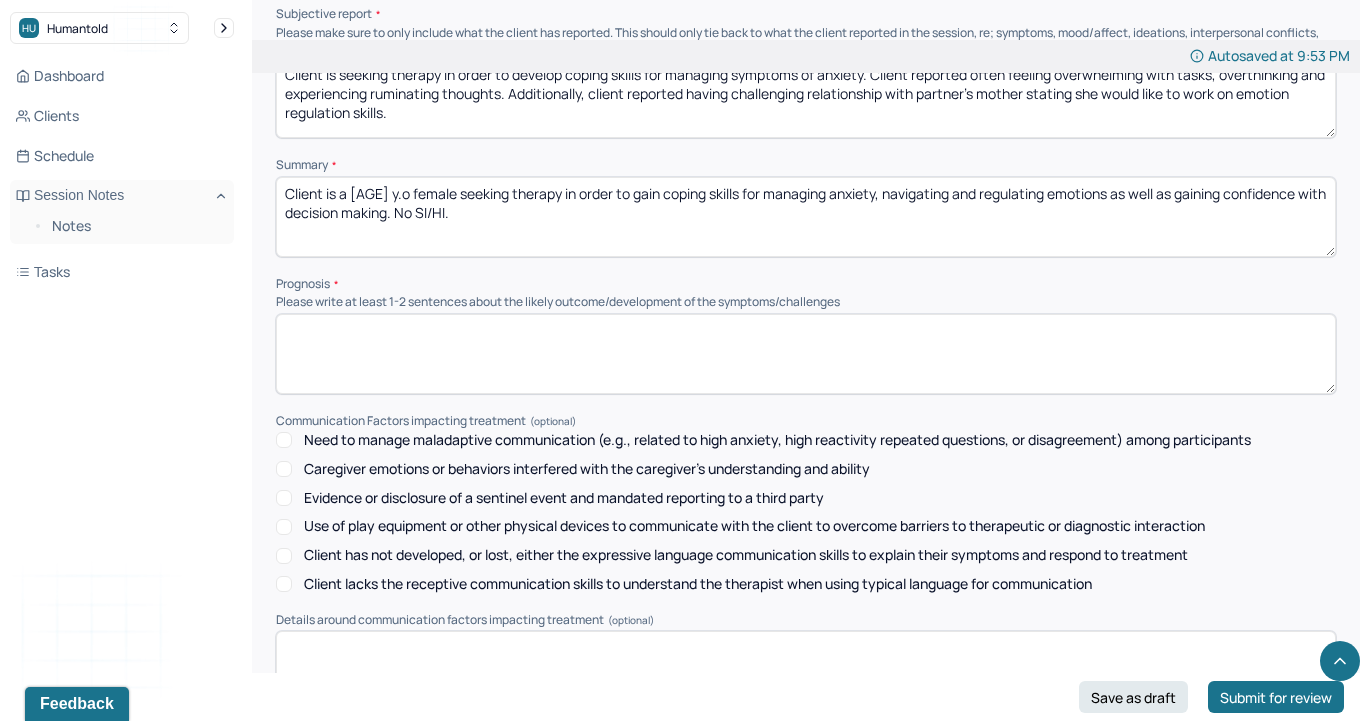 type on "Client is a [AGE] y.o female seeking therapy in order to gain coping skills for managing anxiety, navigating and regulating emotions as well as gaining confidence with decision making. No SI/HI." 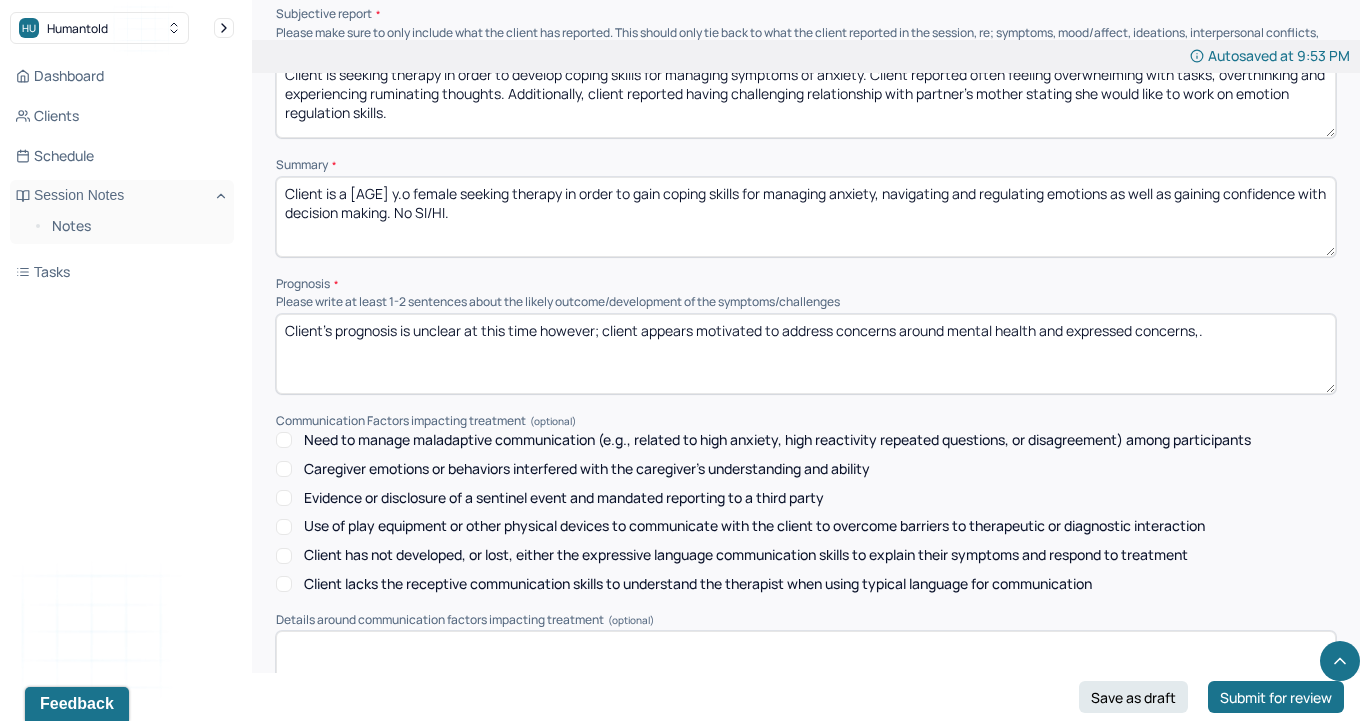 type on "Client's prognosis is unclear at this time however; client appears motivated to address concerns around mental health and expressed concerns,." 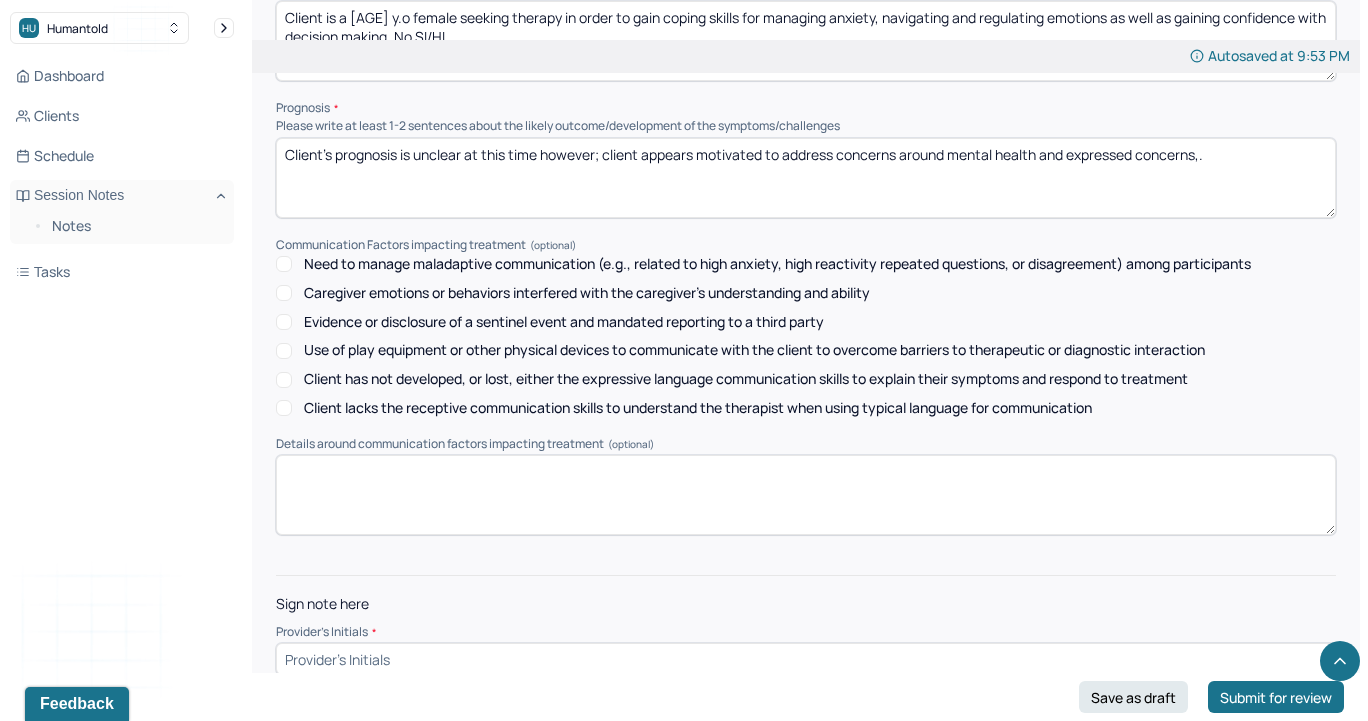 click at bounding box center (806, 495) 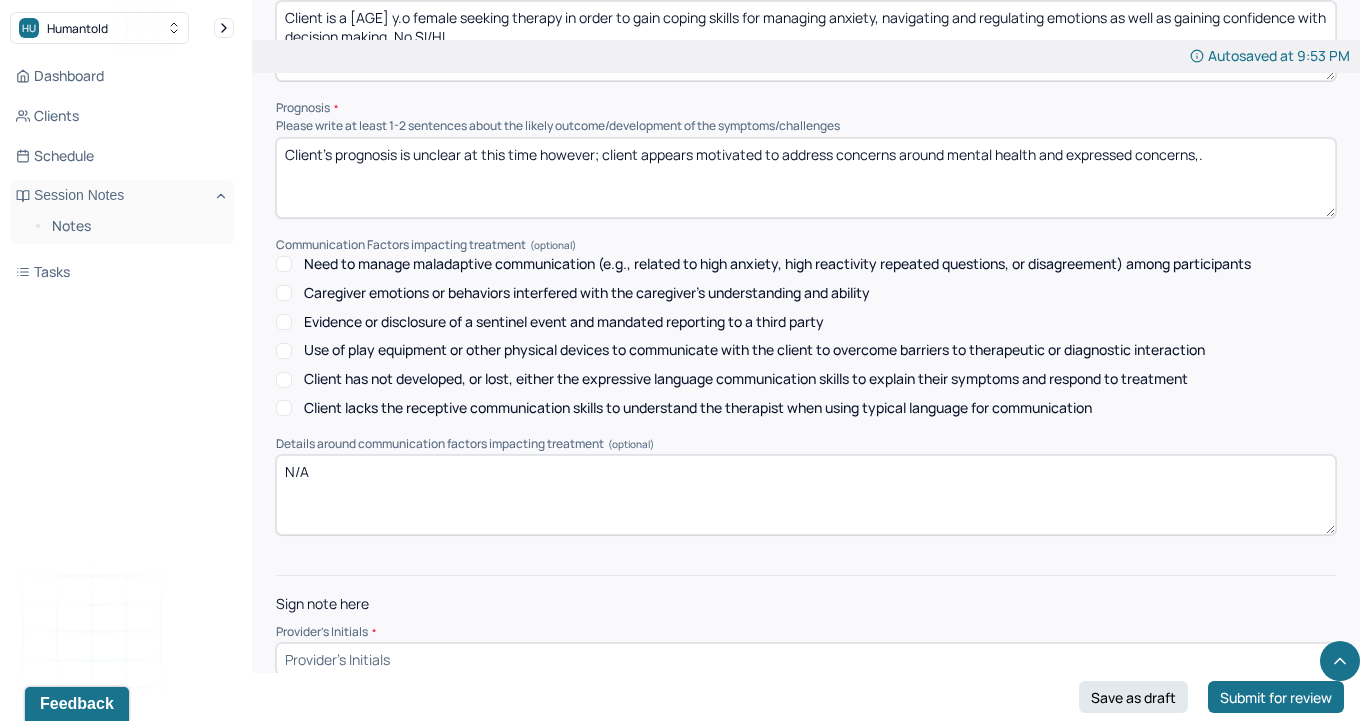 type on "N/A" 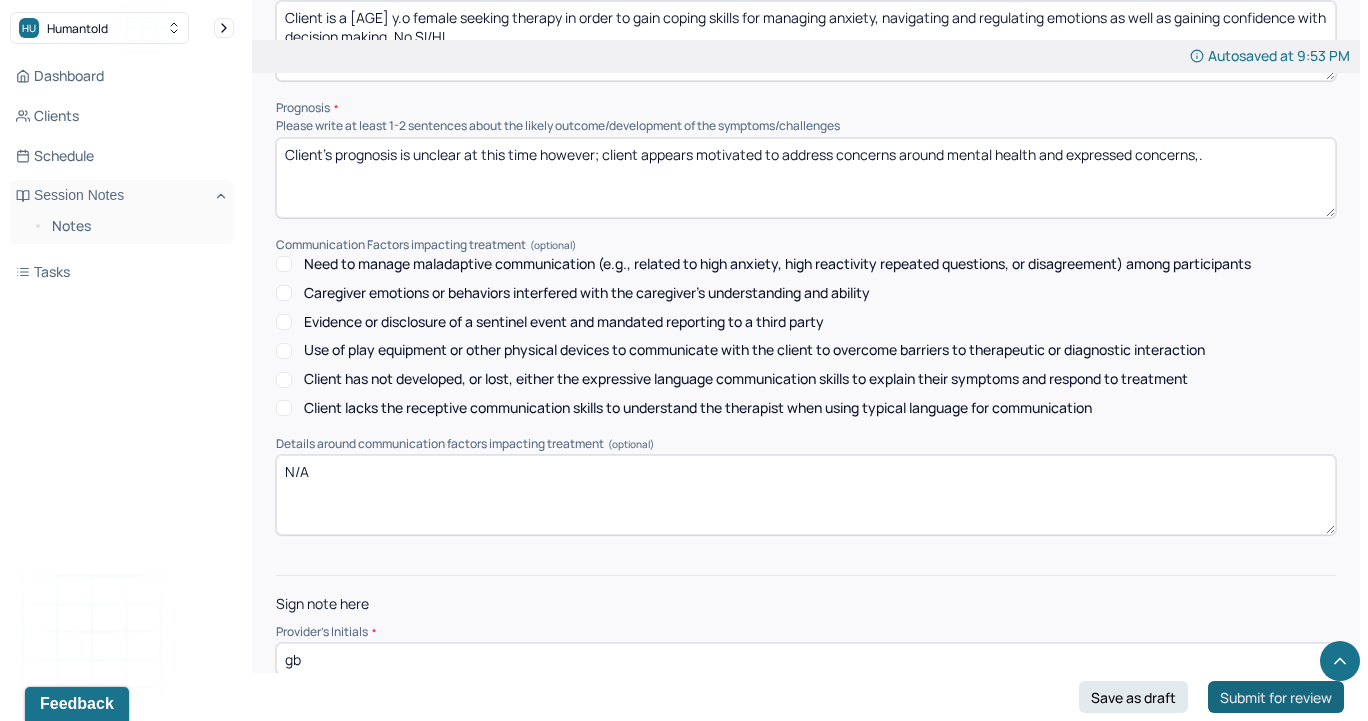 type on "gb" 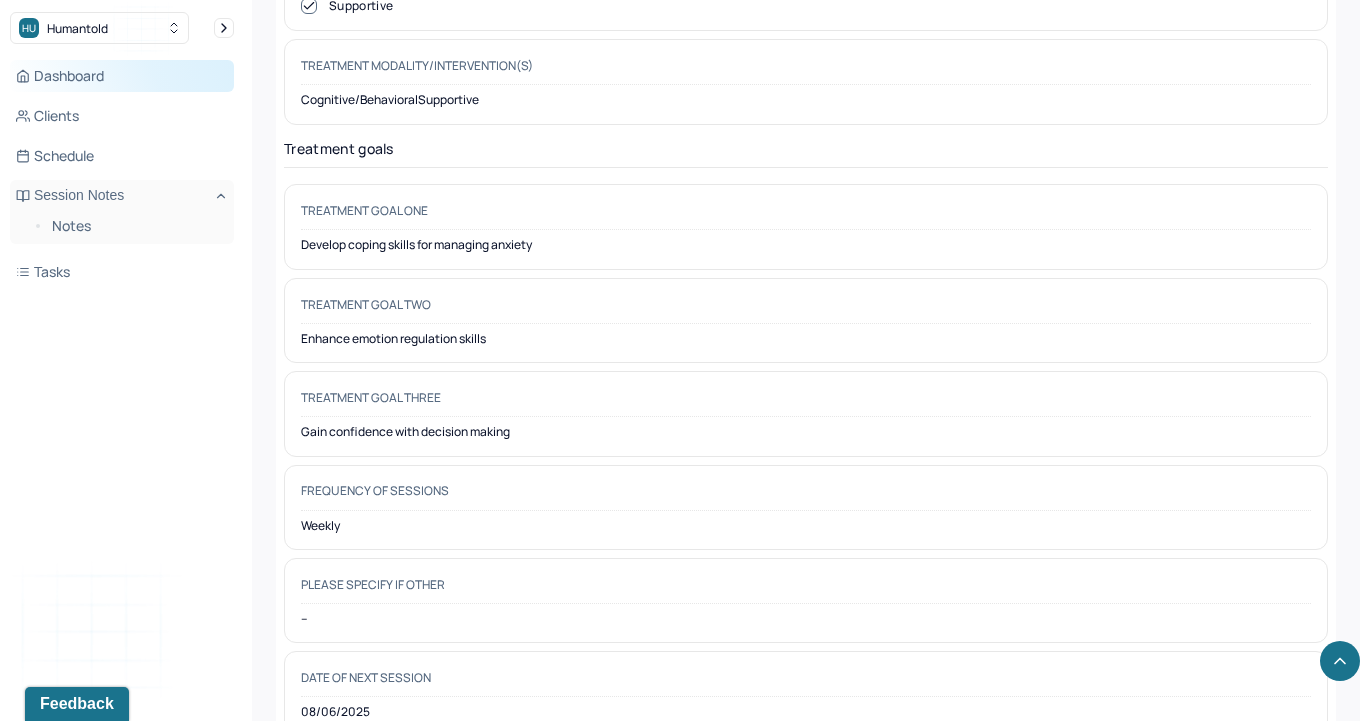 click on "Dashboard" at bounding box center [122, 76] 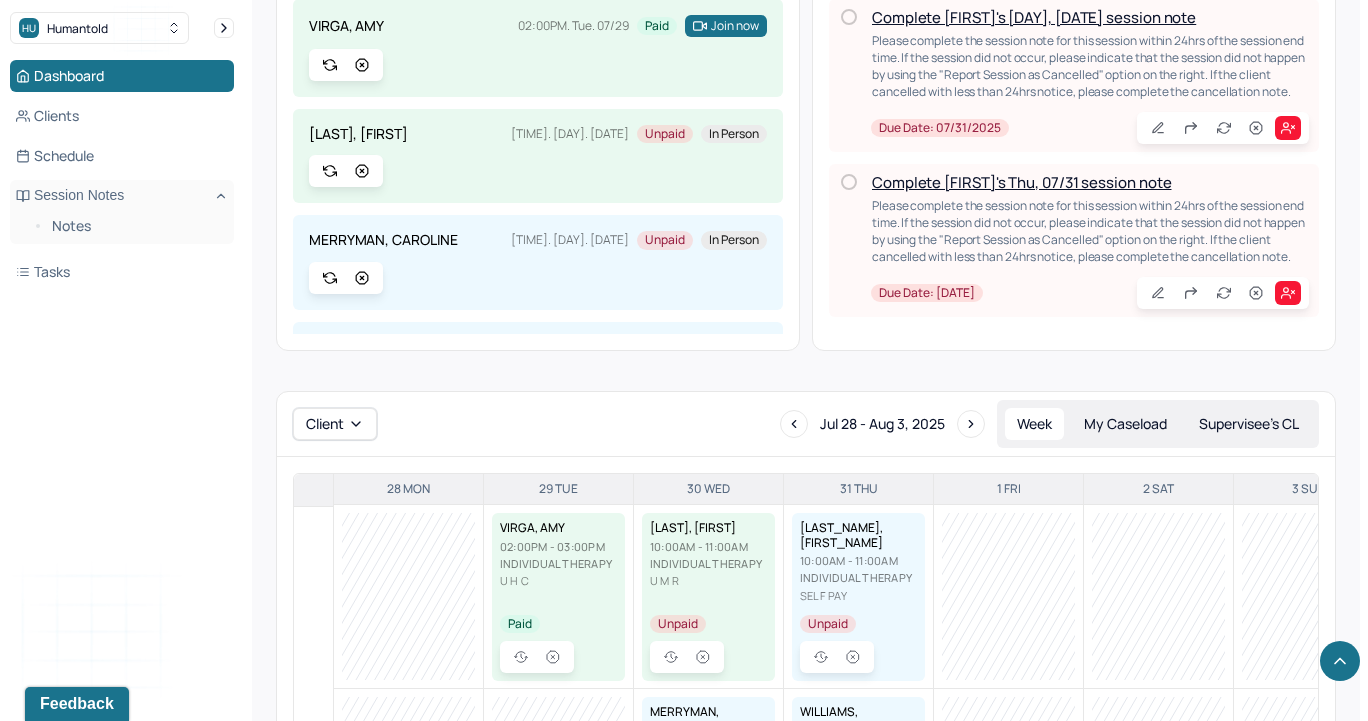 scroll, scrollTop: 655, scrollLeft: 0, axis: vertical 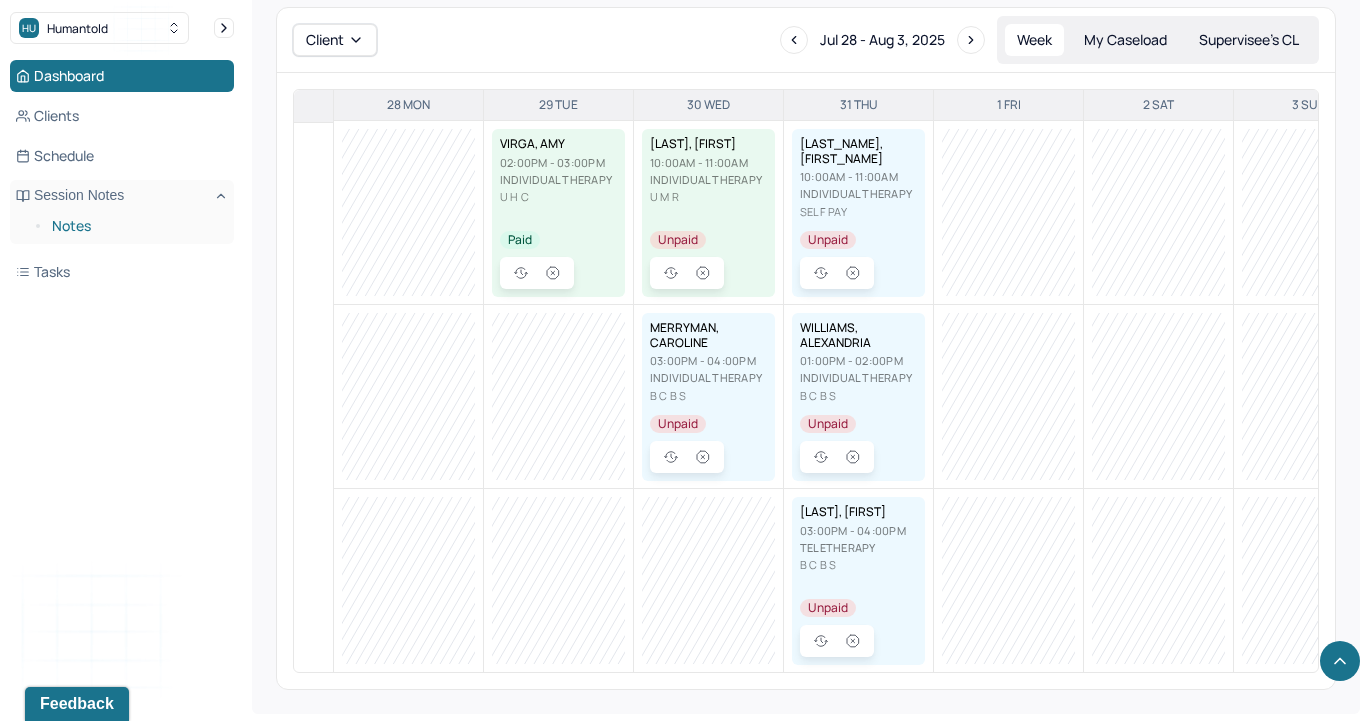 click on "Notes" at bounding box center (135, 226) 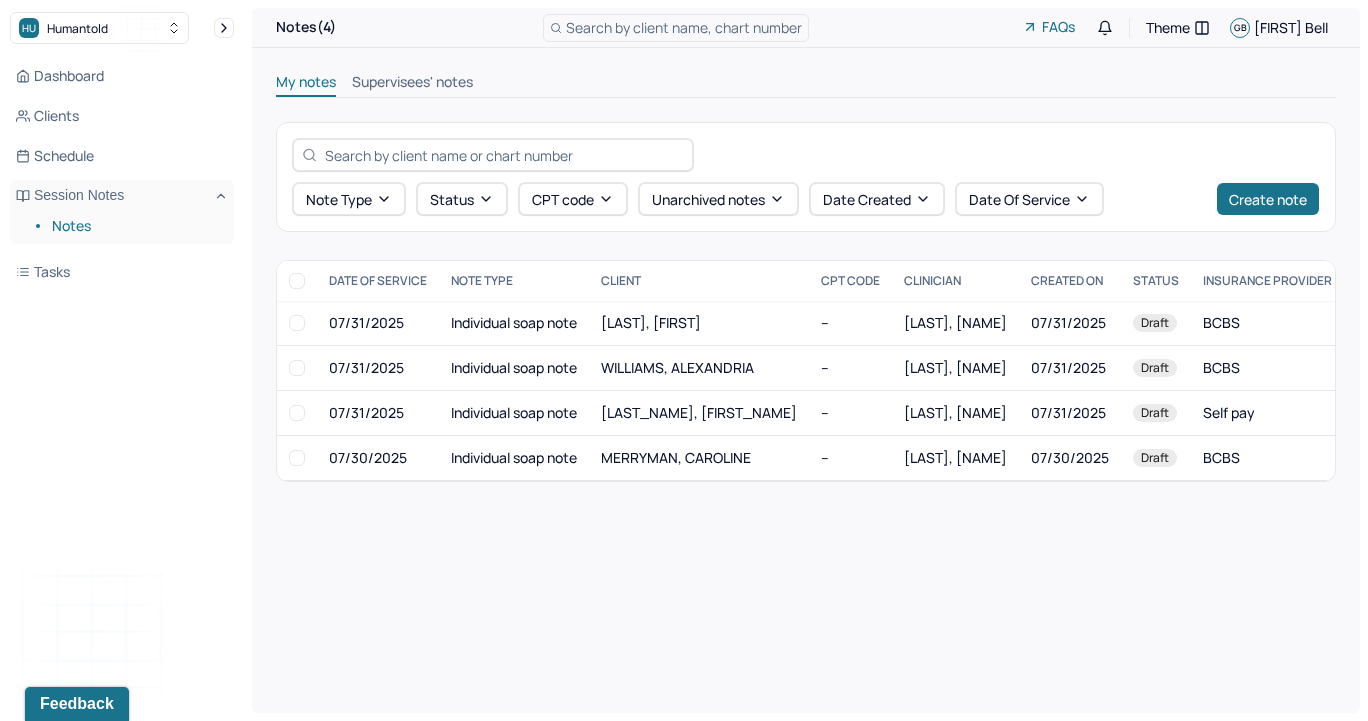 click on "Supervisees' notes" at bounding box center [412, 84] 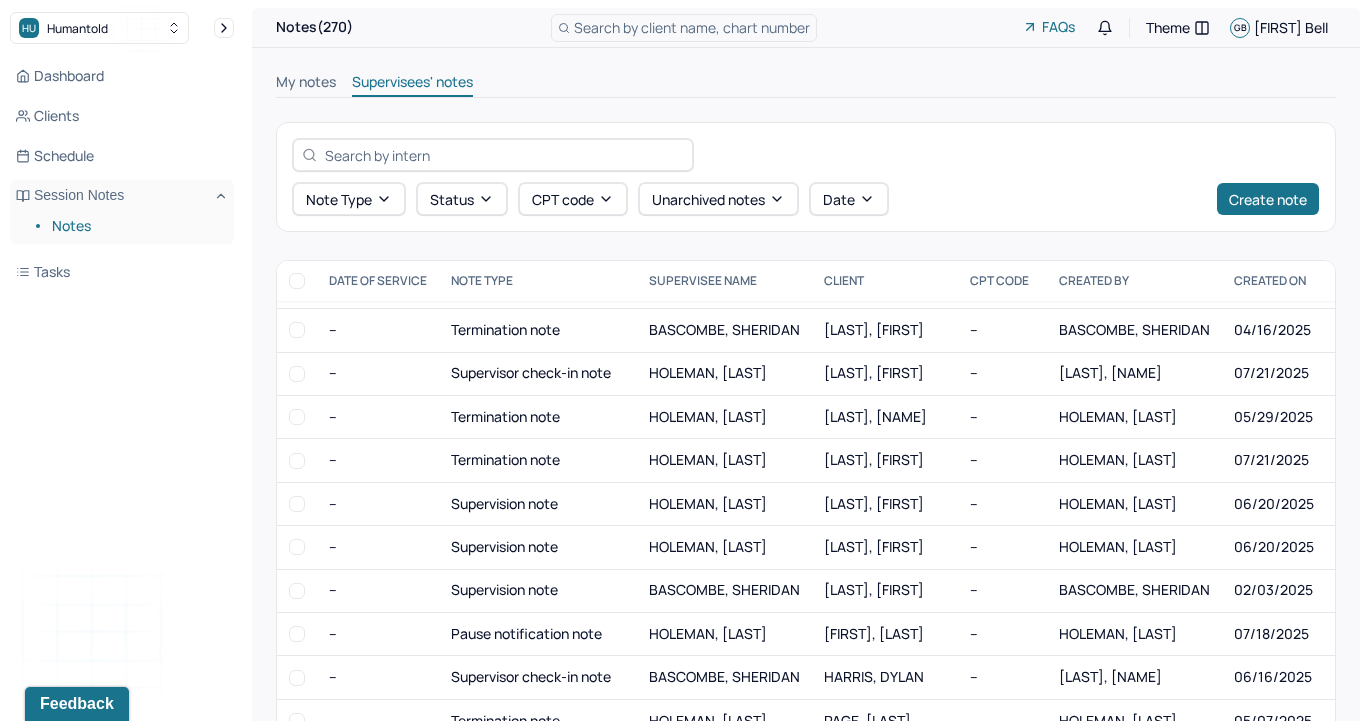 scroll, scrollTop: 0, scrollLeft: 0, axis: both 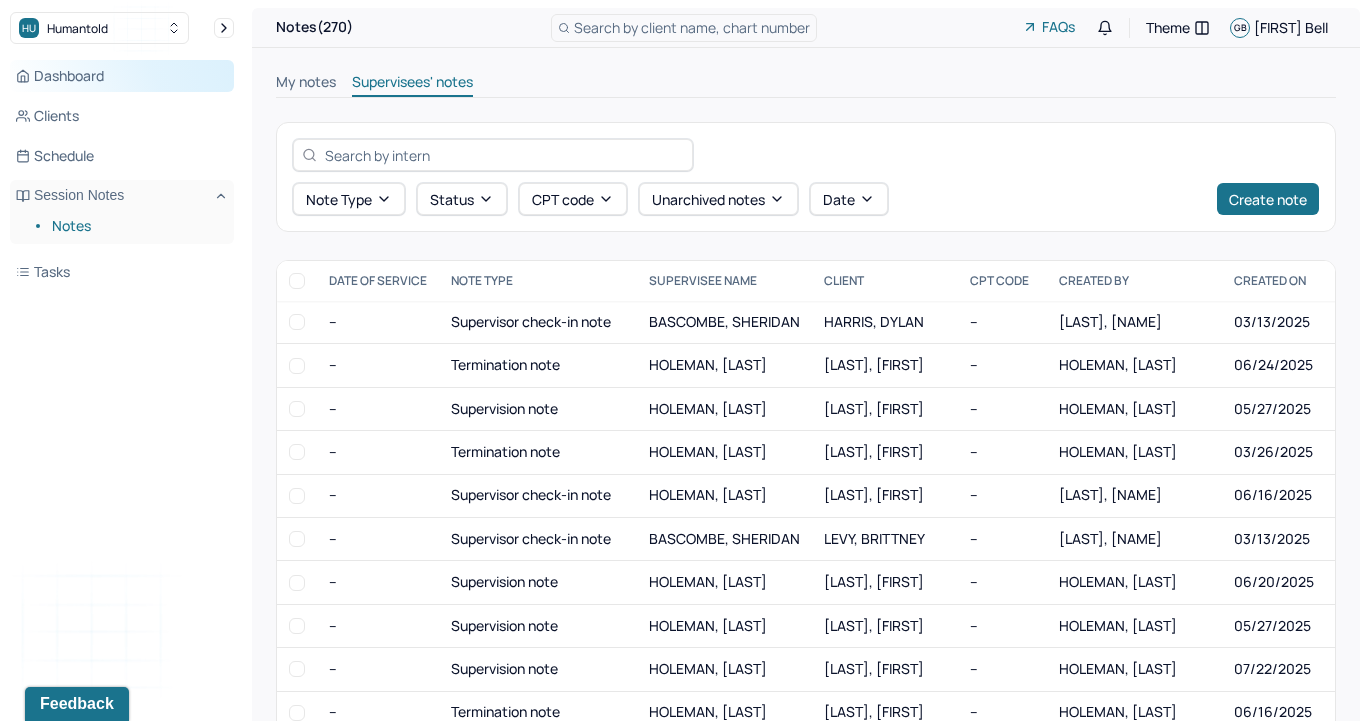 click on "Dashboard" at bounding box center [122, 76] 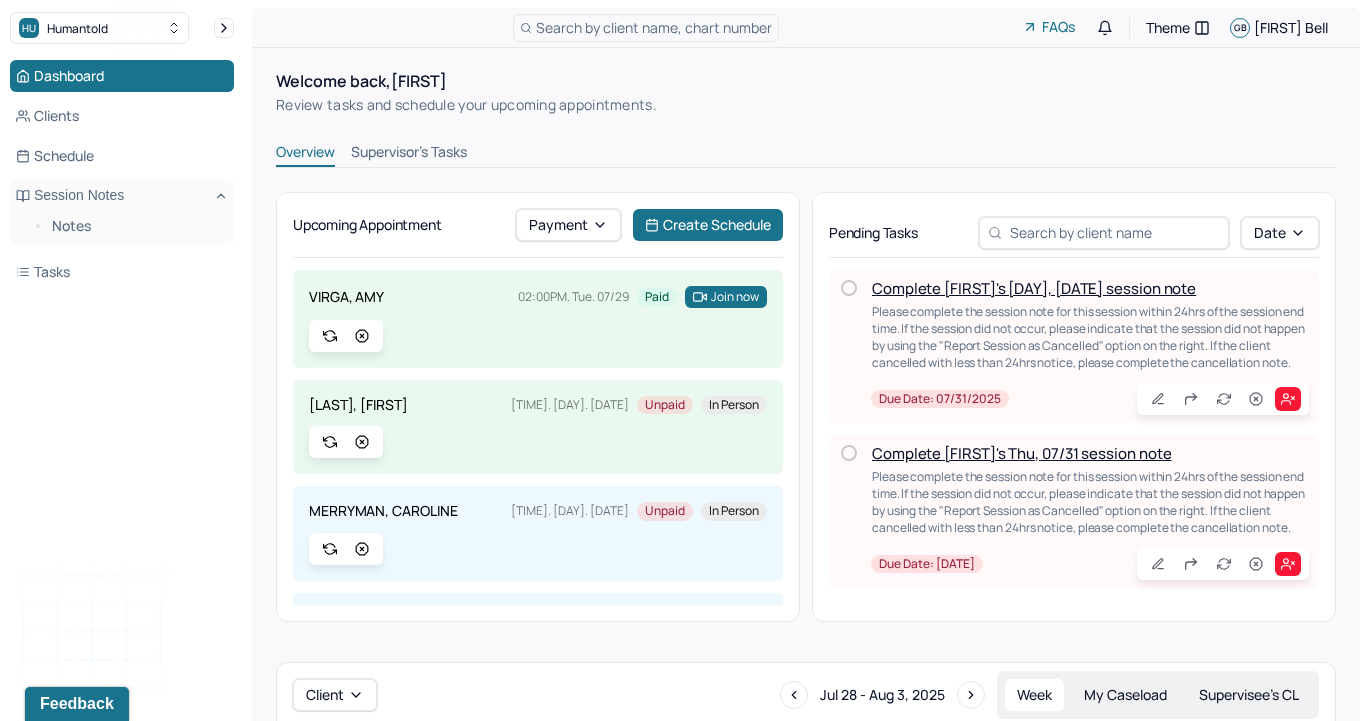 scroll, scrollTop: 22, scrollLeft: 0, axis: vertical 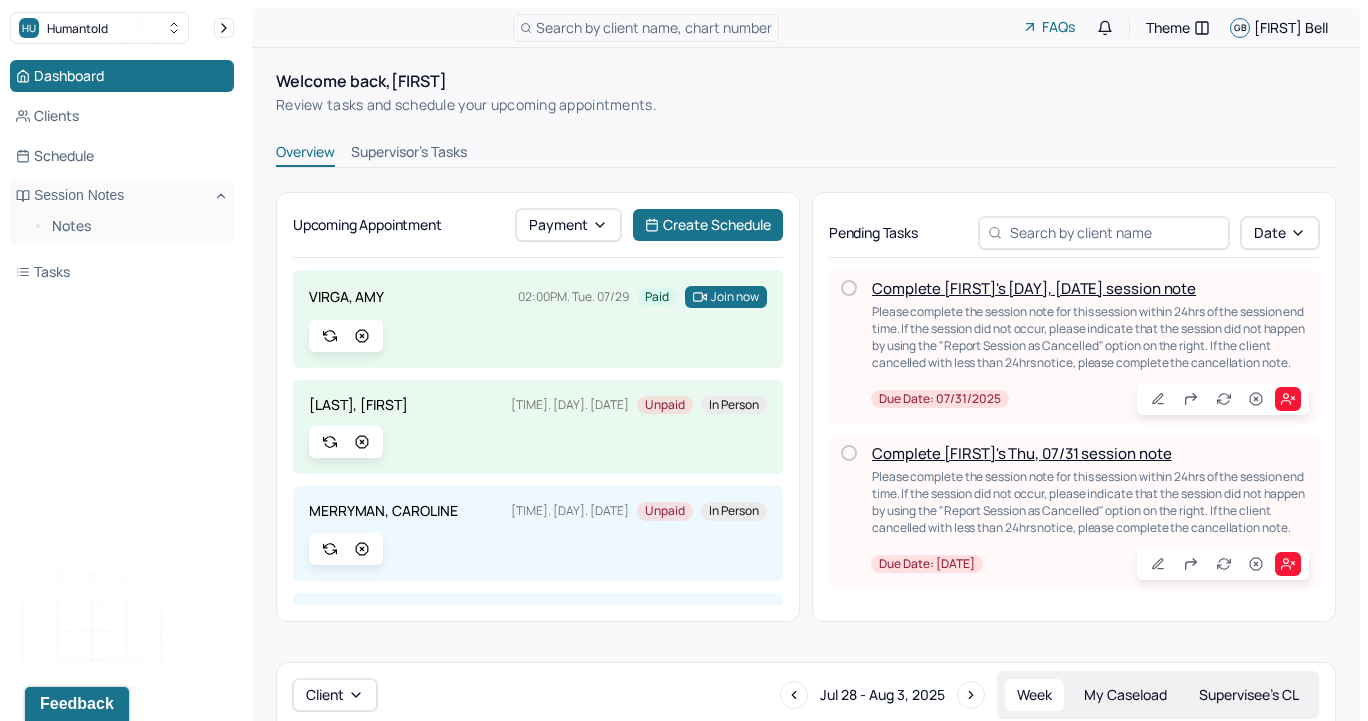 click on "Supervisor's Tasks" at bounding box center [409, 154] 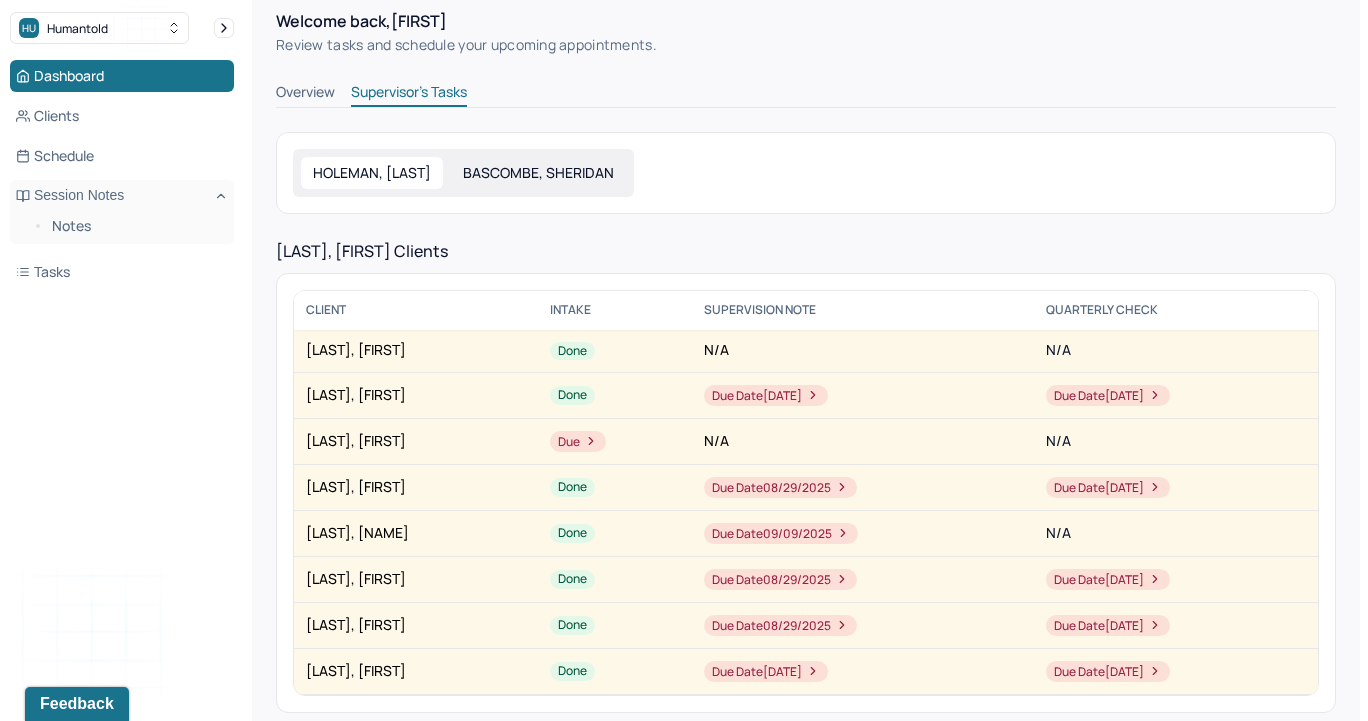 scroll, scrollTop: 50, scrollLeft: 0, axis: vertical 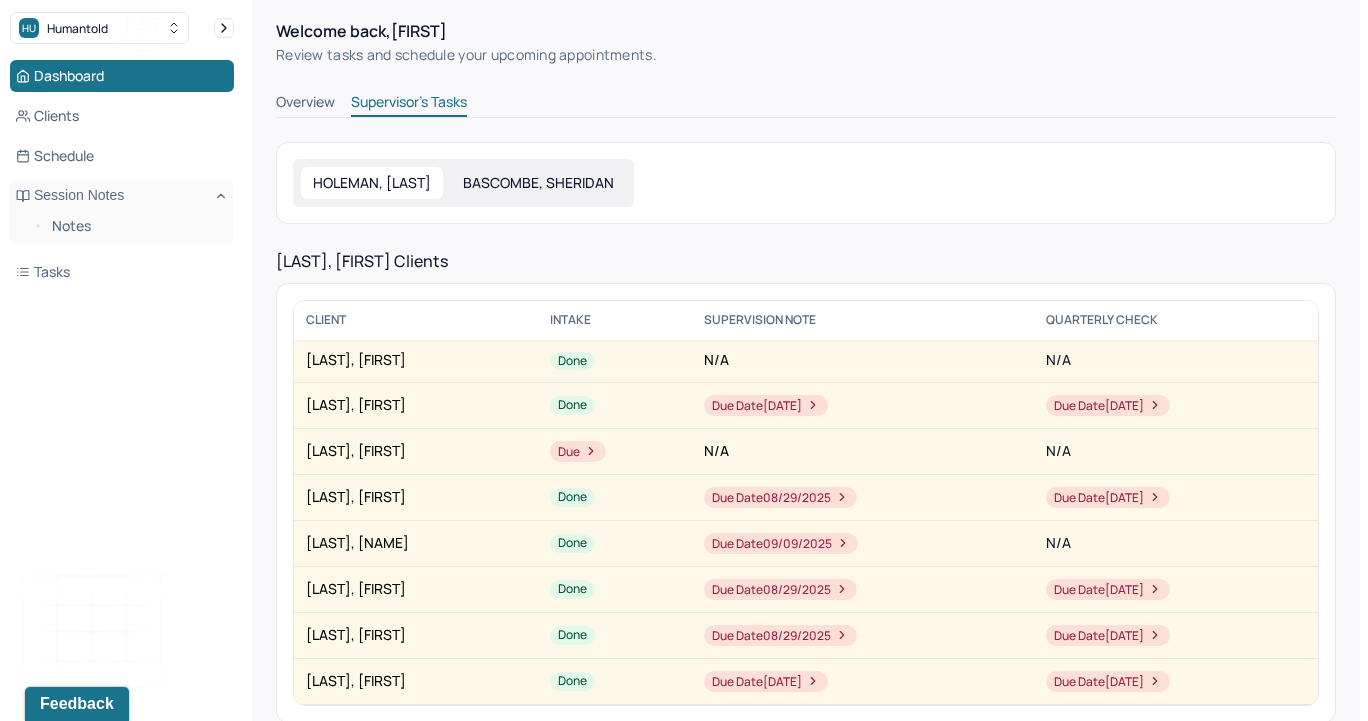 click on "BASCOMBE, SHERIDAN" at bounding box center (538, 183) 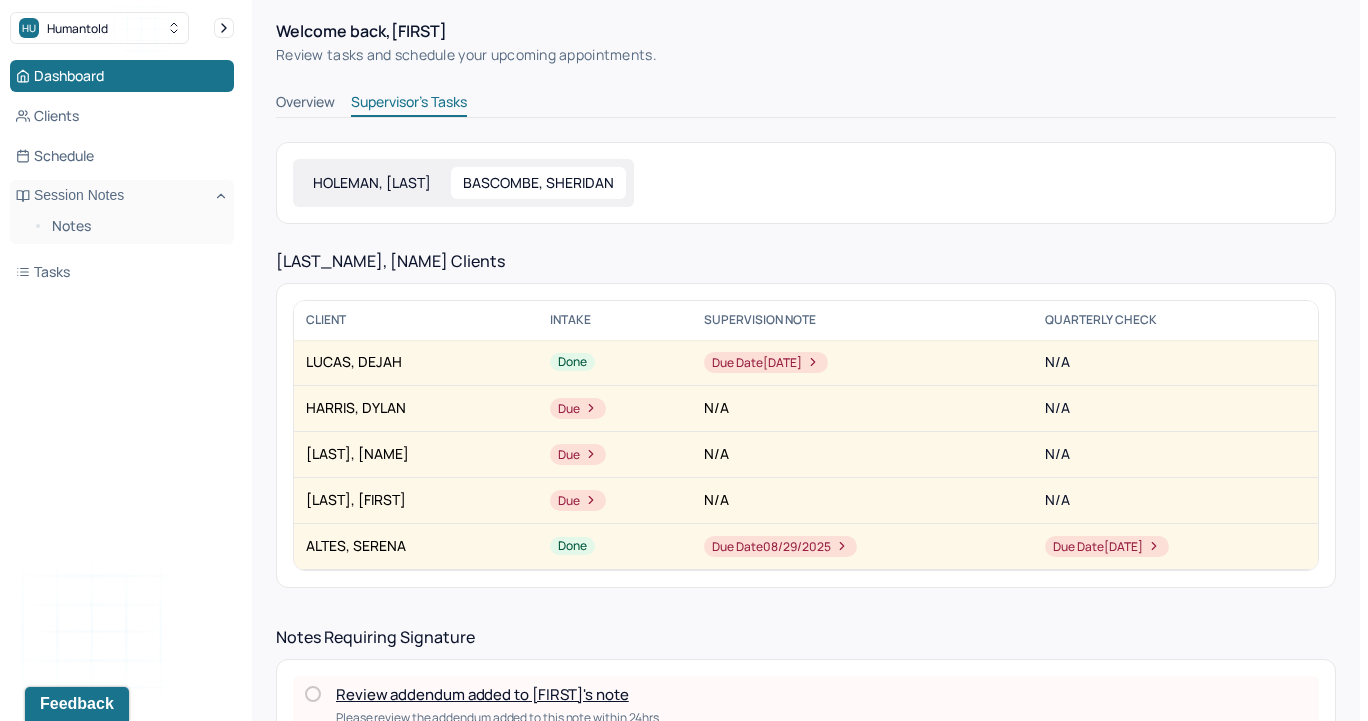 click on "[LAST], [FIRST] [LAST], [FIRST]" at bounding box center [463, 183] 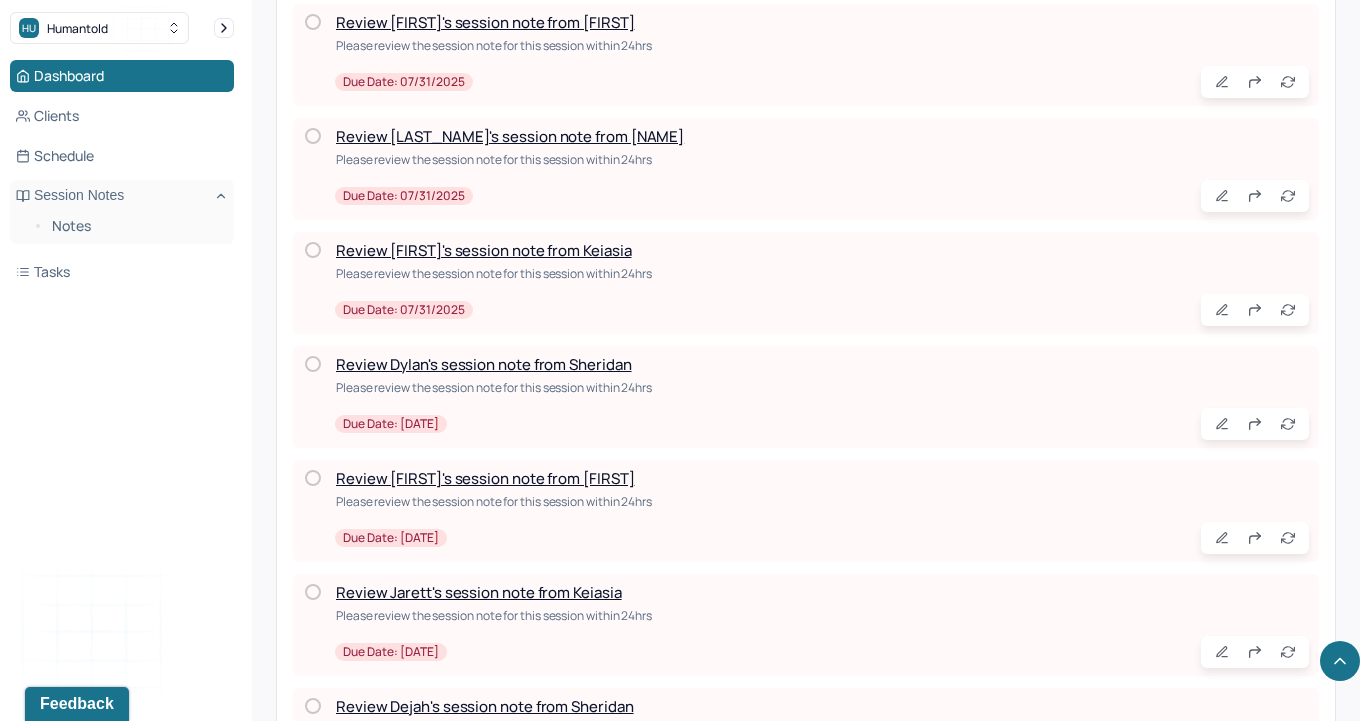 scroll, scrollTop: 1299, scrollLeft: 0, axis: vertical 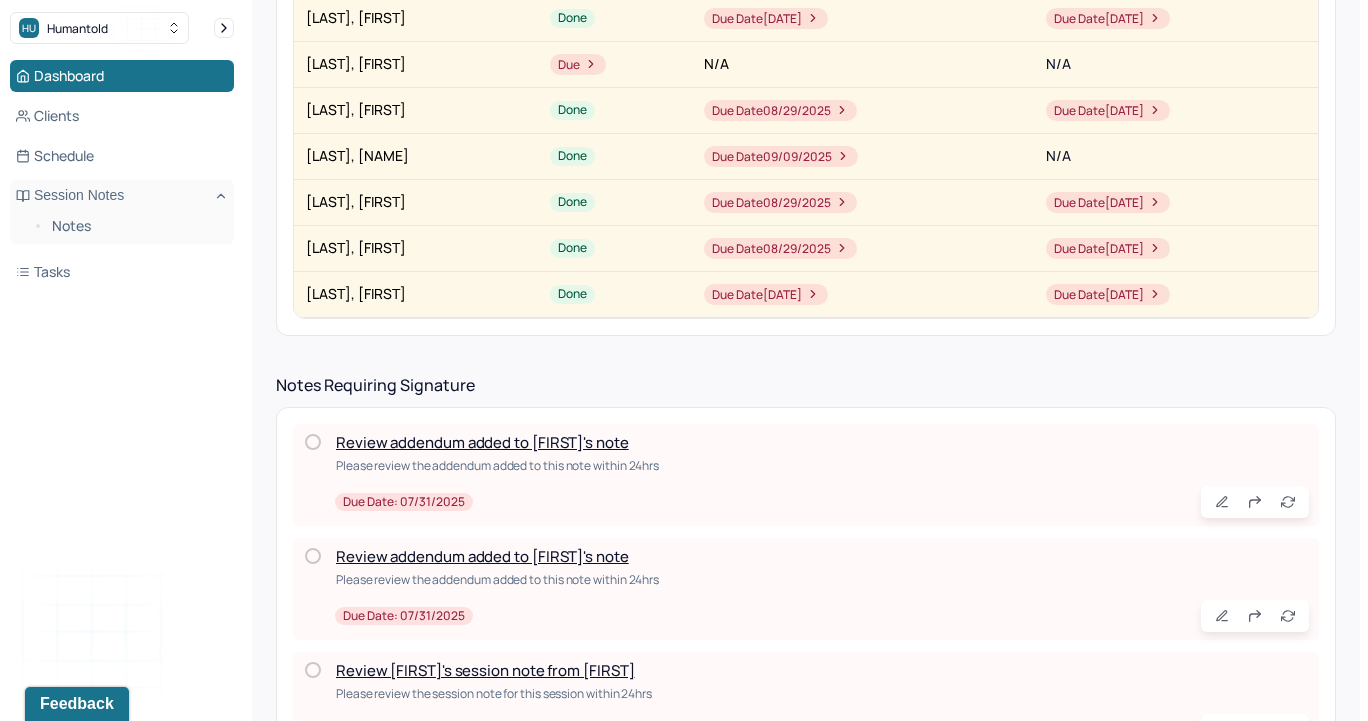 click on "Review addendum added to [FIRST]'s note" at bounding box center (482, 442) 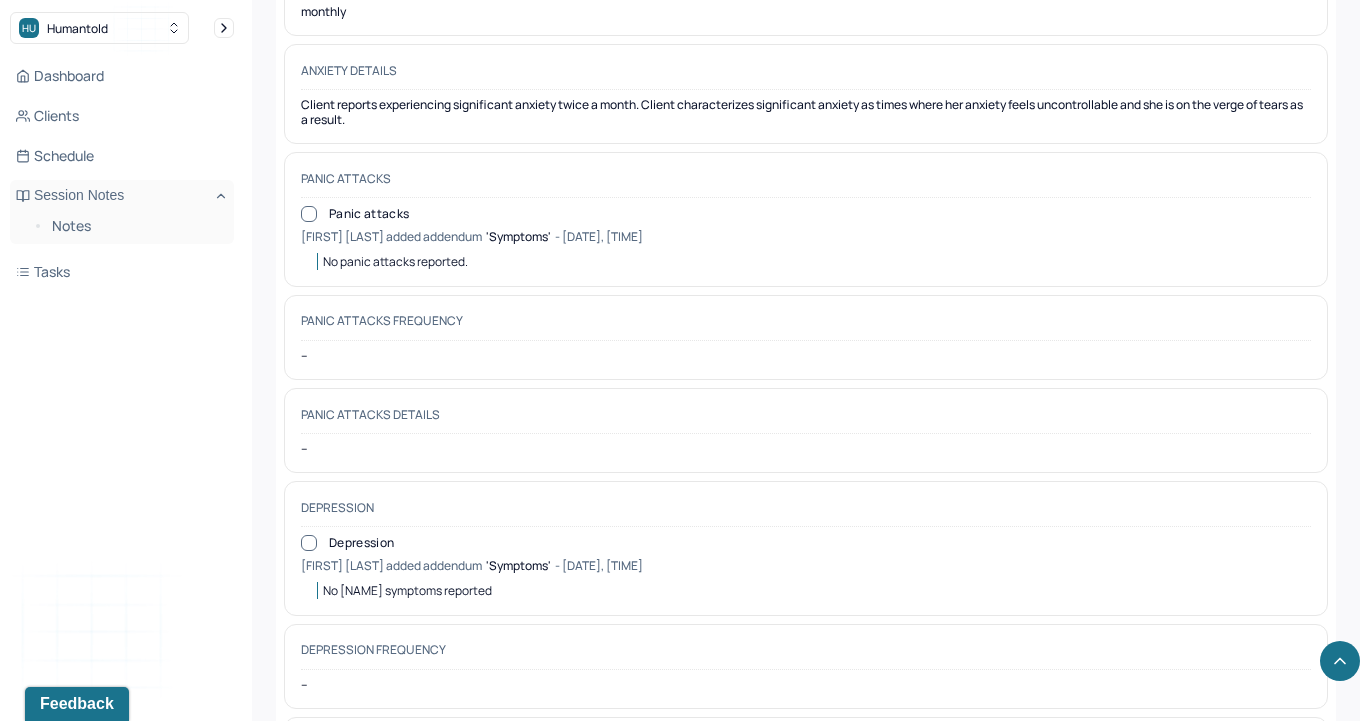 scroll, scrollTop: 1820, scrollLeft: 0, axis: vertical 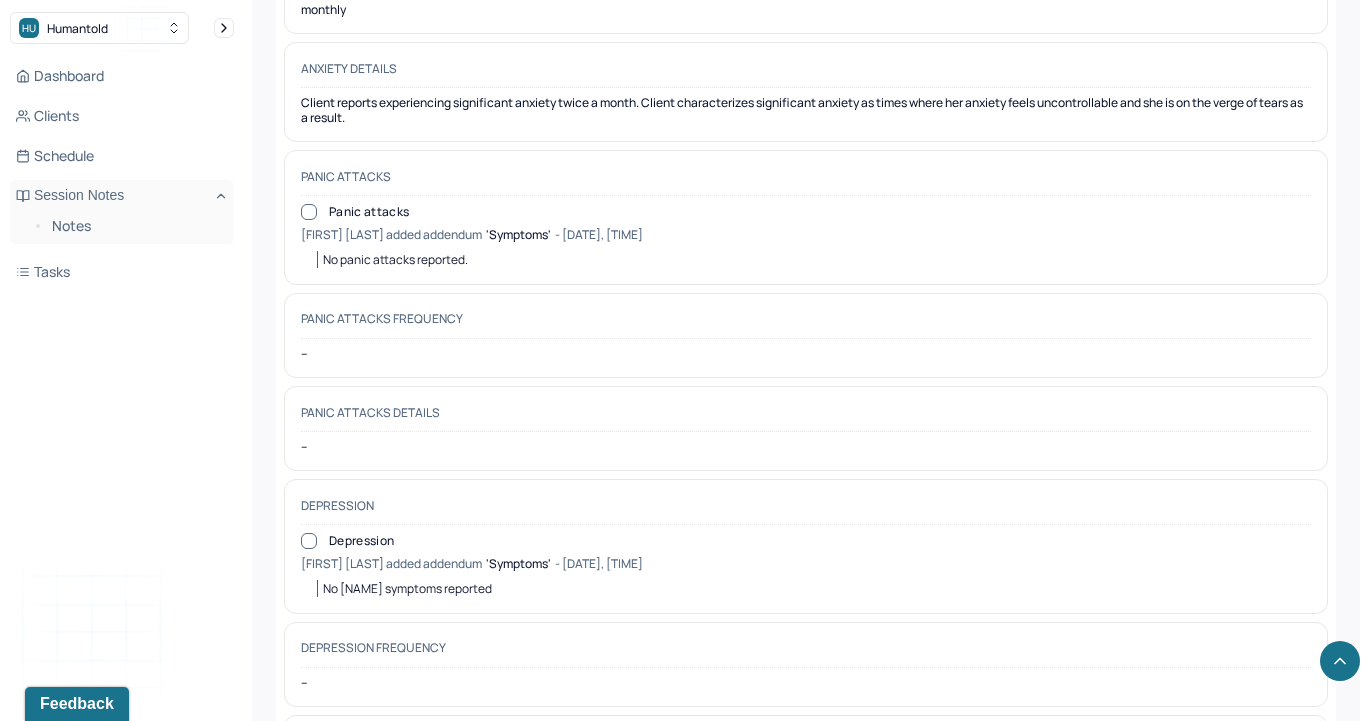 click 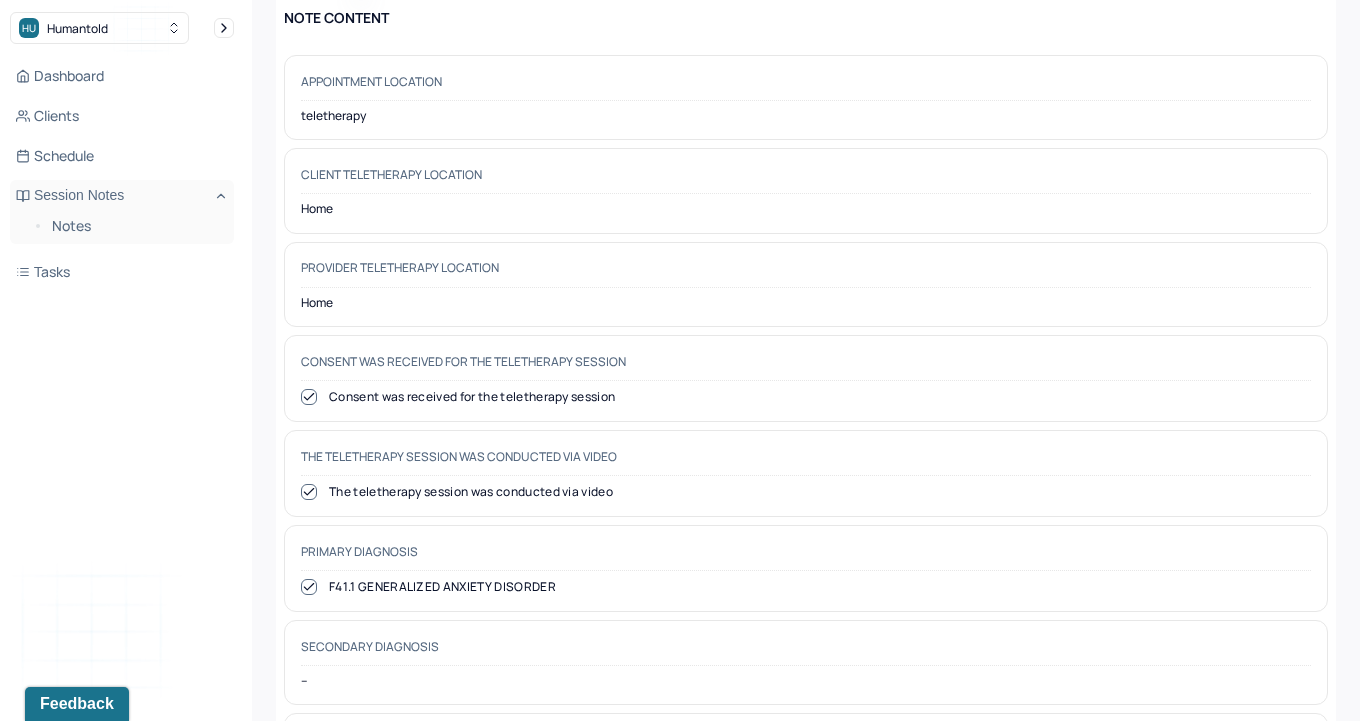 scroll, scrollTop: 0, scrollLeft: 0, axis: both 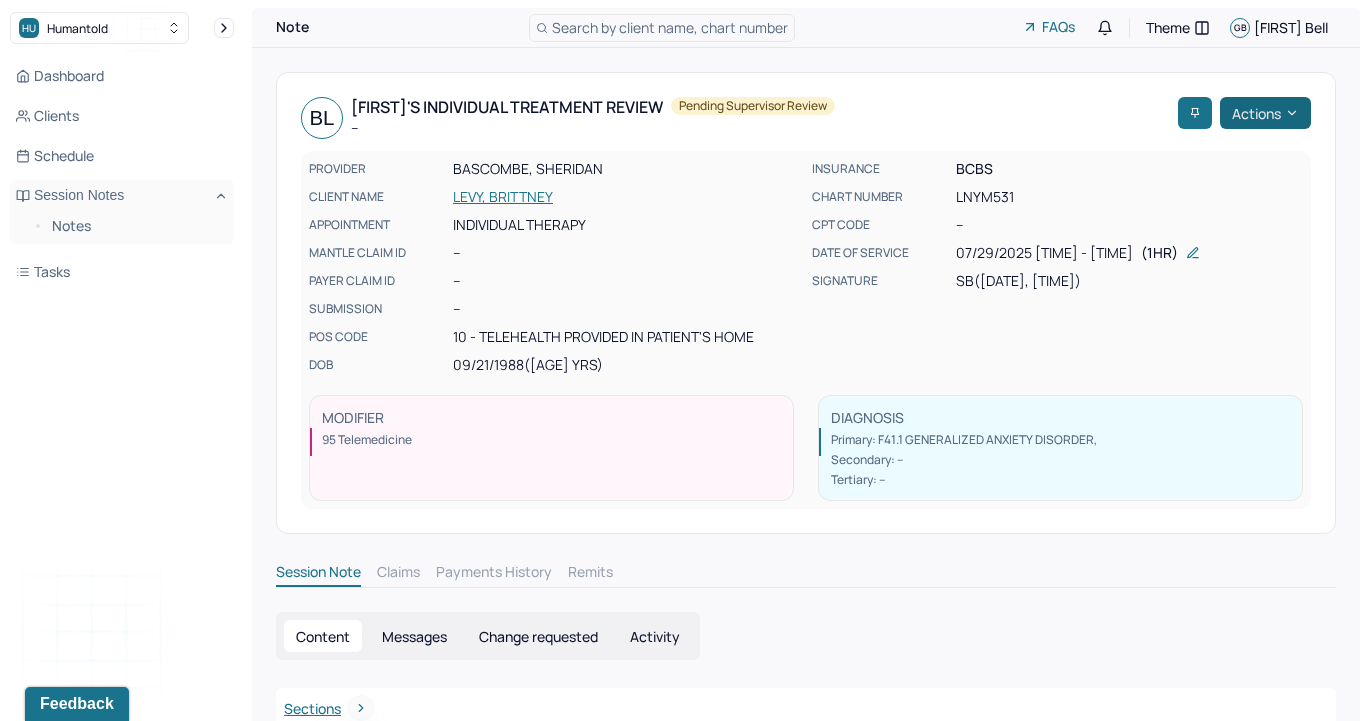 click on "Actions" at bounding box center [1265, 113] 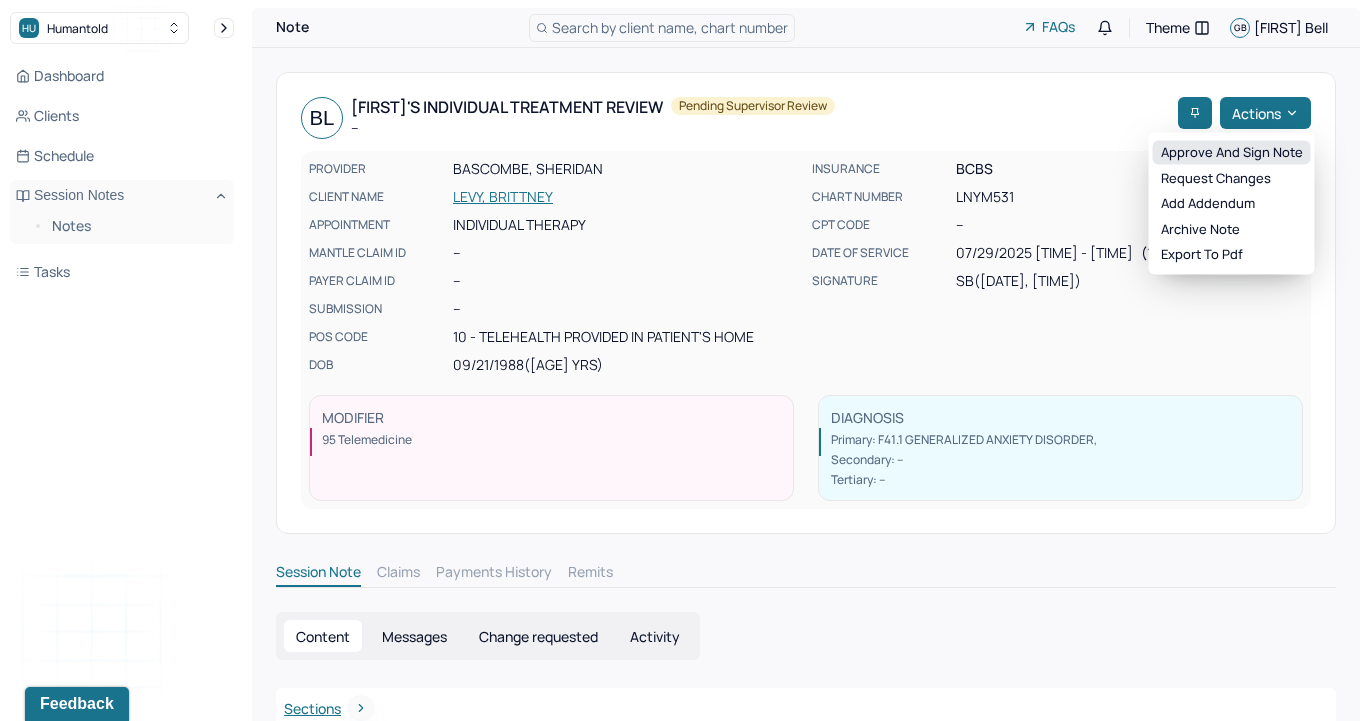 click on "Approve and sign note" at bounding box center [1232, 153] 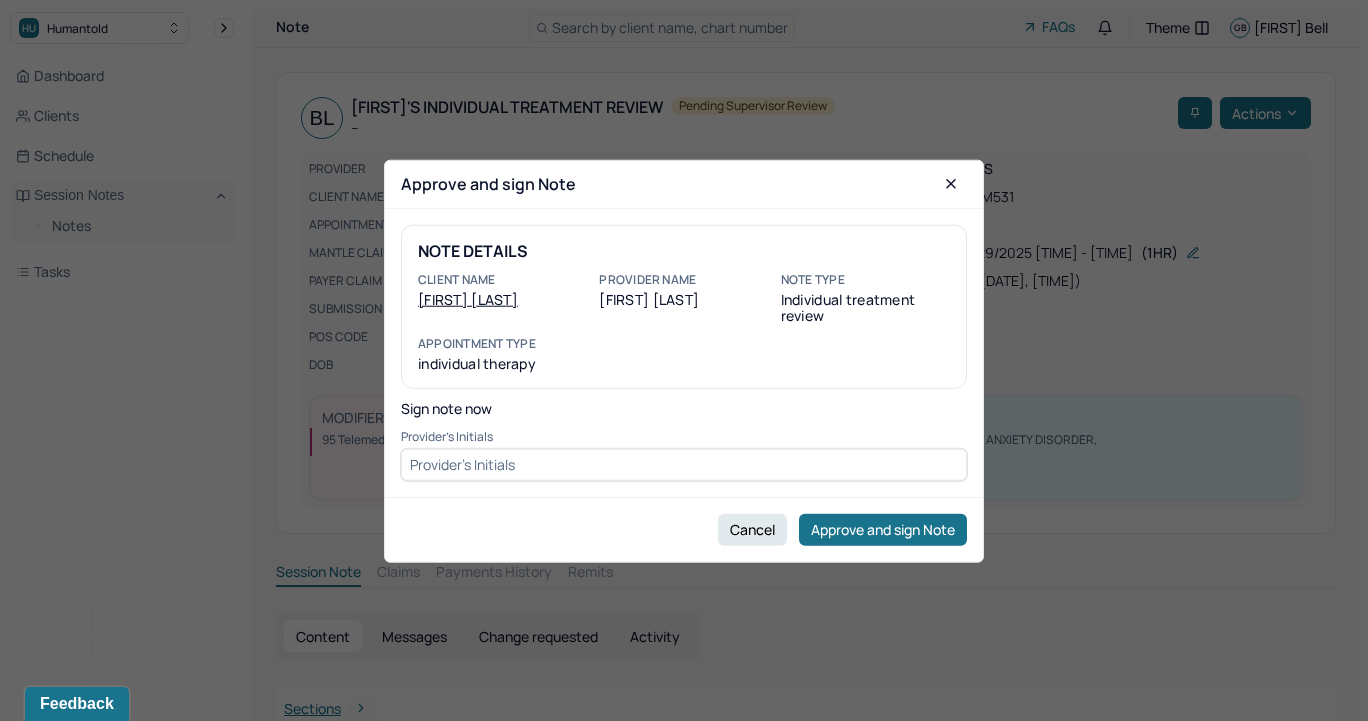 click at bounding box center (684, 464) 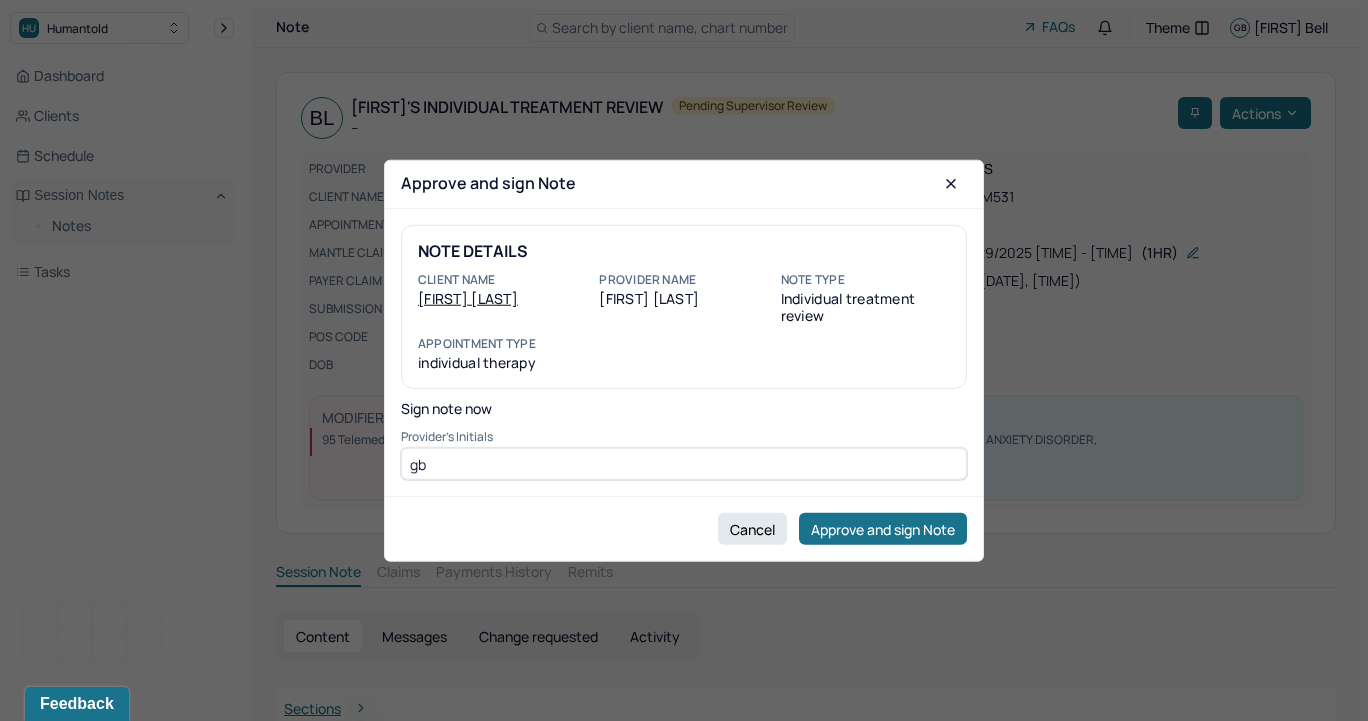 type on "gb" 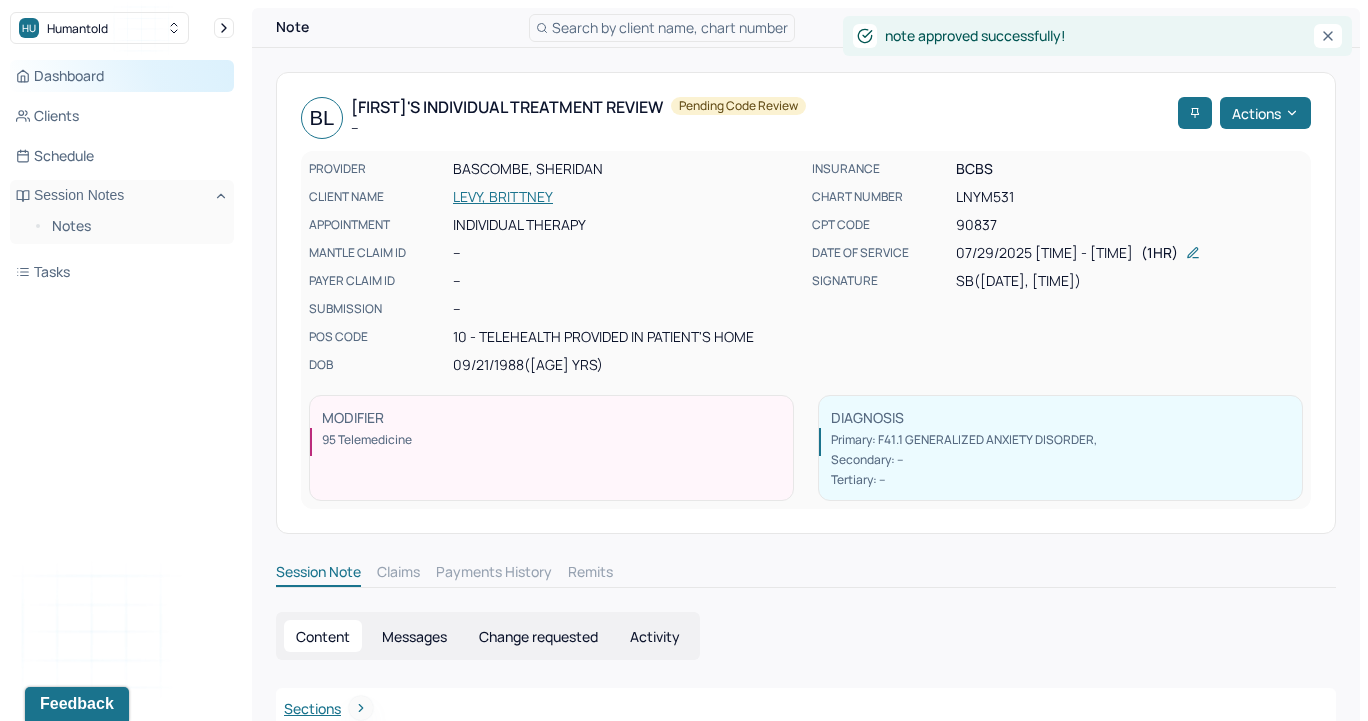click on "Dashboard" at bounding box center [122, 76] 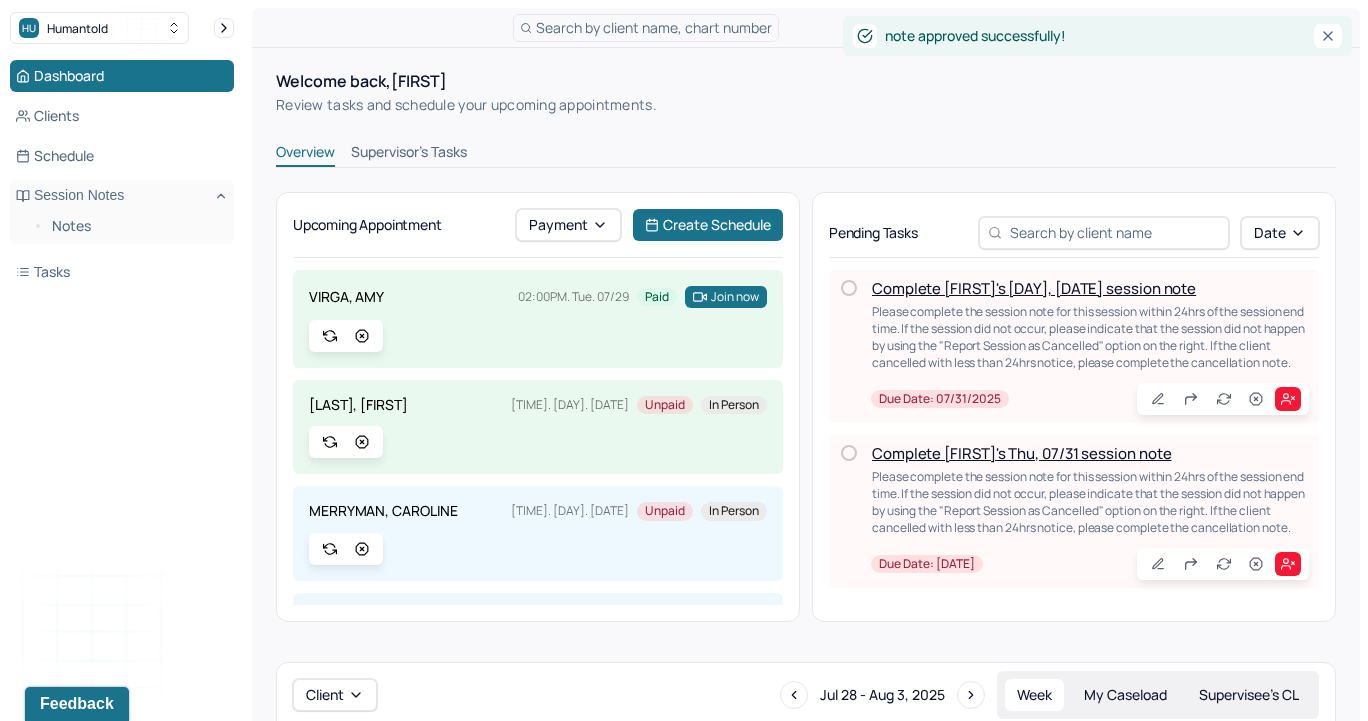 click on "Supervisor's Tasks" at bounding box center (409, 154) 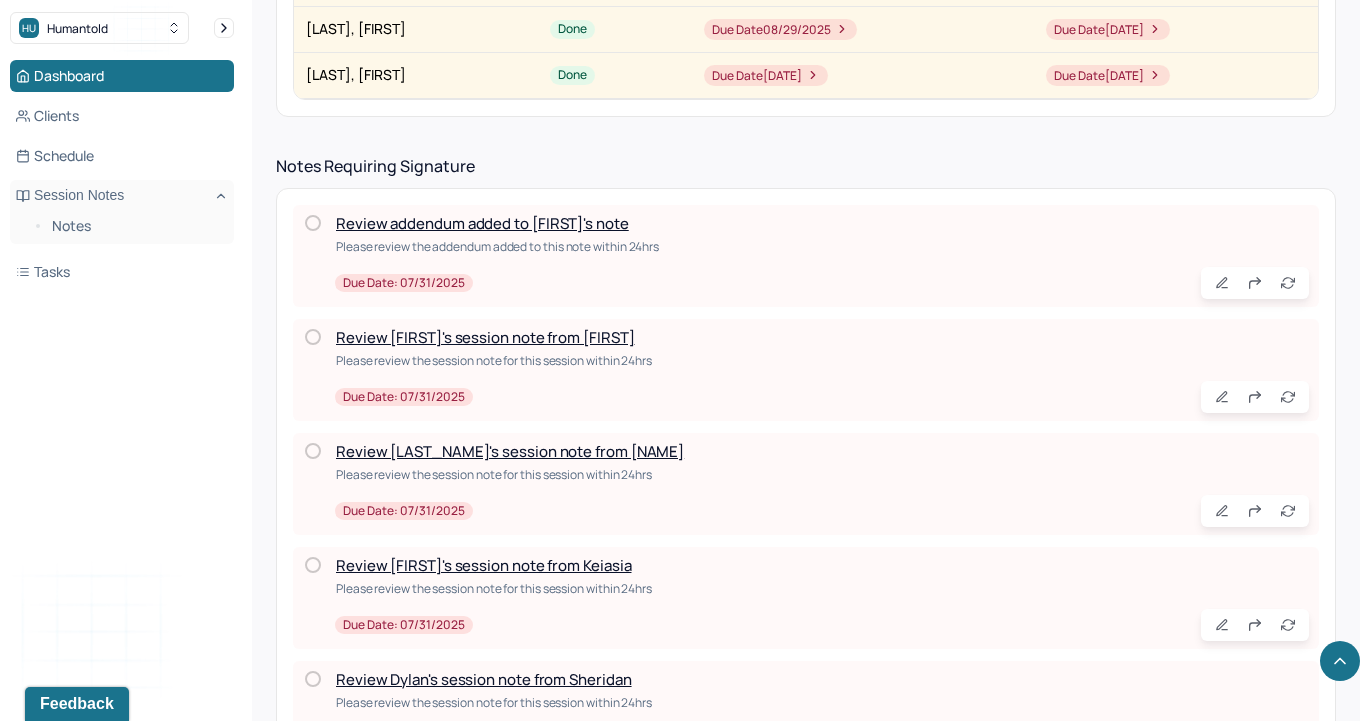scroll, scrollTop: 673, scrollLeft: 0, axis: vertical 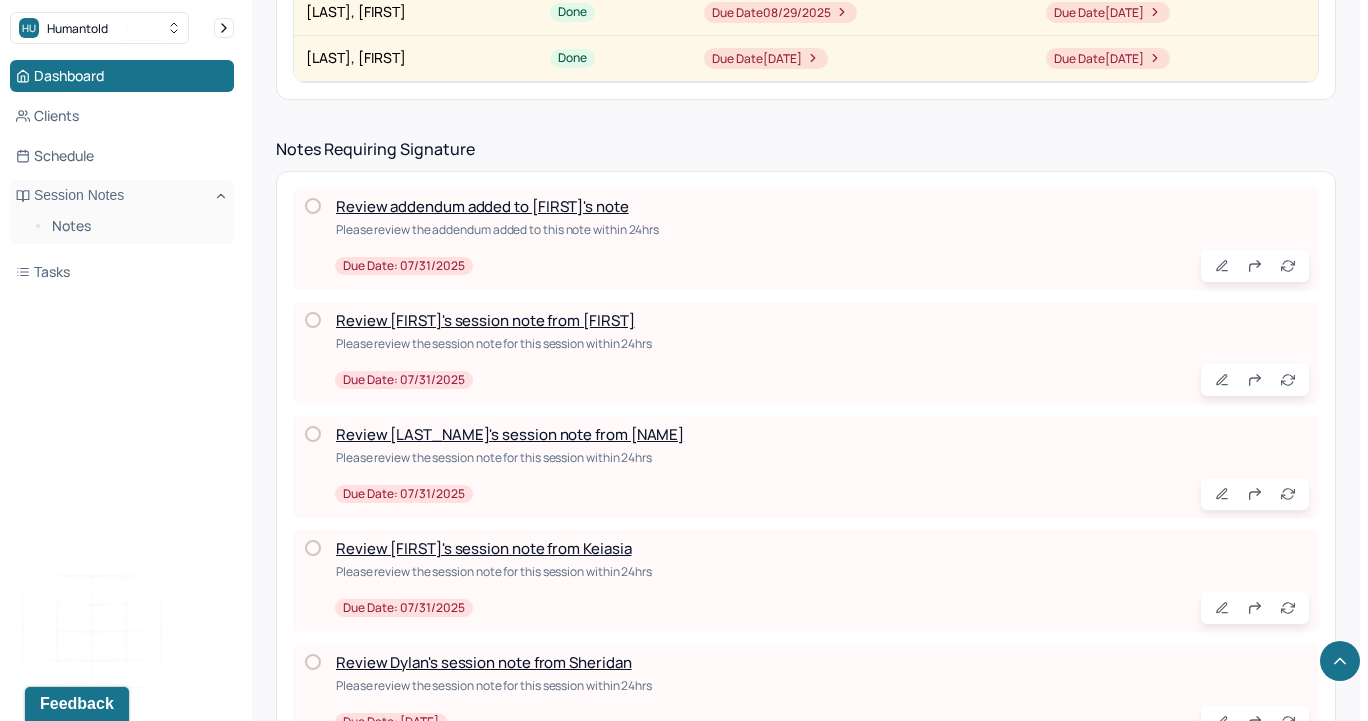 click on "Review [FIRST]'s session note from [FIRST]" at bounding box center [485, 320] 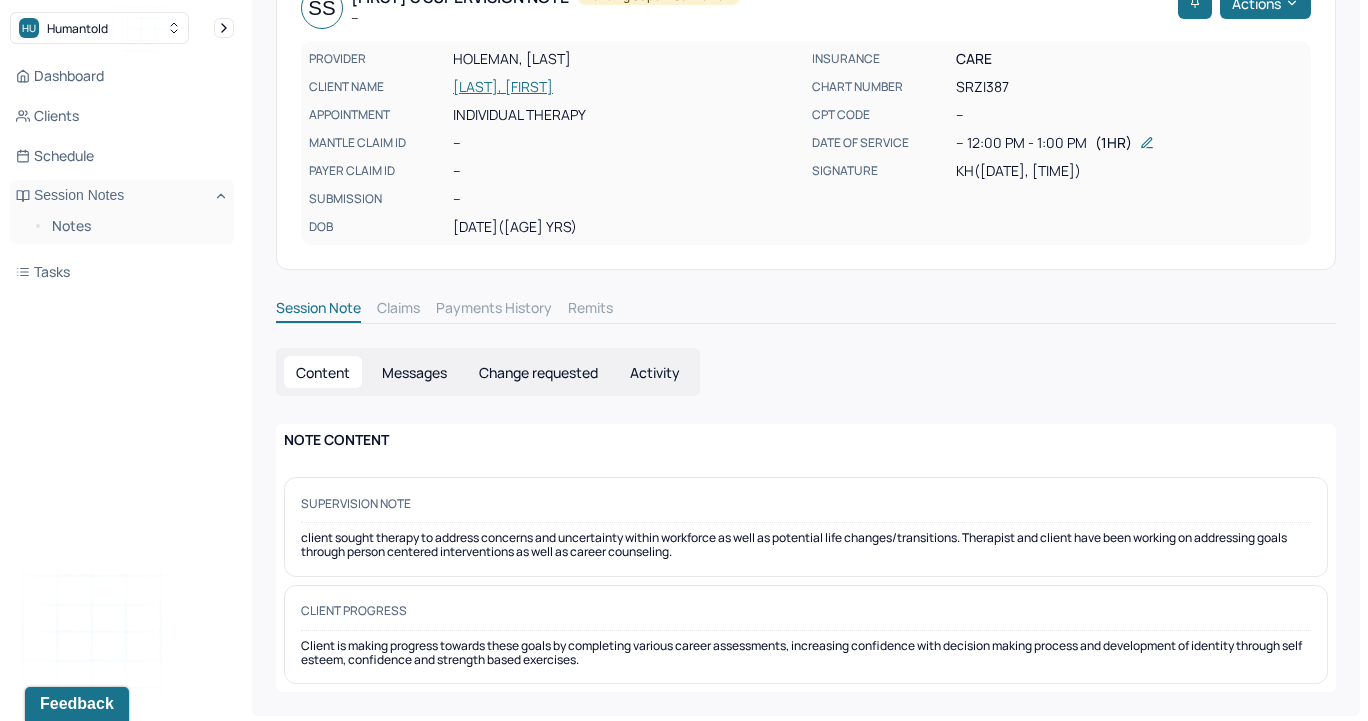 scroll, scrollTop: 0, scrollLeft: 0, axis: both 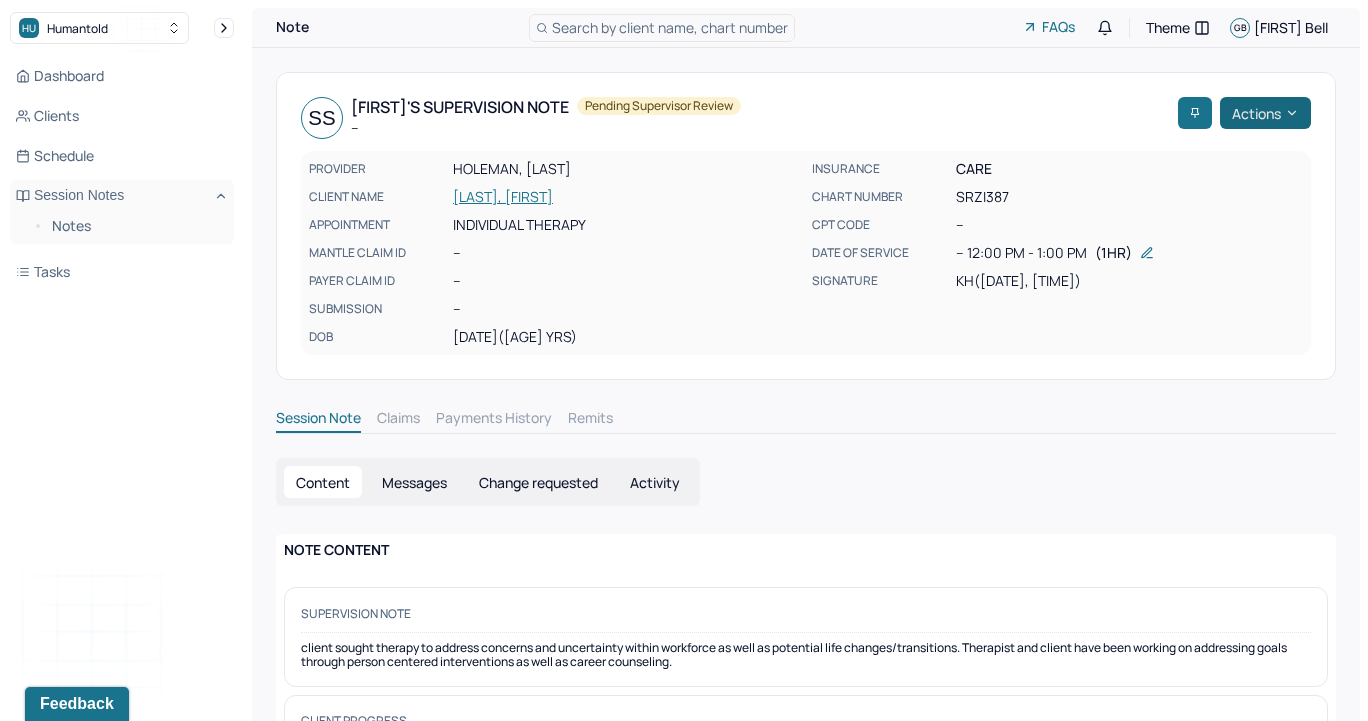 click on "Actions" at bounding box center (1265, 113) 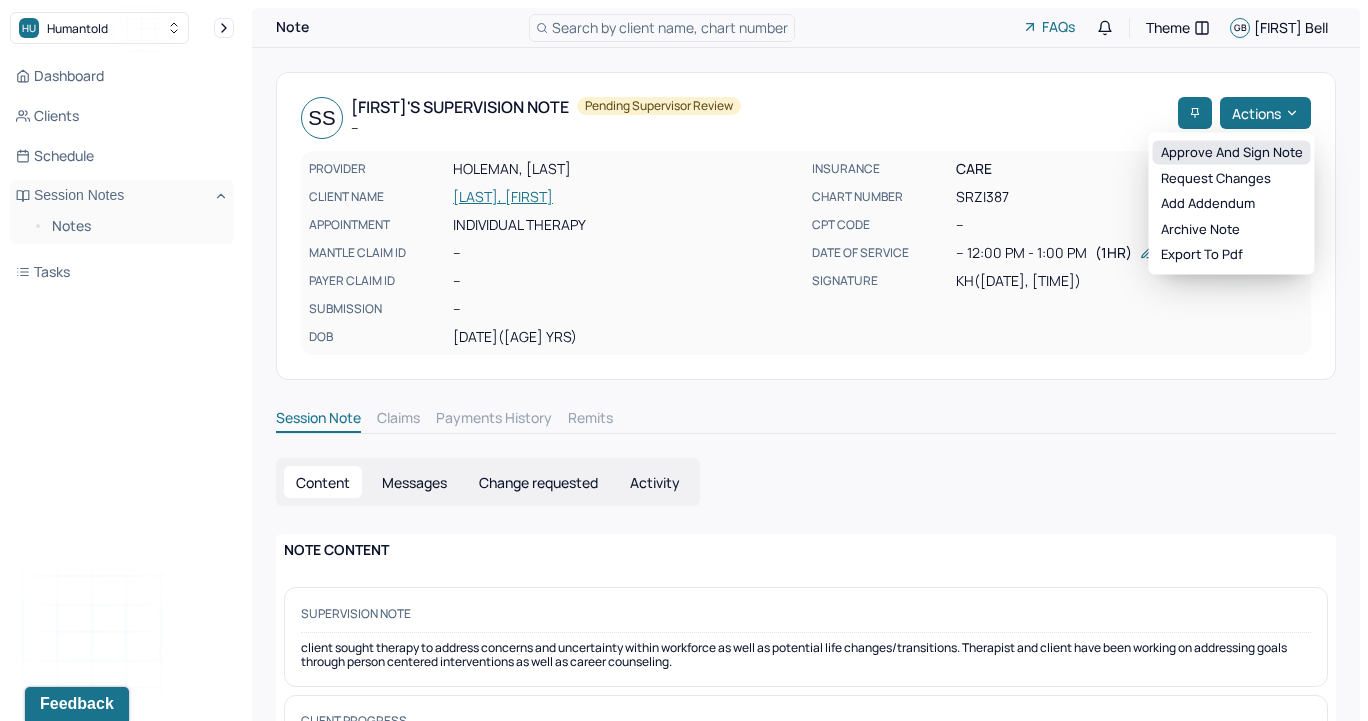 click on "Approve and sign note" at bounding box center [1232, 153] 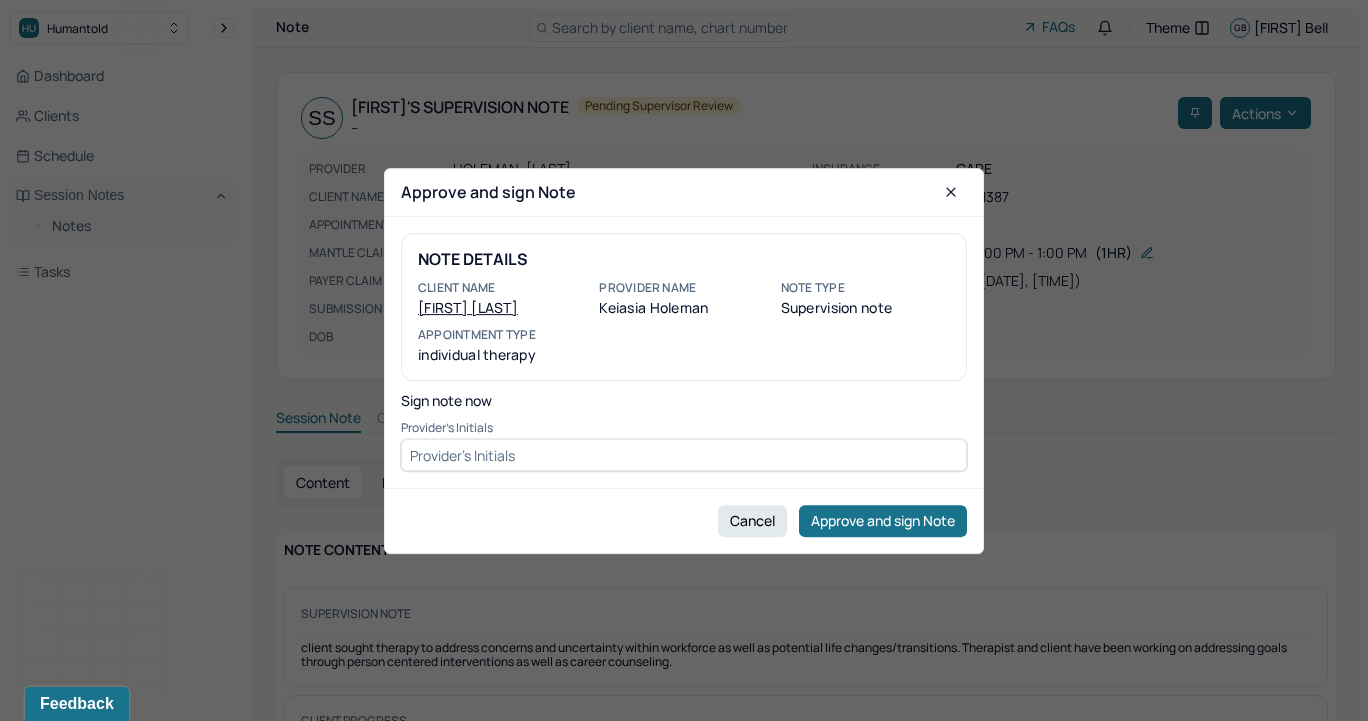 click at bounding box center (684, 455) 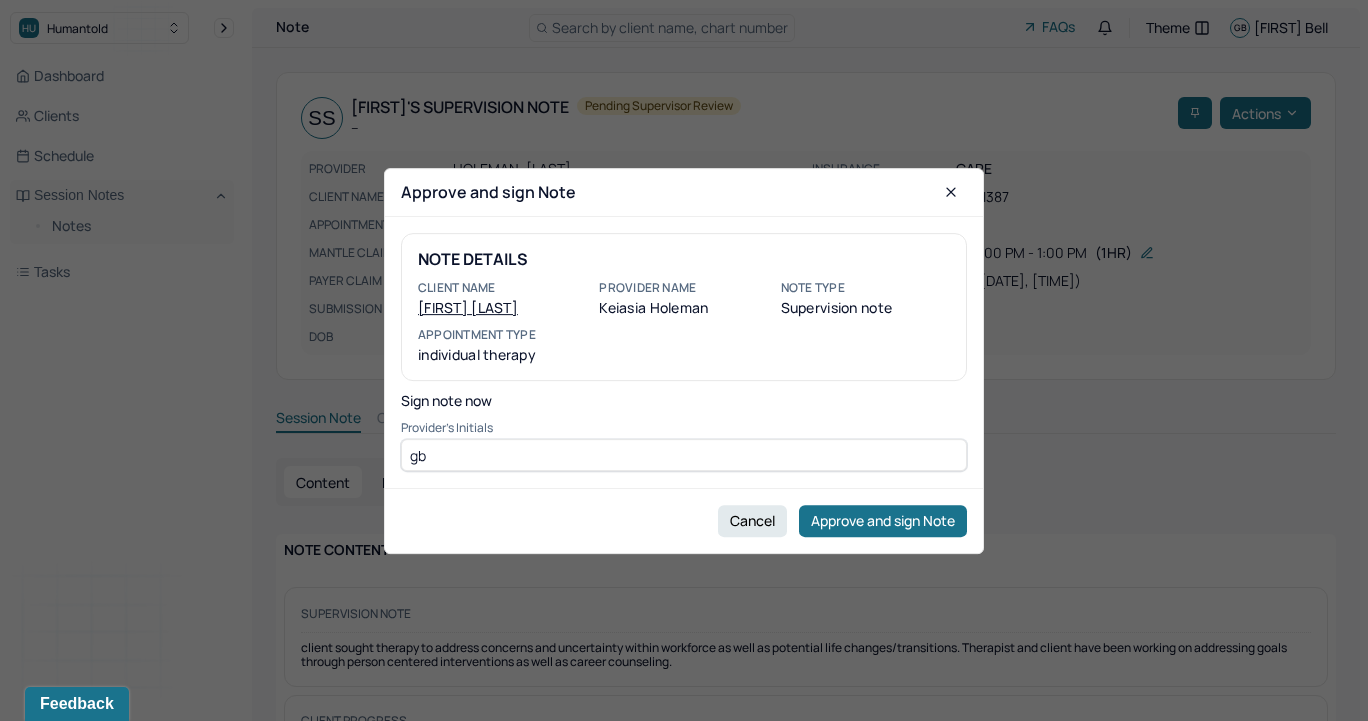 type on "gb" 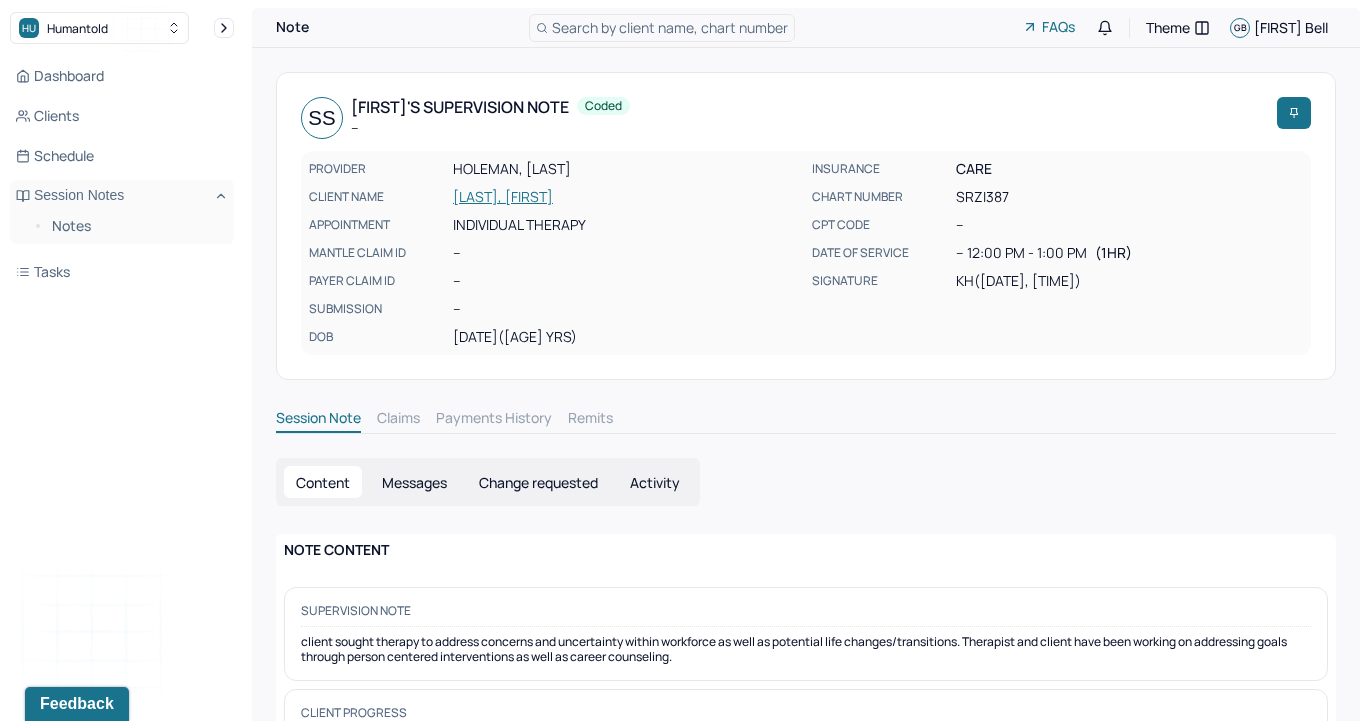 click on "Dashboard Clients Schedule Session Notes Notes Tasks" at bounding box center [122, 174] 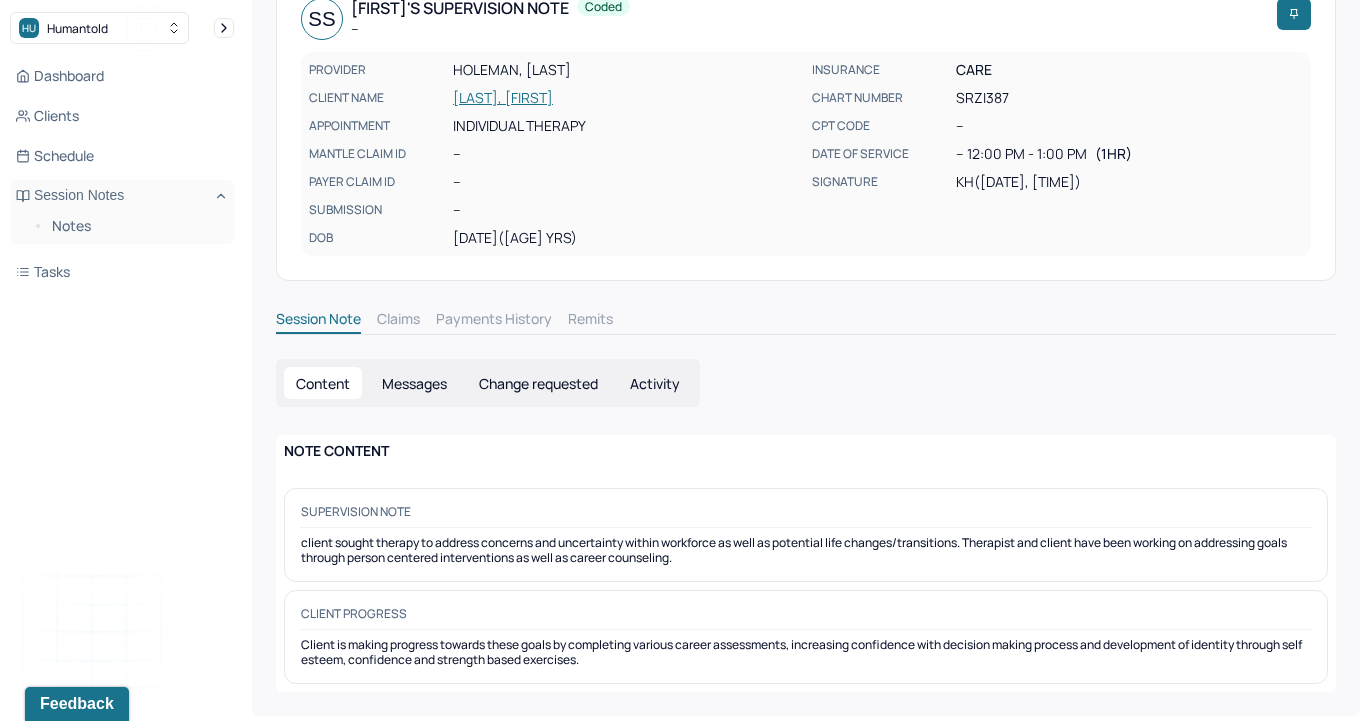 scroll, scrollTop: 0, scrollLeft: 0, axis: both 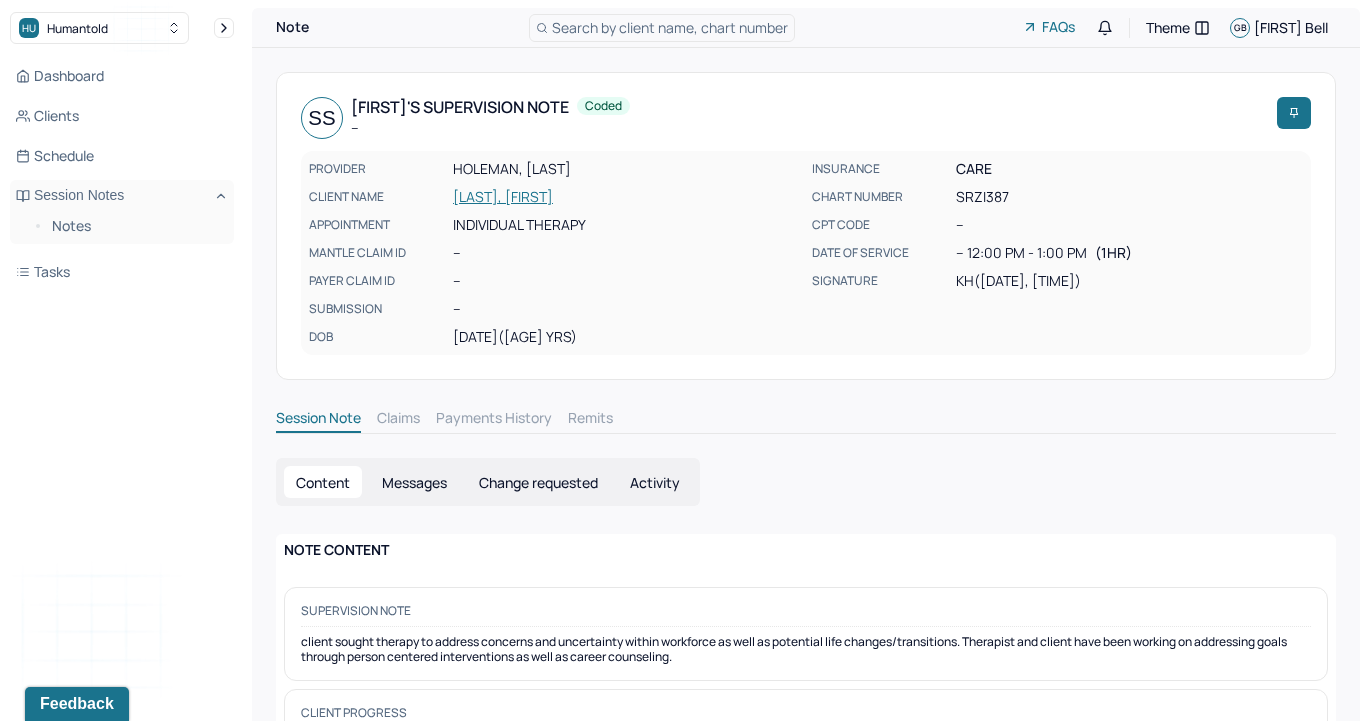 click on "Dashboard Clients Schedule Session Notes Notes Tasks" at bounding box center (122, 174) 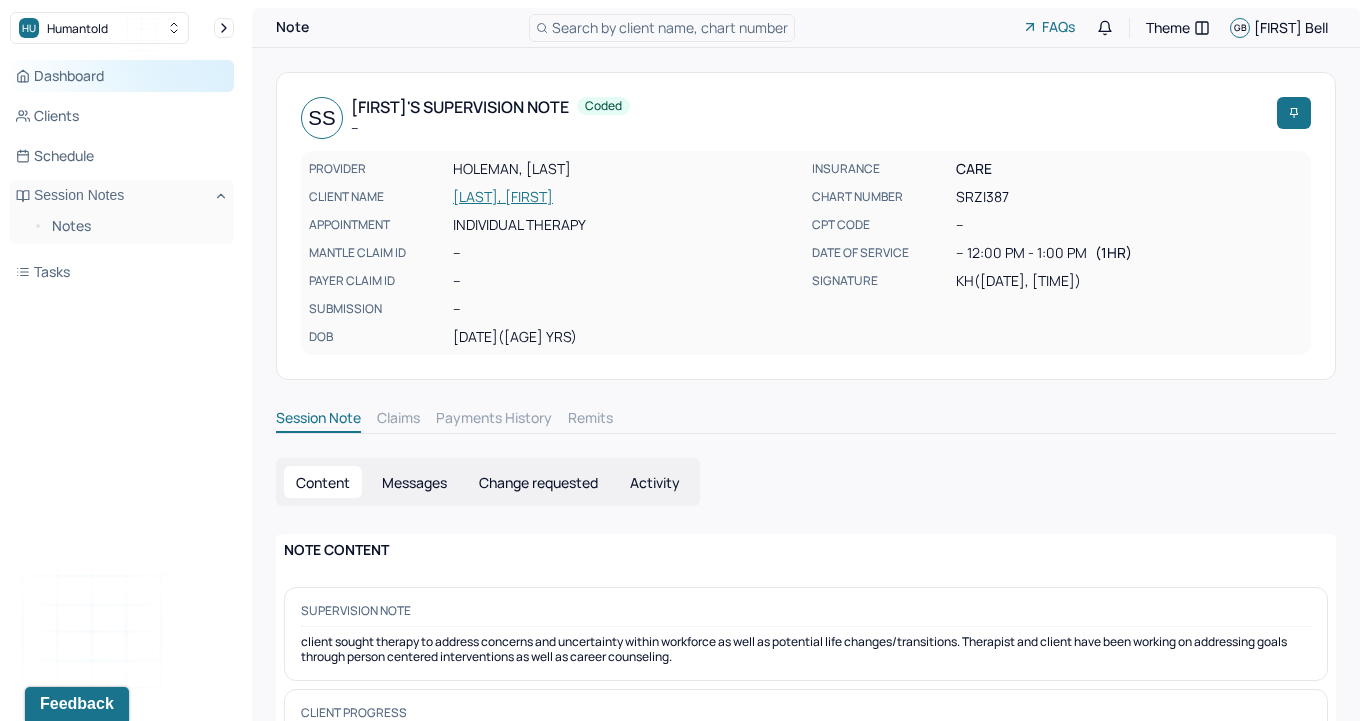 click on "Dashboard" at bounding box center [122, 76] 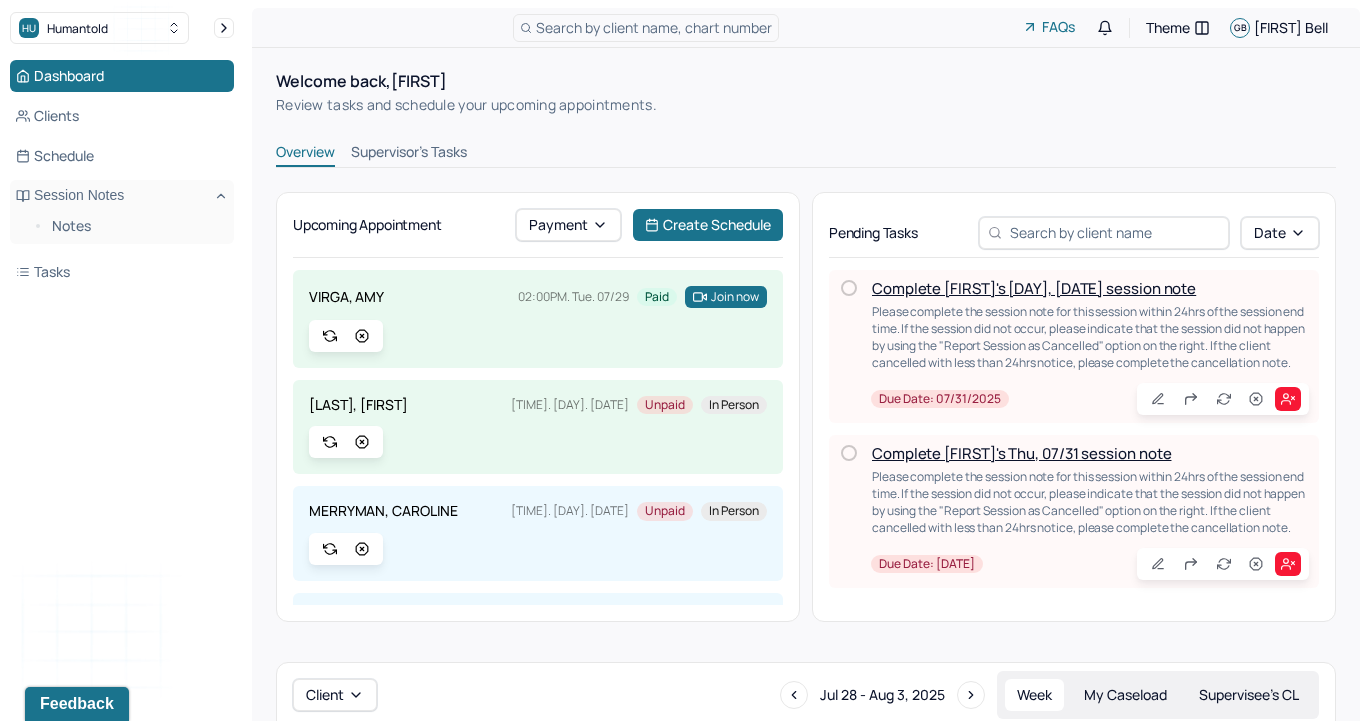 click on "Supervisor's Tasks" at bounding box center (409, 154) 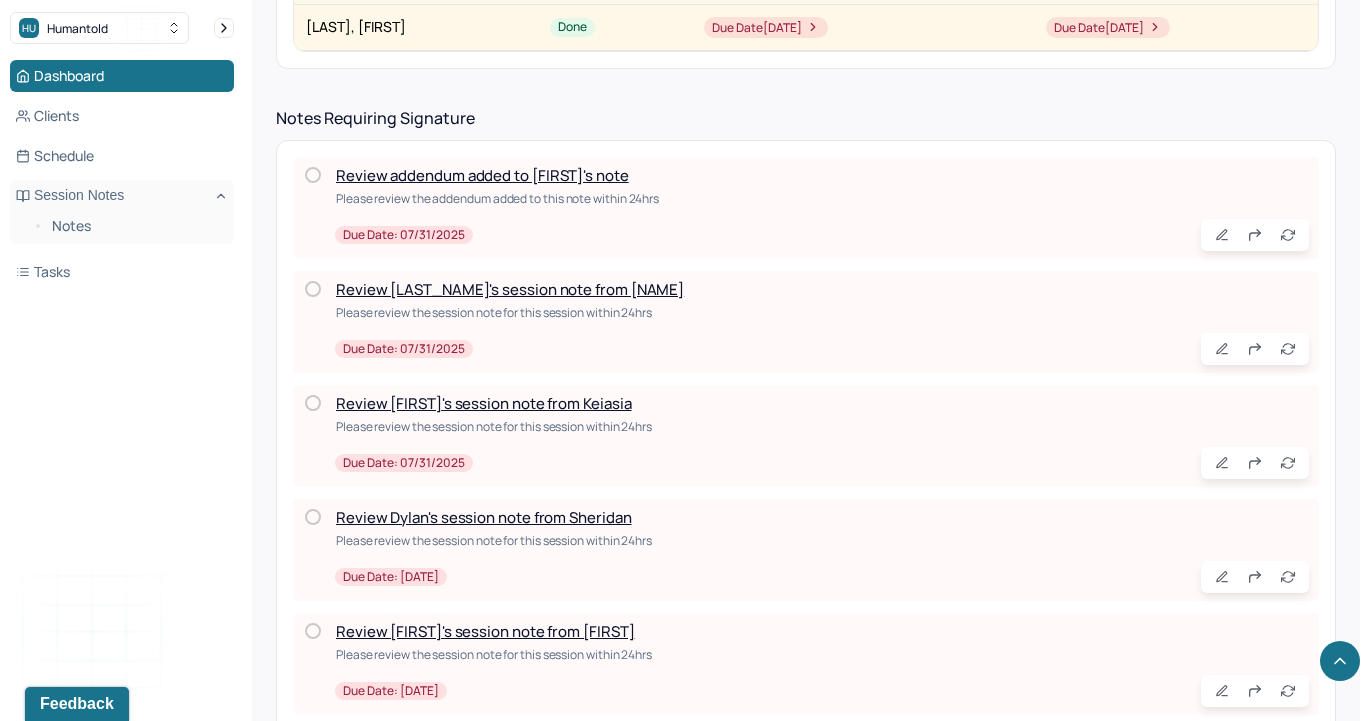 scroll, scrollTop: 694, scrollLeft: 0, axis: vertical 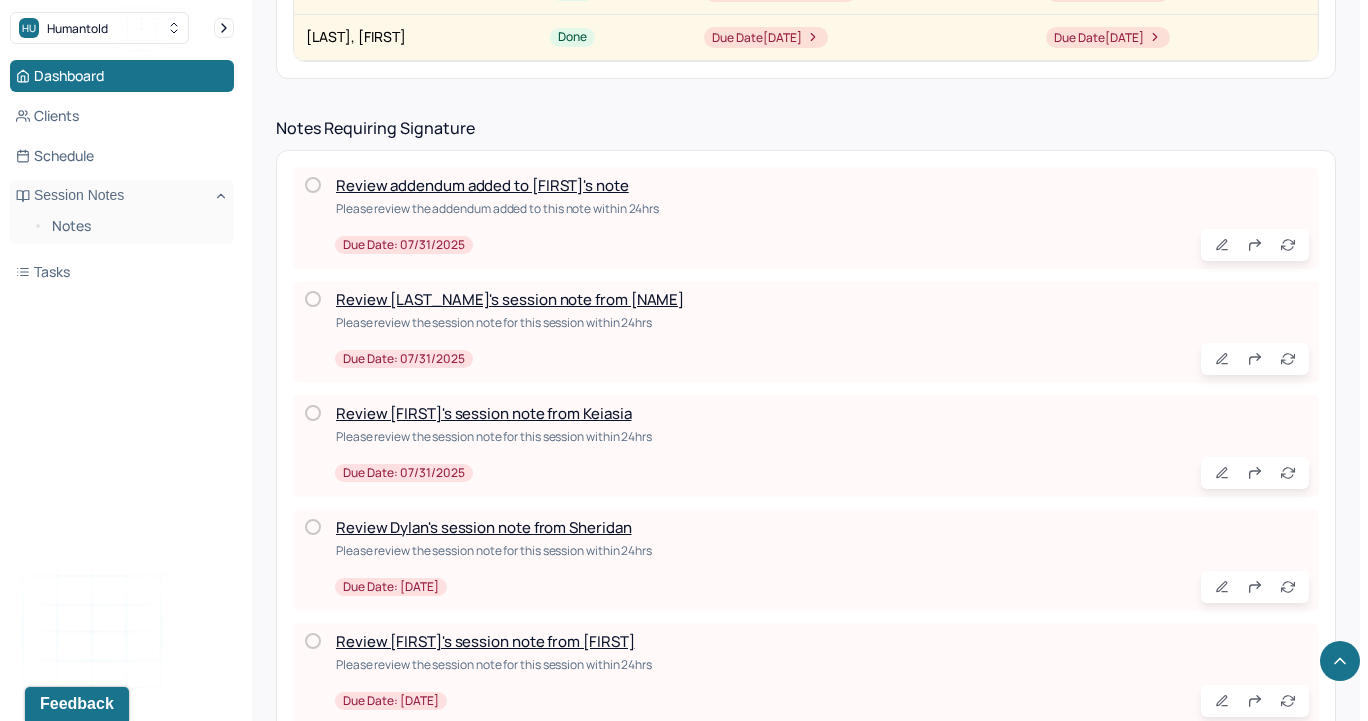 click on "Review [FIRST]'s session note from Keiasia" at bounding box center (483, 413) 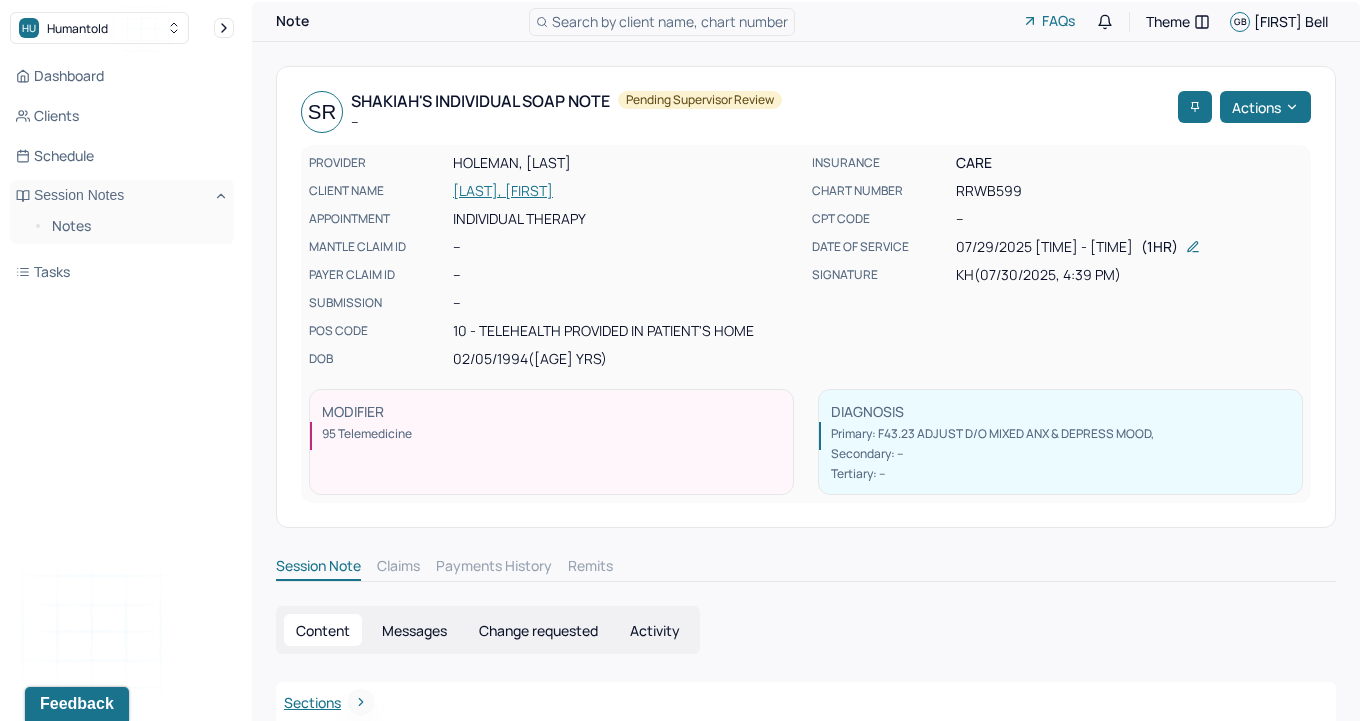 scroll, scrollTop: 0, scrollLeft: 0, axis: both 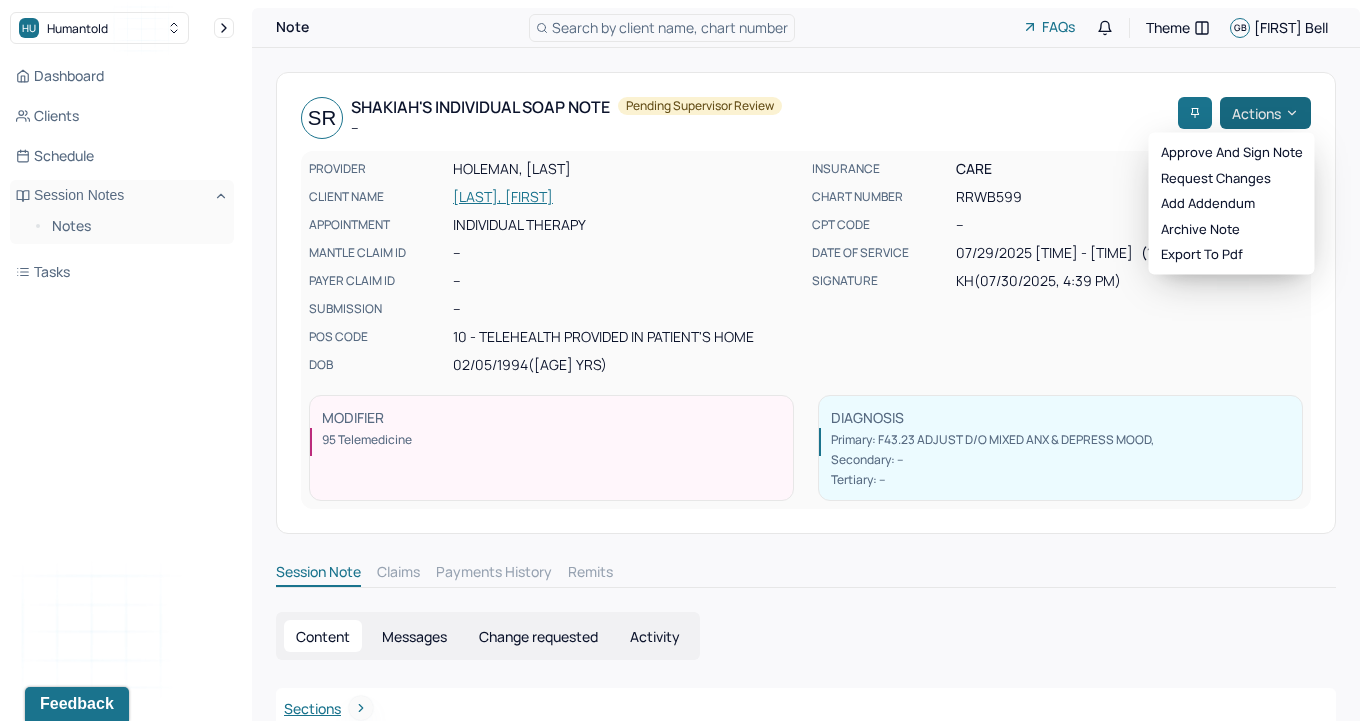 click on "Actions" at bounding box center (1265, 113) 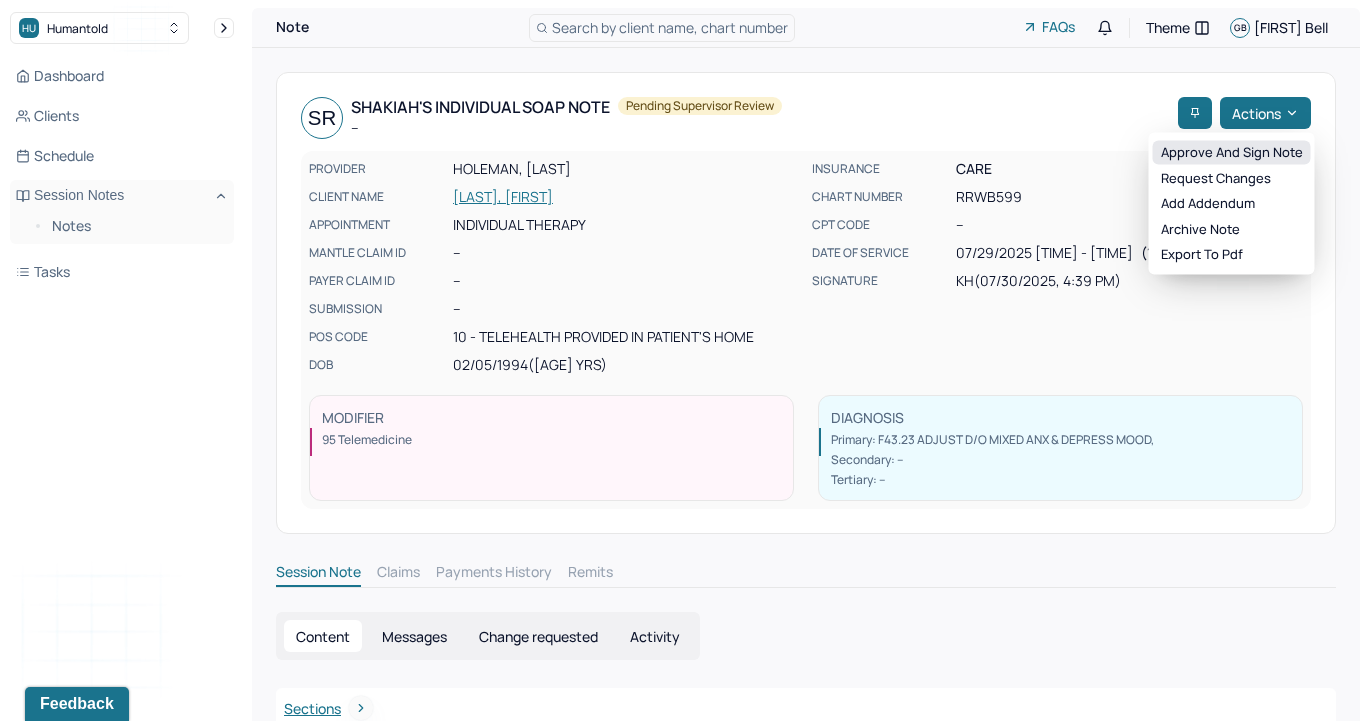 click on "Approve and sign note" at bounding box center (1232, 153) 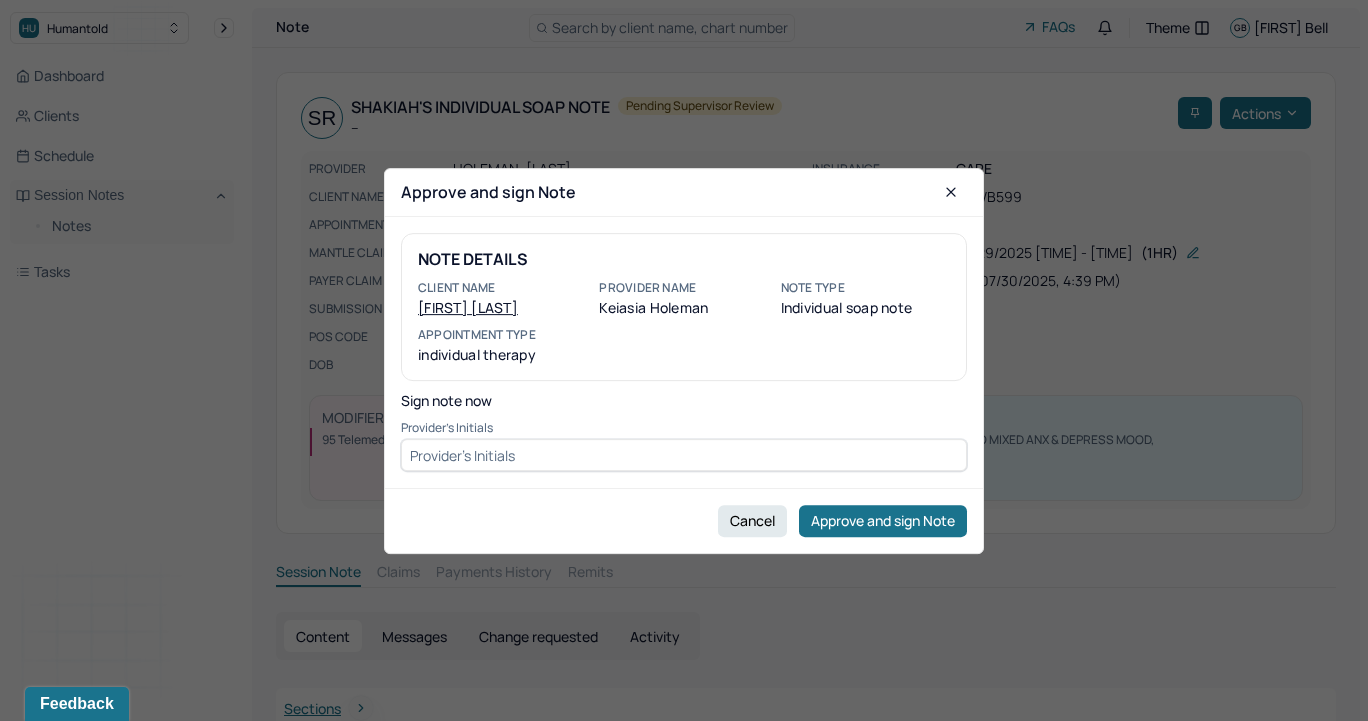 click at bounding box center [684, 455] 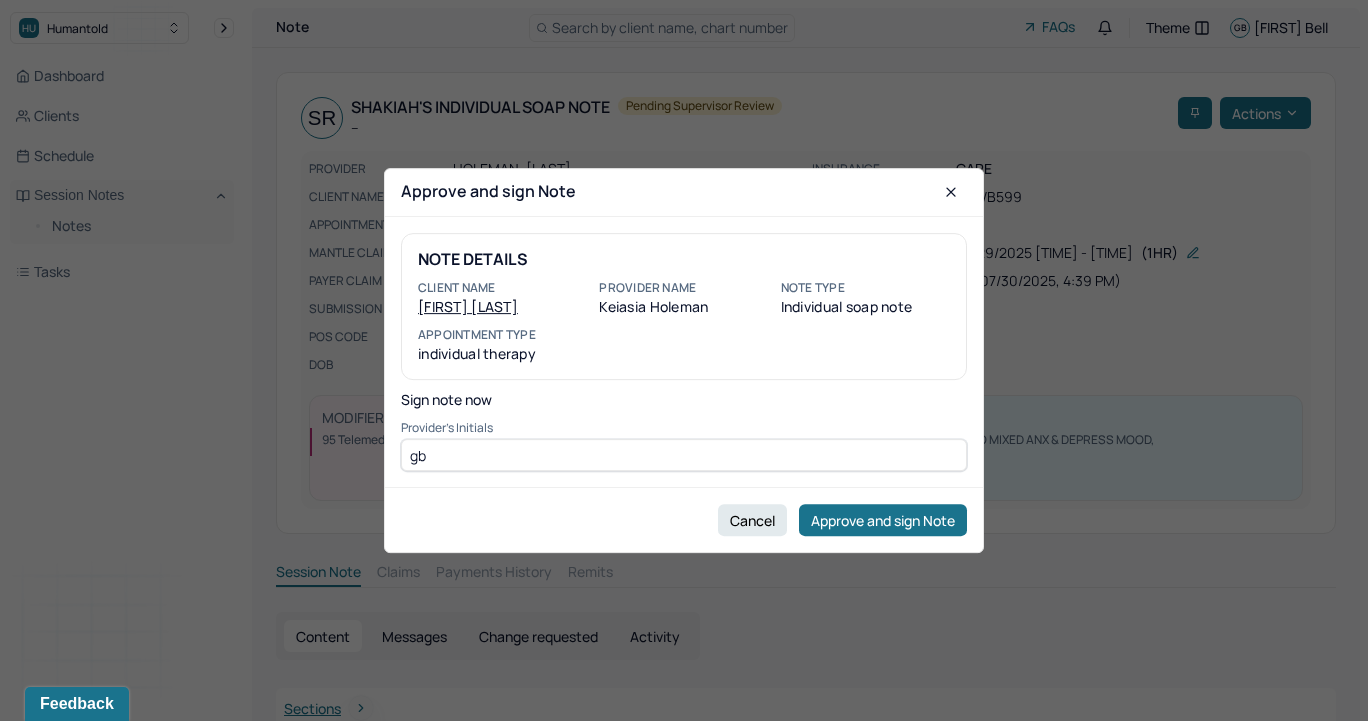 type on "gb" 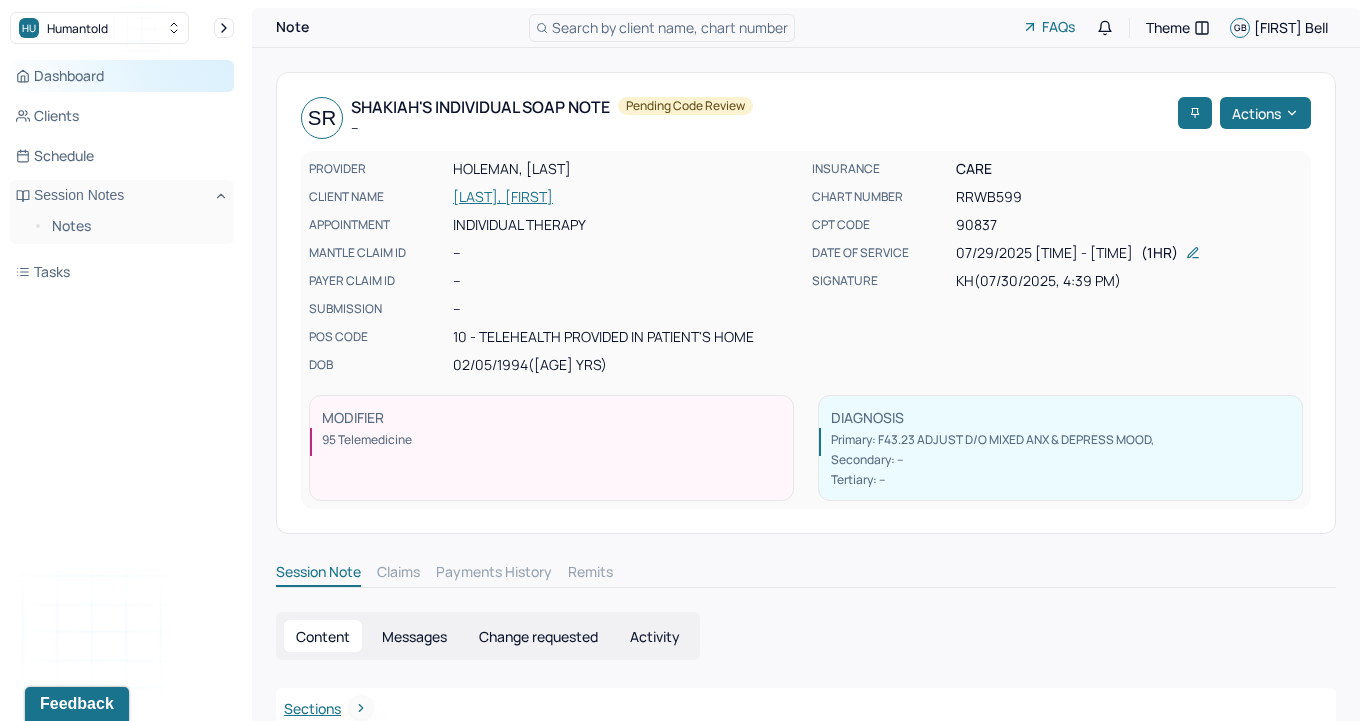 click on "Dashboard" at bounding box center (122, 76) 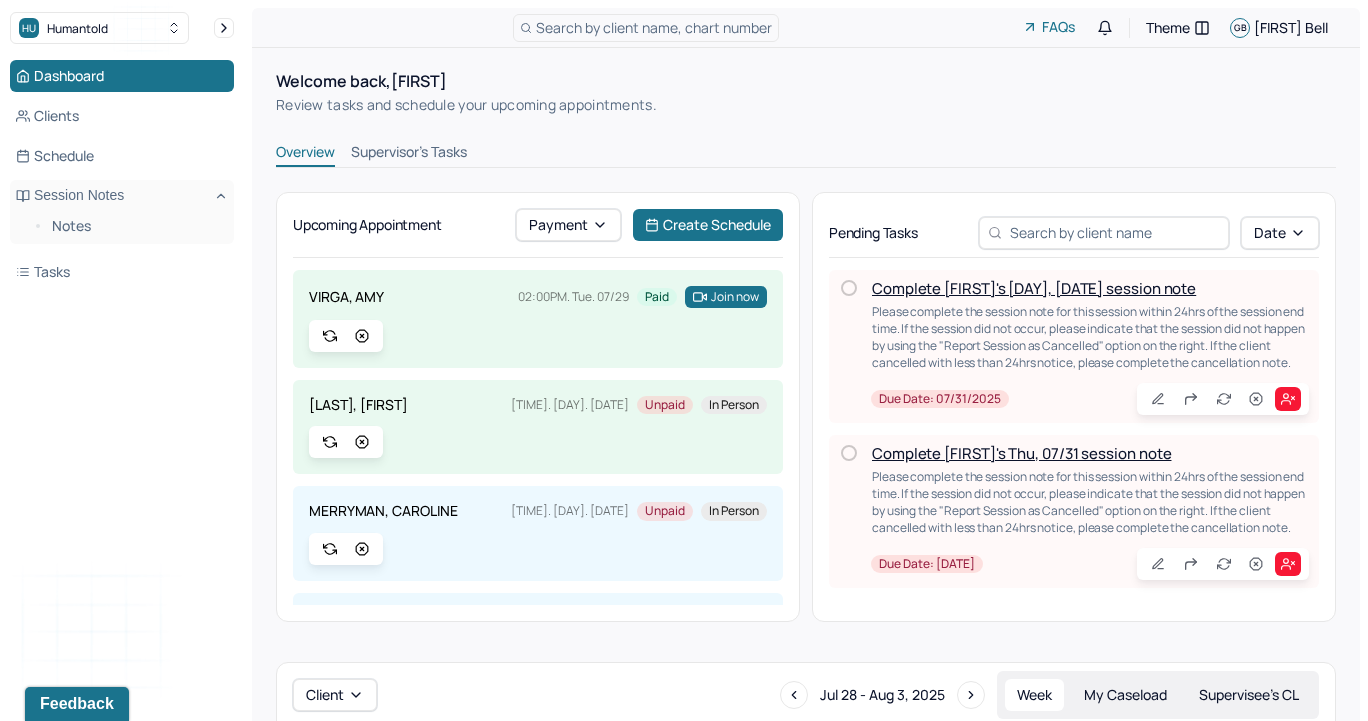 click on "Supervisor's Tasks" at bounding box center (409, 154) 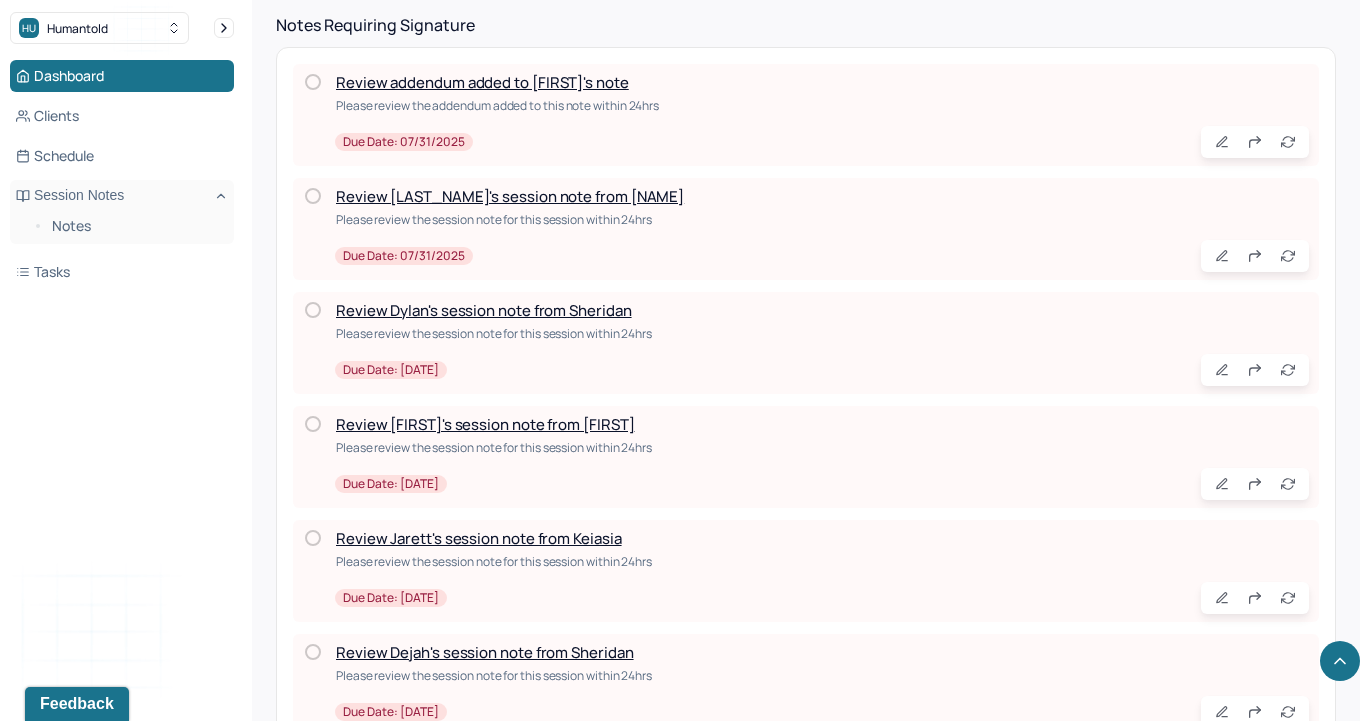 scroll, scrollTop: 798, scrollLeft: 0, axis: vertical 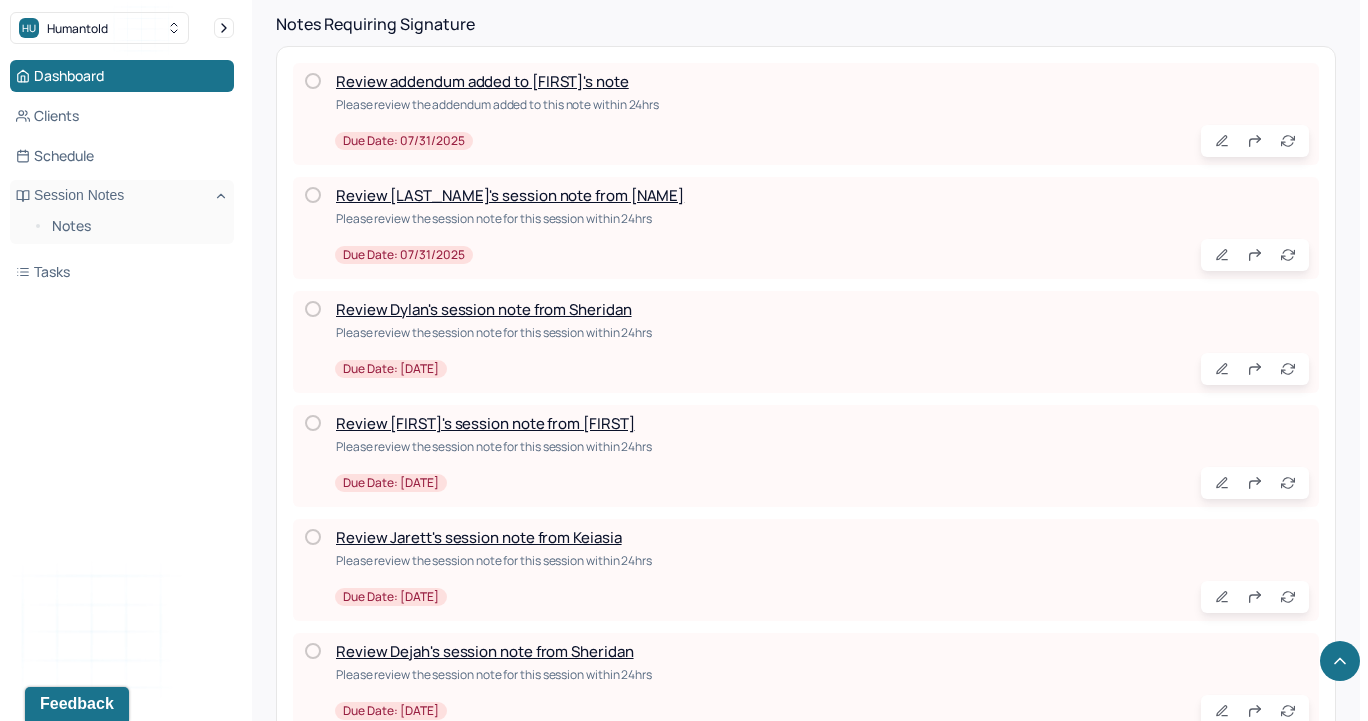 click on "Review addendum added to [FIRST]'s note" at bounding box center [482, 81] 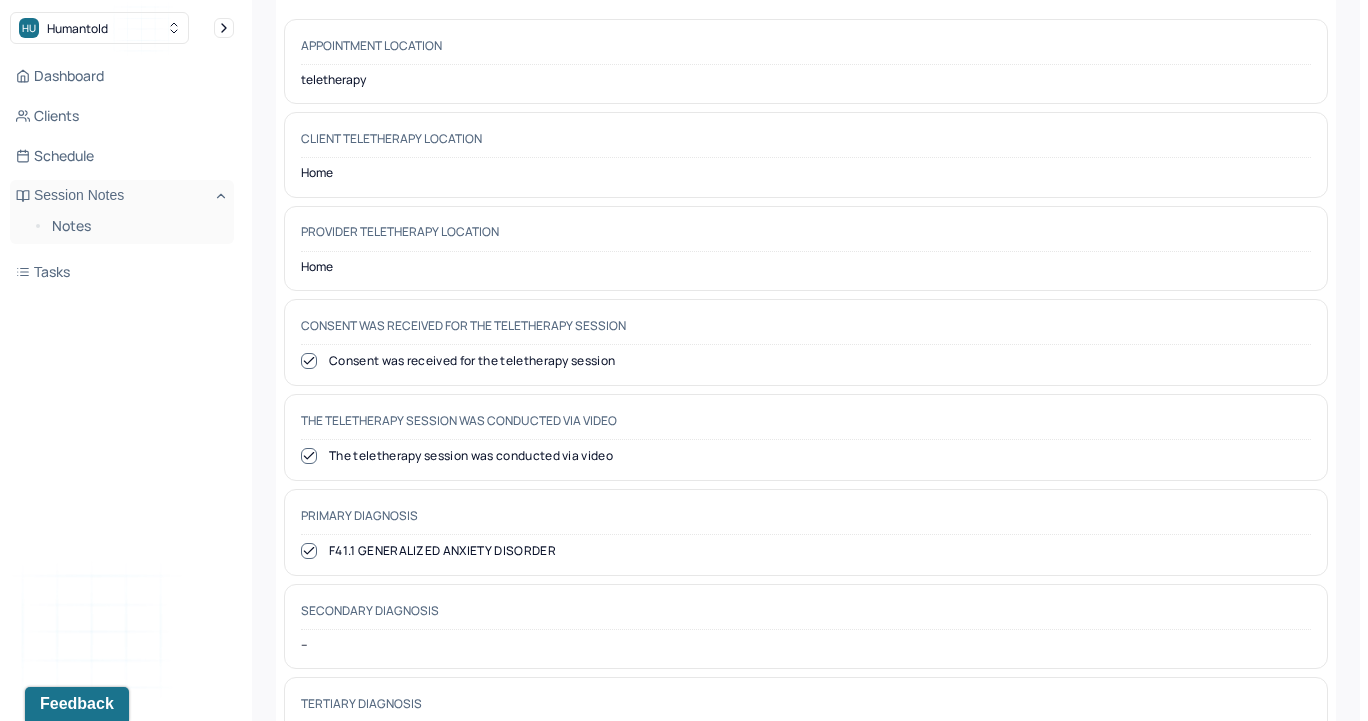 scroll, scrollTop: 0, scrollLeft: 0, axis: both 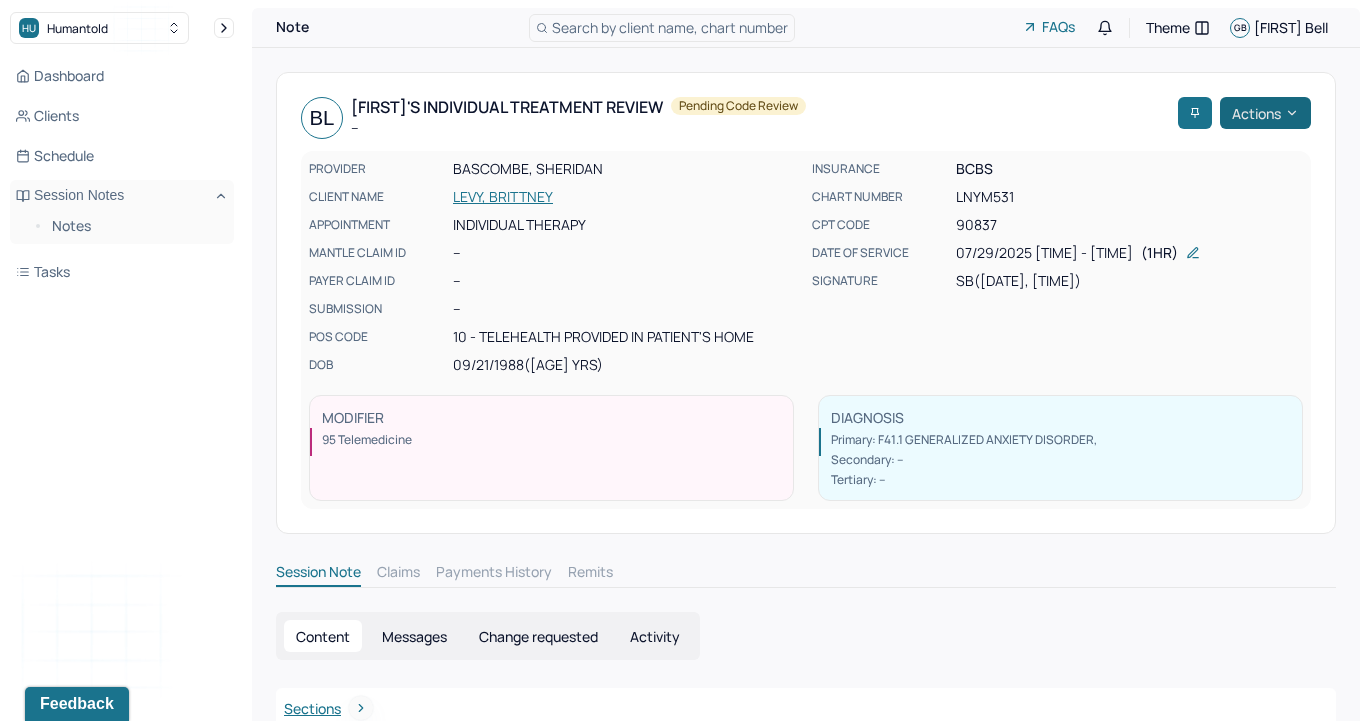 click on "Actions" at bounding box center [1265, 113] 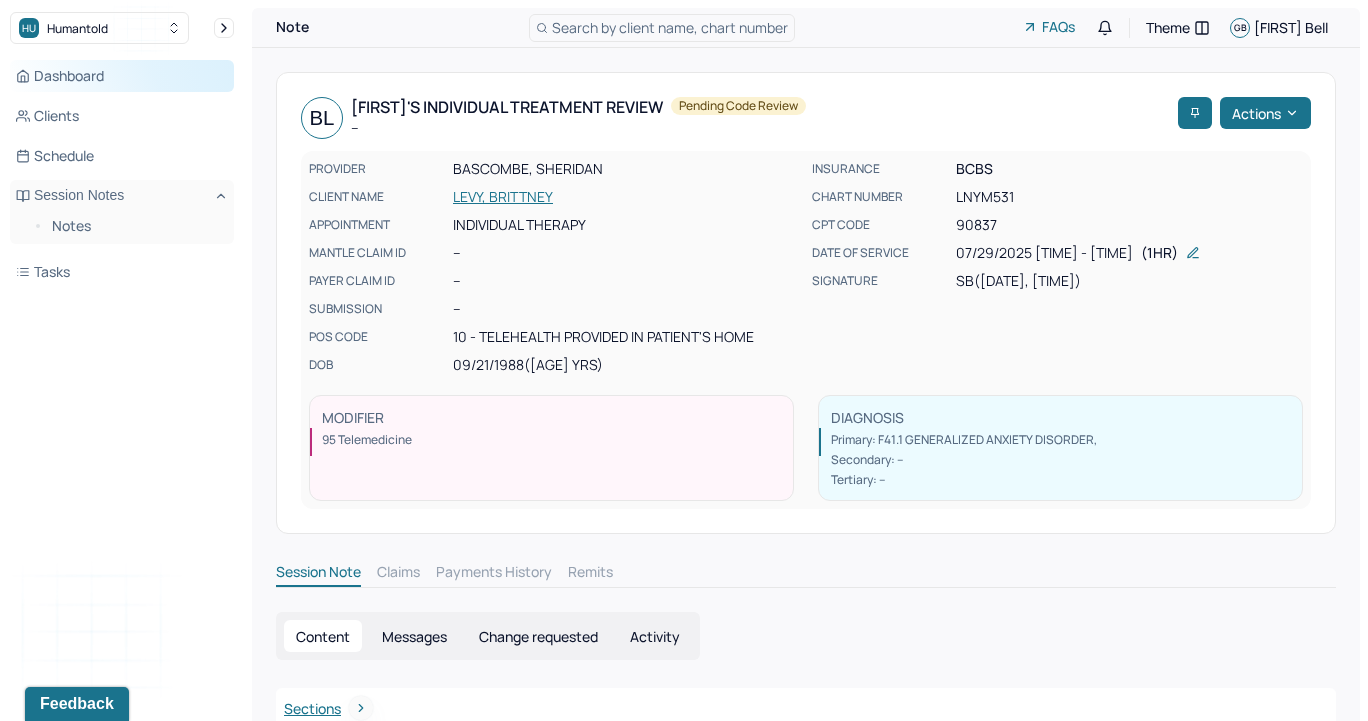 click on "Dashboard" at bounding box center [122, 76] 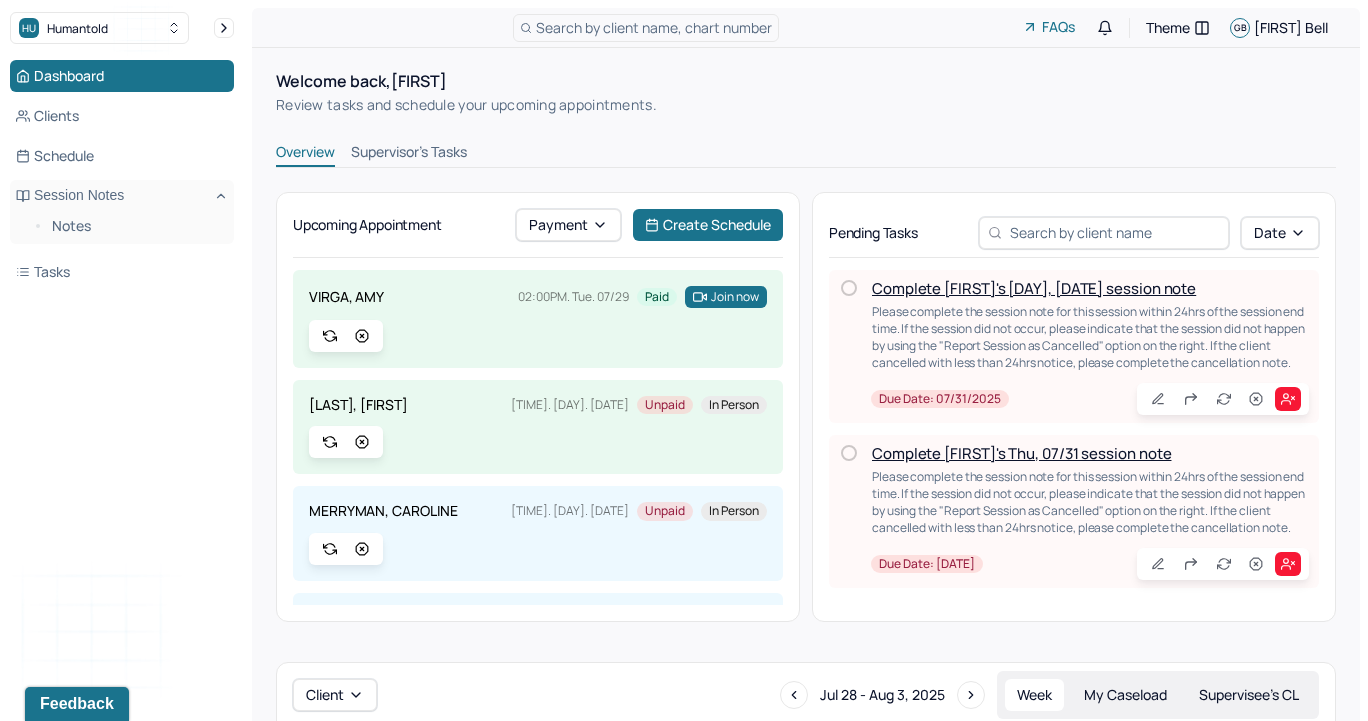 click on "Supervisor's Tasks" at bounding box center (409, 154) 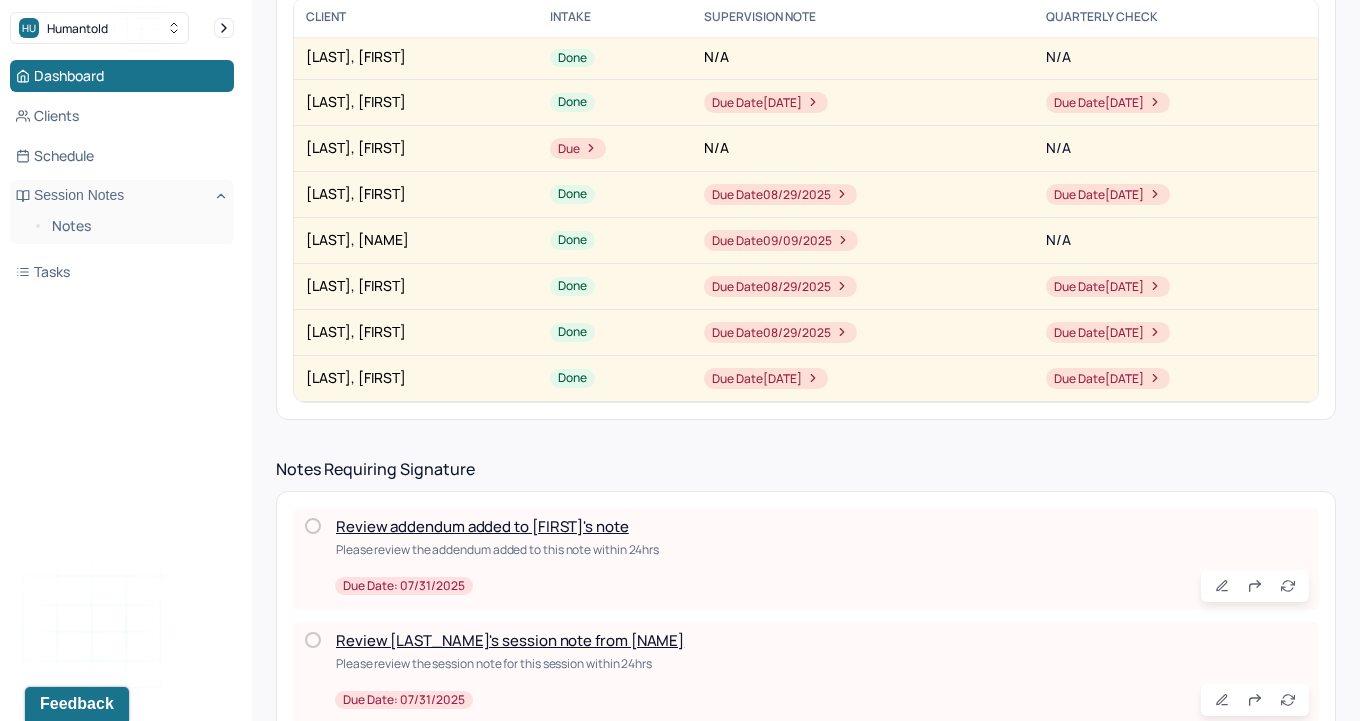 scroll, scrollTop: 625, scrollLeft: 0, axis: vertical 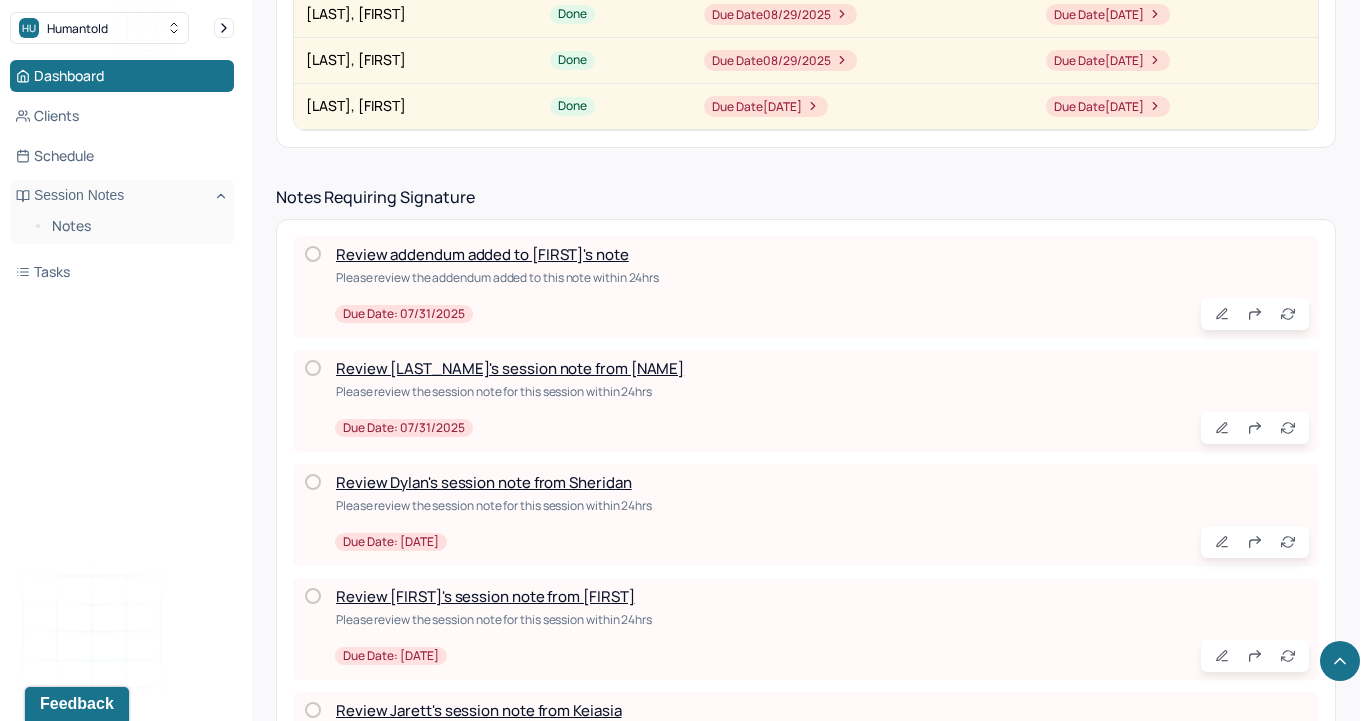 click on "Review Dylan's session note from Sheridan" at bounding box center (484, 482) 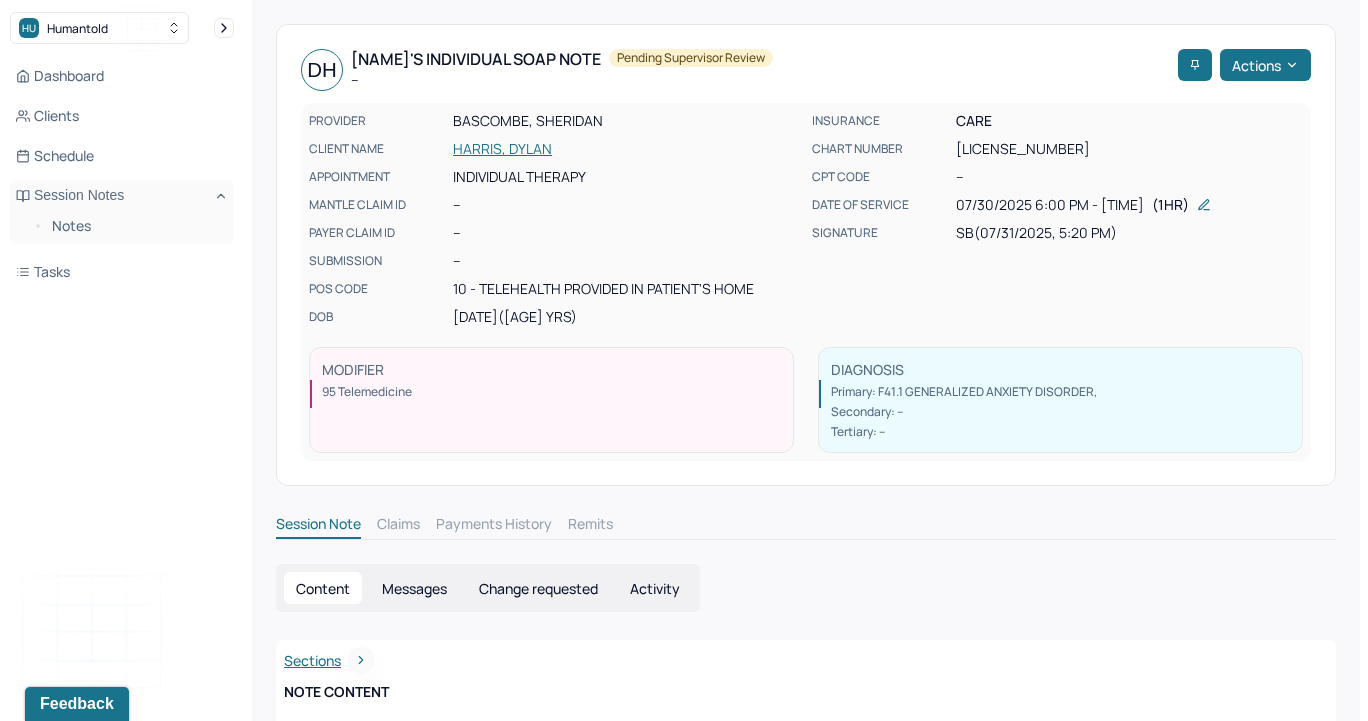 scroll, scrollTop: 0, scrollLeft: 0, axis: both 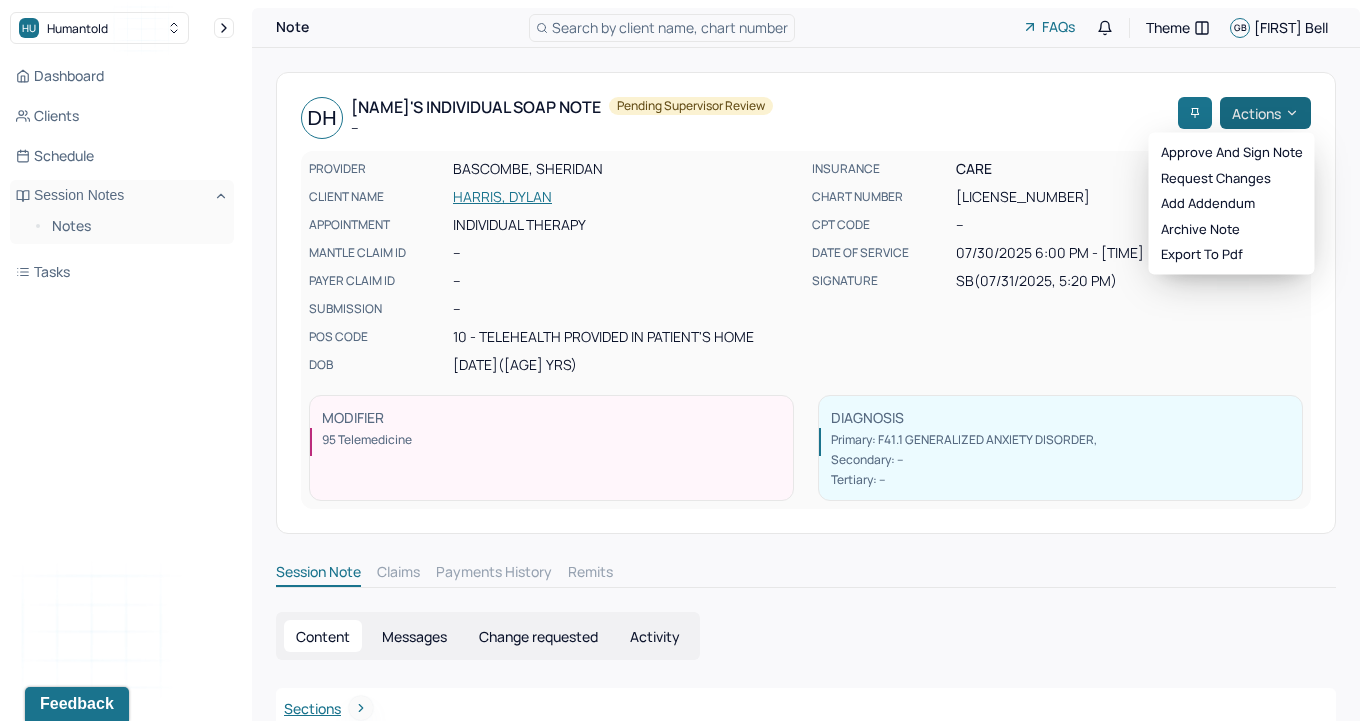click on "Actions" at bounding box center (1265, 113) 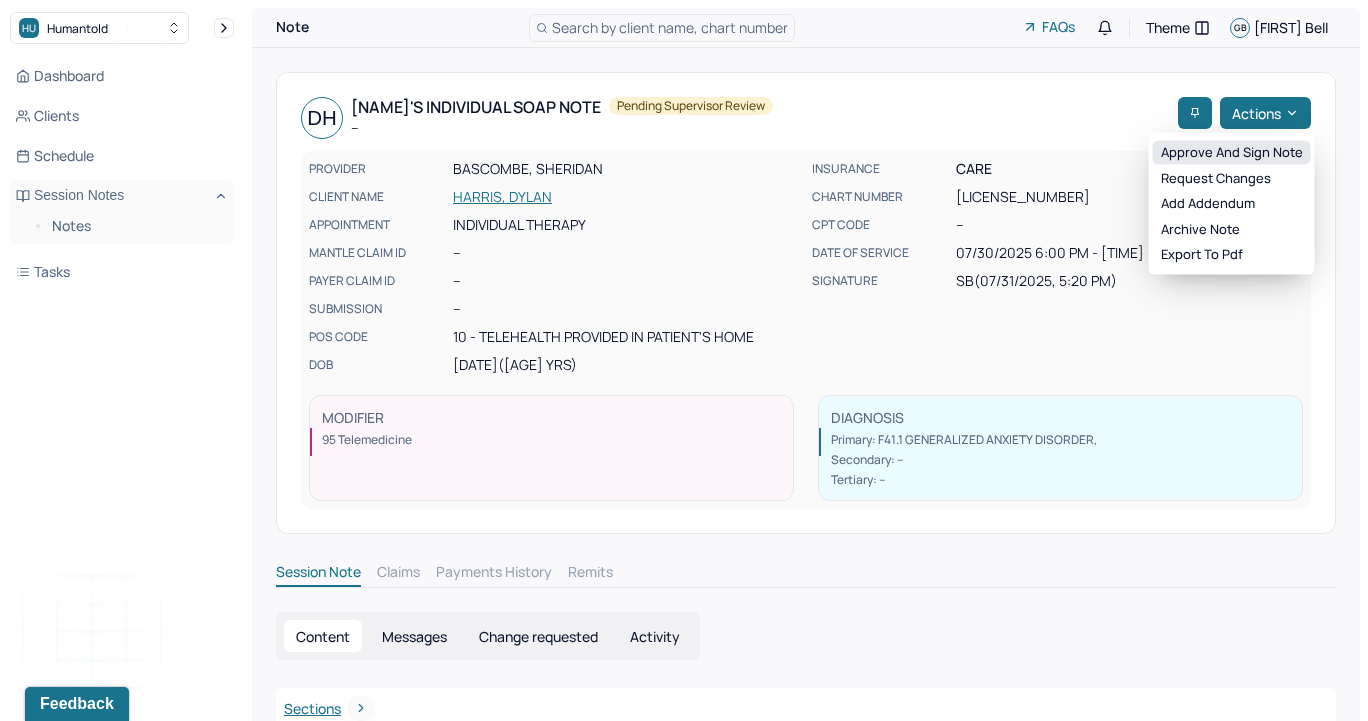 click on "Approve and sign note" at bounding box center [1232, 153] 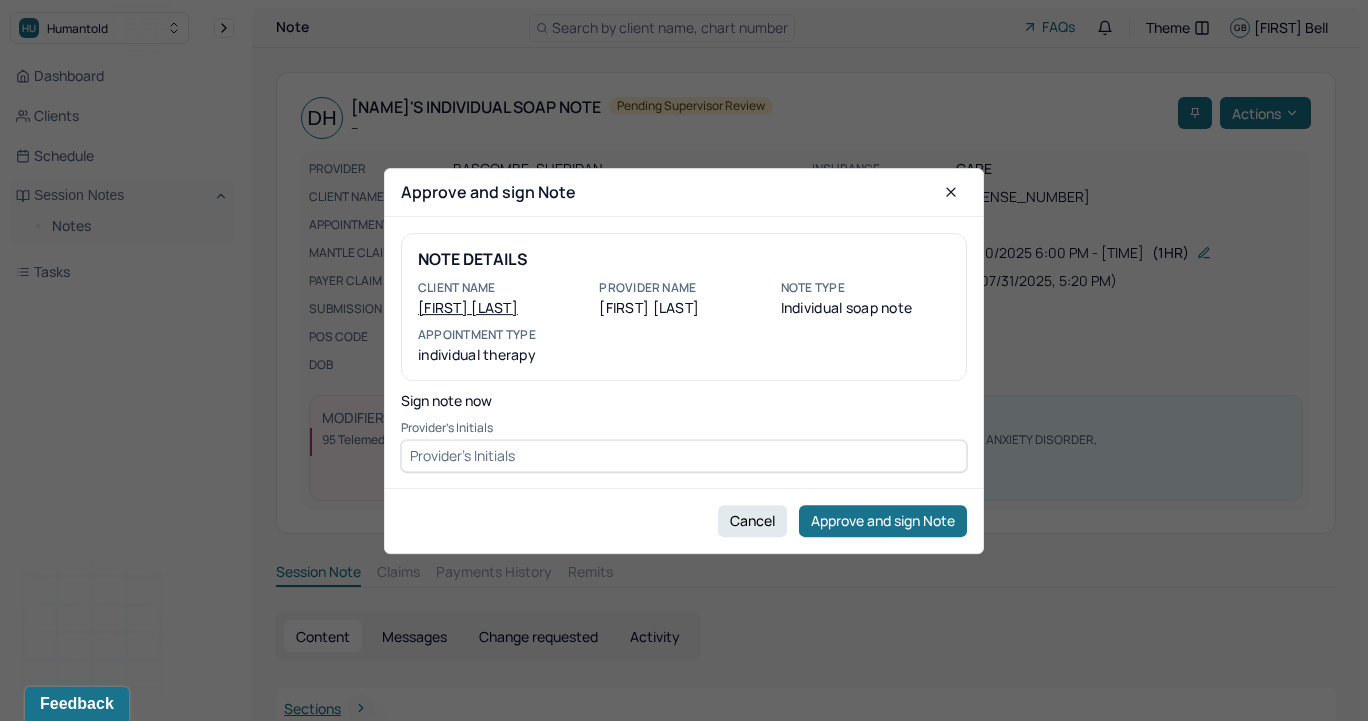 click at bounding box center (684, 455) 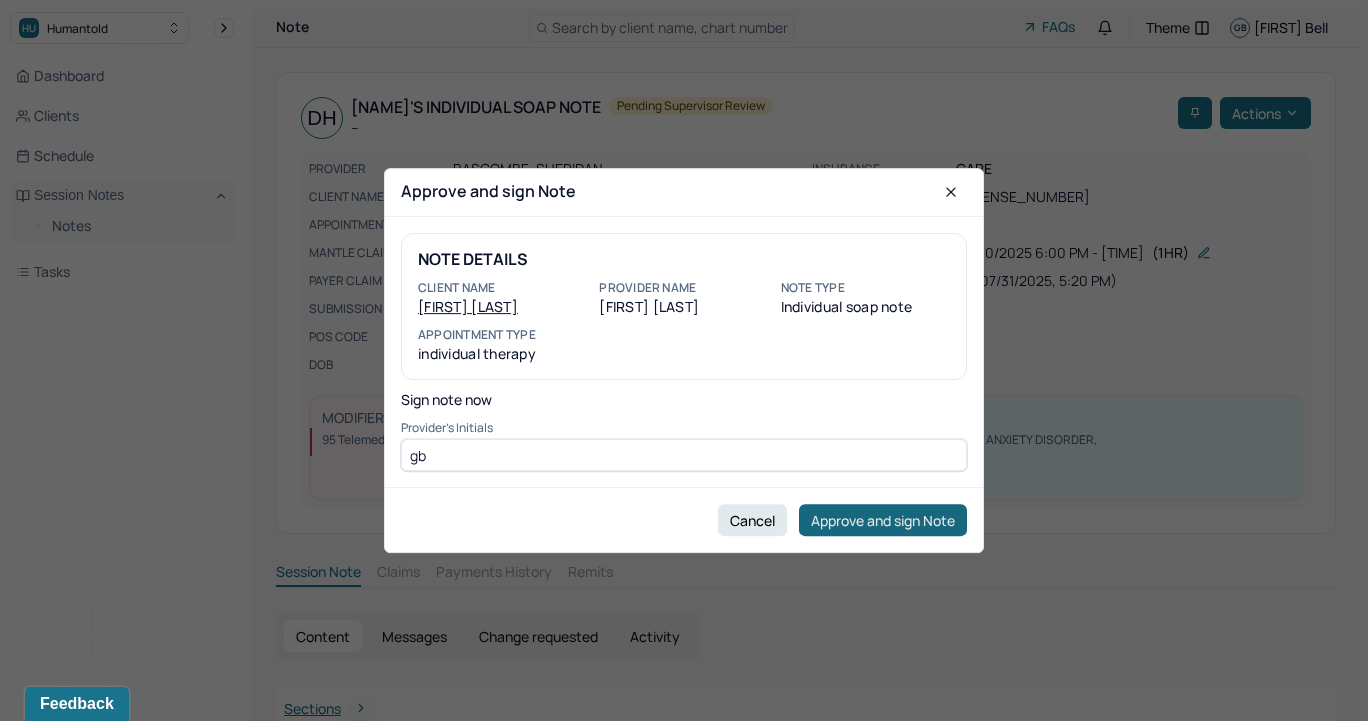 type on "gb" 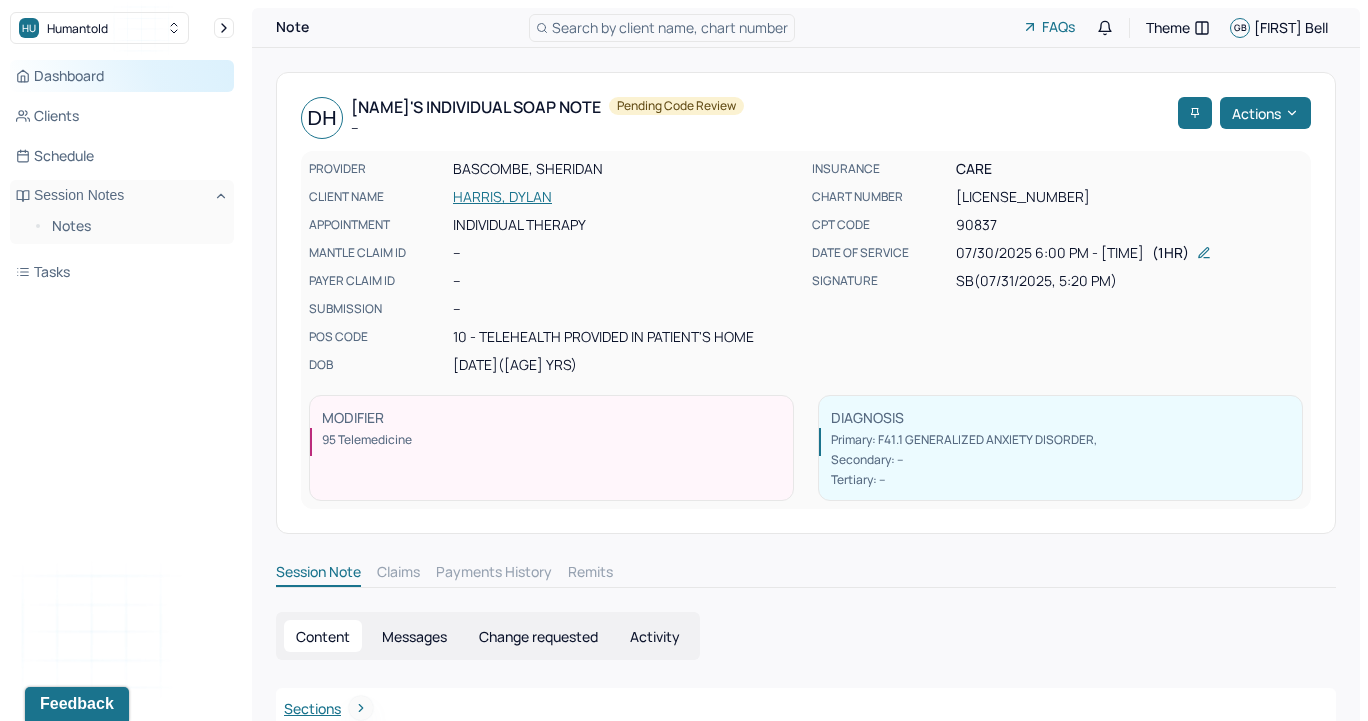 click on "Dashboard" at bounding box center (122, 76) 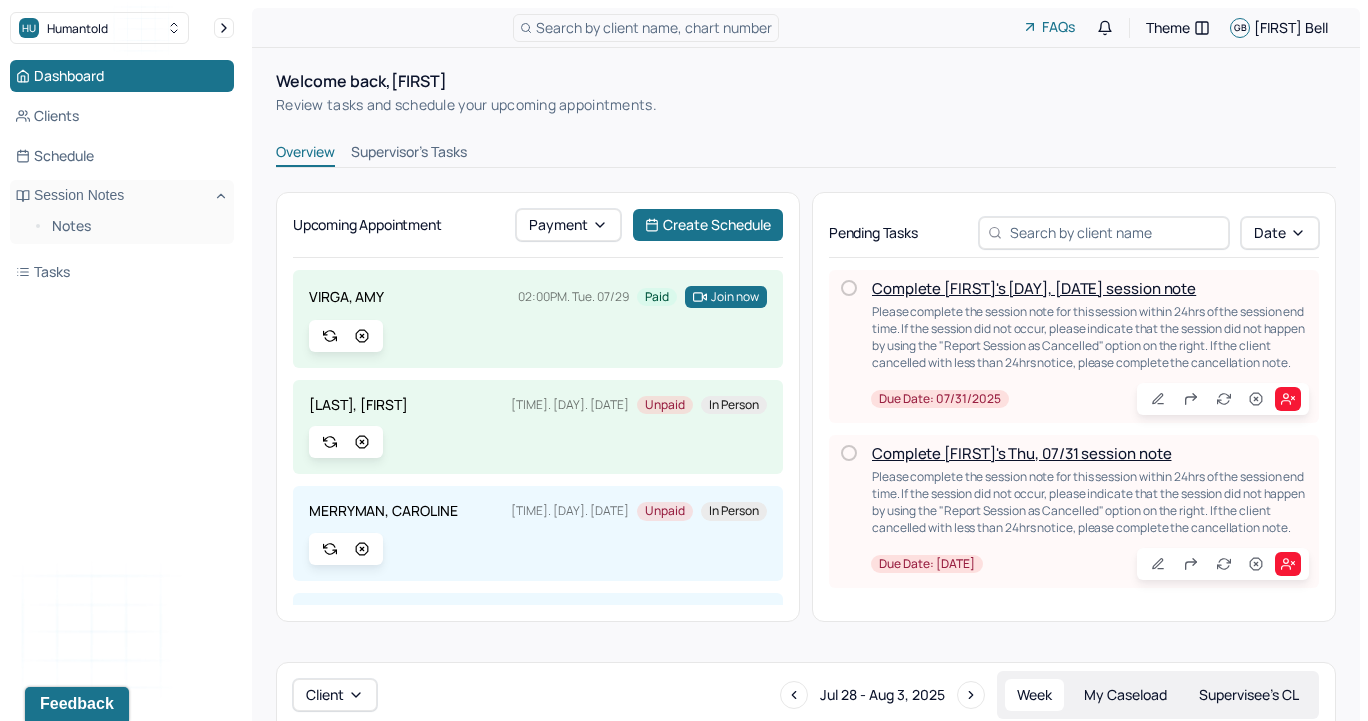 click on "Supervisor's Tasks" at bounding box center (409, 154) 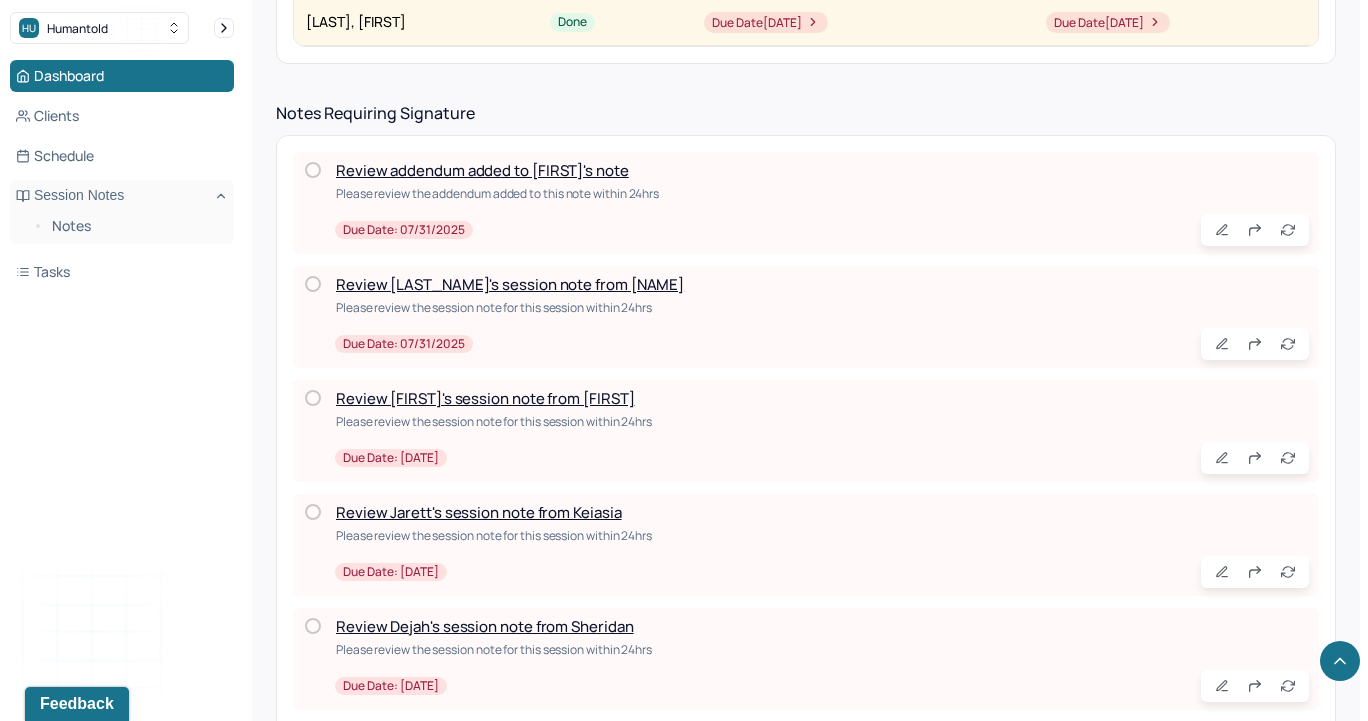 scroll, scrollTop: 714, scrollLeft: 0, axis: vertical 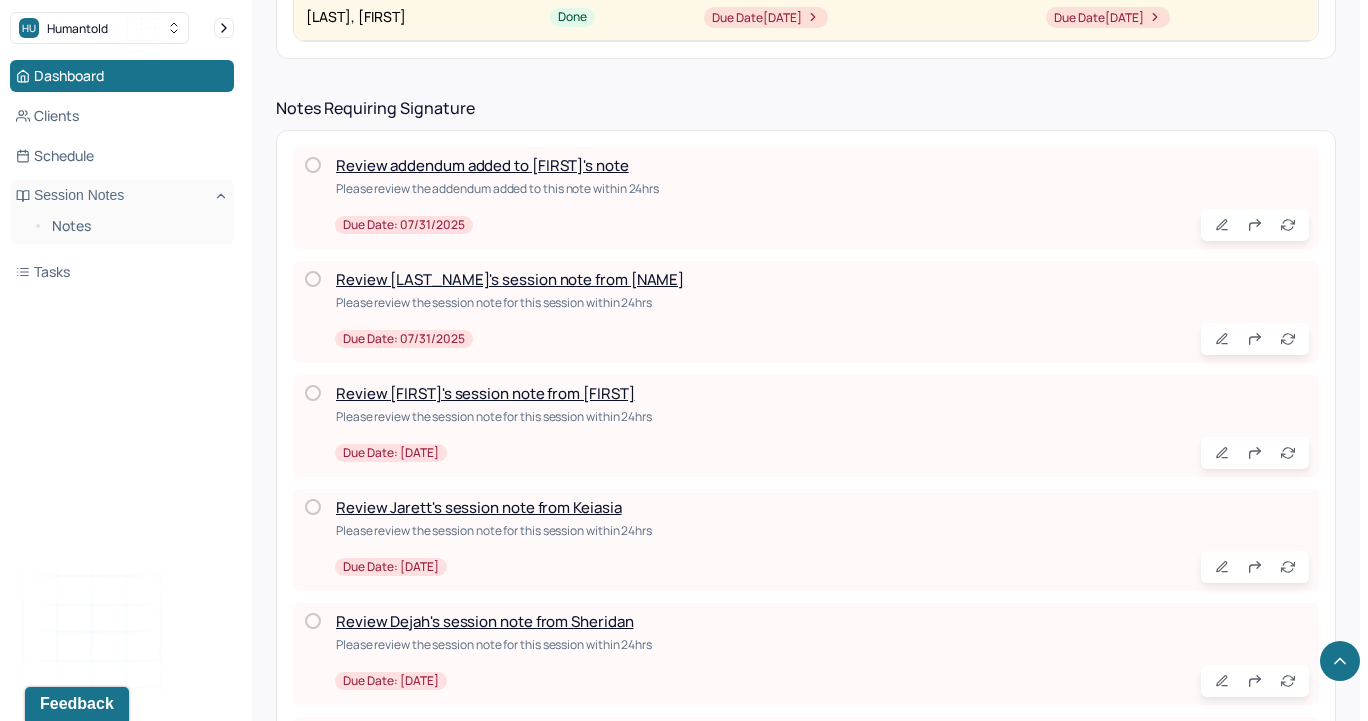 click on "Review [FIRST]'s session note from [FIRST]" at bounding box center (485, 393) 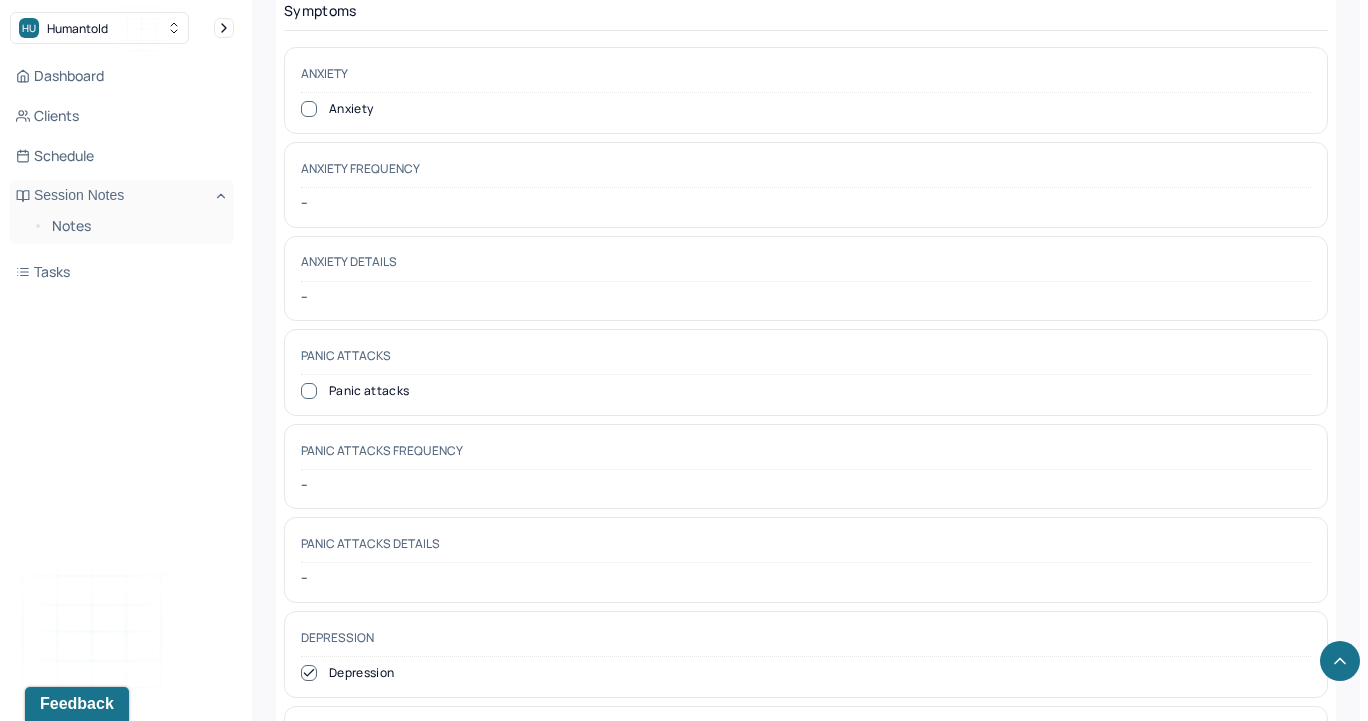 scroll, scrollTop: 3283, scrollLeft: 0, axis: vertical 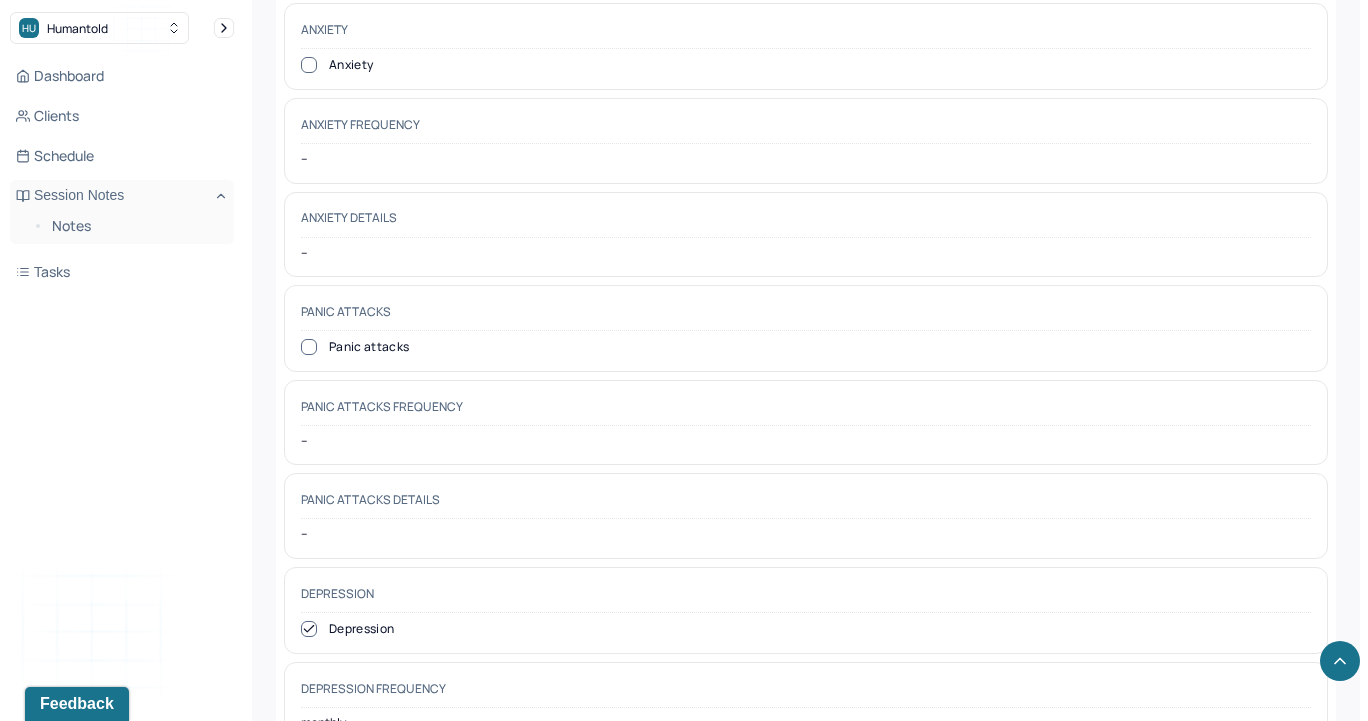 click 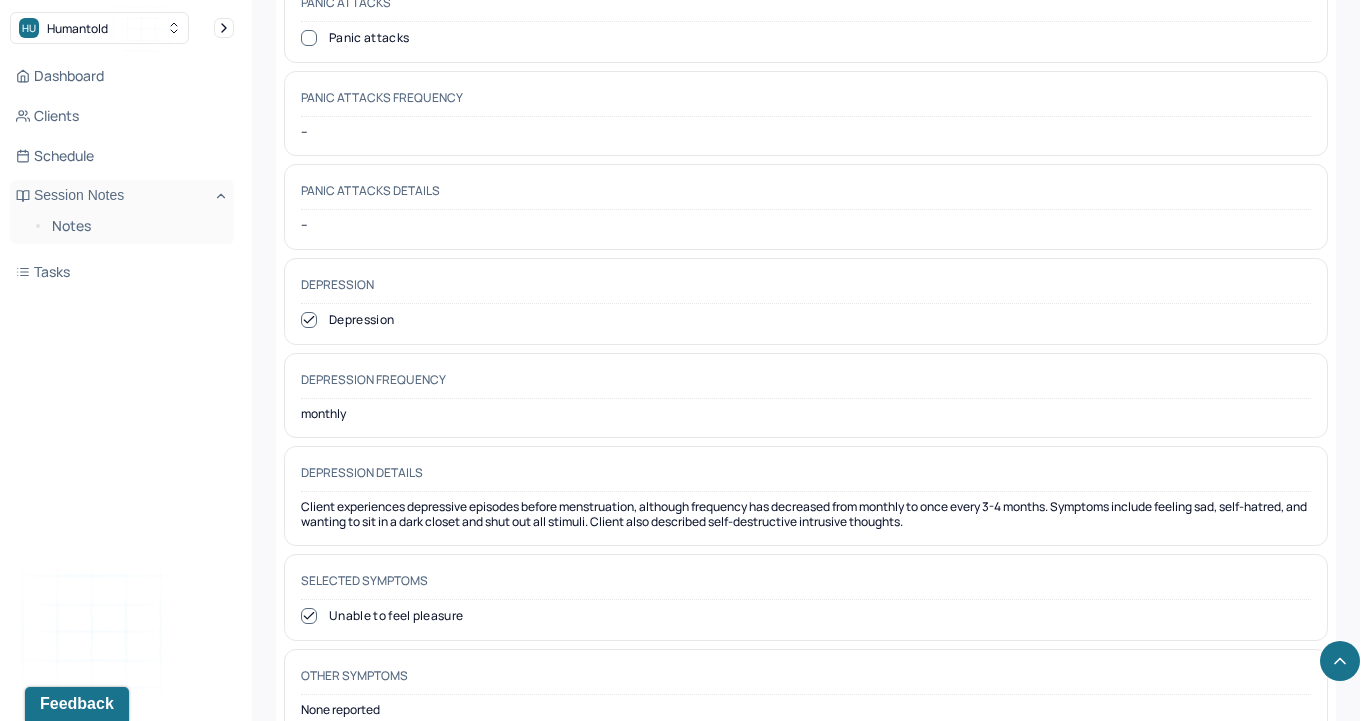 scroll, scrollTop: 3593, scrollLeft: 0, axis: vertical 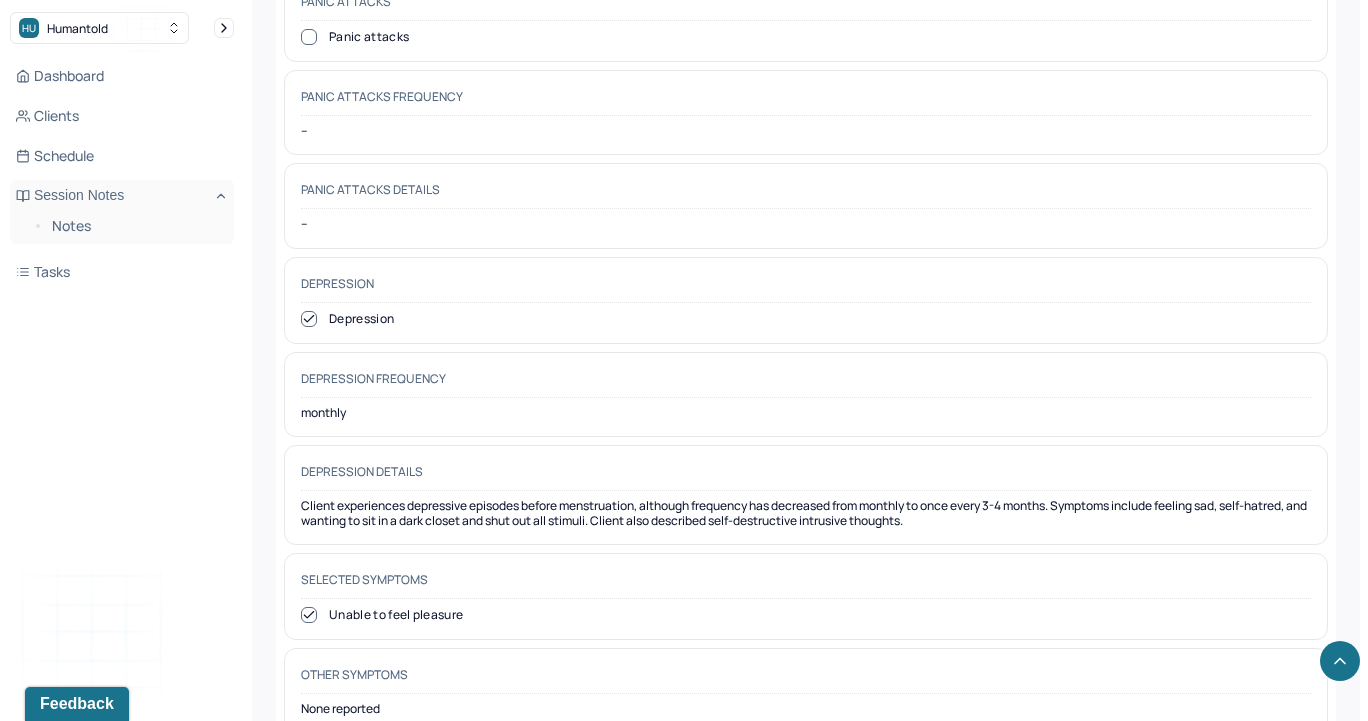 click 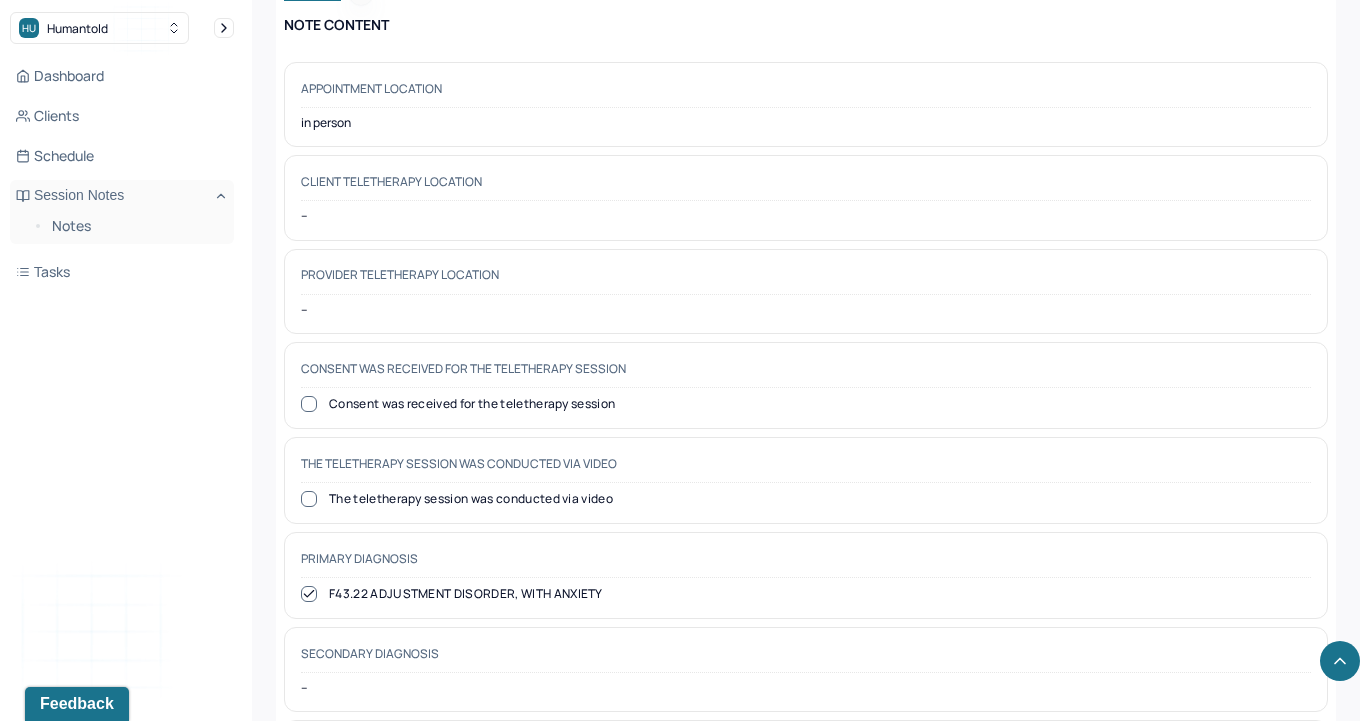 scroll, scrollTop: 0, scrollLeft: 0, axis: both 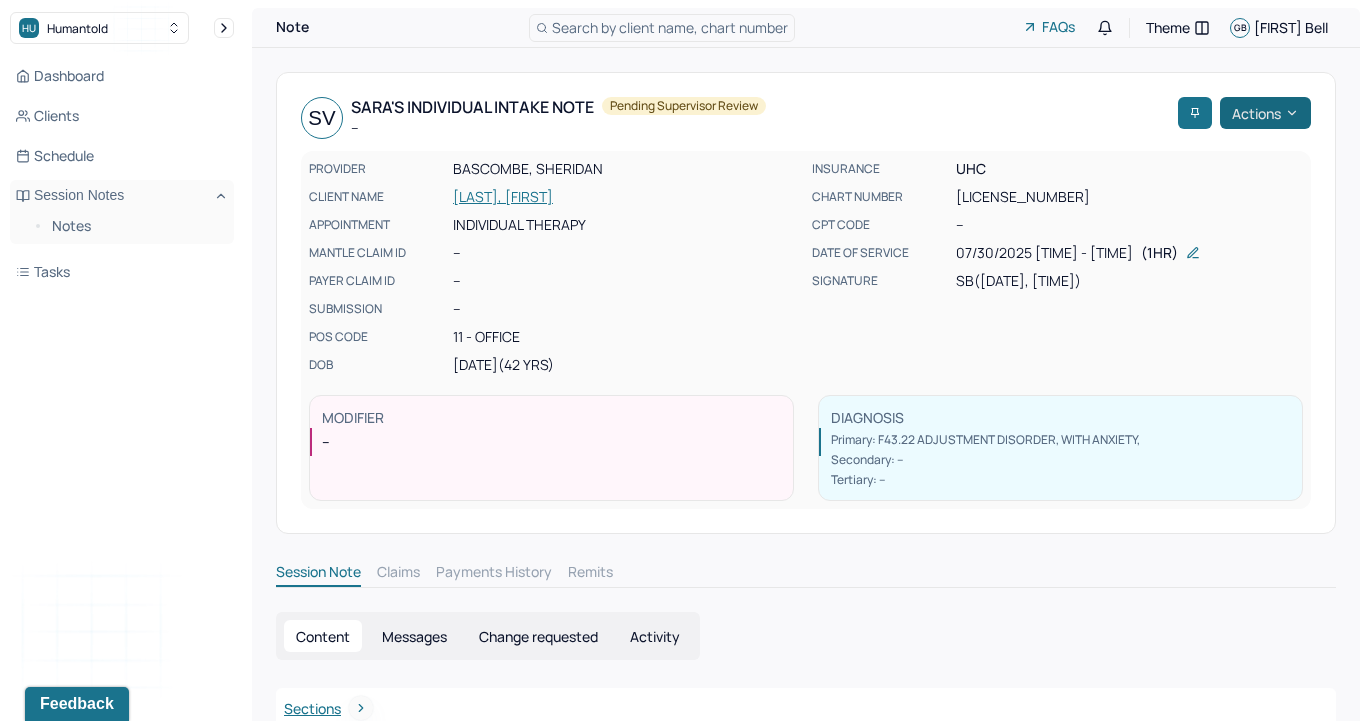 click on "Actions" at bounding box center (1265, 113) 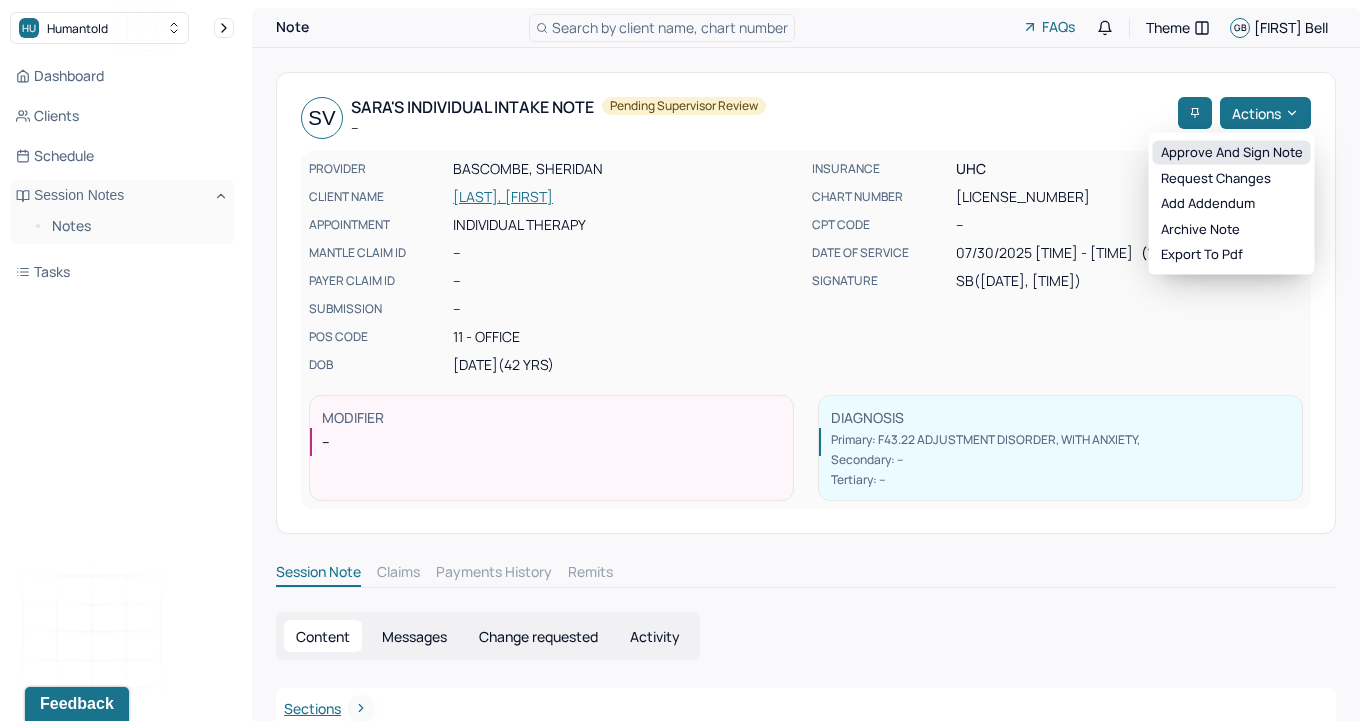 click on "Approve and sign note" at bounding box center (1232, 153) 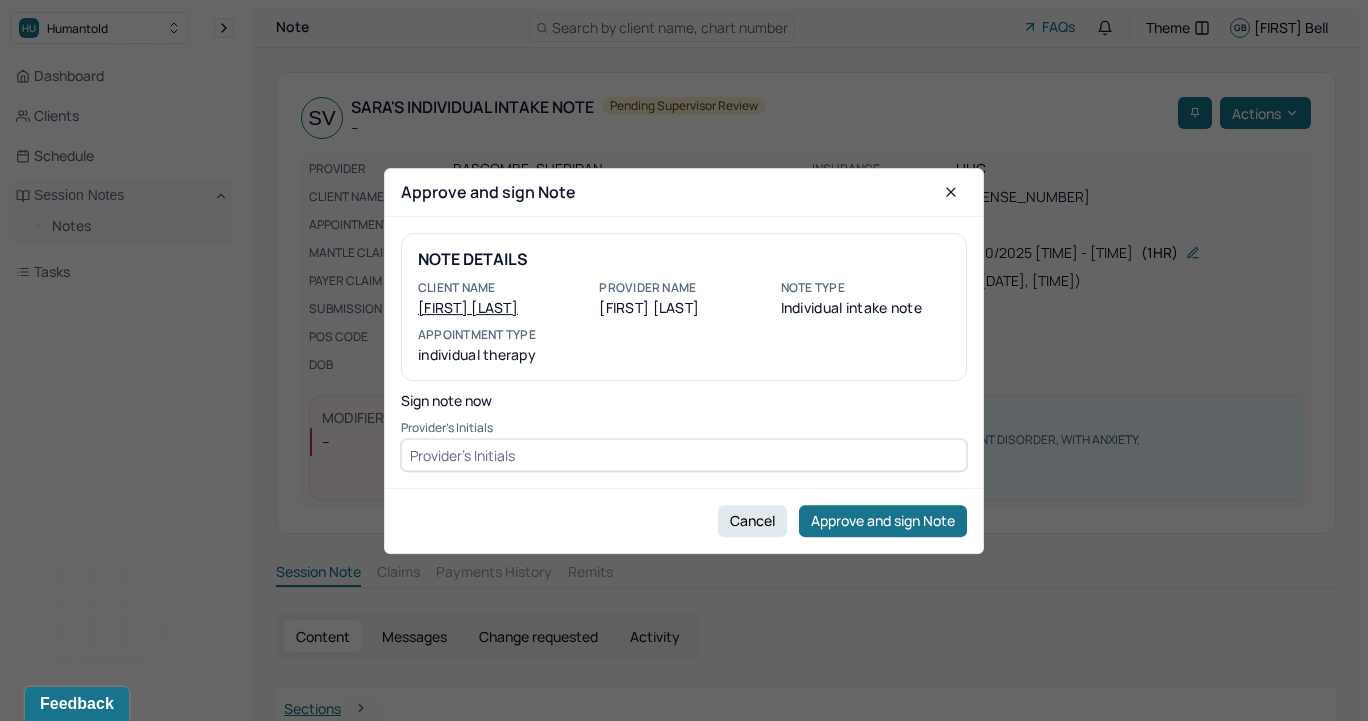 click at bounding box center (684, 455) 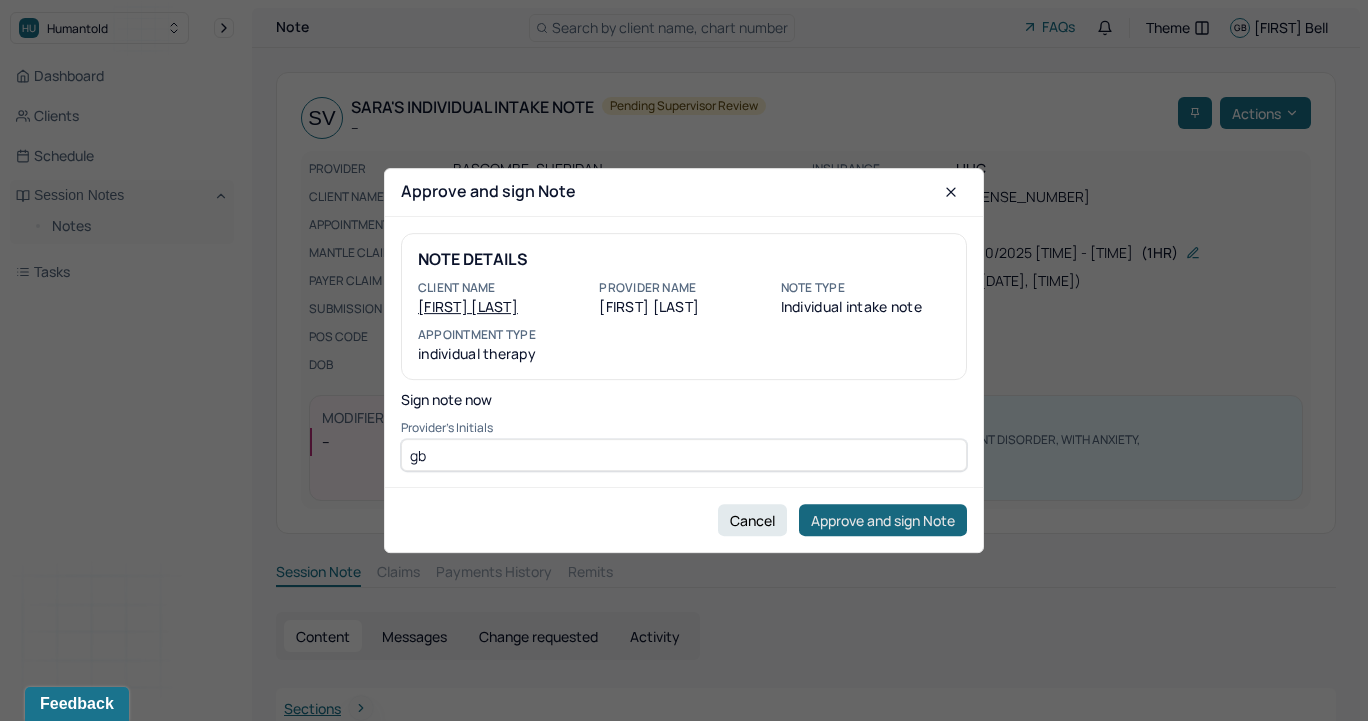 type on "gb" 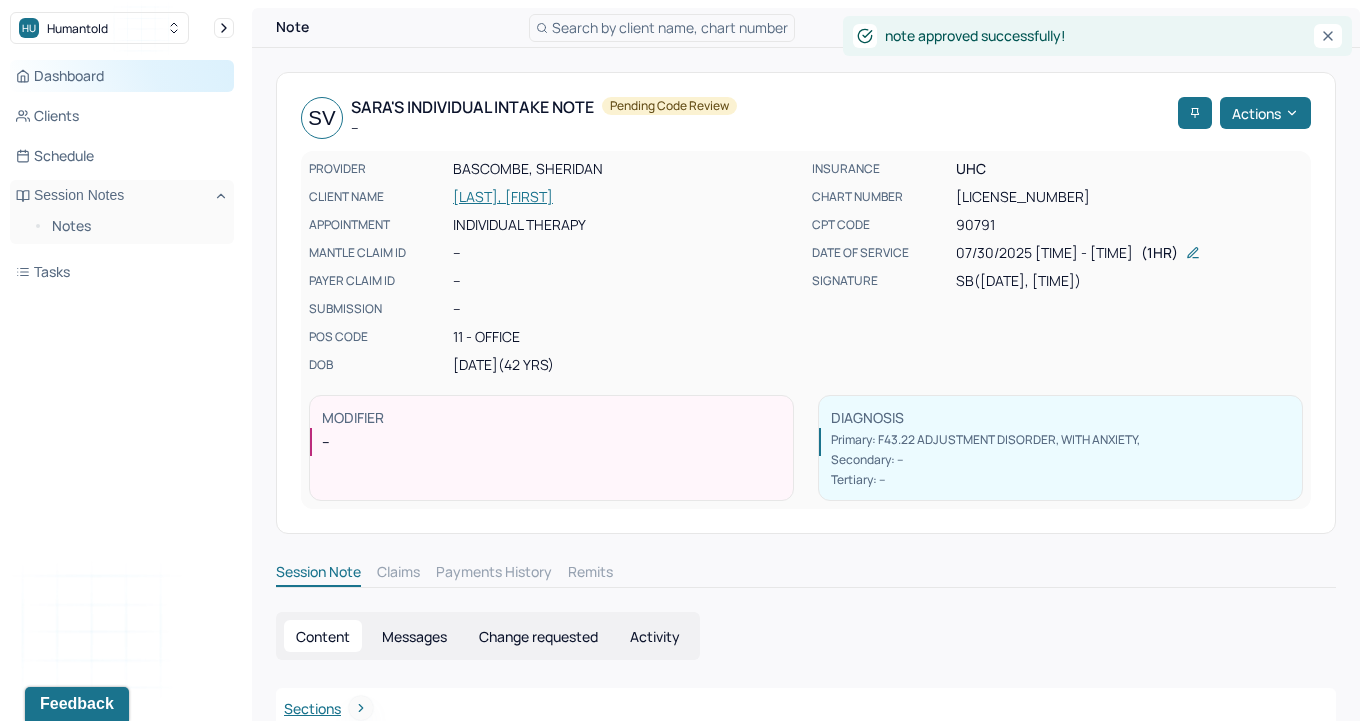 click on "Dashboard" at bounding box center (122, 76) 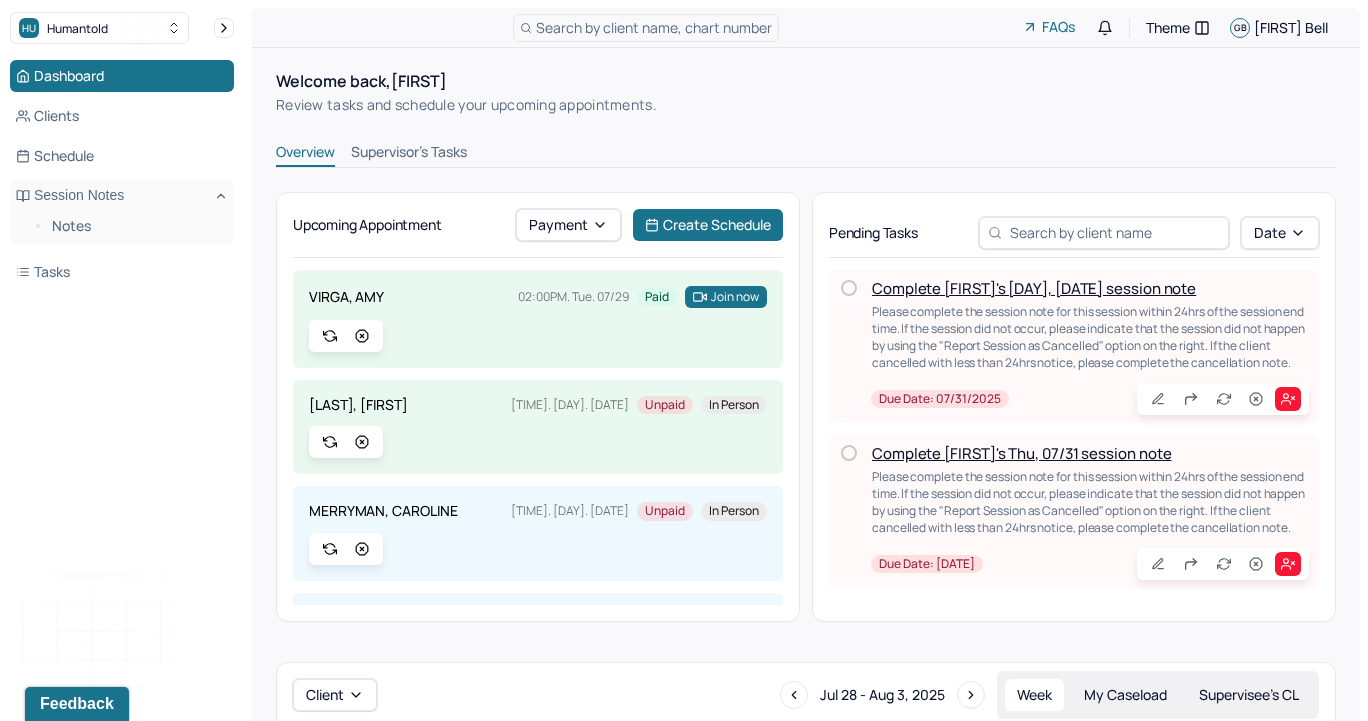 click on "Supervisor's Tasks" at bounding box center [409, 154] 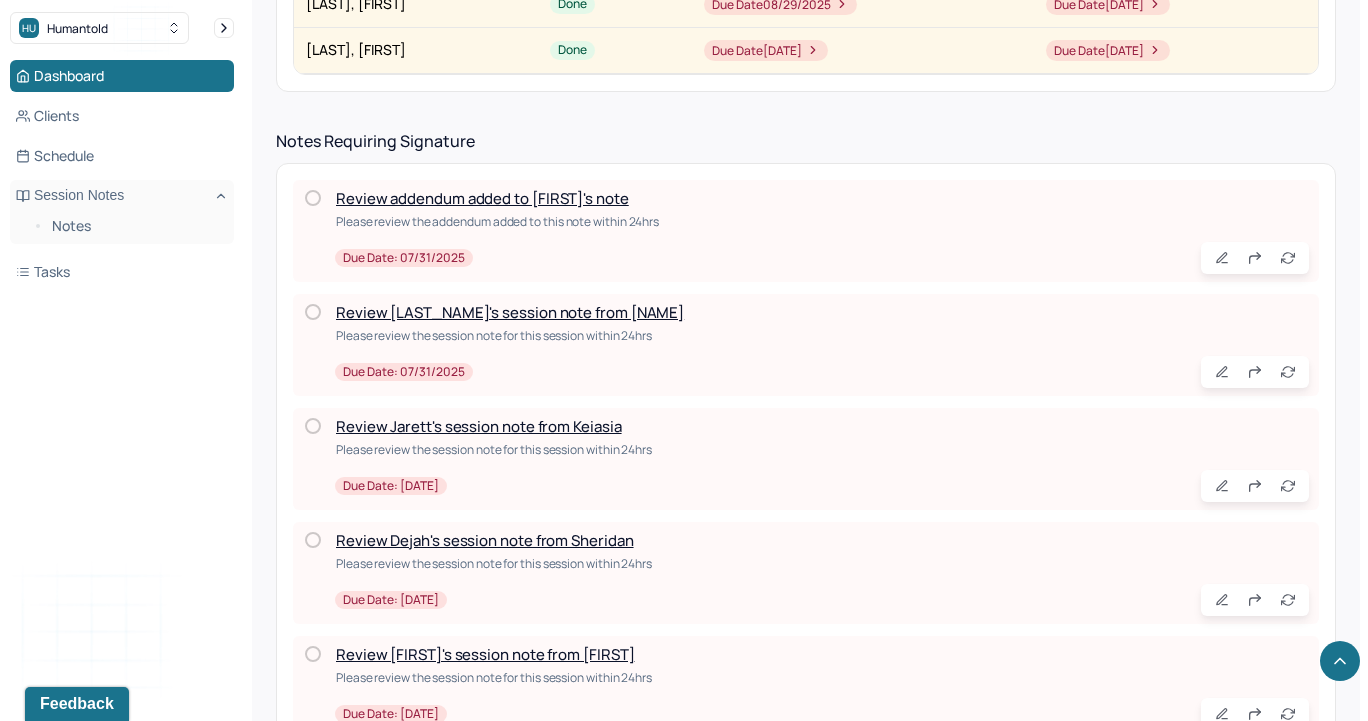 scroll, scrollTop: 680, scrollLeft: 0, axis: vertical 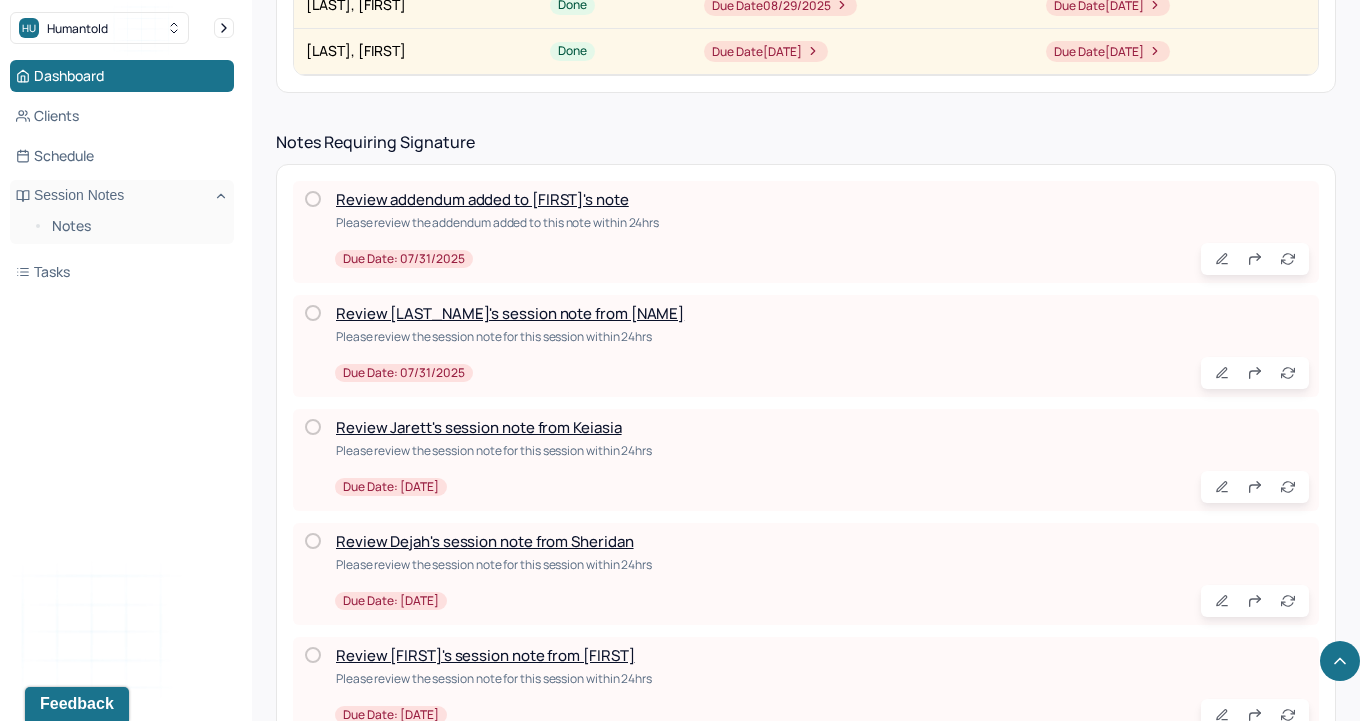 click on "Review Jarett's session note from Keiasia" at bounding box center (479, 427) 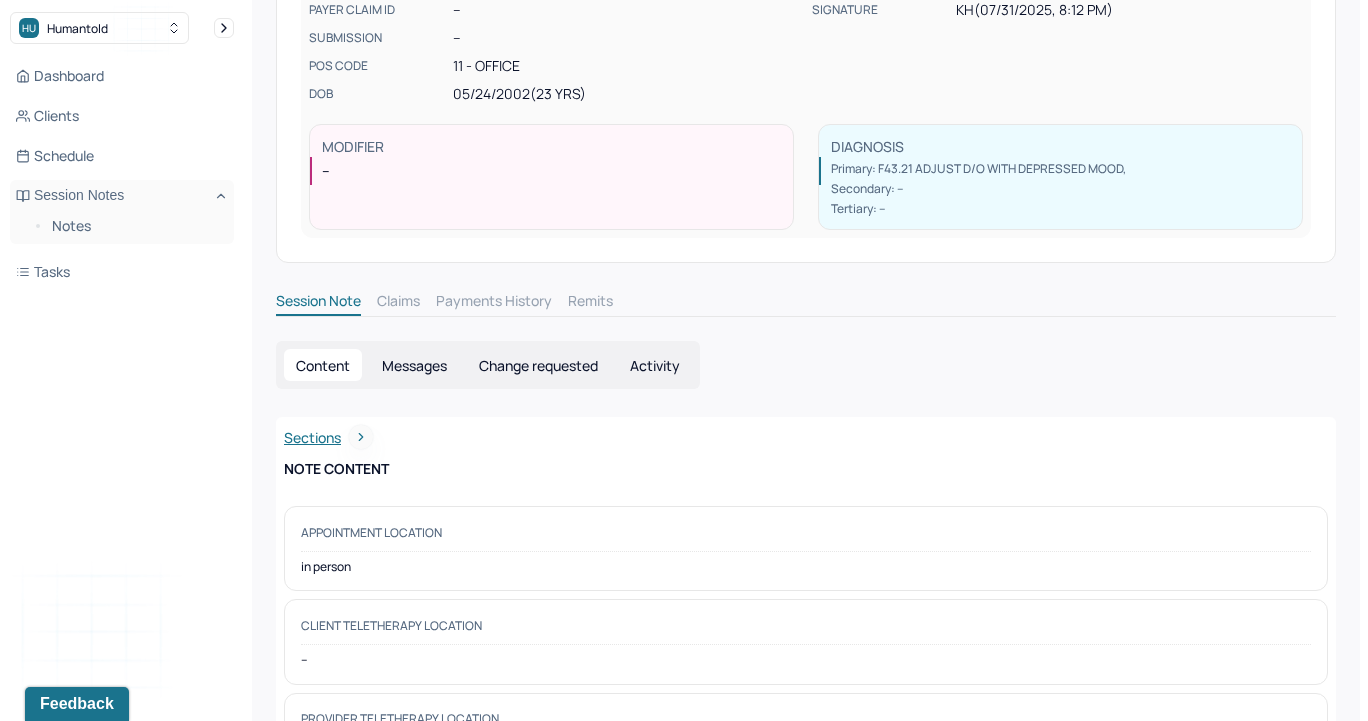 scroll, scrollTop: 0, scrollLeft: 0, axis: both 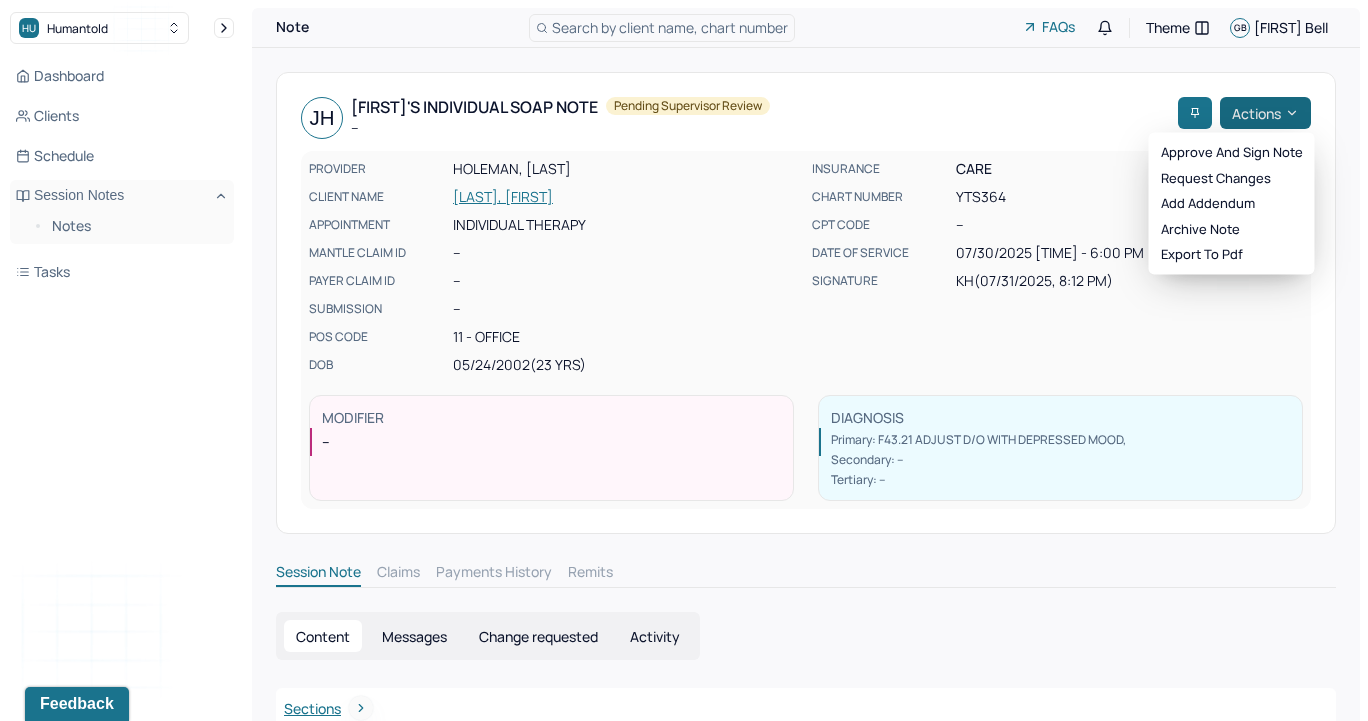 click on "Actions" at bounding box center (1265, 113) 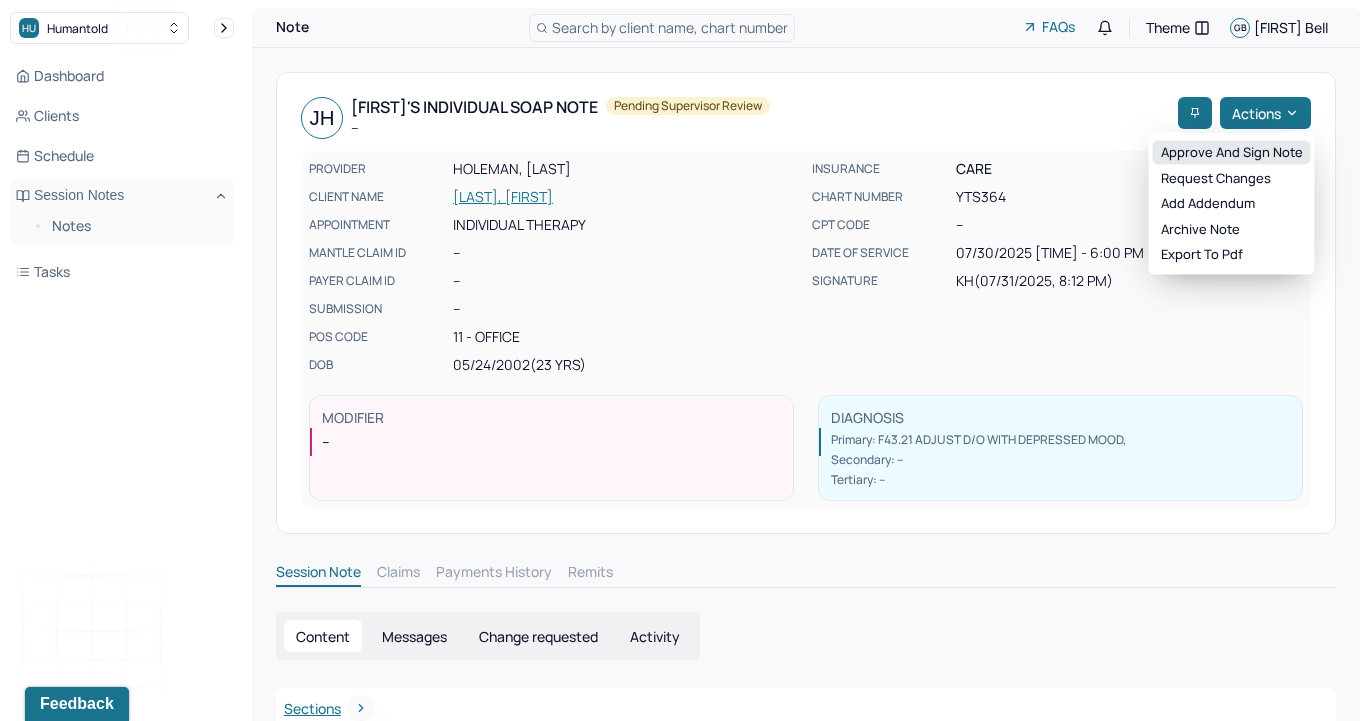 click on "Approve and sign note" at bounding box center (1232, 153) 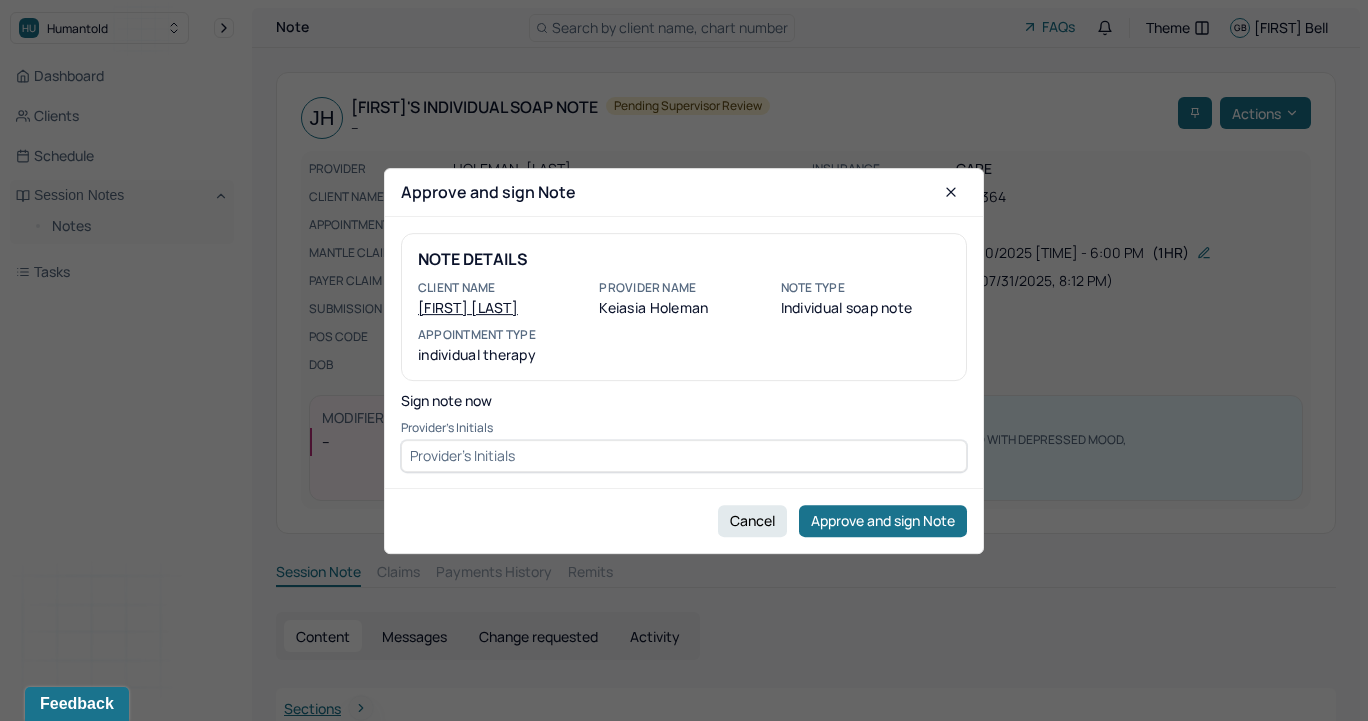 click at bounding box center (684, 455) 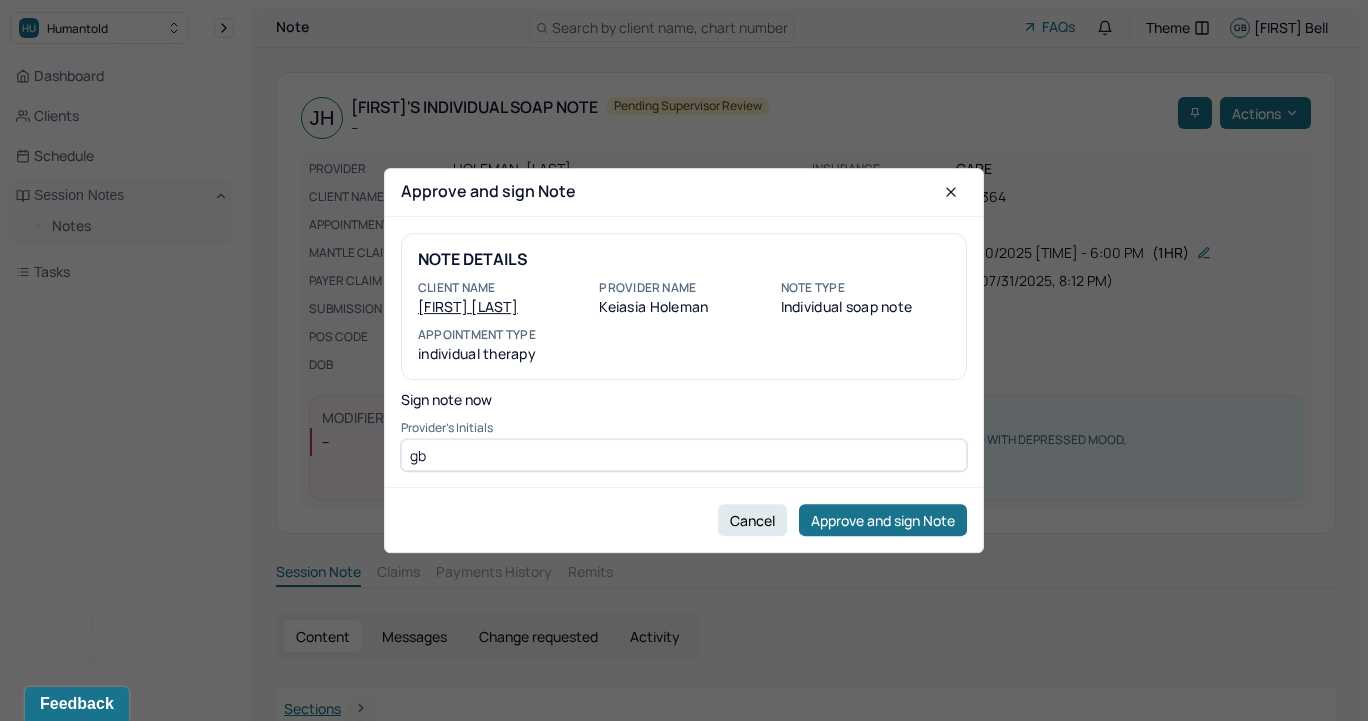 type on "gb" 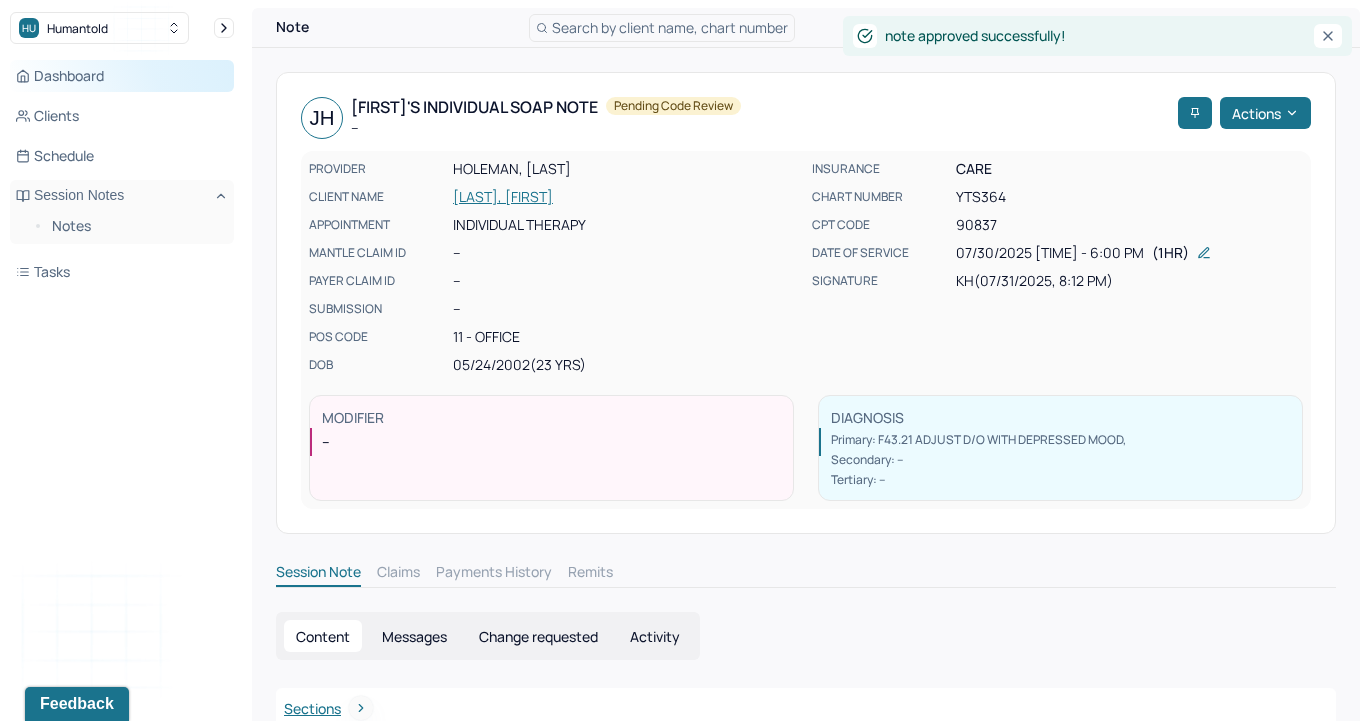 click on "Dashboard" at bounding box center [122, 76] 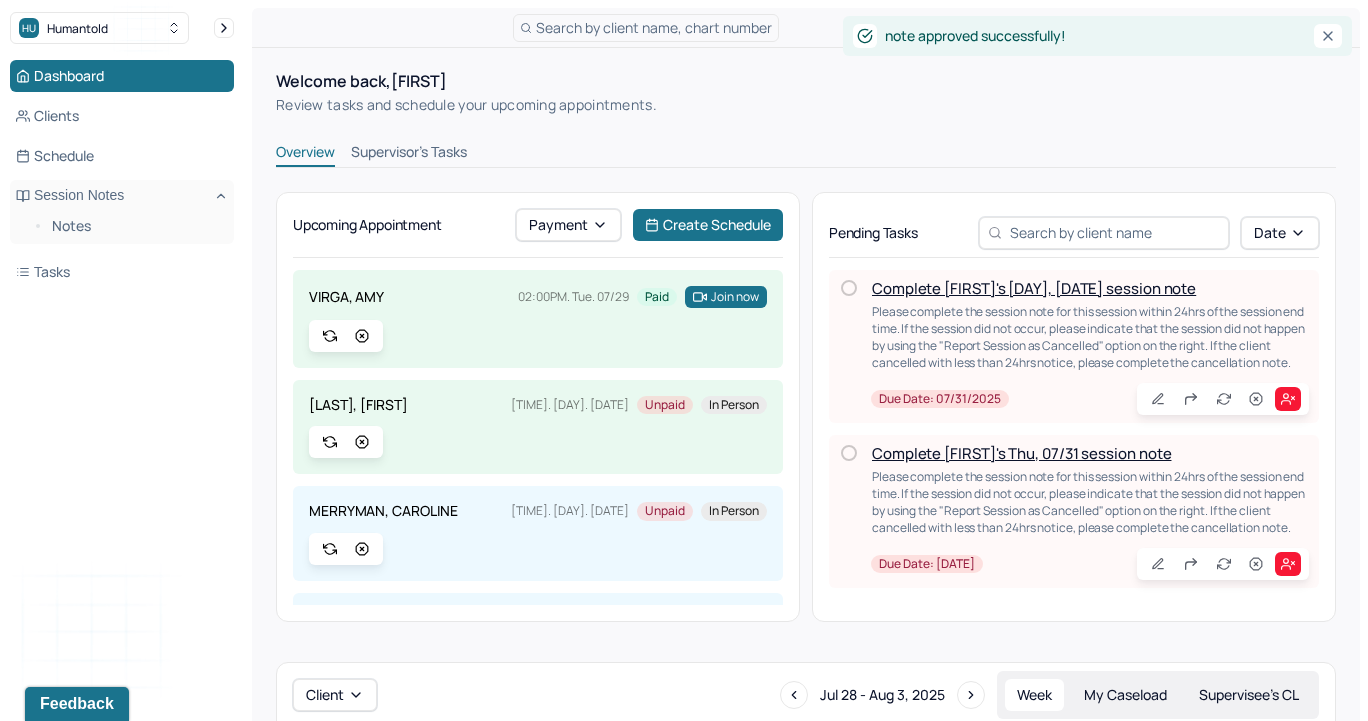 click on "Supervisor's Tasks" at bounding box center (409, 154) 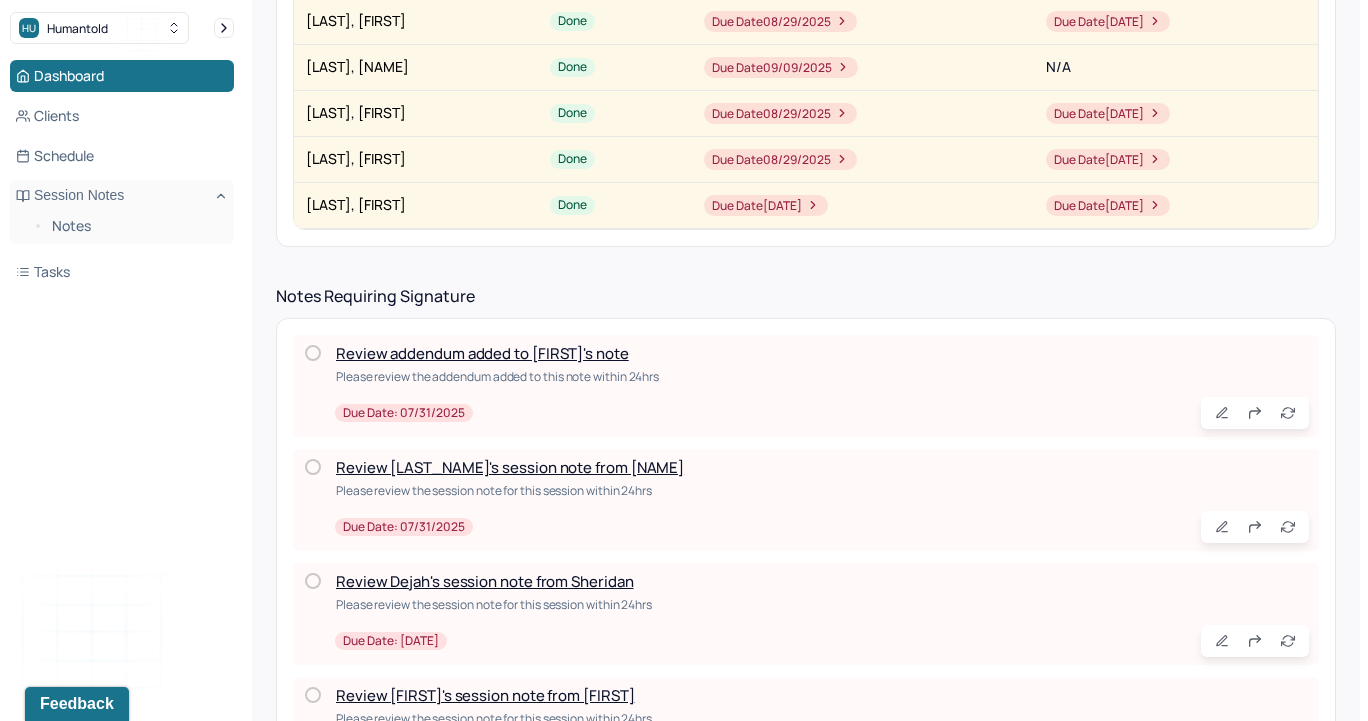 scroll, scrollTop: 621, scrollLeft: 0, axis: vertical 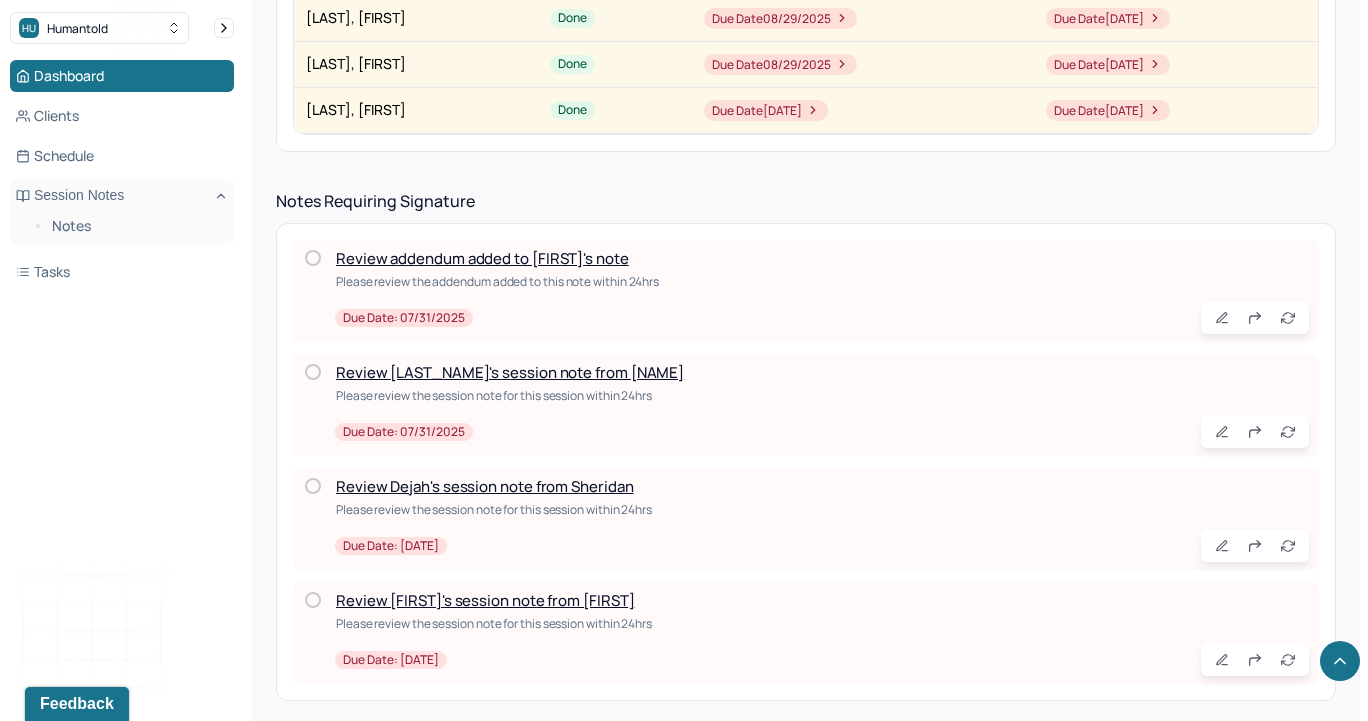 click on "Review Dejah's session note from Sheridan" at bounding box center (485, 486) 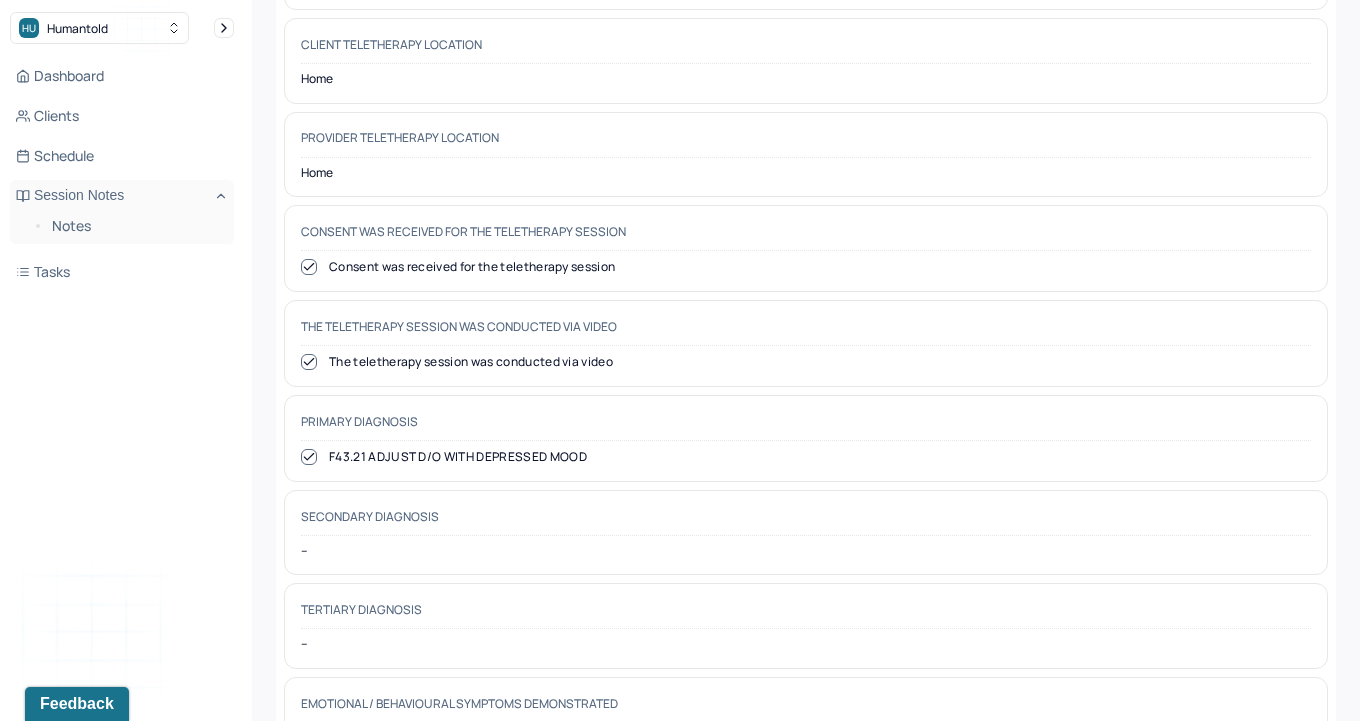 scroll, scrollTop: 0, scrollLeft: 0, axis: both 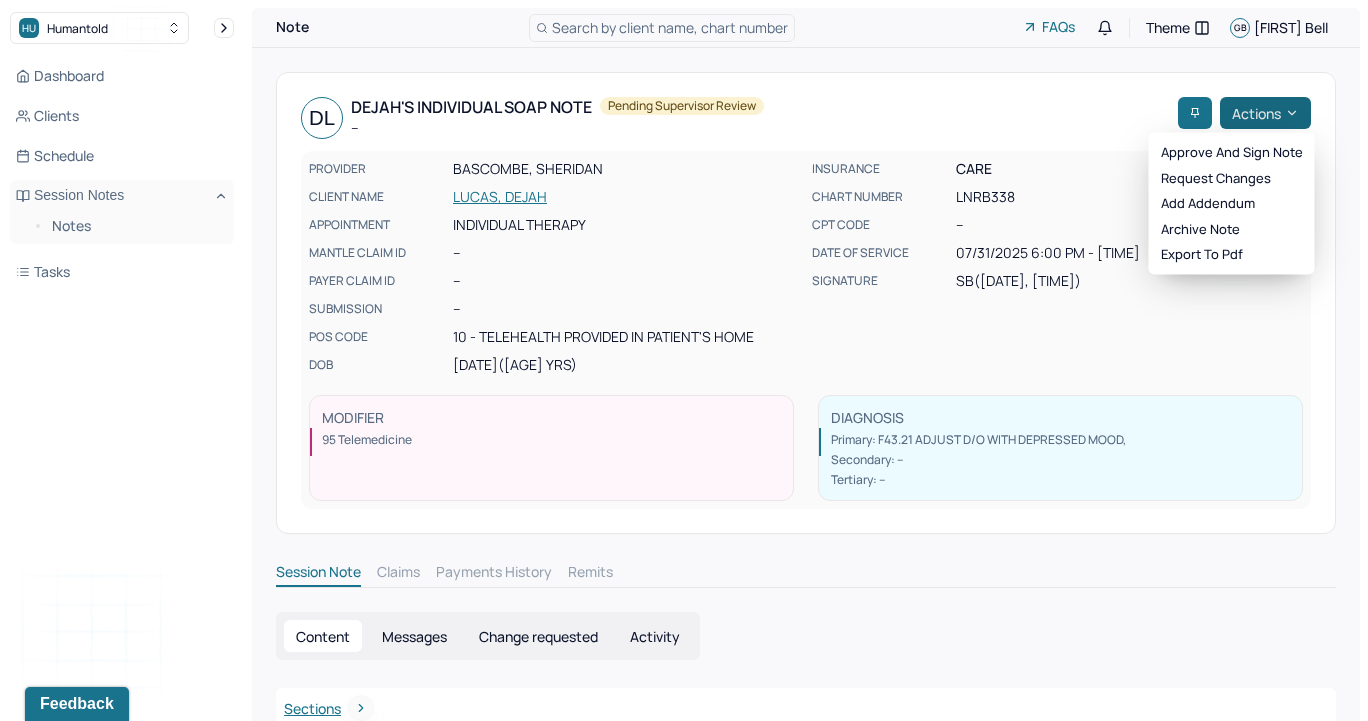 click on "Actions" at bounding box center [1265, 113] 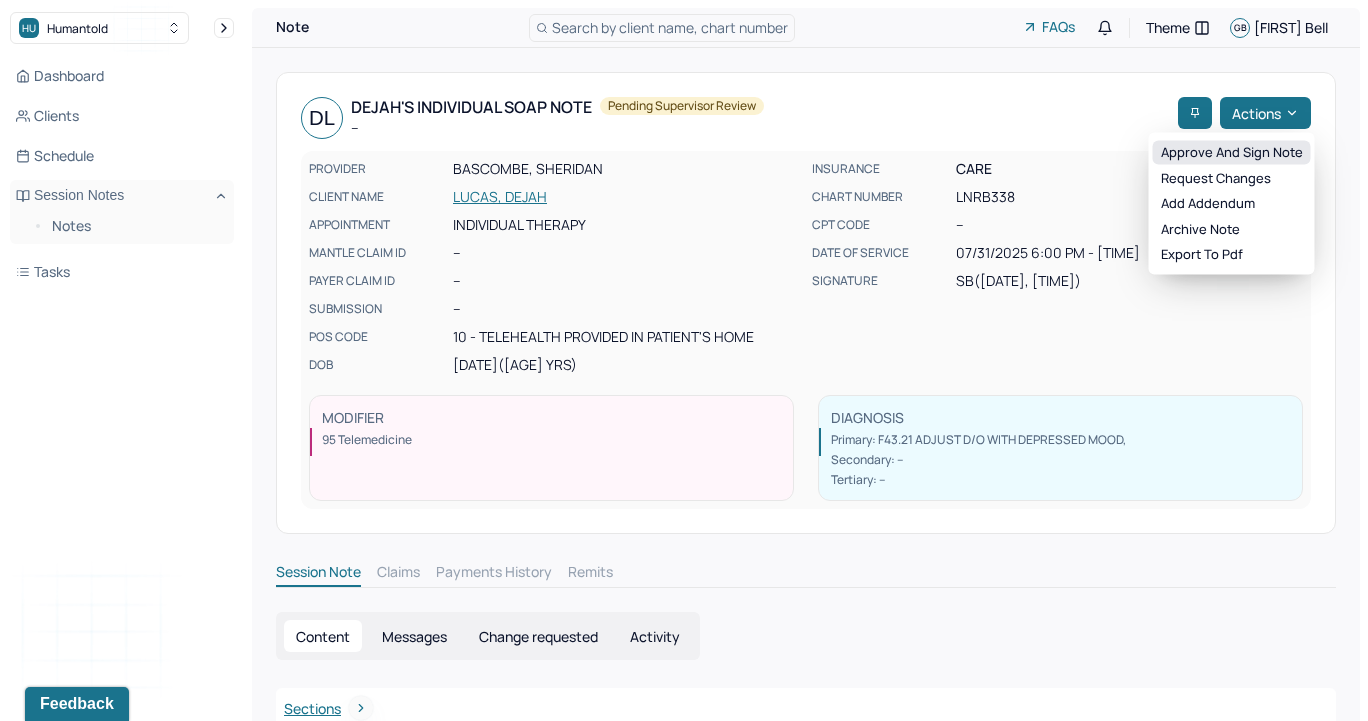 click on "Approve and sign note" at bounding box center [1232, 153] 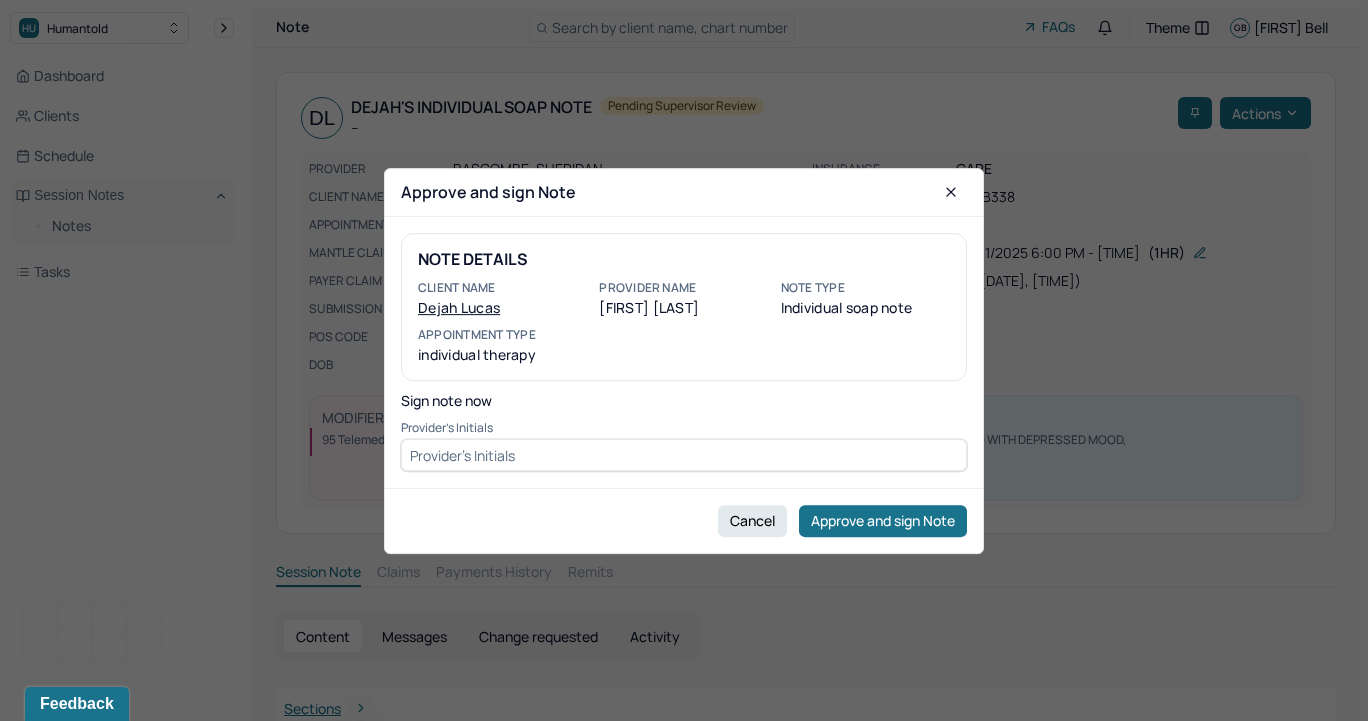 click at bounding box center [684, 455] 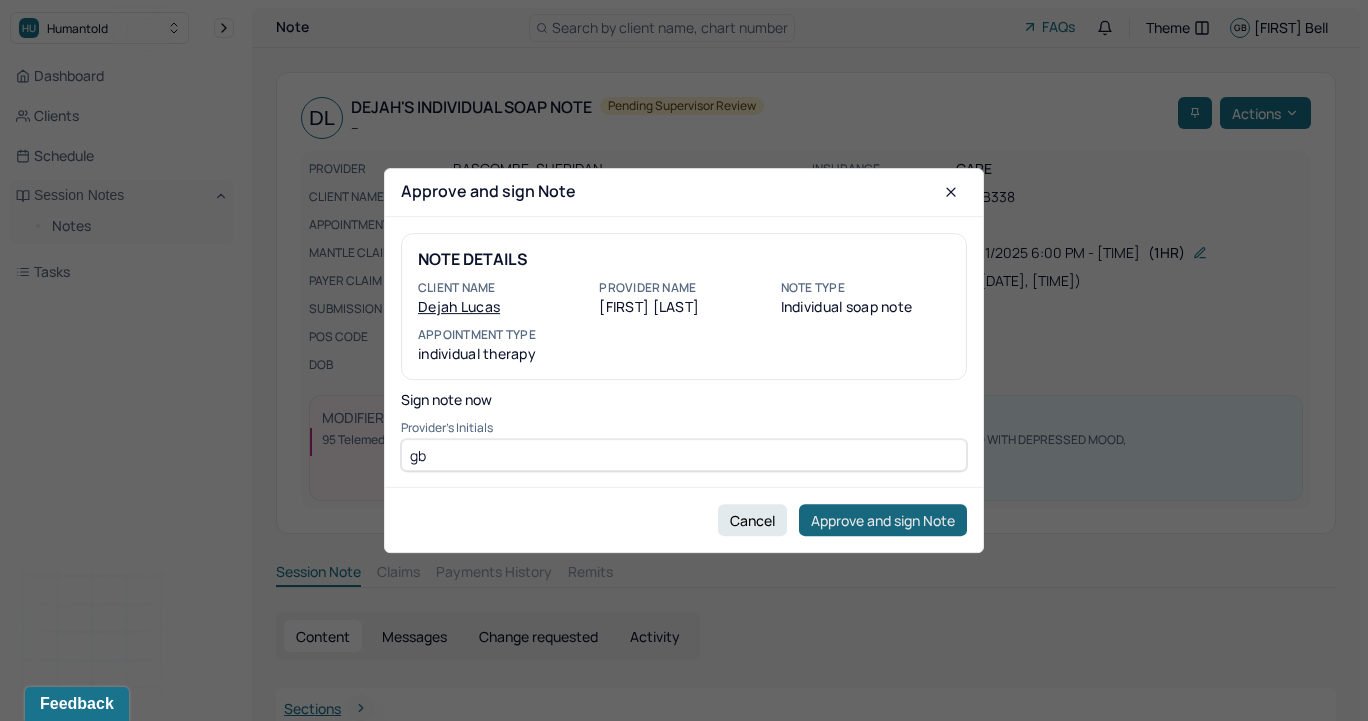 type on "gb" 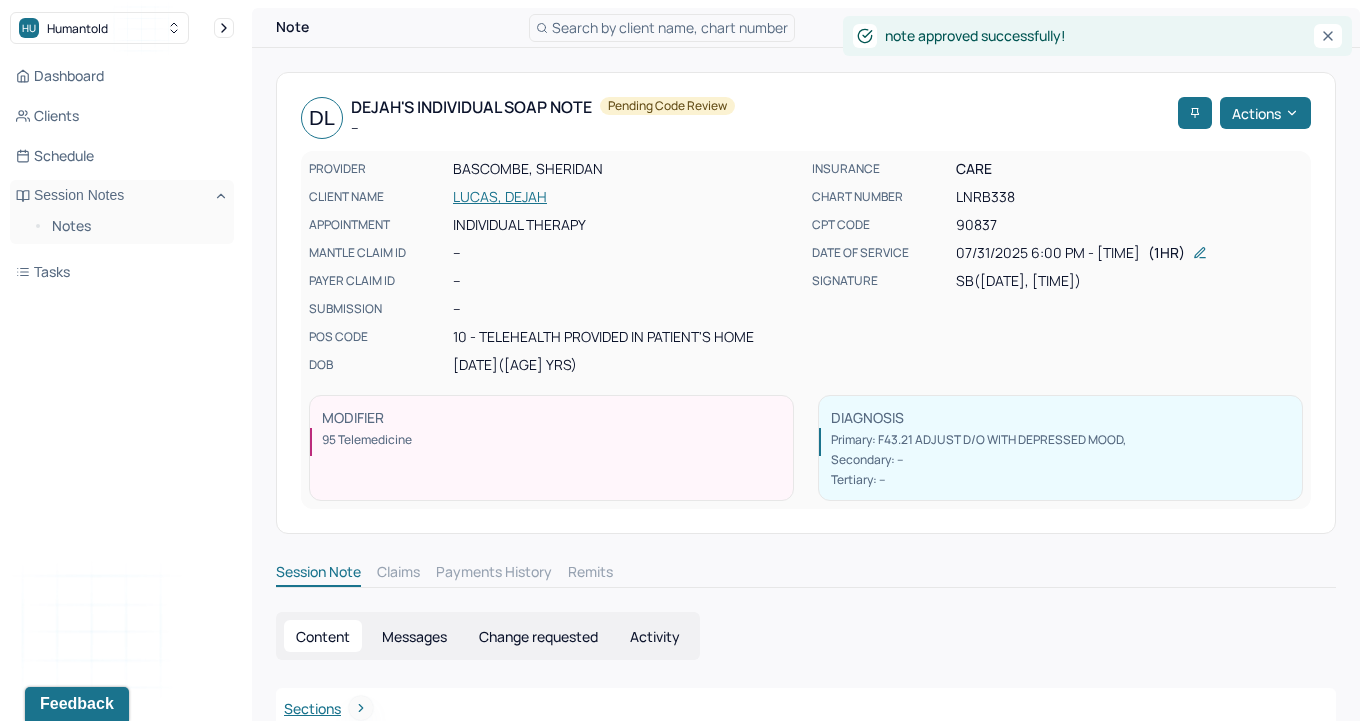 click on "Dashboard Clients Schedule Session Notes Notes Tasks" at bounding box center [122, 174] 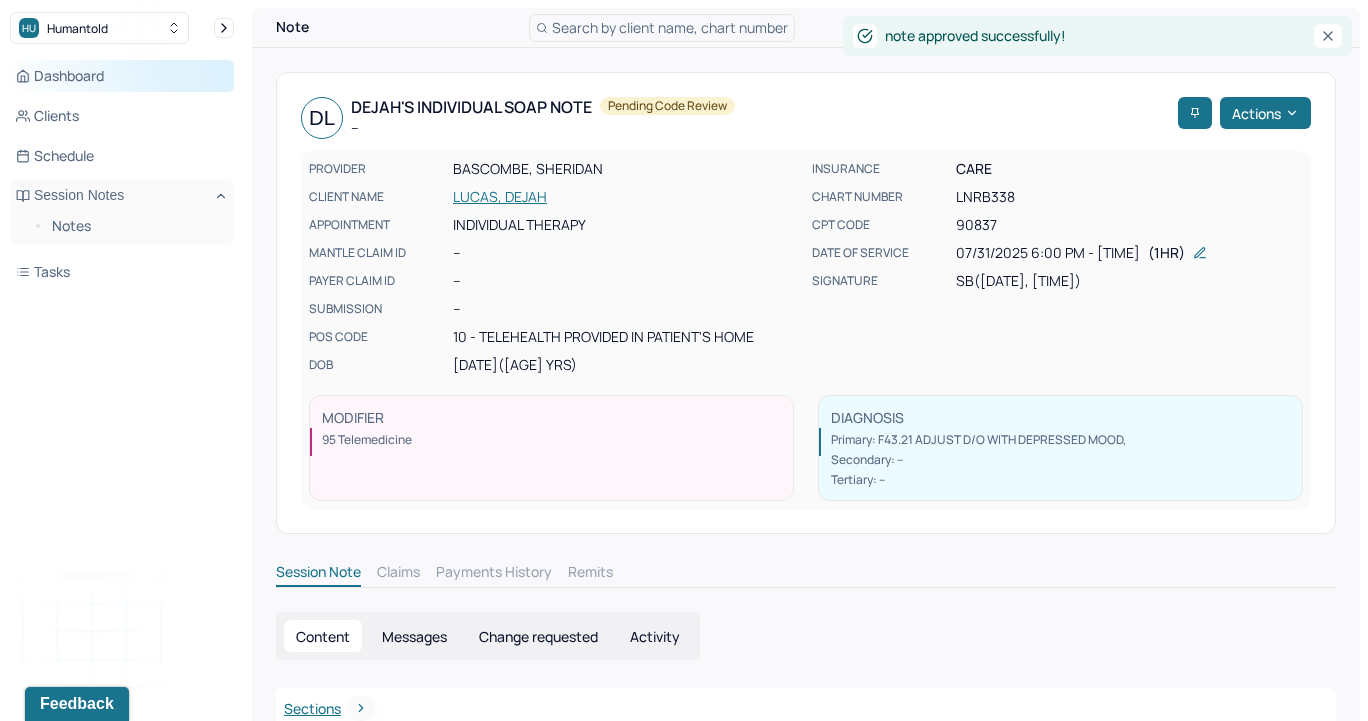 click on "Dashboard" at bounding box center (122, 76) 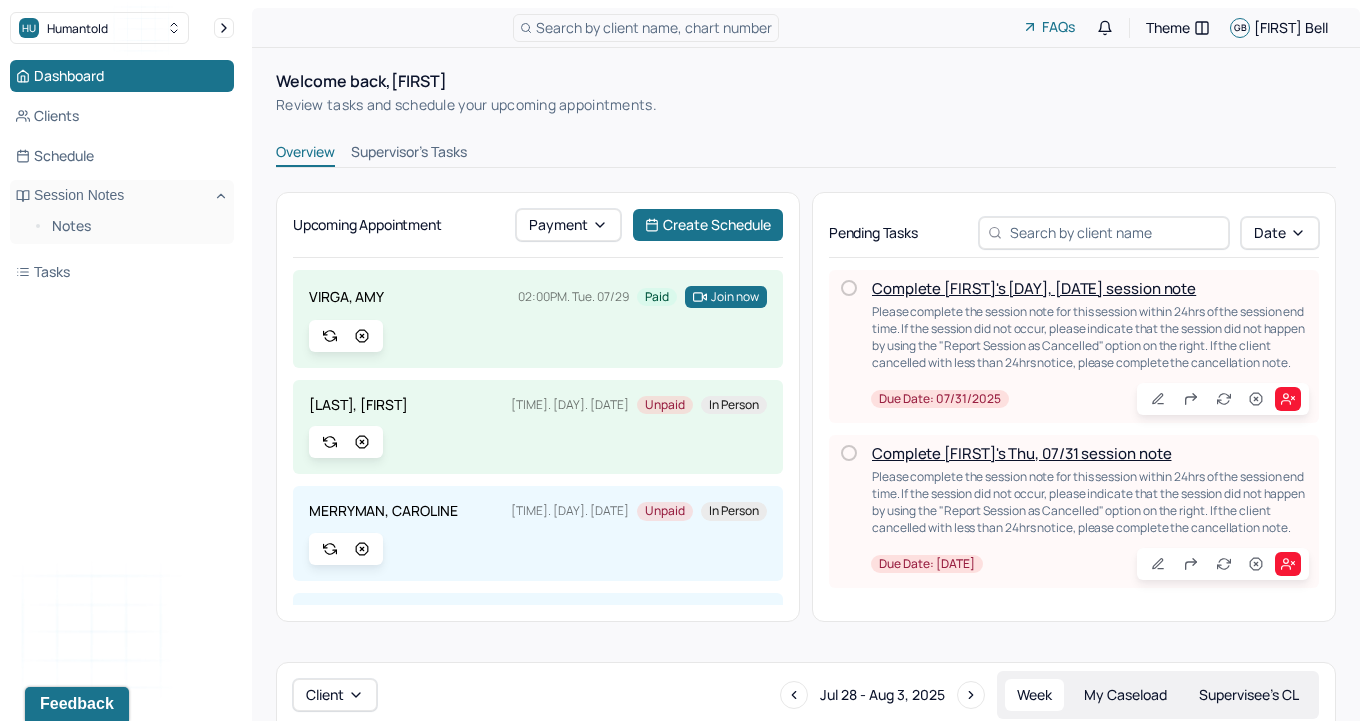 click on "Supervisor's Tasks" at bounding box center [409, 154] 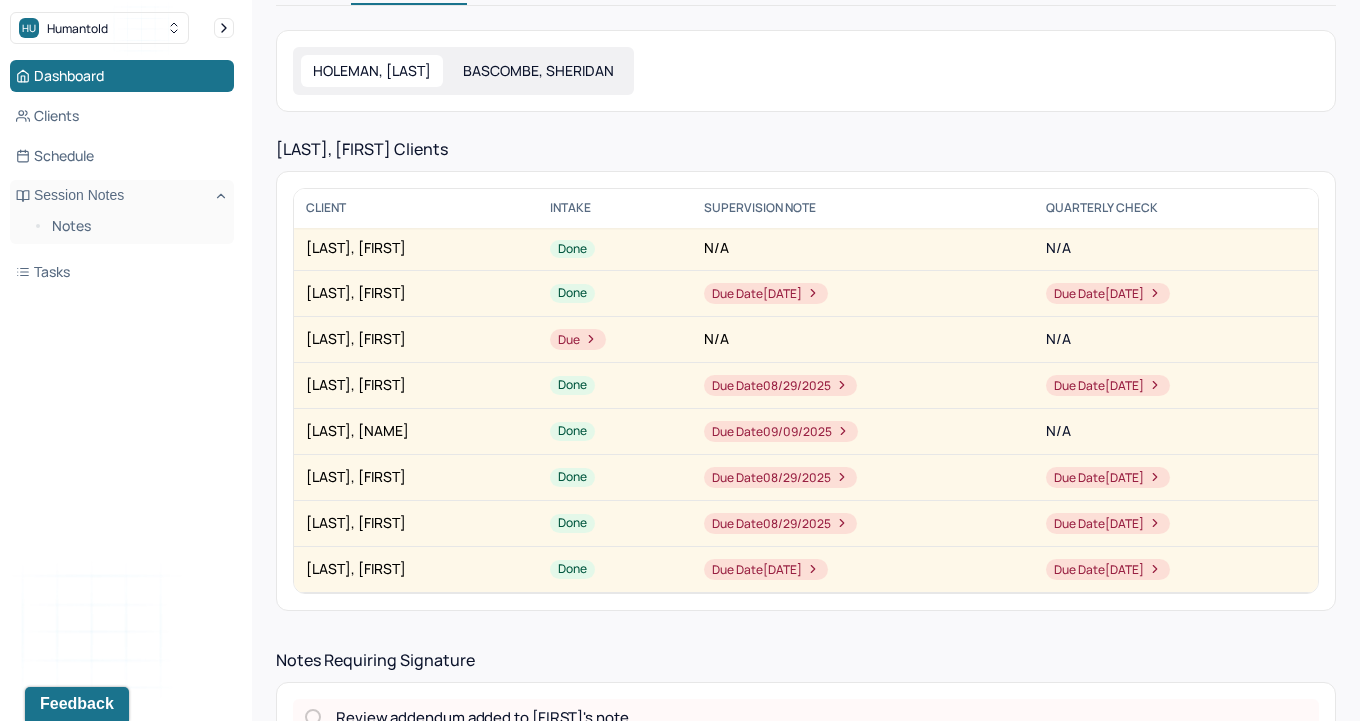 scroll, scrollTop: 508, scrollLeft: 0, axis: vertical 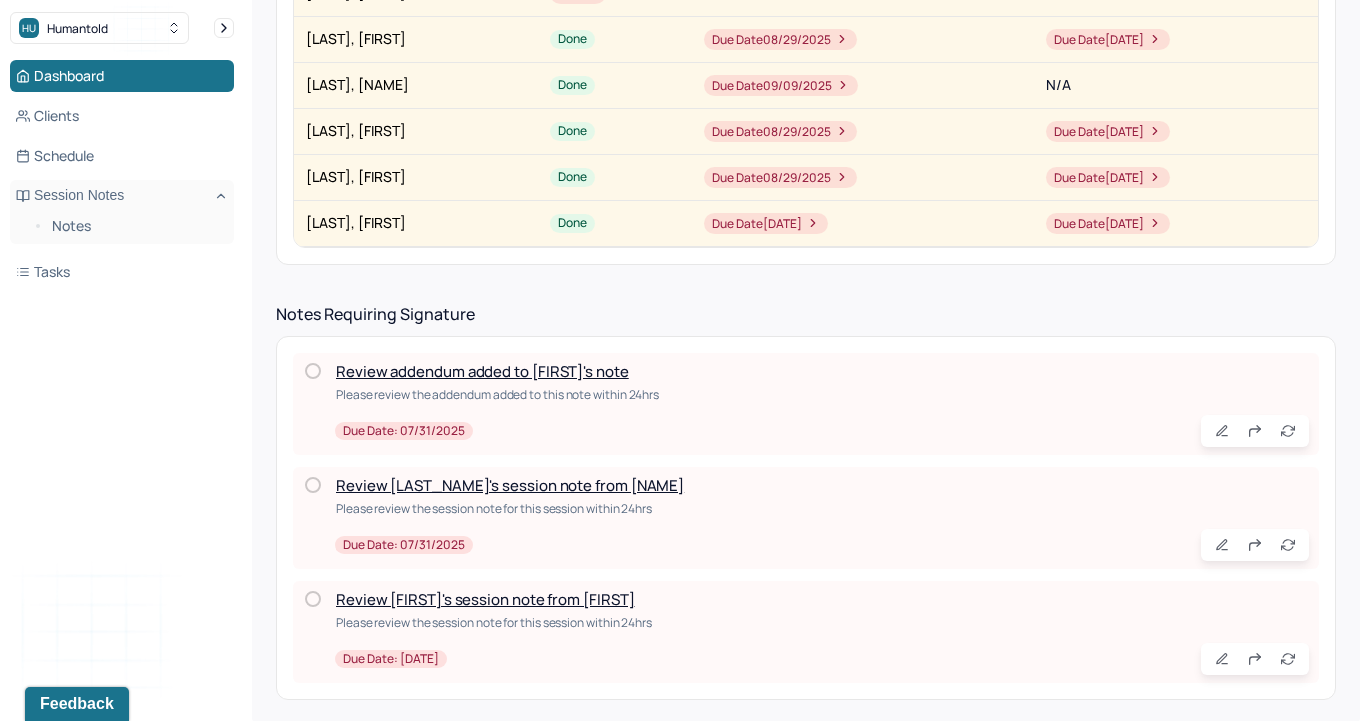 click on "Review [FIRST]'s session note from [FIRST]" at bounding box center [485, 599] 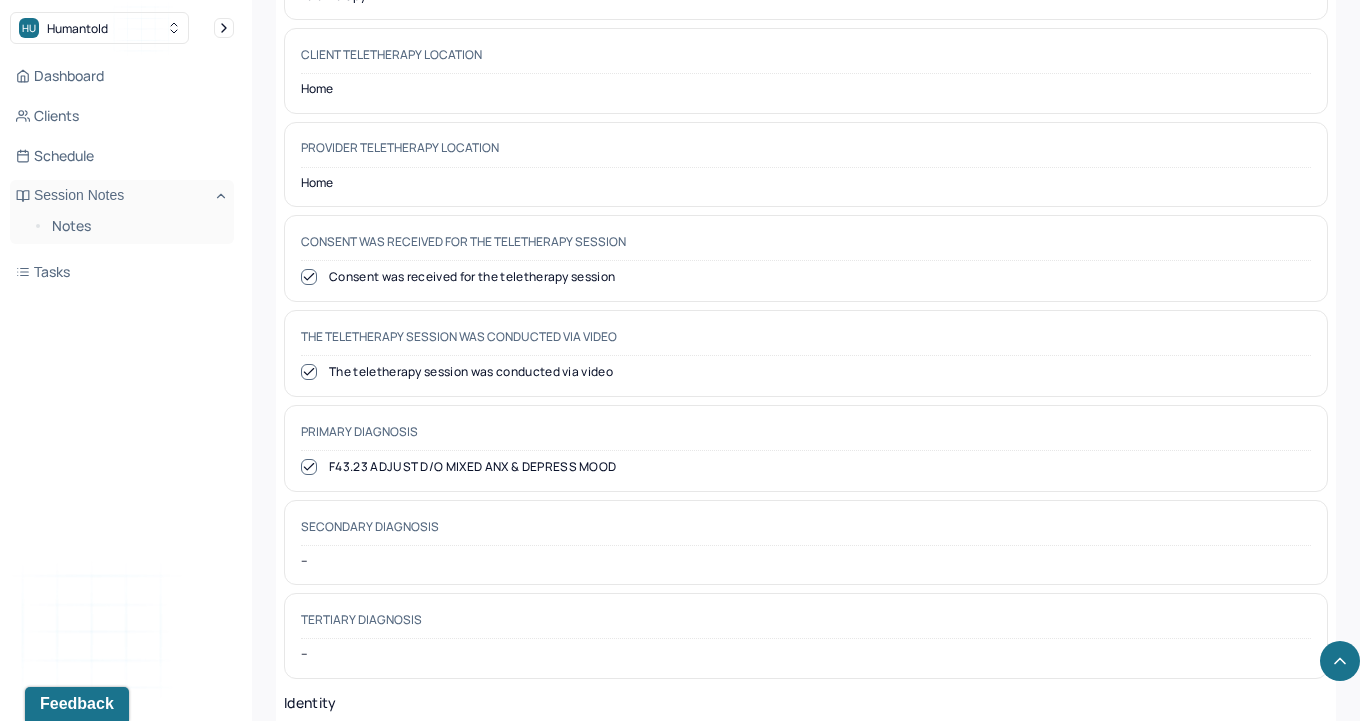 scroll, scrollTop: 0, scrollLeft: 0, axis: both 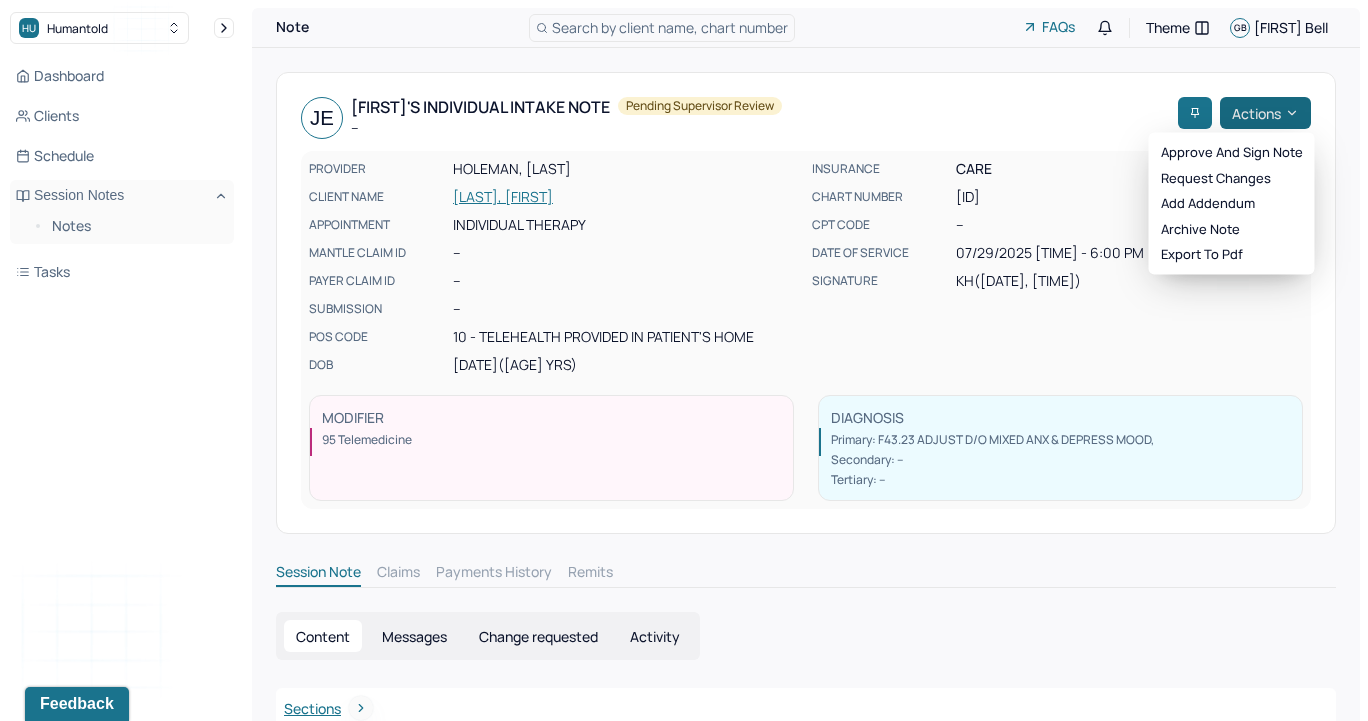 click on "Actions" at bounding box center [1265, 113] 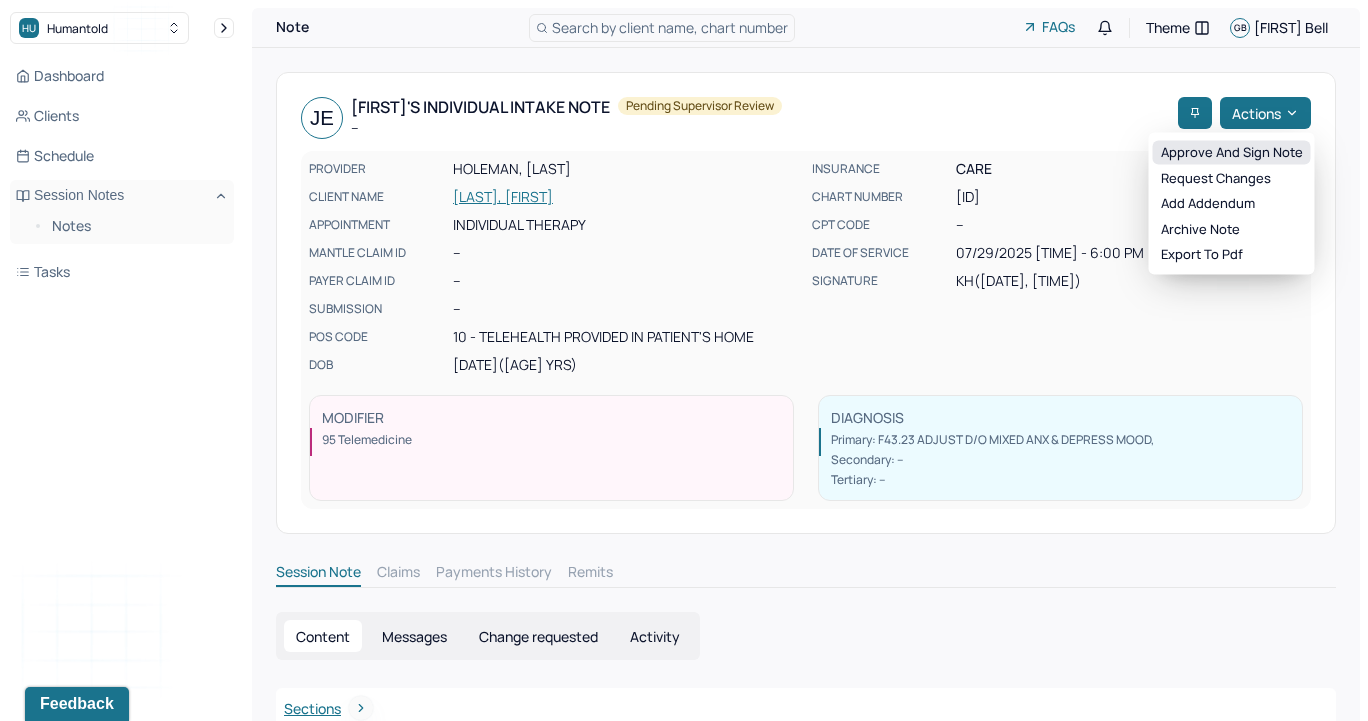 click on "Approve and sign note" at bounding box center [1232, 153] 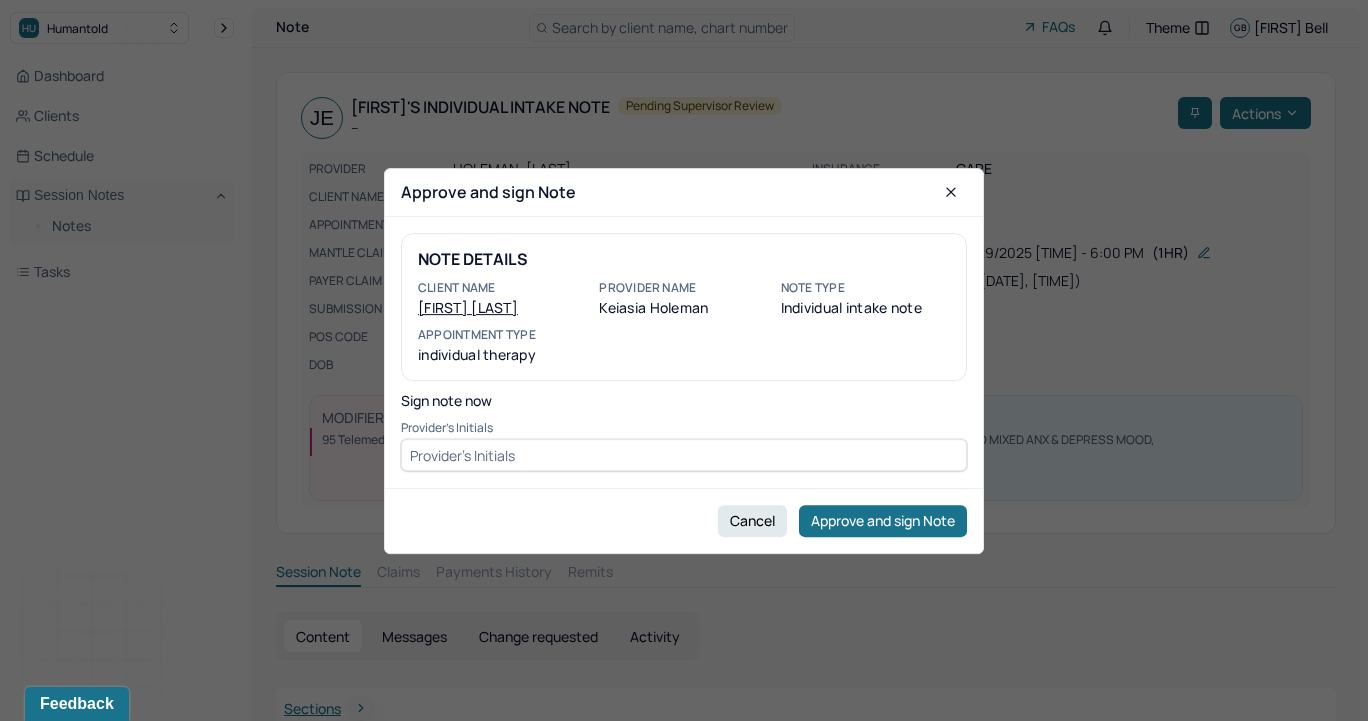 click at bounding box center (684, 455) 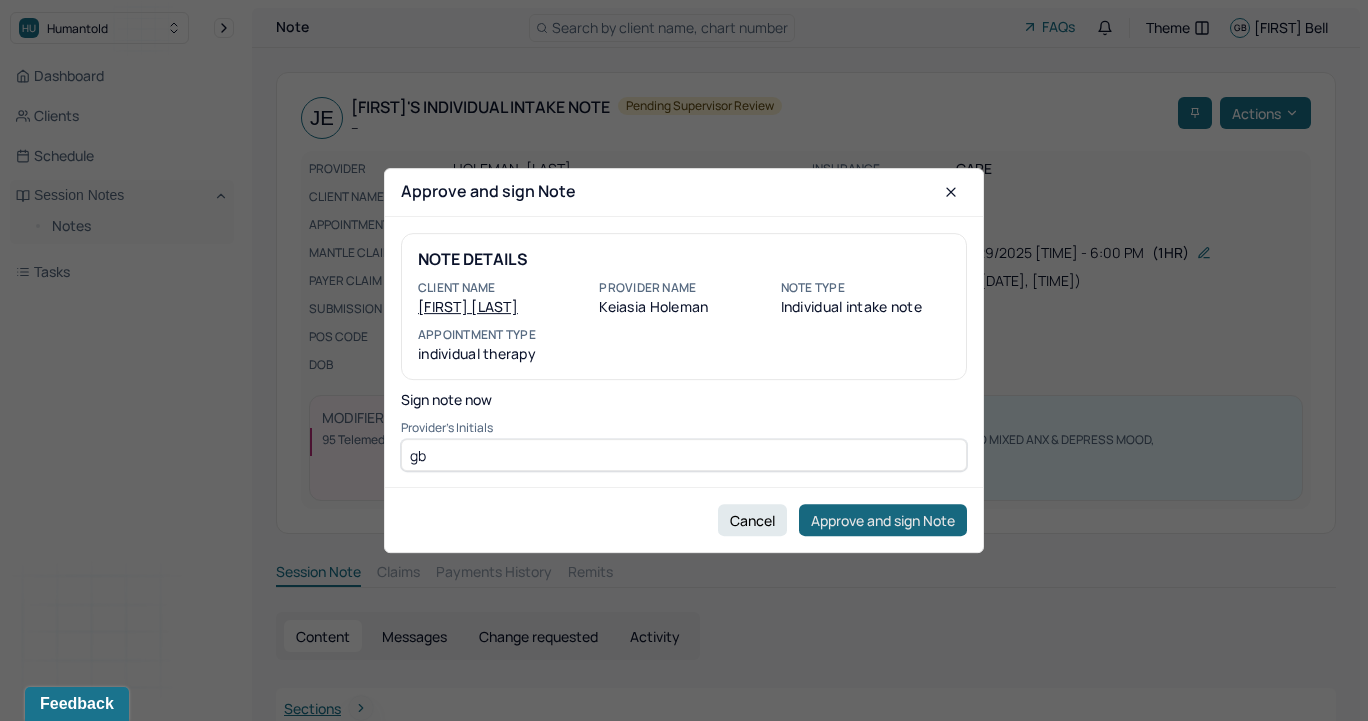 type on "gb" 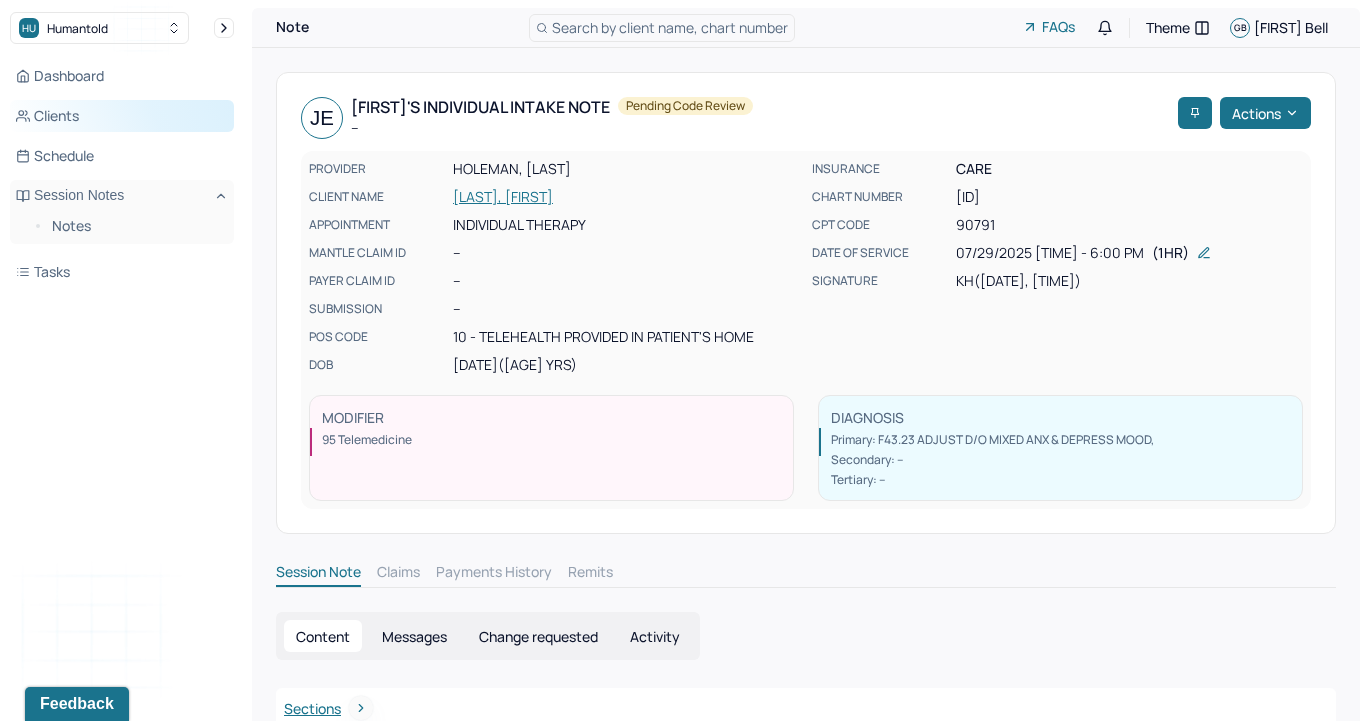 click on "Clients" at bounding box center [122, 116] 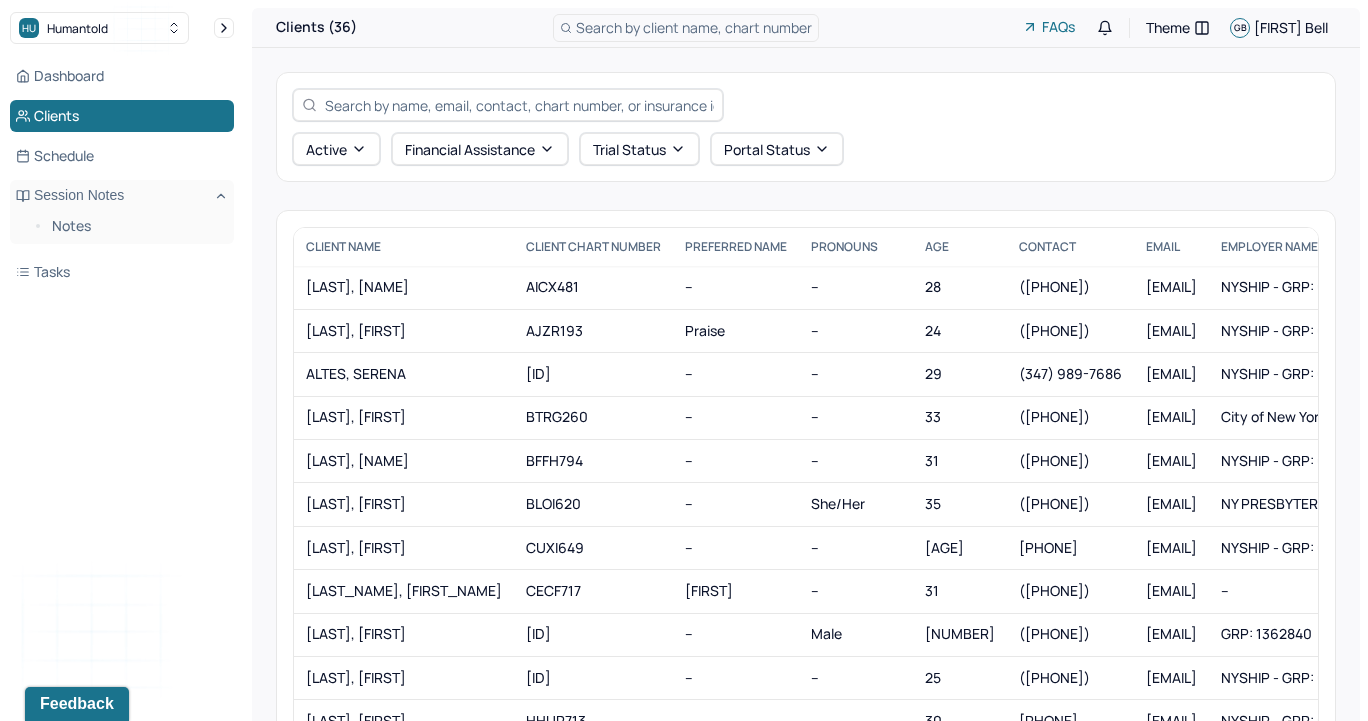 click at bounding box center [519, 105] 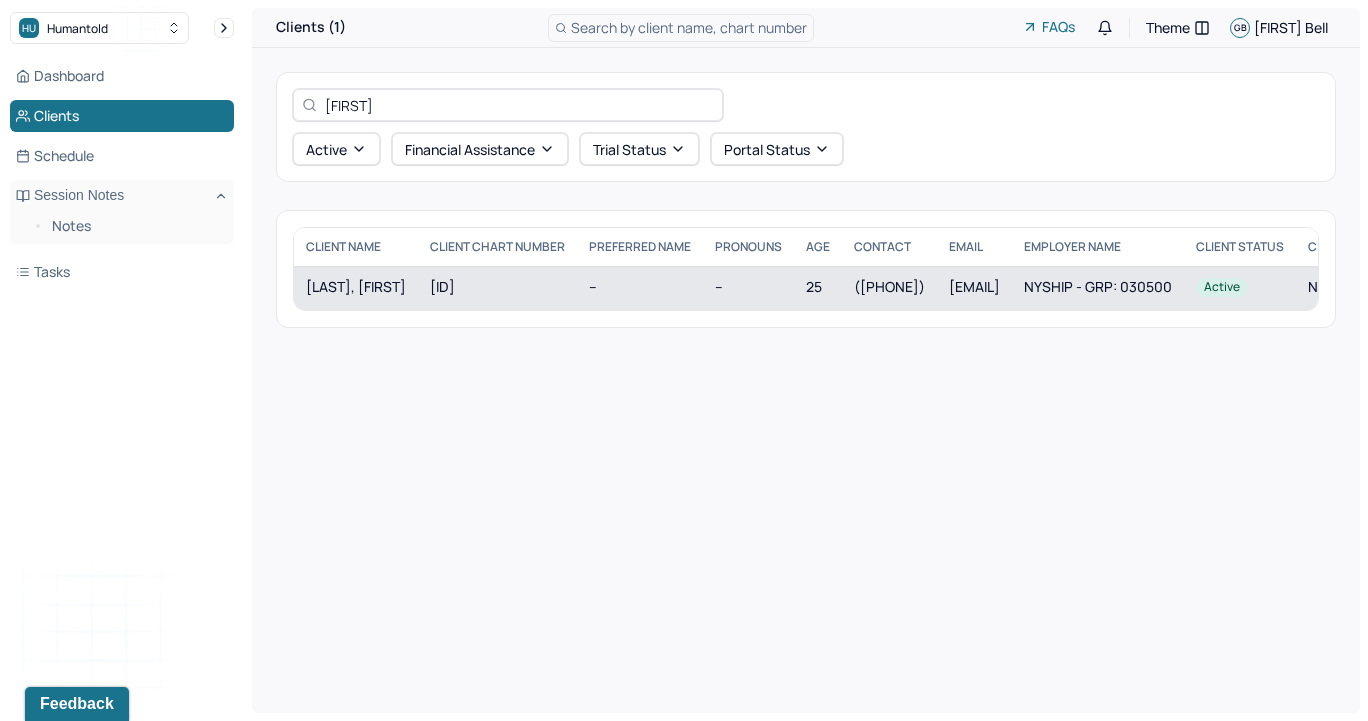 type on "[FIRST]" 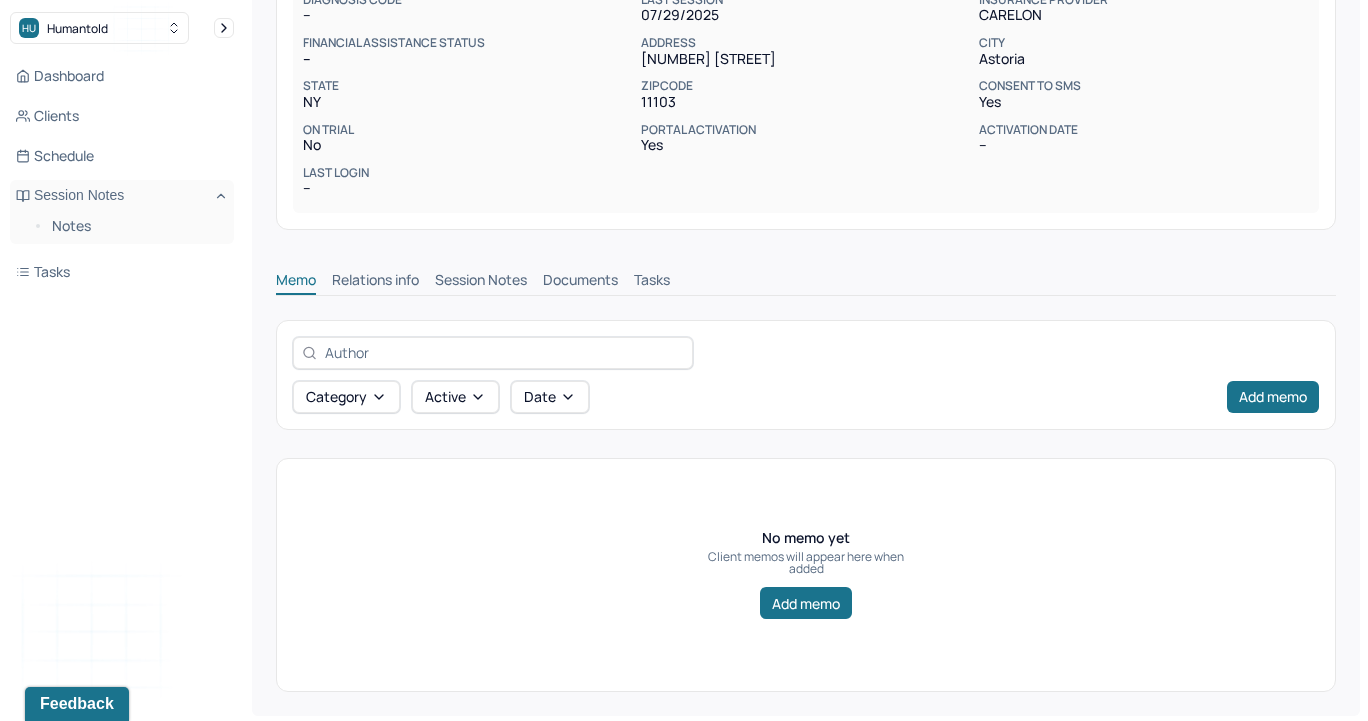 click on "Session Notes" at bounding box center (481, 282) 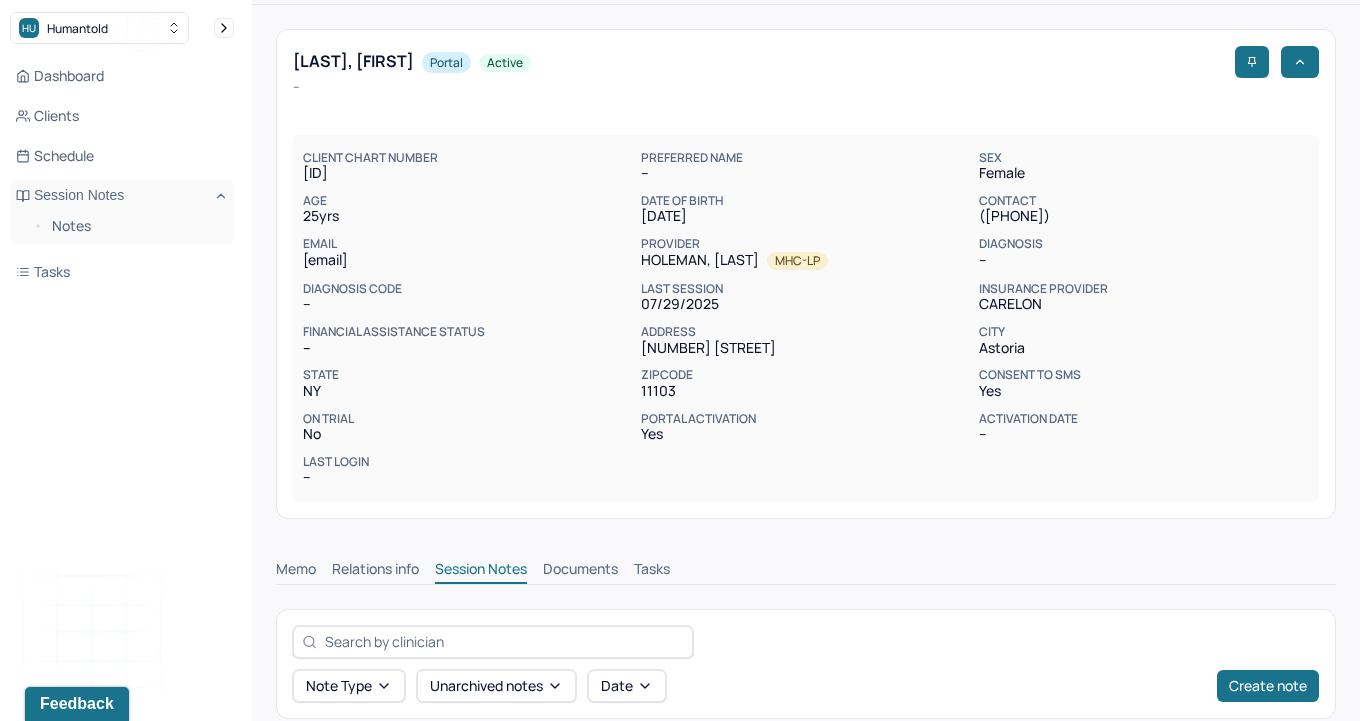 scroll, scrollTop: 0, scrollLeft: 0, axis: both 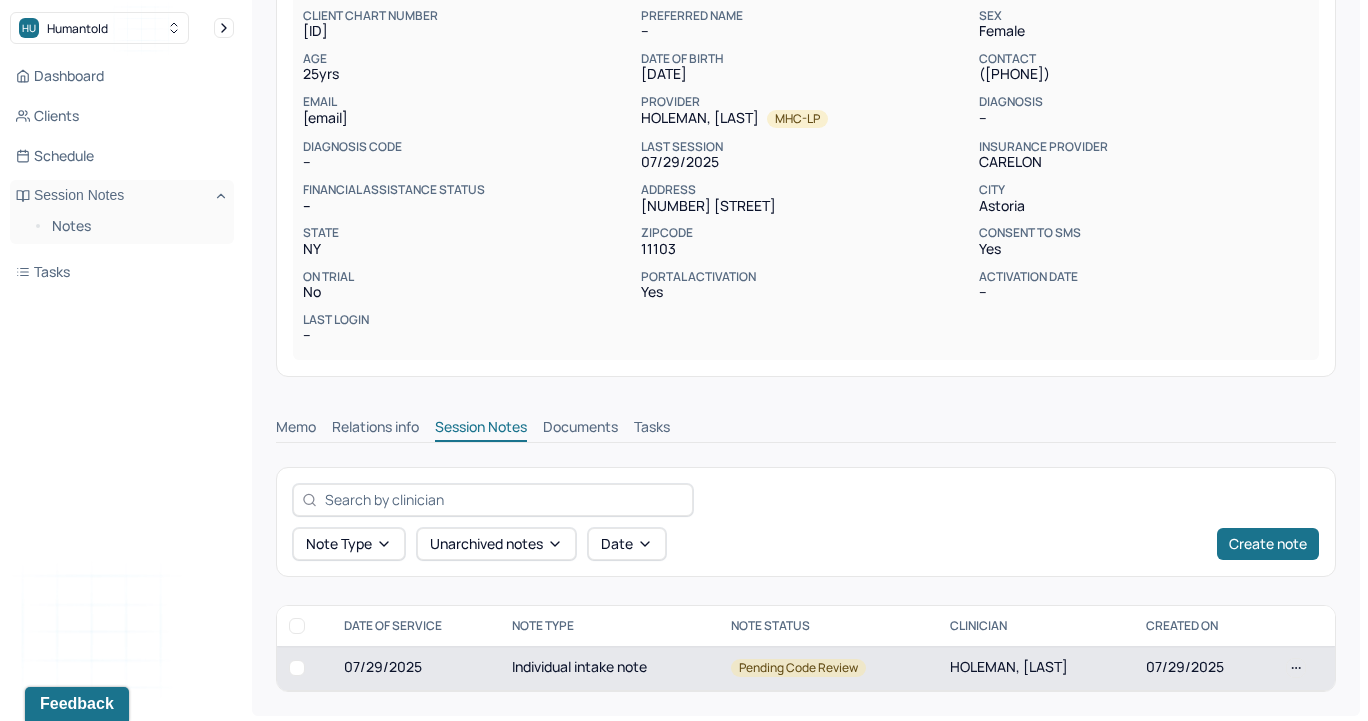 click on "07/29/2025" at bounding box center [416, 668] 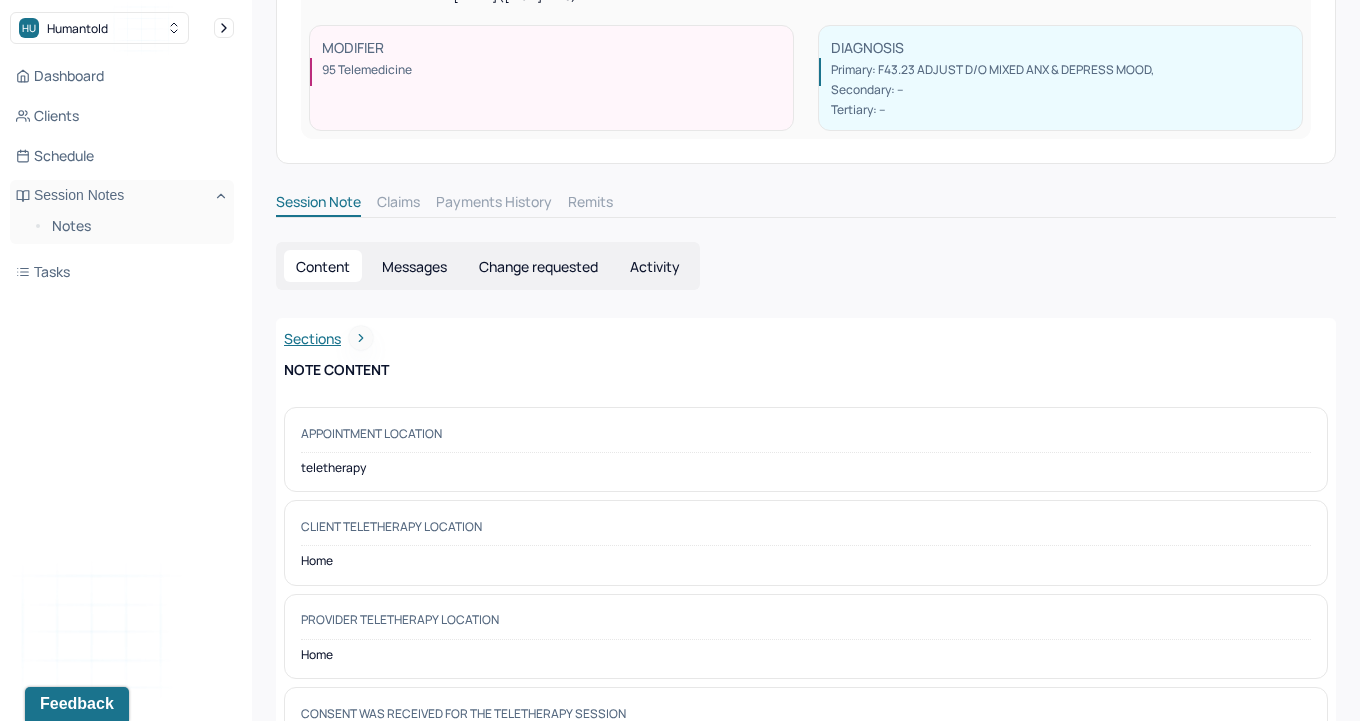 scroll, scrollTop: 0, scrollLeft: 0, axis: both 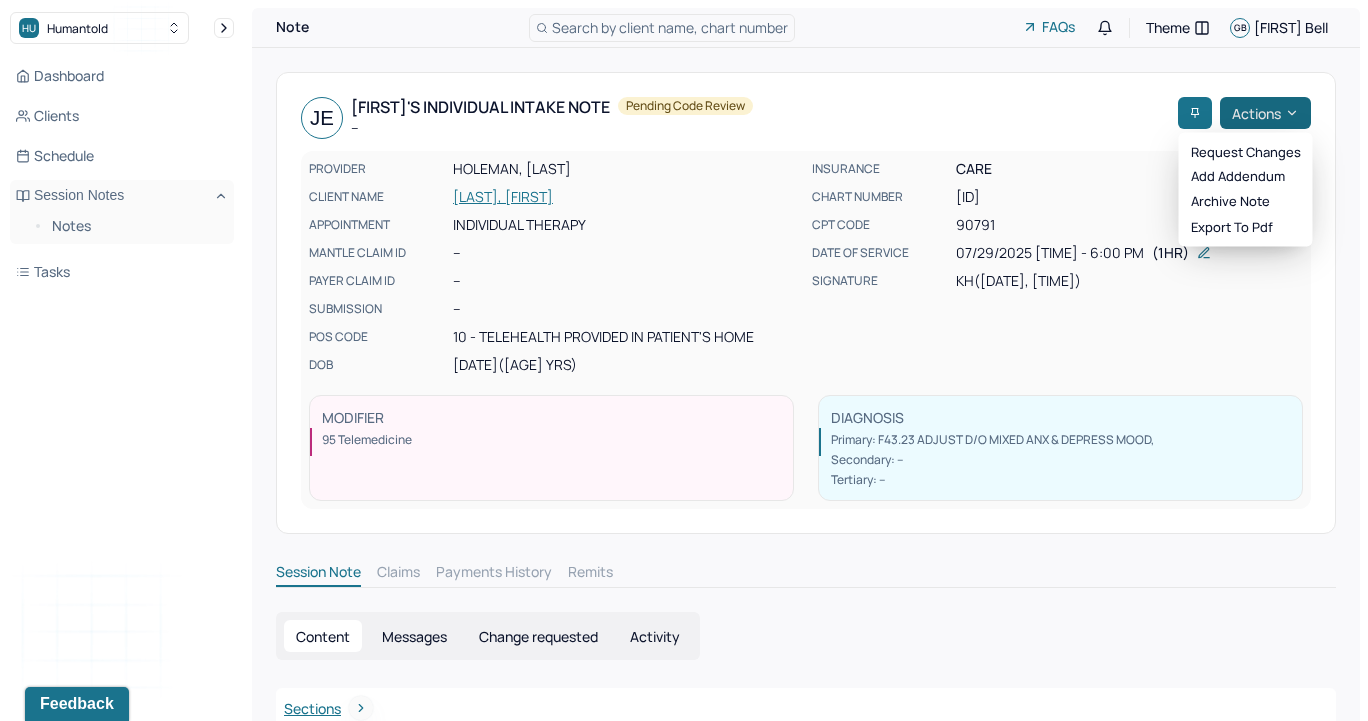 click on "Actions" at bounding box center (1265, 113) 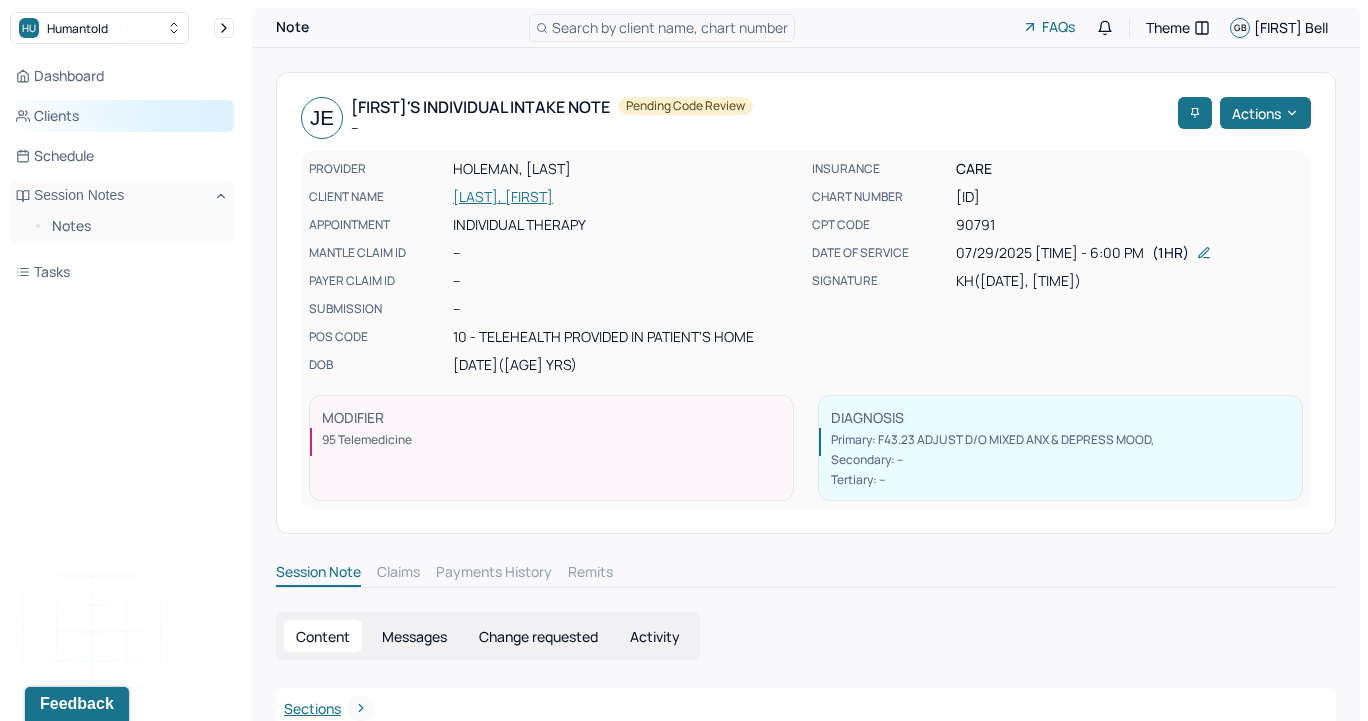 click on "Clients" at bounding box center [122, 116] 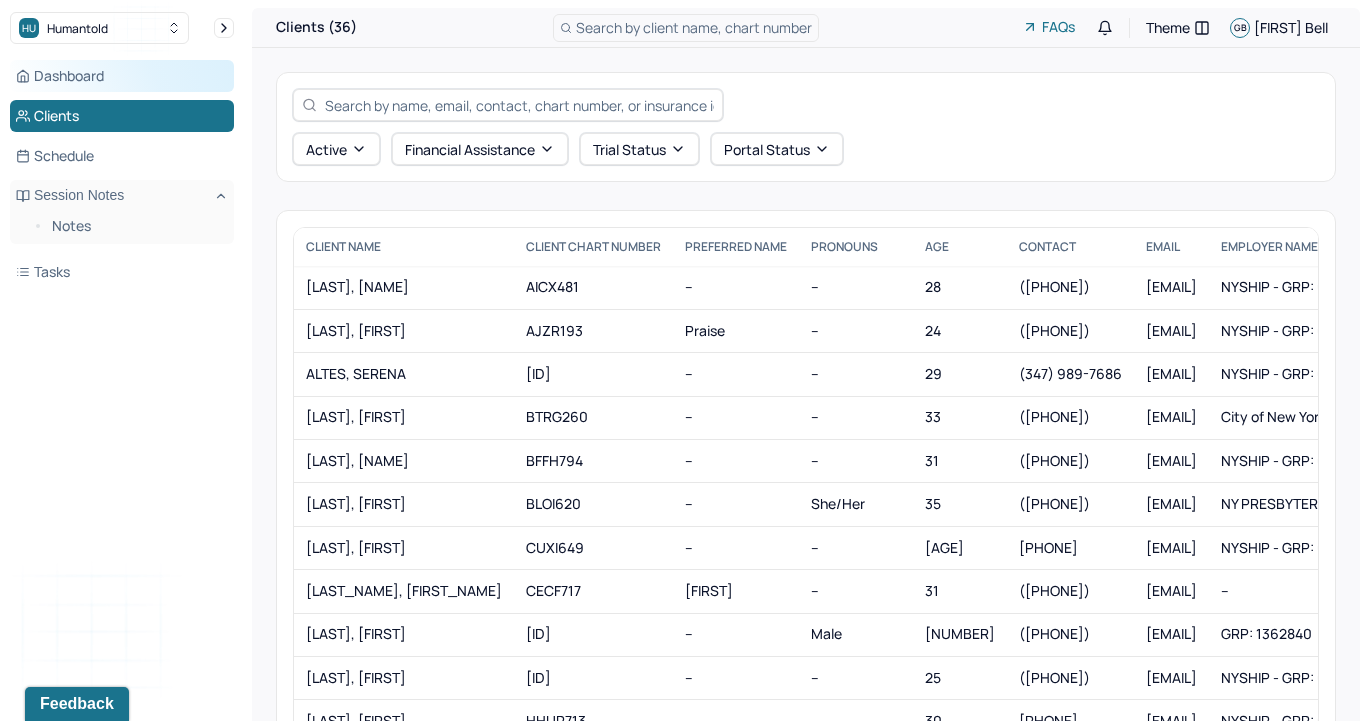click on "Dashboard" at bounding box center (122, 76) 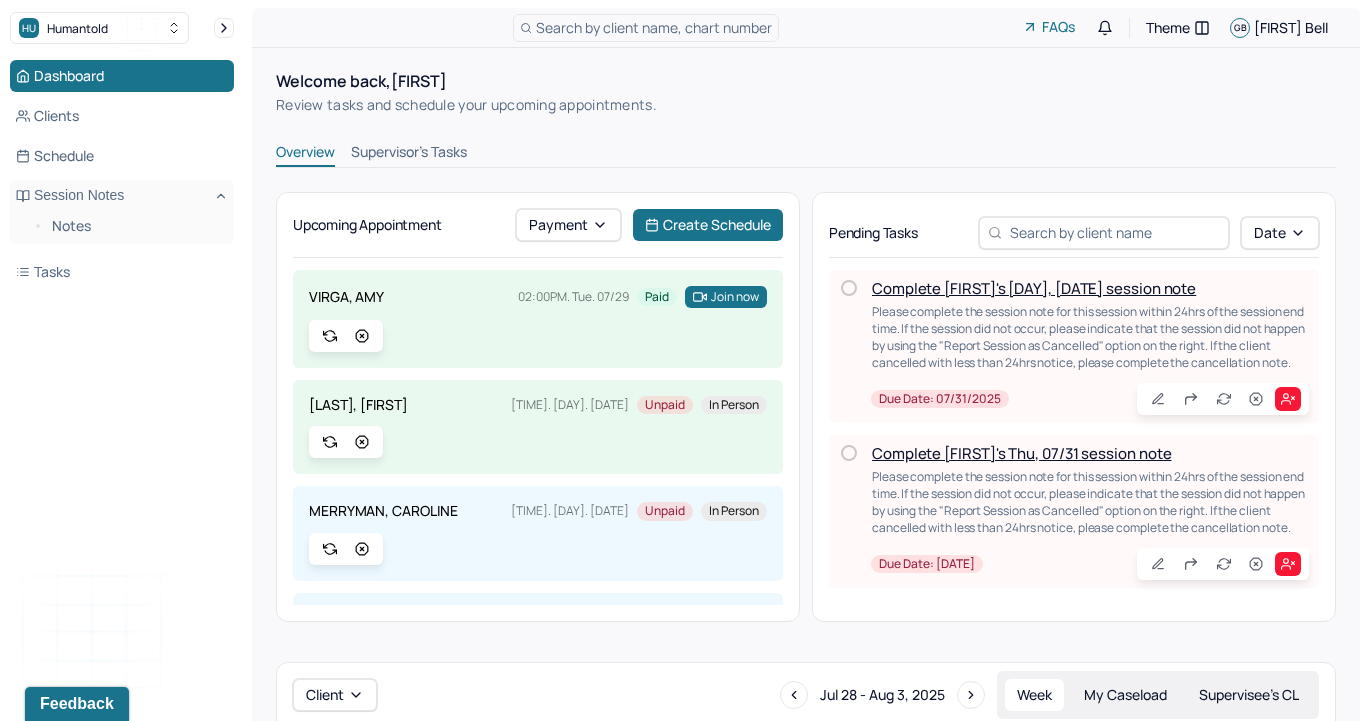 click on "Overview Supervisor's Tasks" at bounding box center [806, 167] 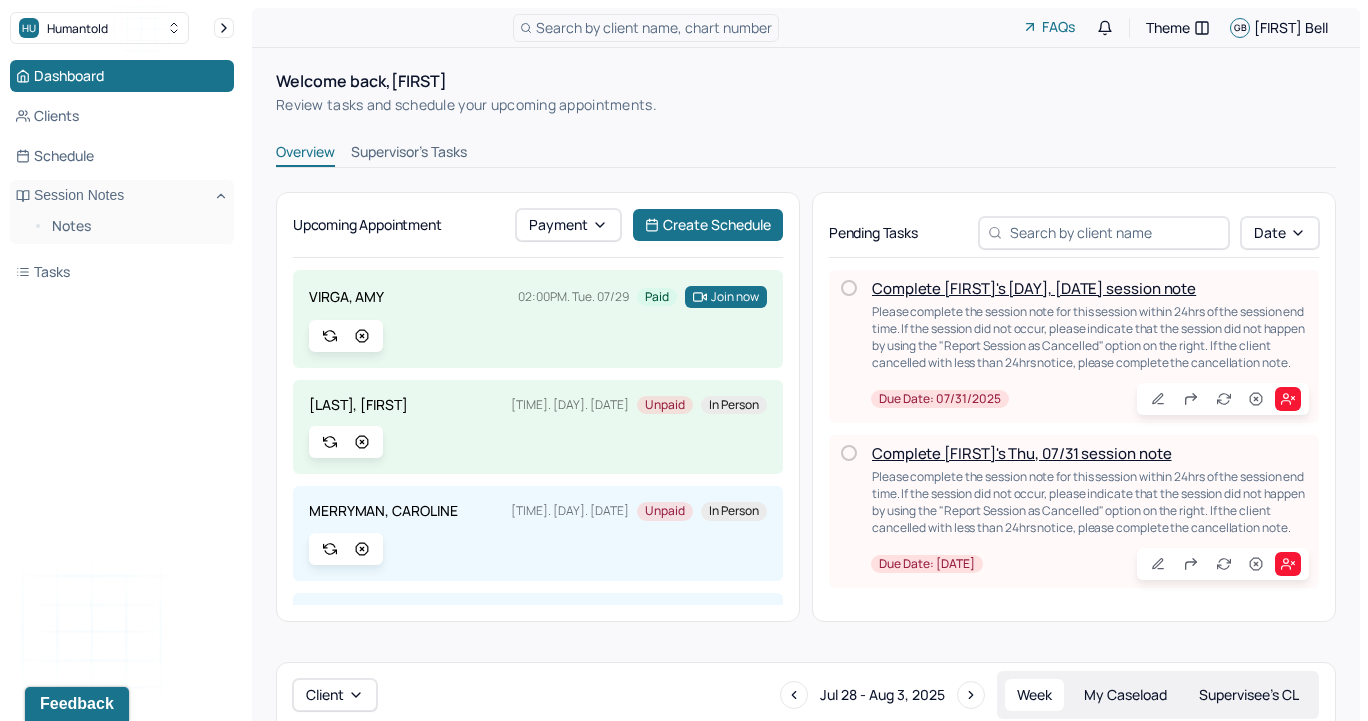 click on "Supervisor's Tasks" at bounding box center [409, 154] 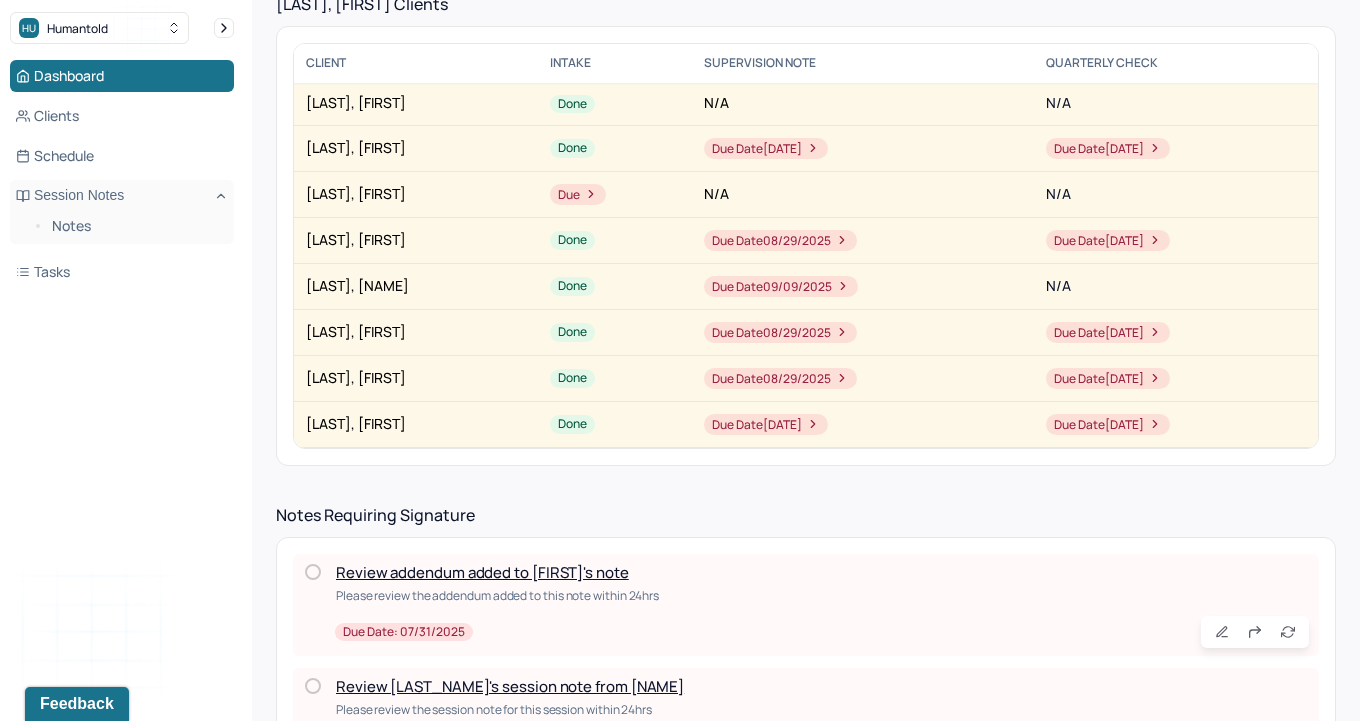 scroll, scrollTop: 395, scrollLeft: 0, axis: vertical 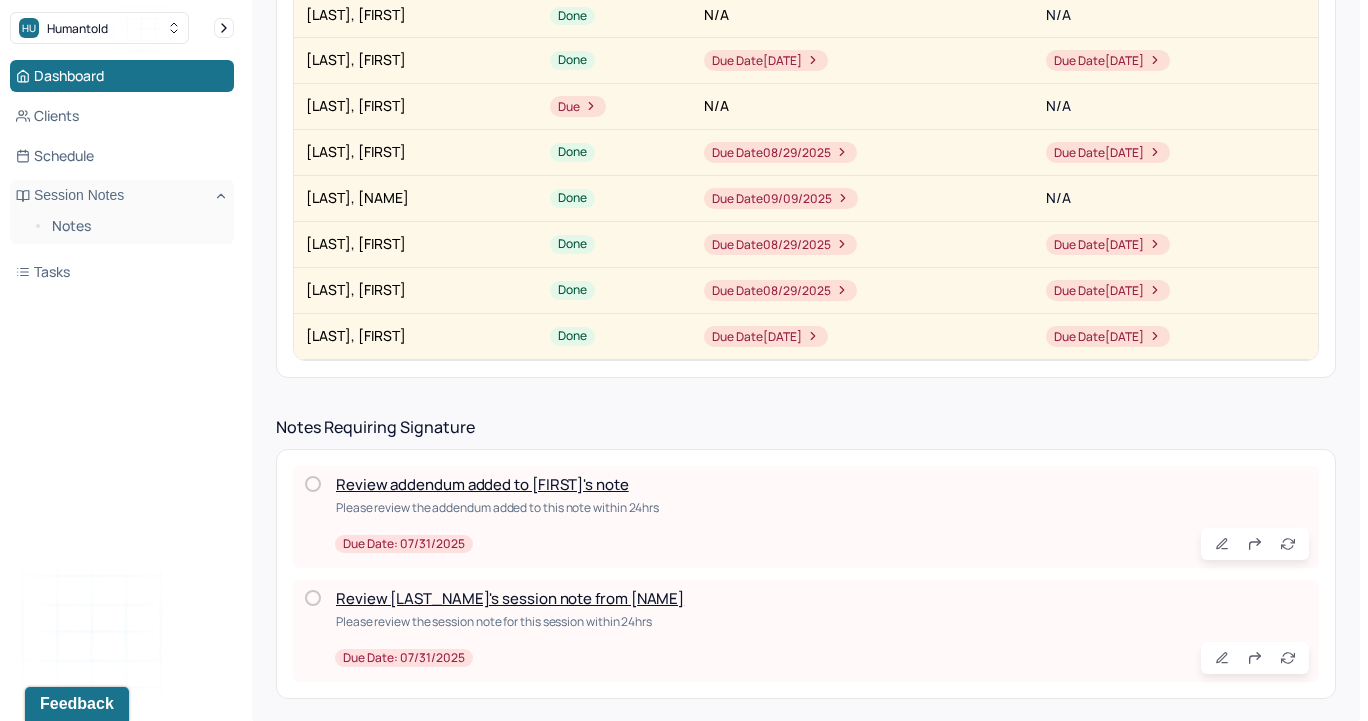 click on "Review [LAST_NAME]'s session note from [NAME]" at bounding box center (510, 598) 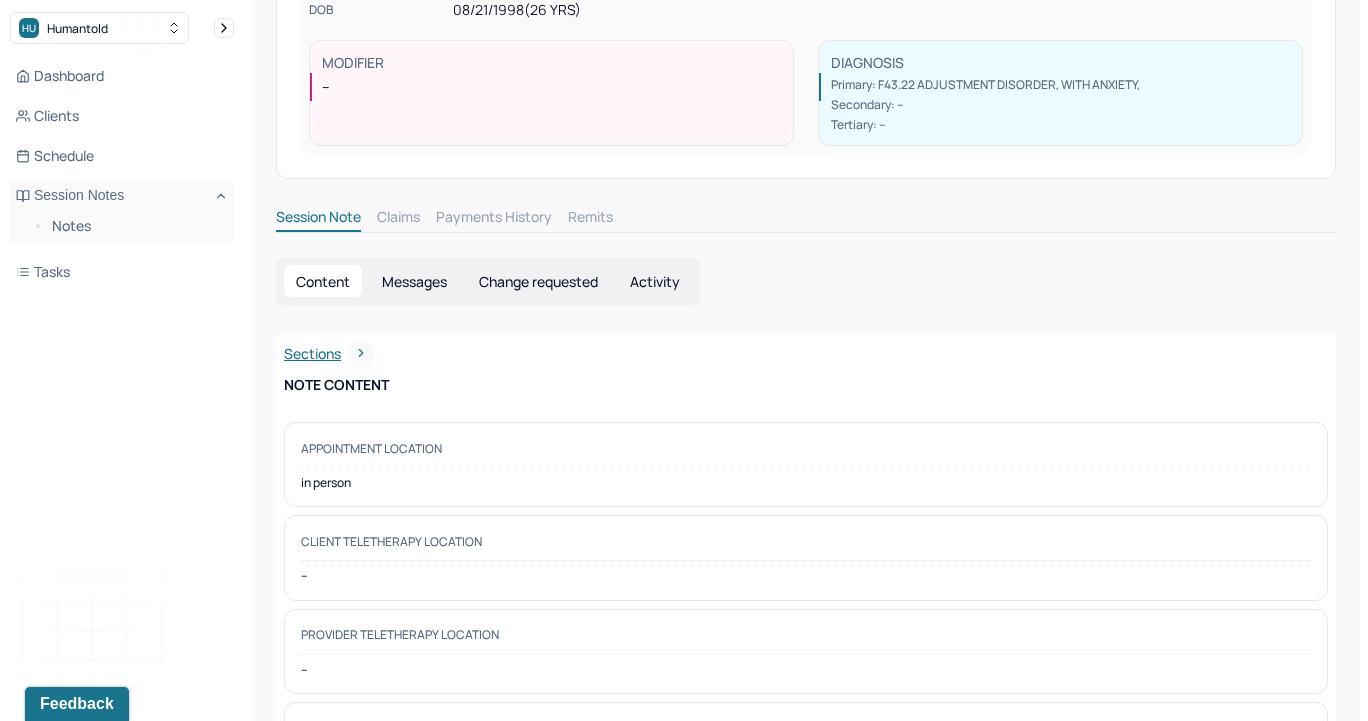scroll, scrollTop: 0, scrollLeft: 0, axis: both 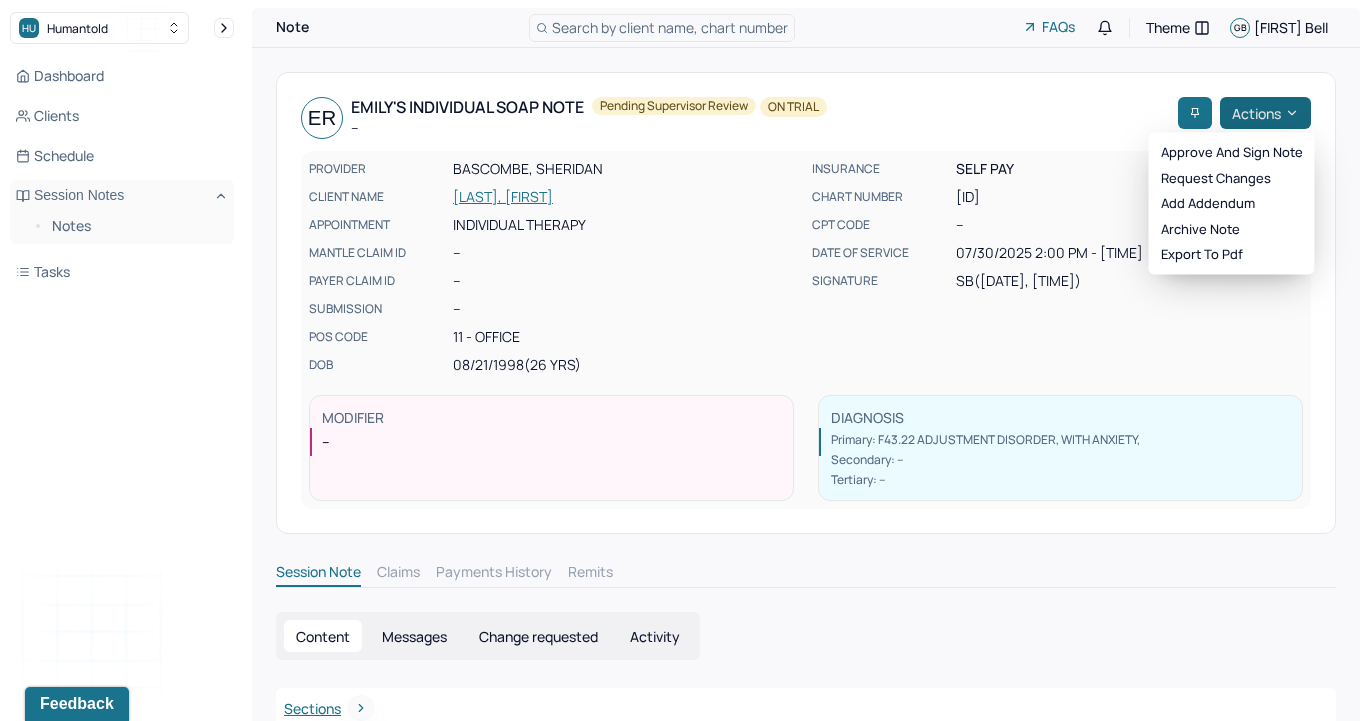click on "Actions" at bounding box center [1265, 113] 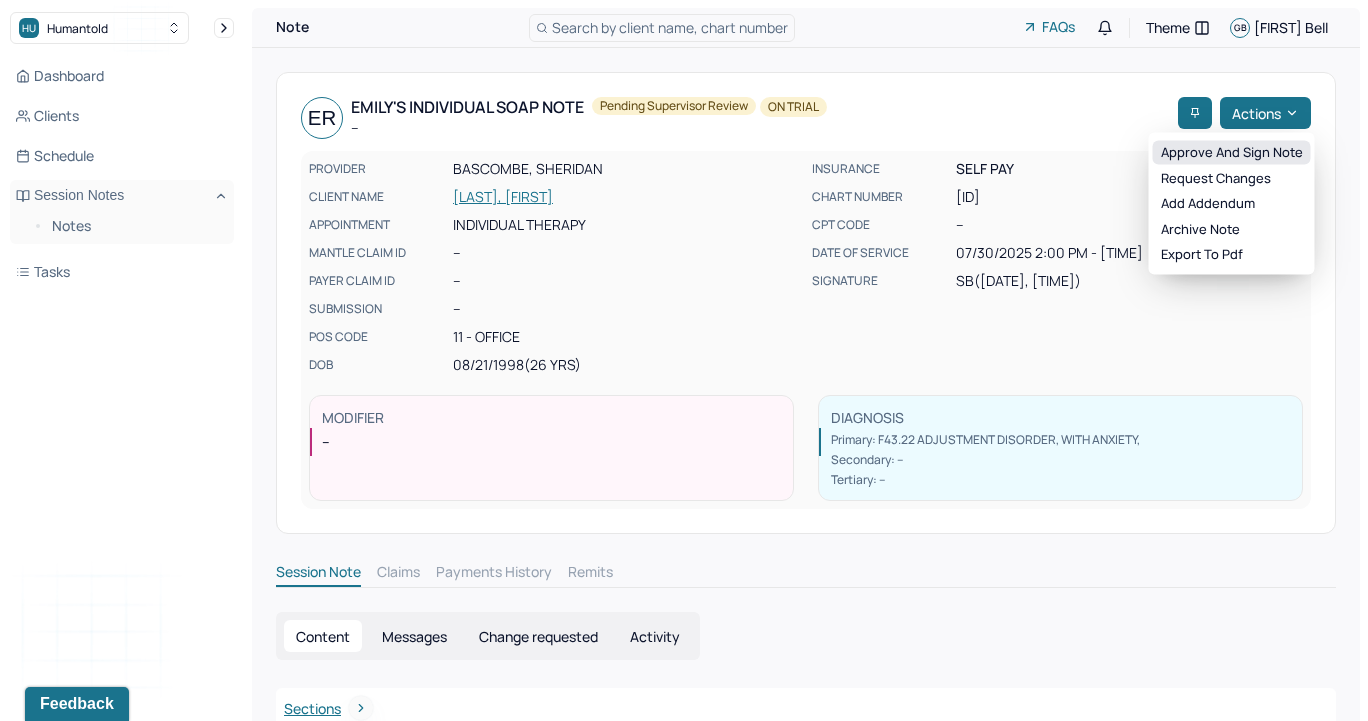 click on "Approve and sign note" at bounding box center [1232, 153] 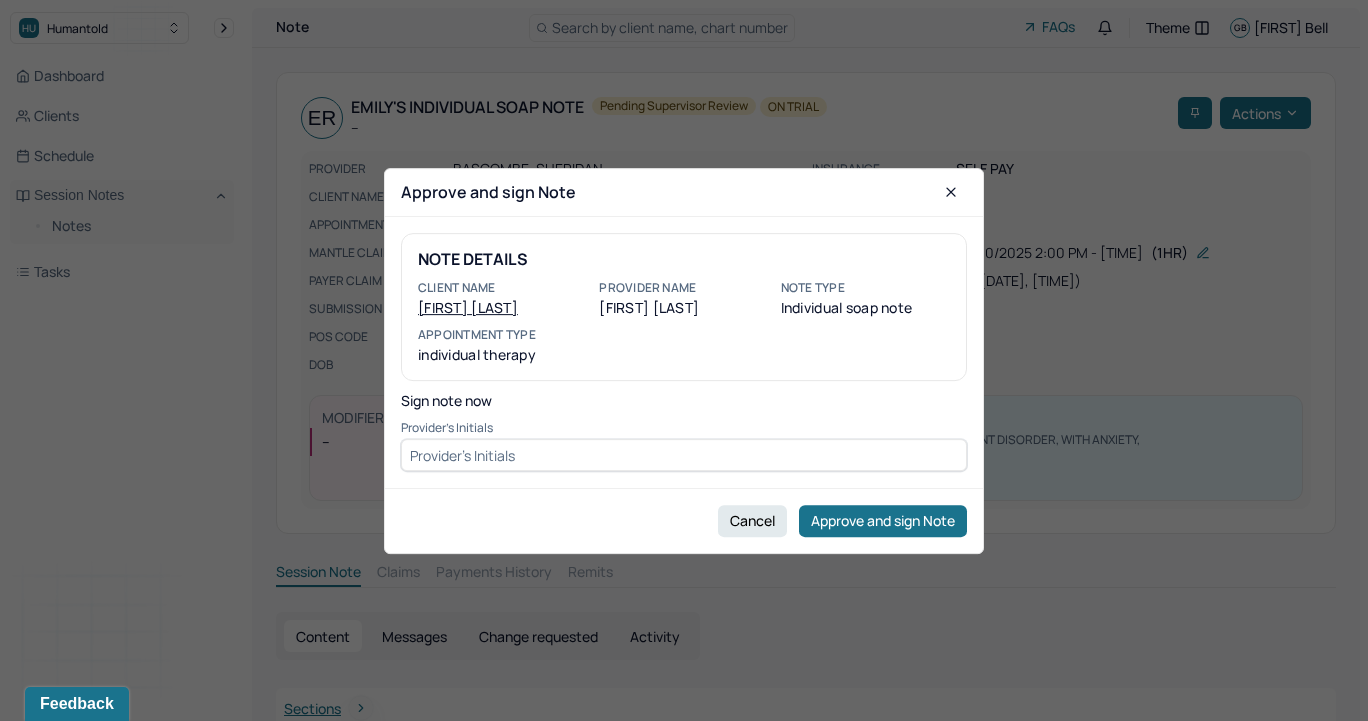 click at bounding box center (684, 455) 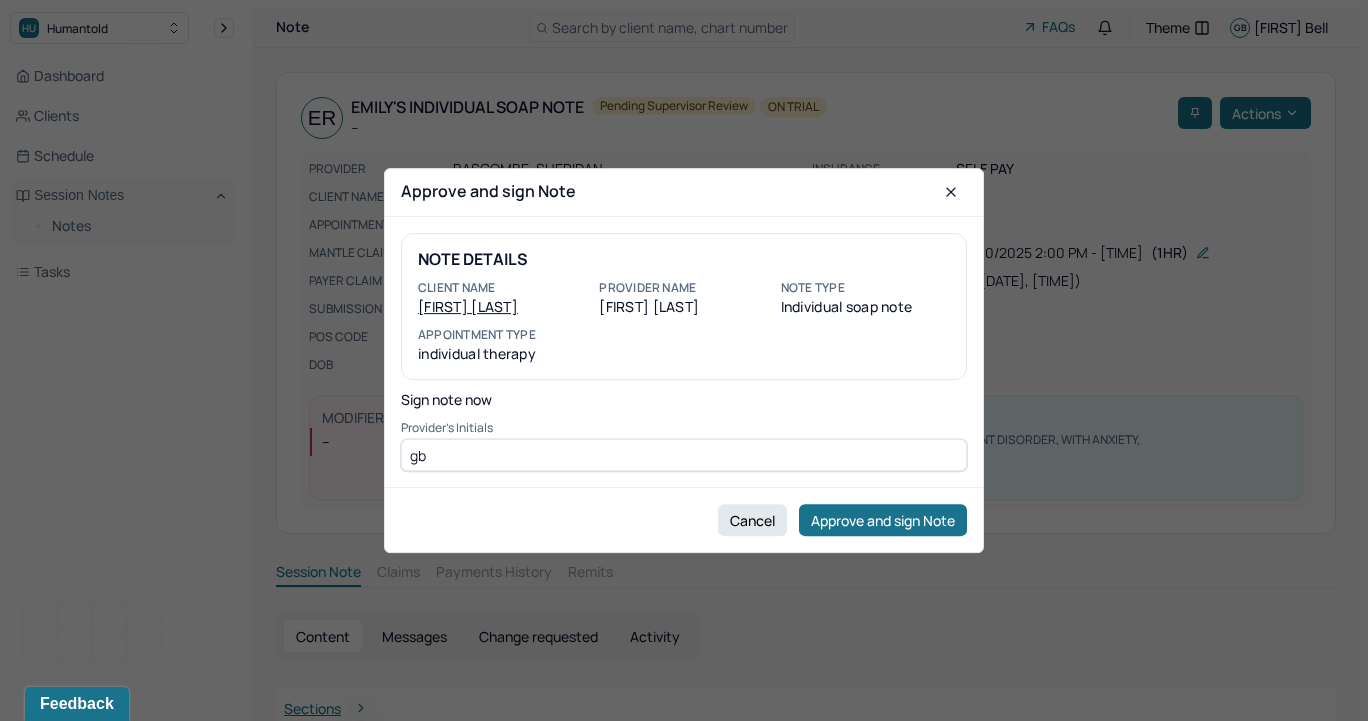 type on "gb" 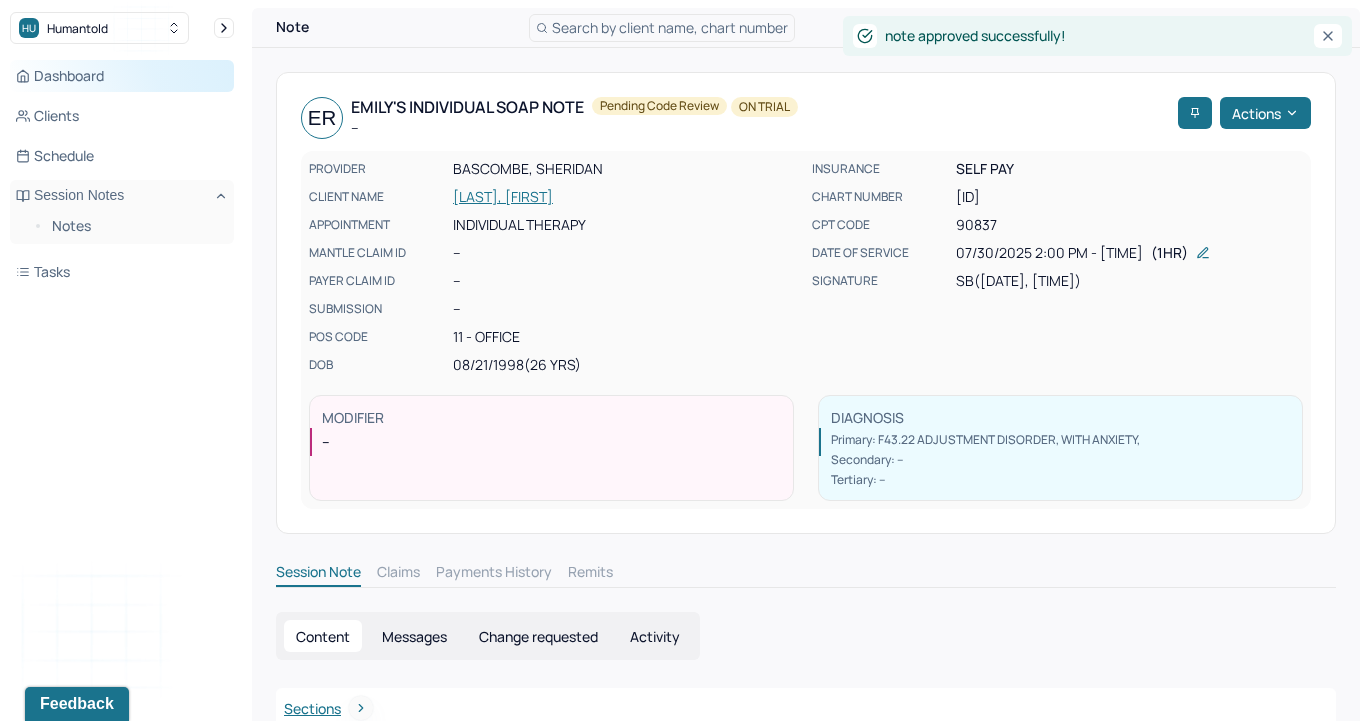 click on "Dashboard" at bounding box center (122, 76) 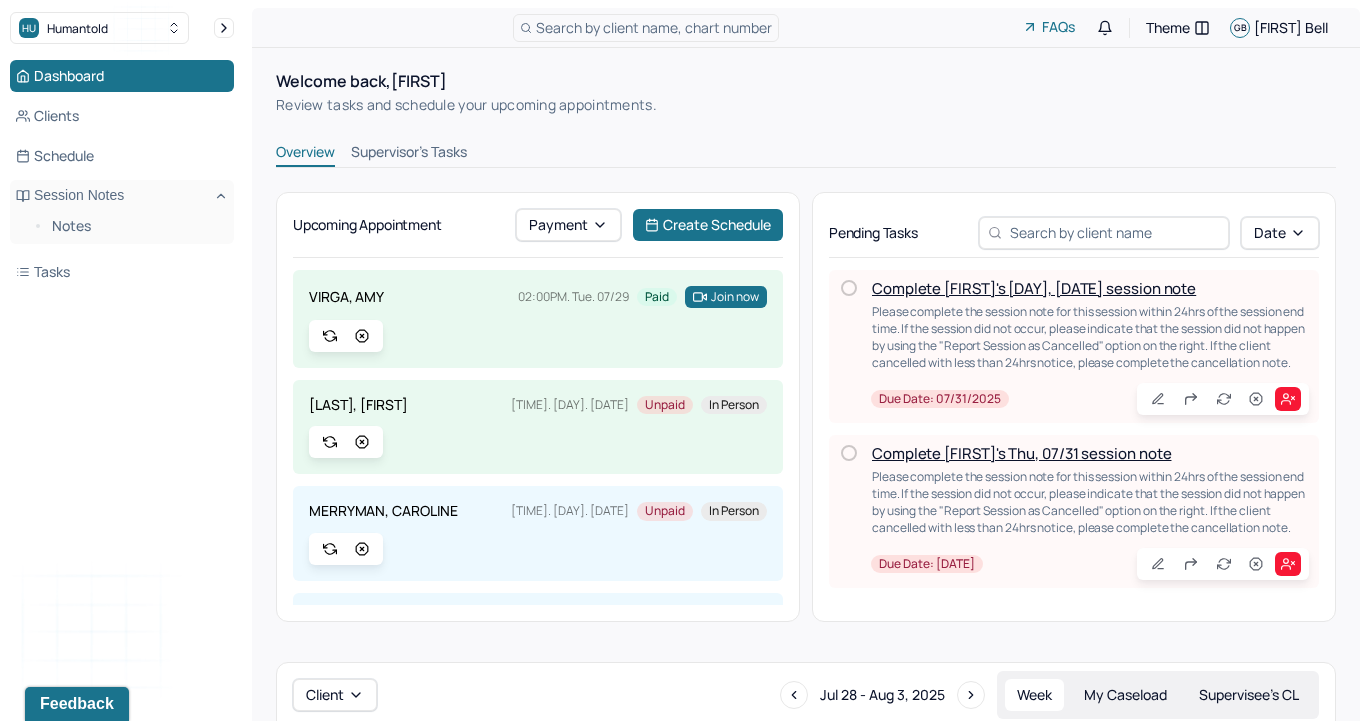 click on "Welcome back, [FIRST] [LAST] Review tasks and schedule your upcoming appointments. Overview Supervisor's Tasks Upcoming Appointment Payment Create Schedule [LAST], [FIRST] 02:00PM. Tue. 07/29 Paid Join now [LAST], [FIRST] 10:00AM. Wed. 07/30 Unpaid In person [LAST], [FIRST] 03:00PM. Wed. 07/30 Unpaid In person [LAST], [FIRST] Today Unpaid In person [LAST], [FIRST] Today Unpaid Telemed [LAST], [FIRST] Today Unpaid Telemed Pending Tasks Date Complete [FIRST]'s Wed, 07/30 session note Please complete the session note for this session within 24hrs of the session end time. If the session did not occur, please indicate that the session did not happen by using the "Report Session as Cancelled" option on the right. If the client cancelled with less than 24hrs notice, please complete the cancellation note. Due date: 07/31/2025 Complete [FIRST]'s Thu, 07/31 session note Due date: 08/01/2025 Client Jul 28 - Aug 3, 2025 Week My Caseload Supervisee’s CL 28 Mon 29 Tue [LAST], [FIRST] 02:00PM - 03:00PM Individual therapy U H C Paid" at bounding box center [806, 708] 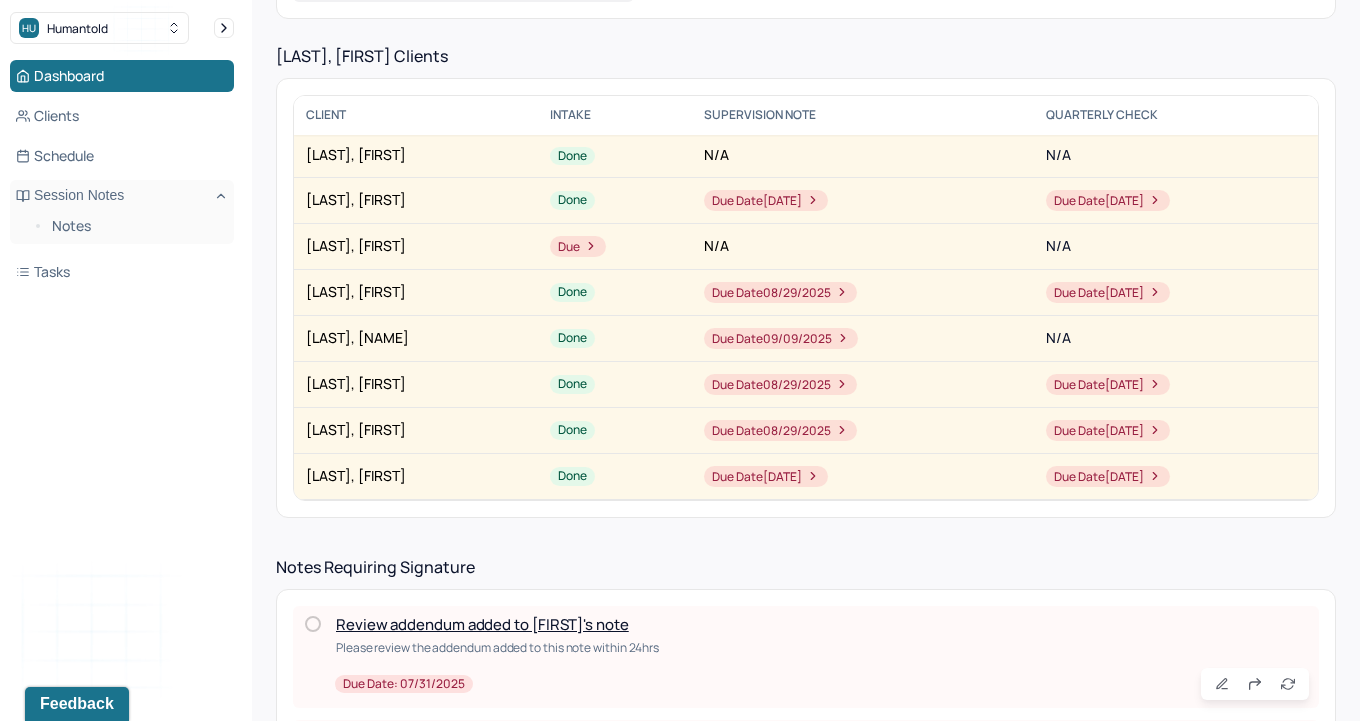 scroll, scrollTop: 395, scrollLeft: 0, axis: vertical 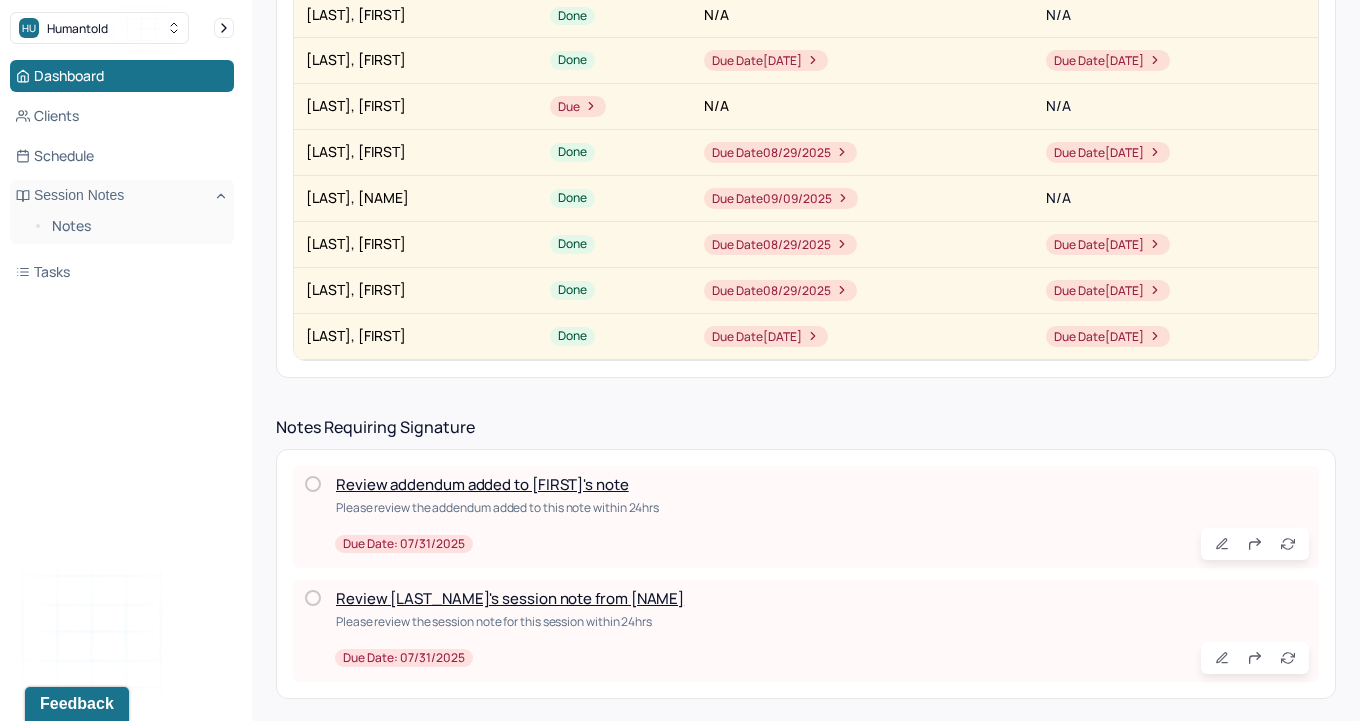 click on "Review addendum added to [FIRST]'s note" at bounding box center (482, 484) 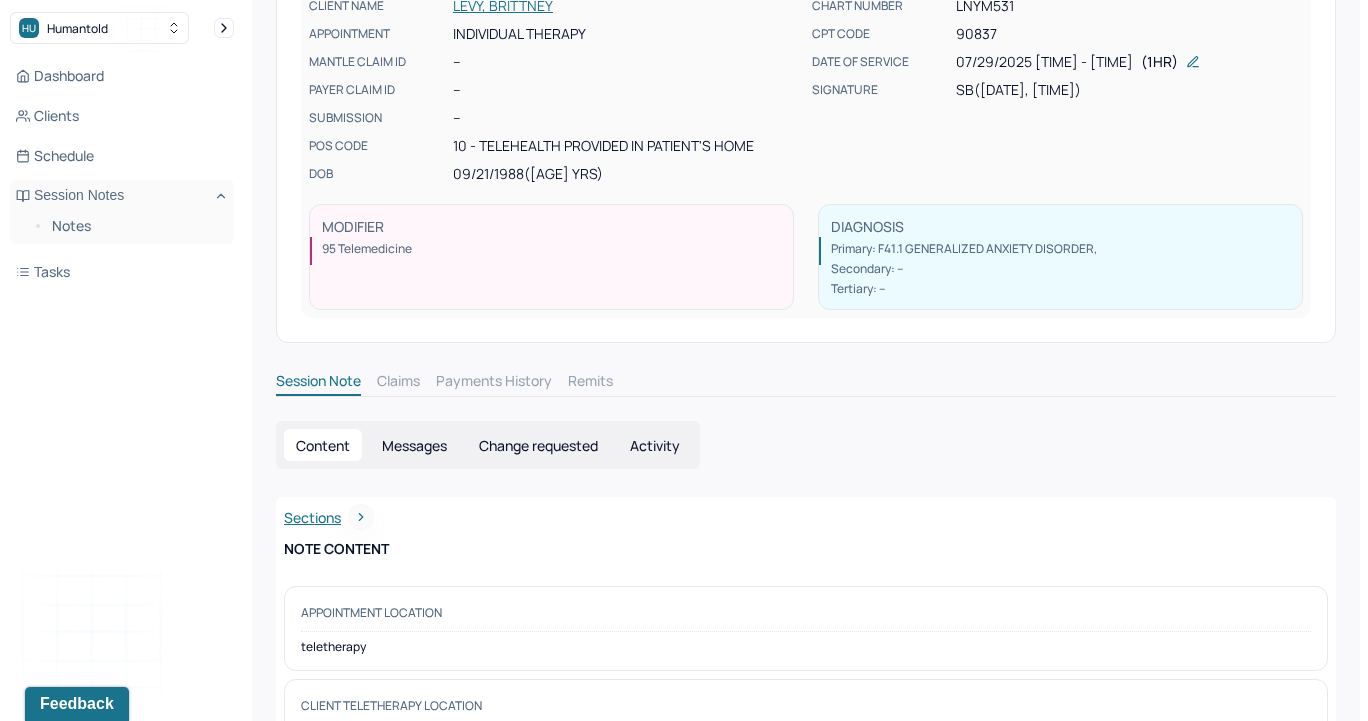 scroll, scrollTop: 0, scrollLeft: 0, axis: both 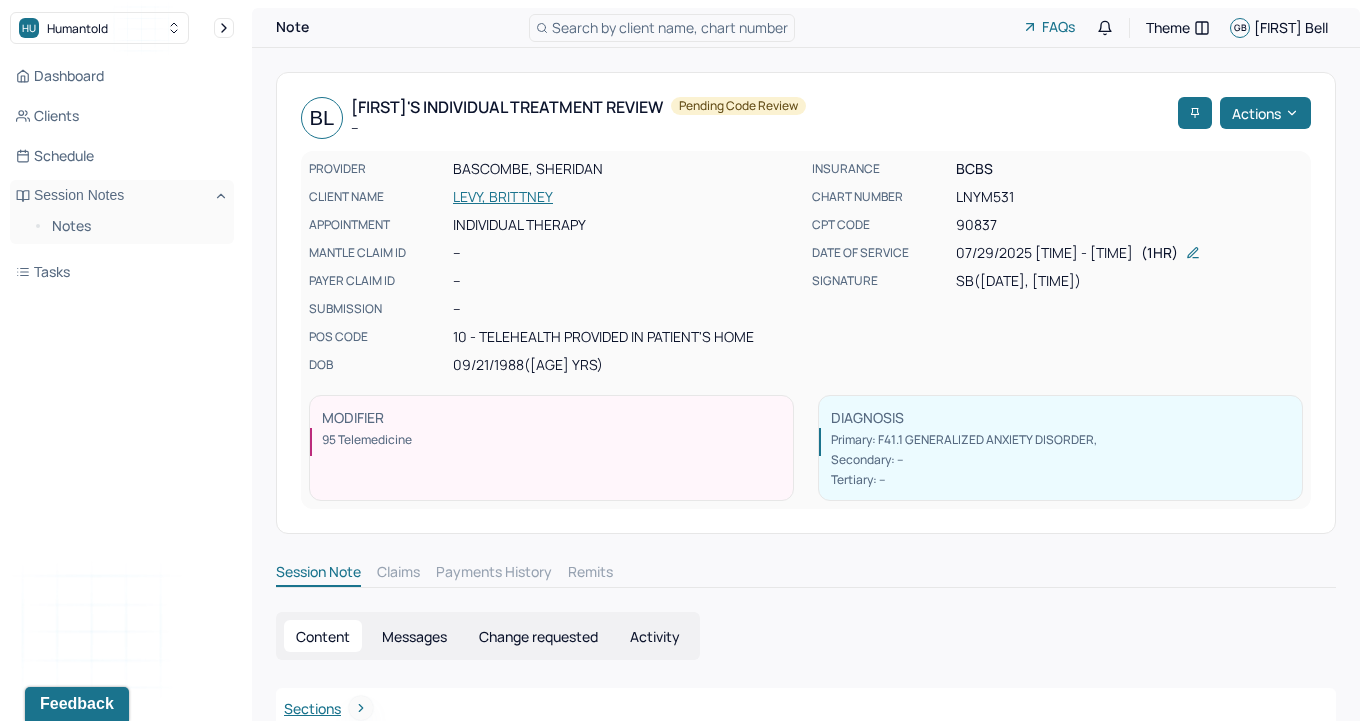 click on "BL [LAST]'s   Individual treatment review -- Pending code review Actions PROVIDER [LAST], [LAST] CLIENT NAME [LAST], [FIRST] APPOINTMENT Individual therapy   MANTLE CLAIM ID -- PAYER CLAIM ID -- SUBMISSION -- POS CODE 10 - Telehealth Provided in Patient's Home DOB [DATE]  ([AGE] Yrs) INSURANCE BCBS CHART NUMBER [ID] CPT CODE 90837 DATE OF SERVICE [DATE]   [TIME]   -   [TIME] ( 1hr ) SIGNATURE [INITIALS]  ([DATE], [TIME]) MODIFIER 95 Telemedicine DIAGNOSIS Primary:   F41.1 GENERALIZED ANXIETY DISORDER ,  Secondary:   -- Tertiary:   --" at bounding box center [806, 303] 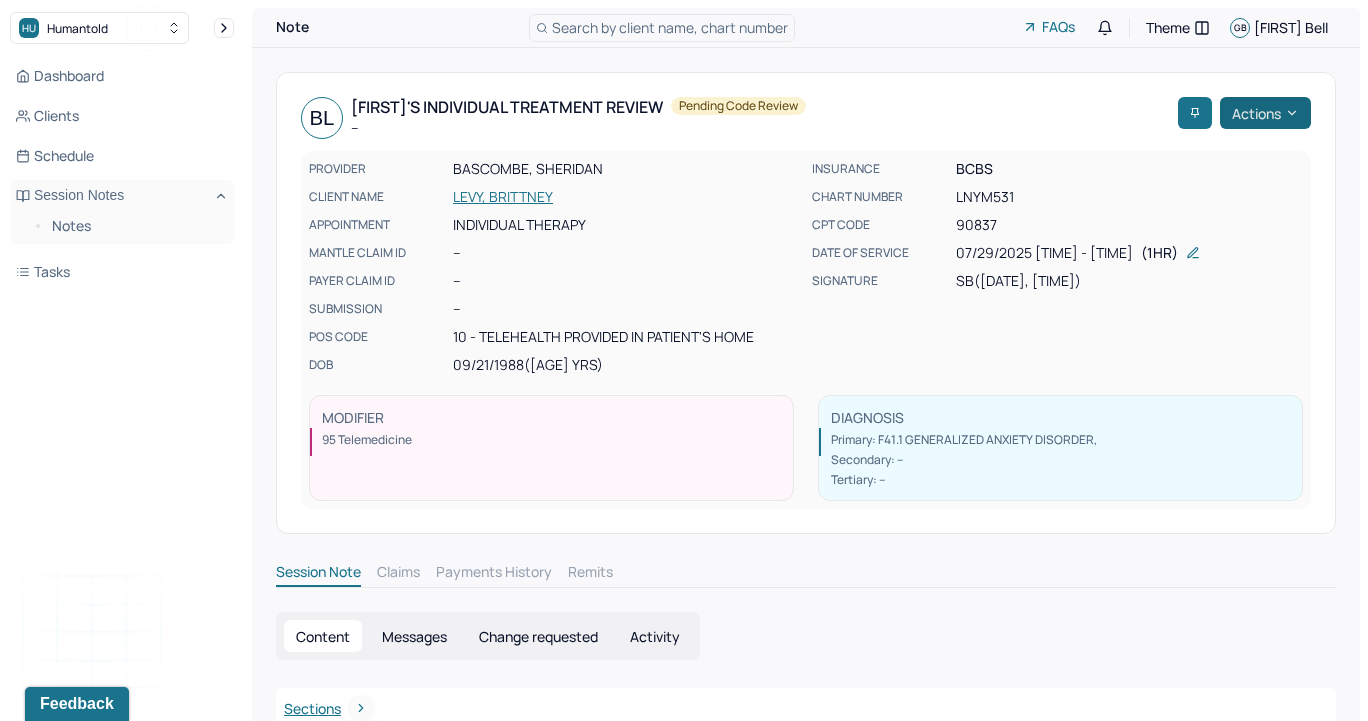 click on "Actions" at bounding box center (1265, 113) 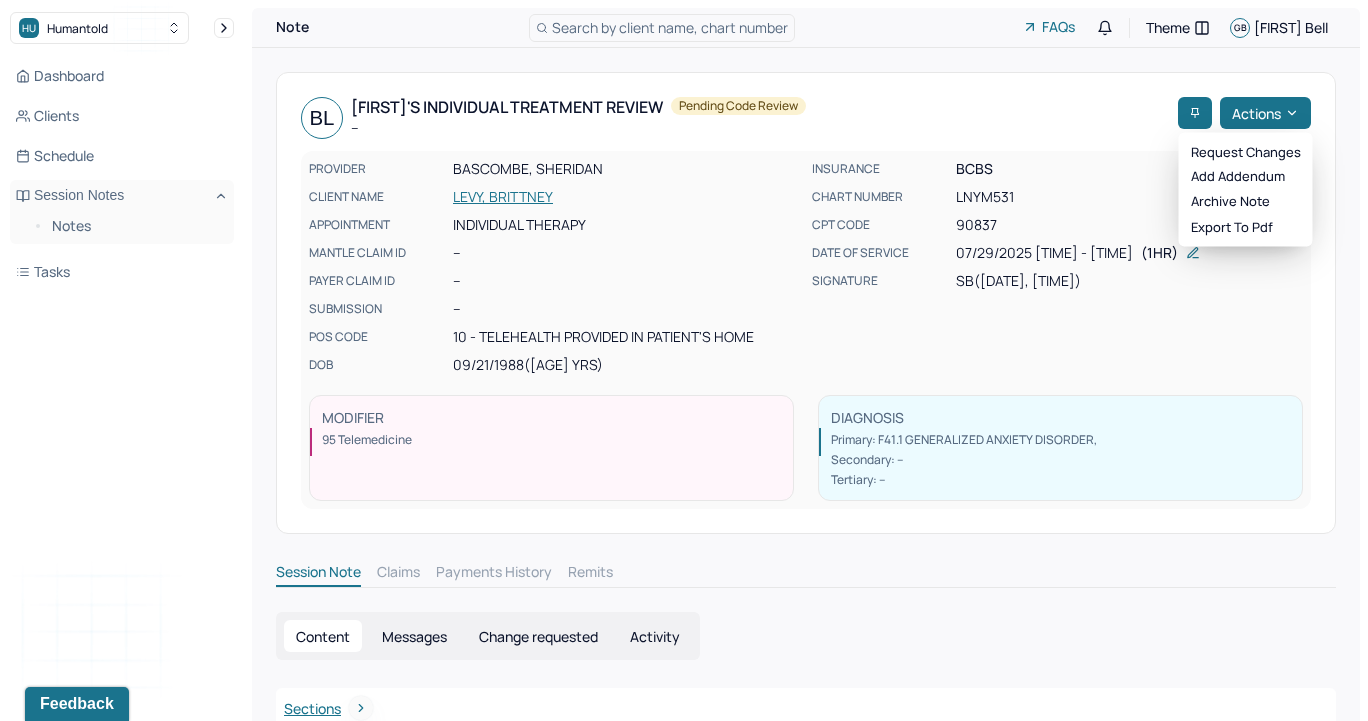 click on "BL [LAST]'s   Individual treatment review -- Pending code review" at bounding box center [735, 118] 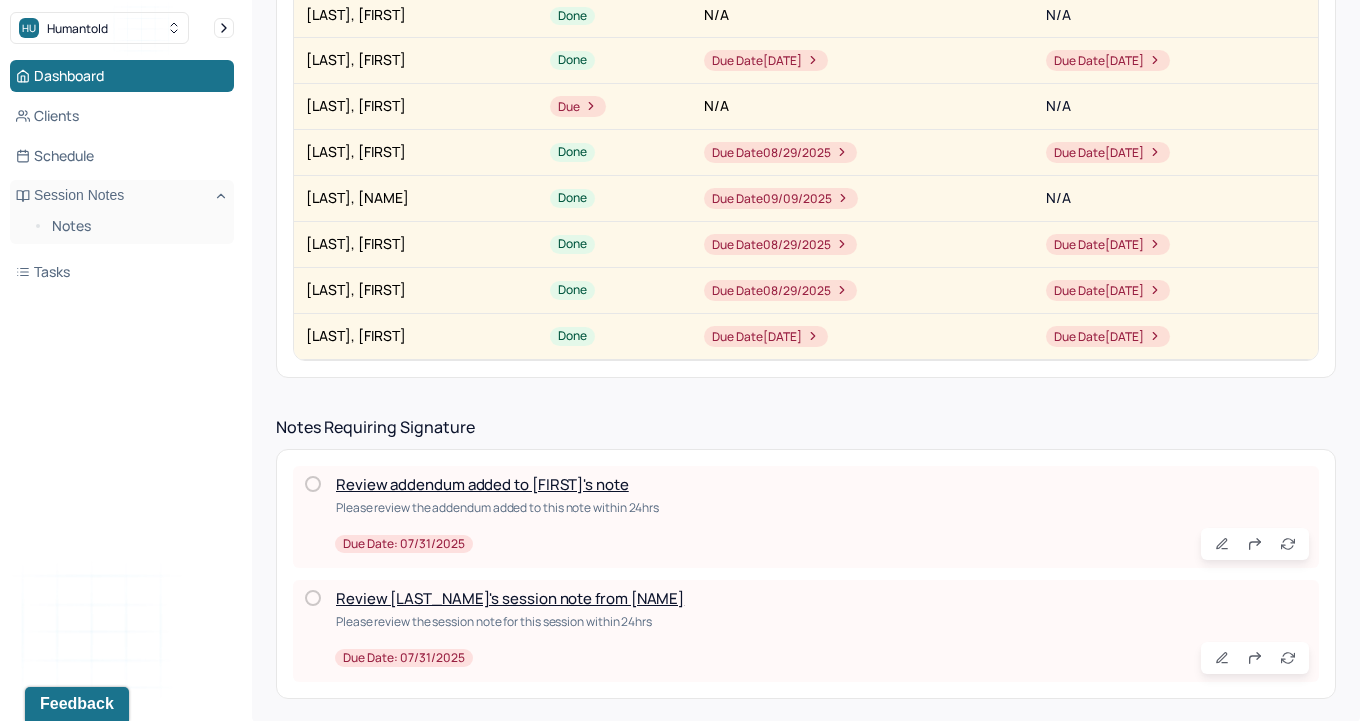 scroll, scrollTop: 282, scrollLeft: 0, axis: vertical 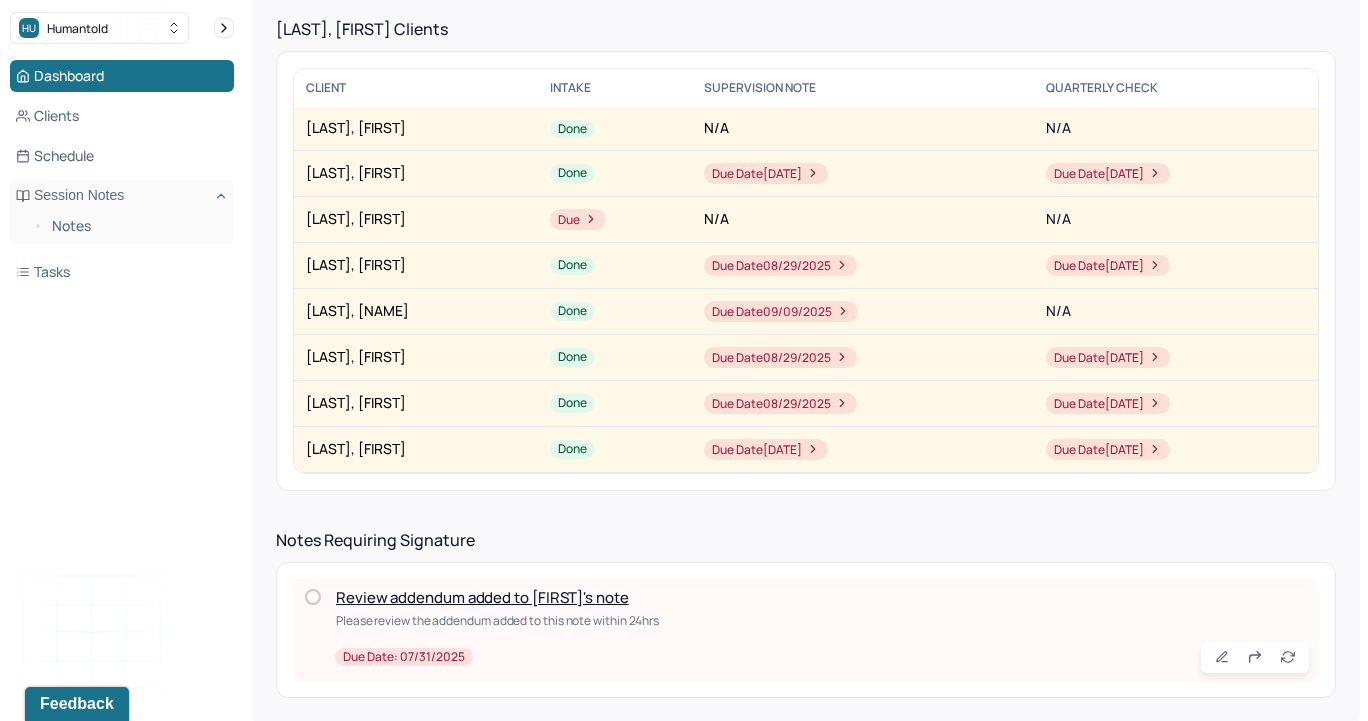 click on "Review addendum added to [FIRST]'s note" at bounding box center [482, 597] 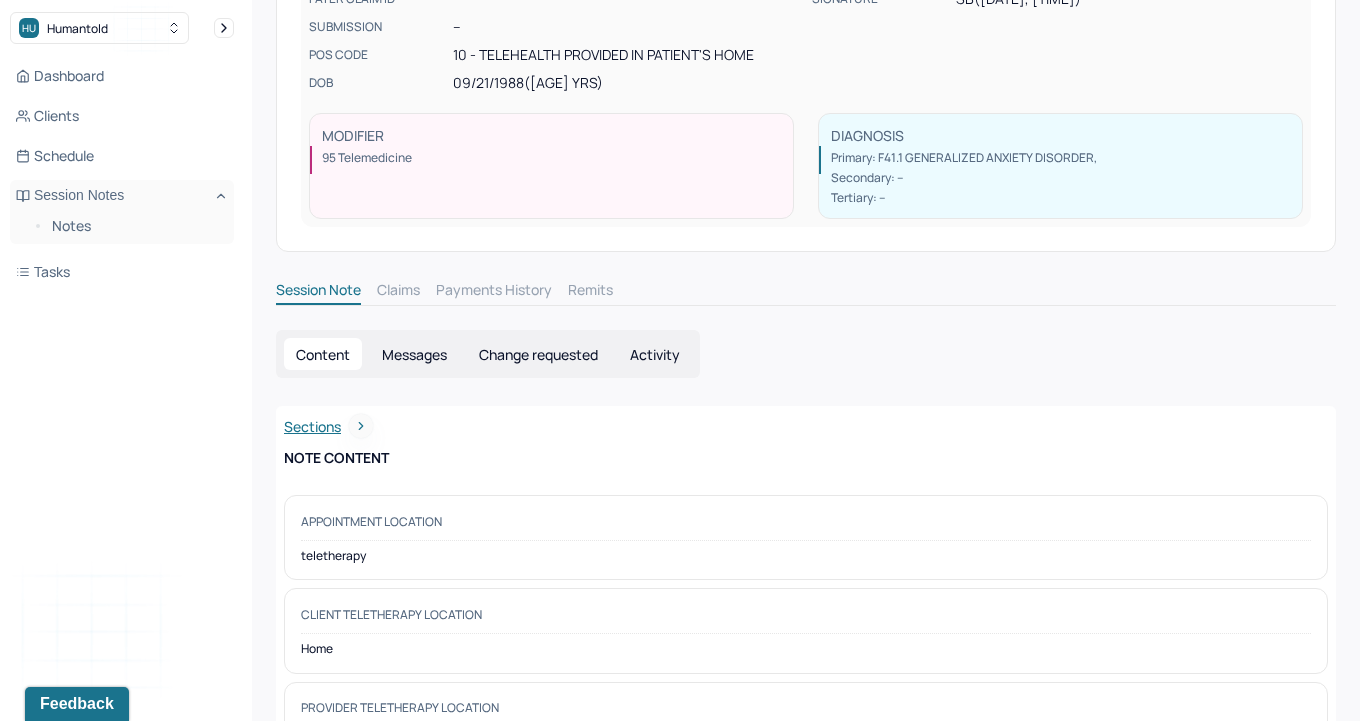 scroll, scrollTop: 242, scrollLeft: 0, axis: vertical 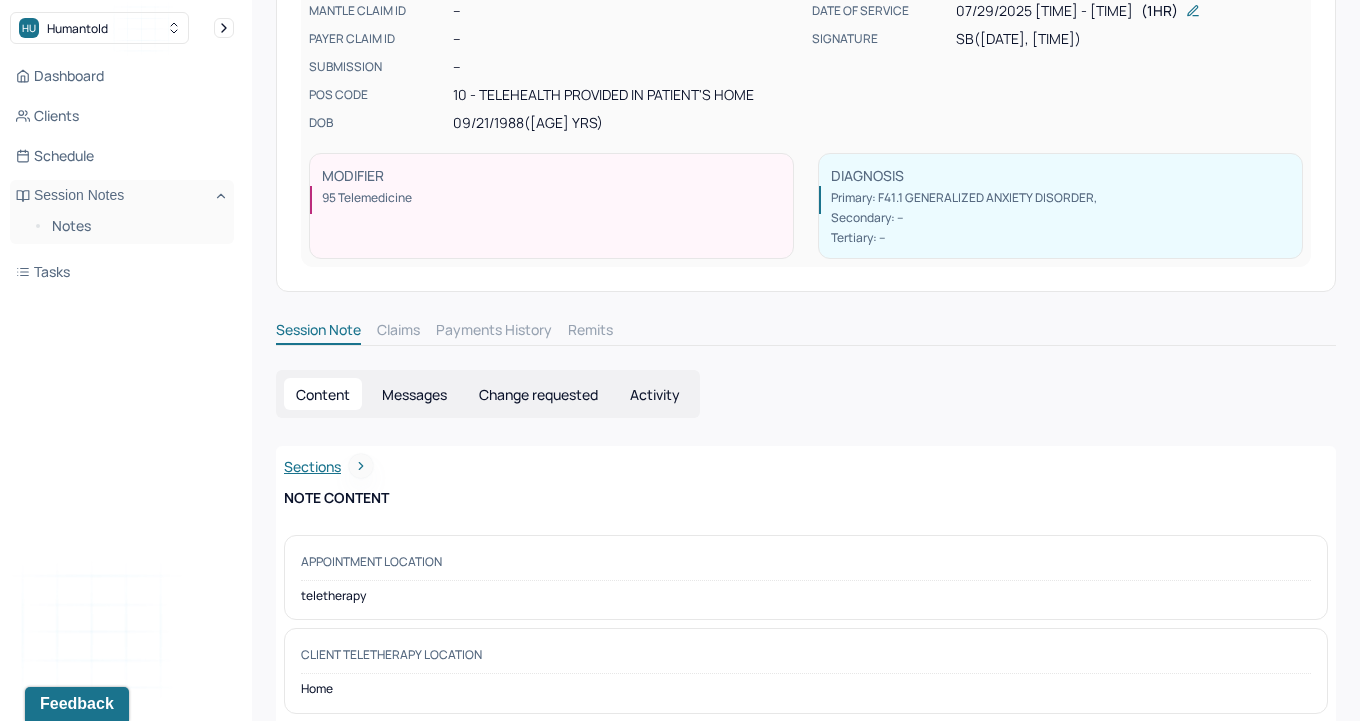 click on "Messages" at bounding box center (414, 394) 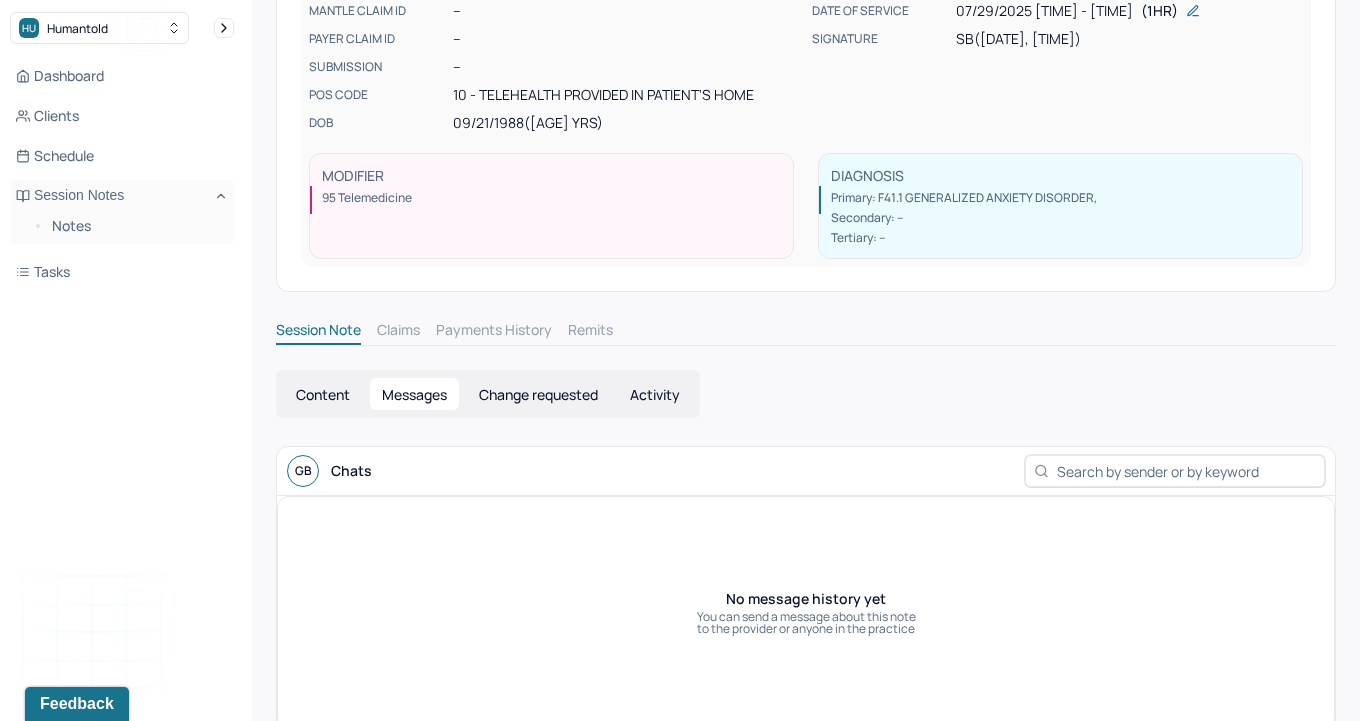 click on "Change requested" at bounding box center (538, 394) 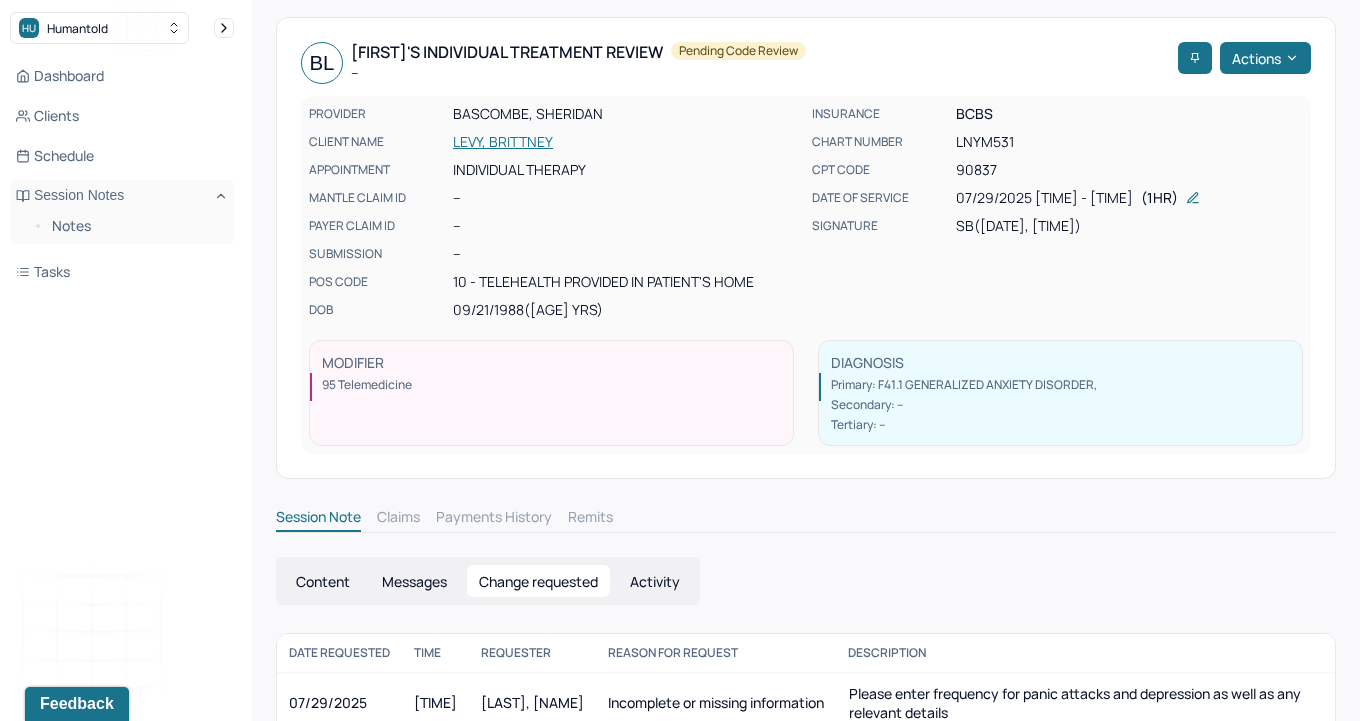 scroll, scrollTop: 0, scrollLeft: 0, axis: both 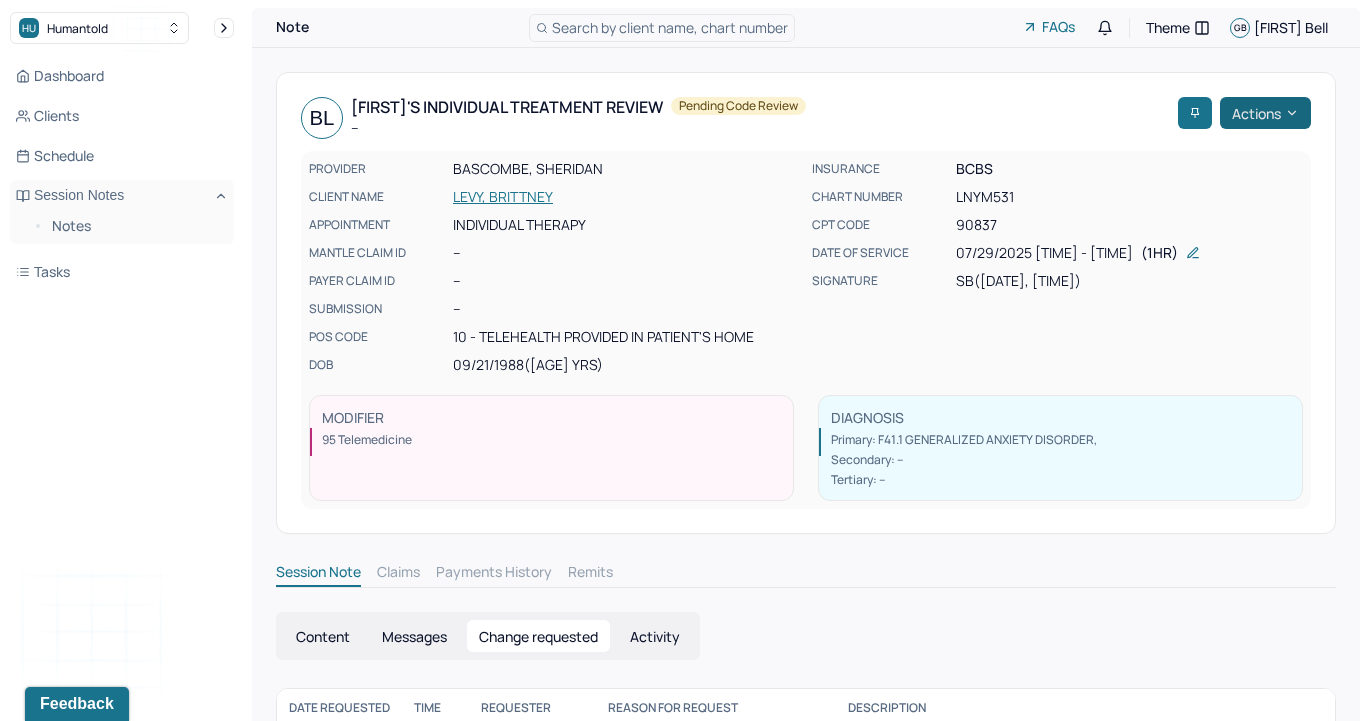 click on "Actions" at bounding box center (1265, 113) 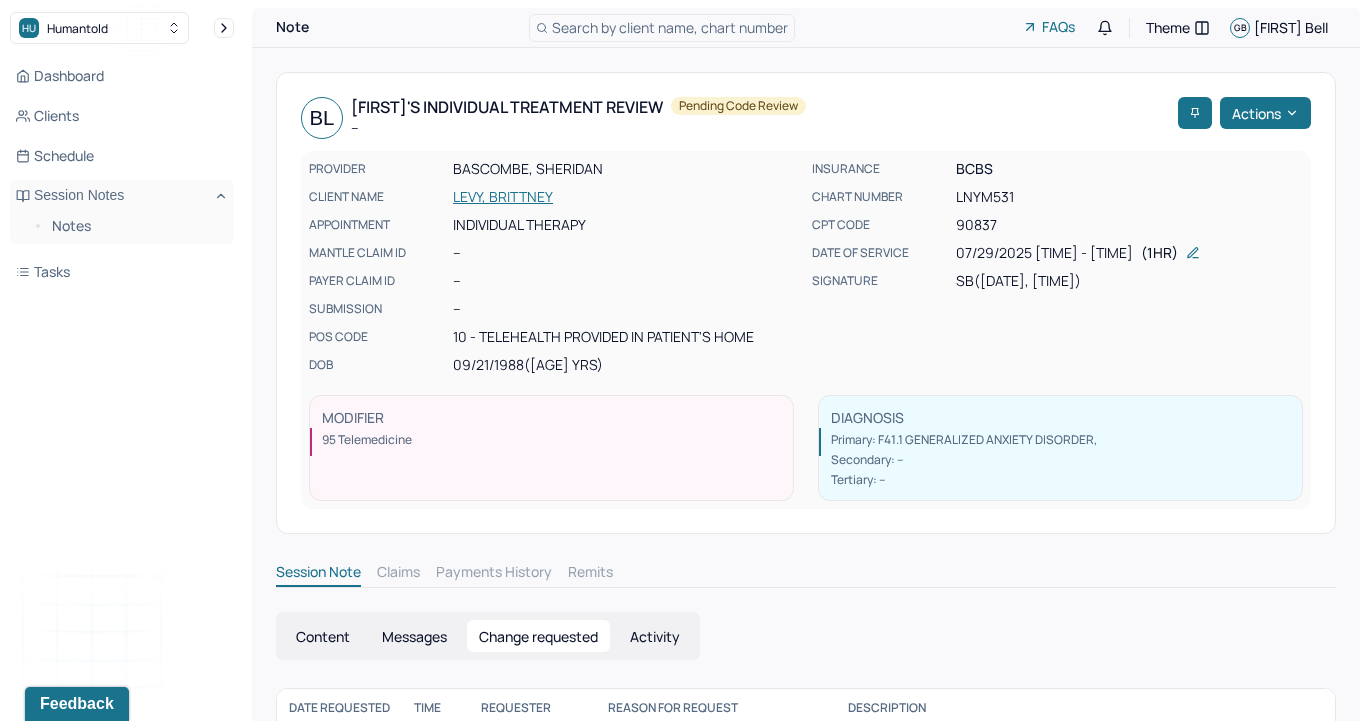 click on "BL [LAST]'s   Individual treatment review -- Pending code review" at bounding box center [735, 118] 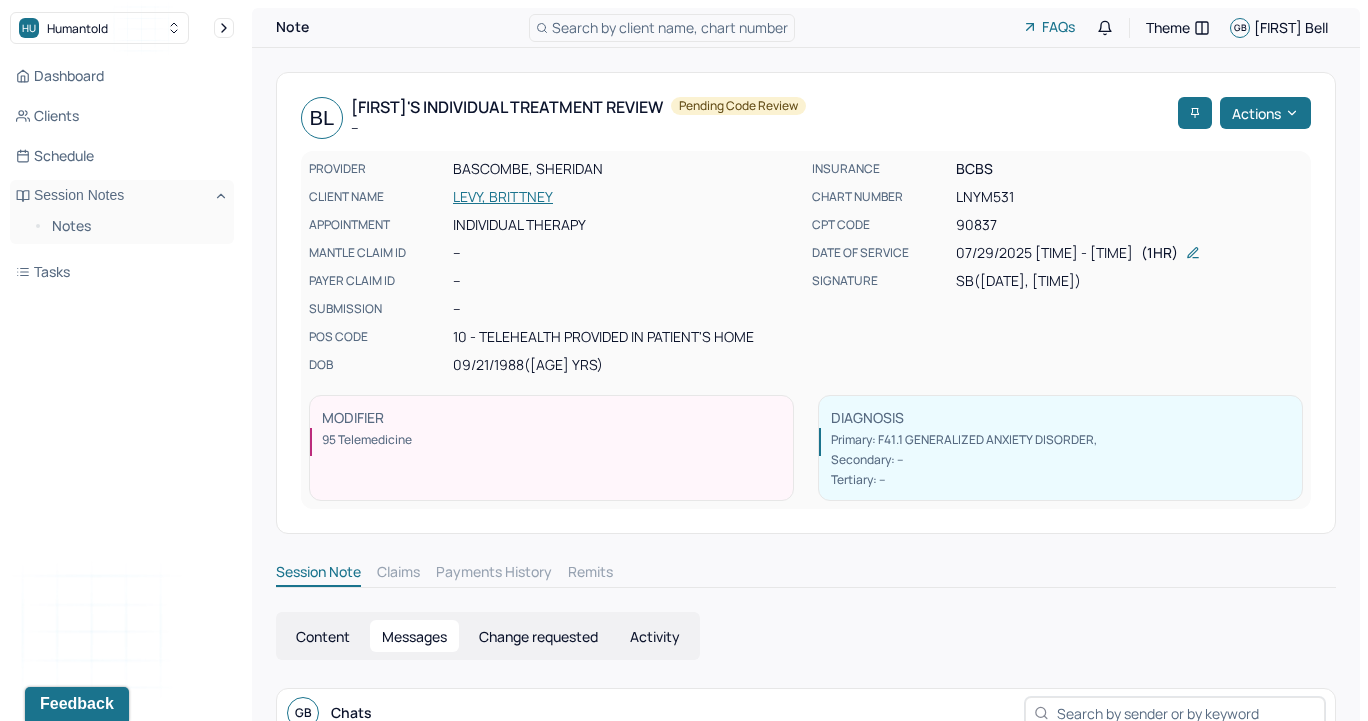 scroll, scrollTop: 242, scrollLeft: 0, axis: vertical 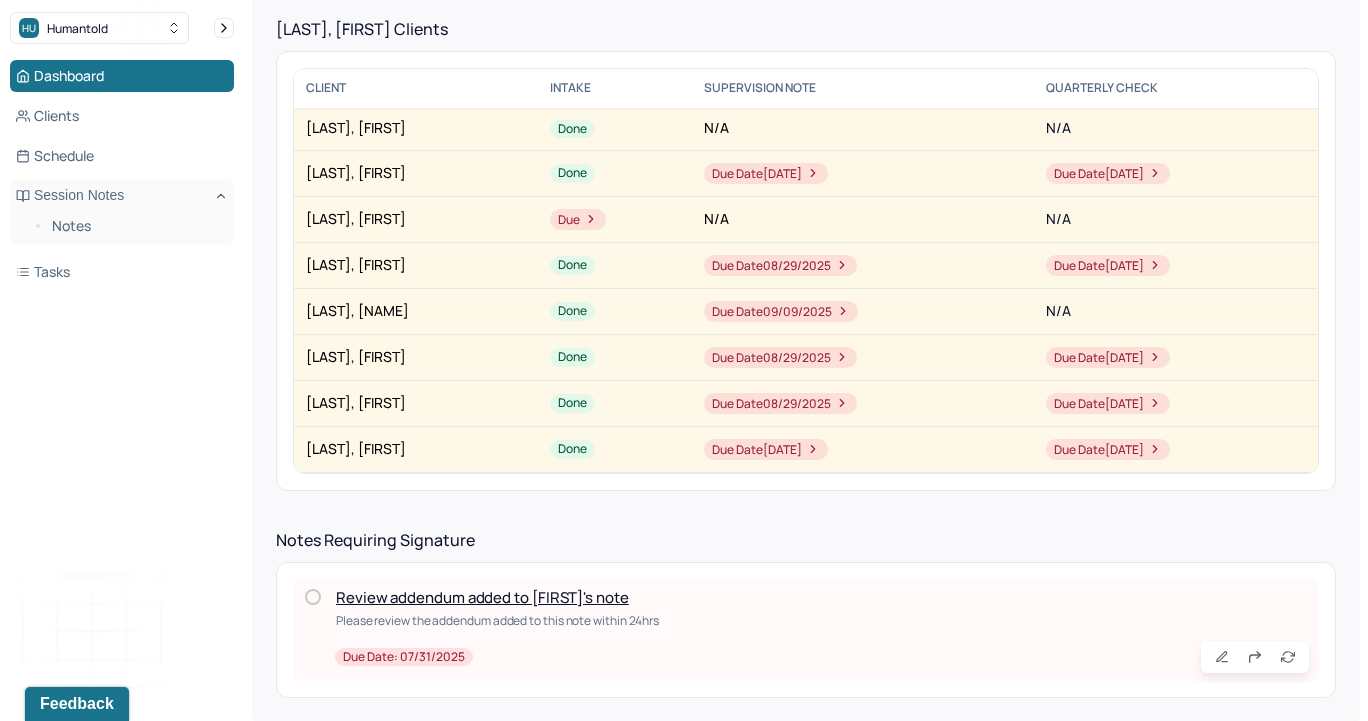 click on "Notes Requiring Signature" at bounding box center [806, 540] 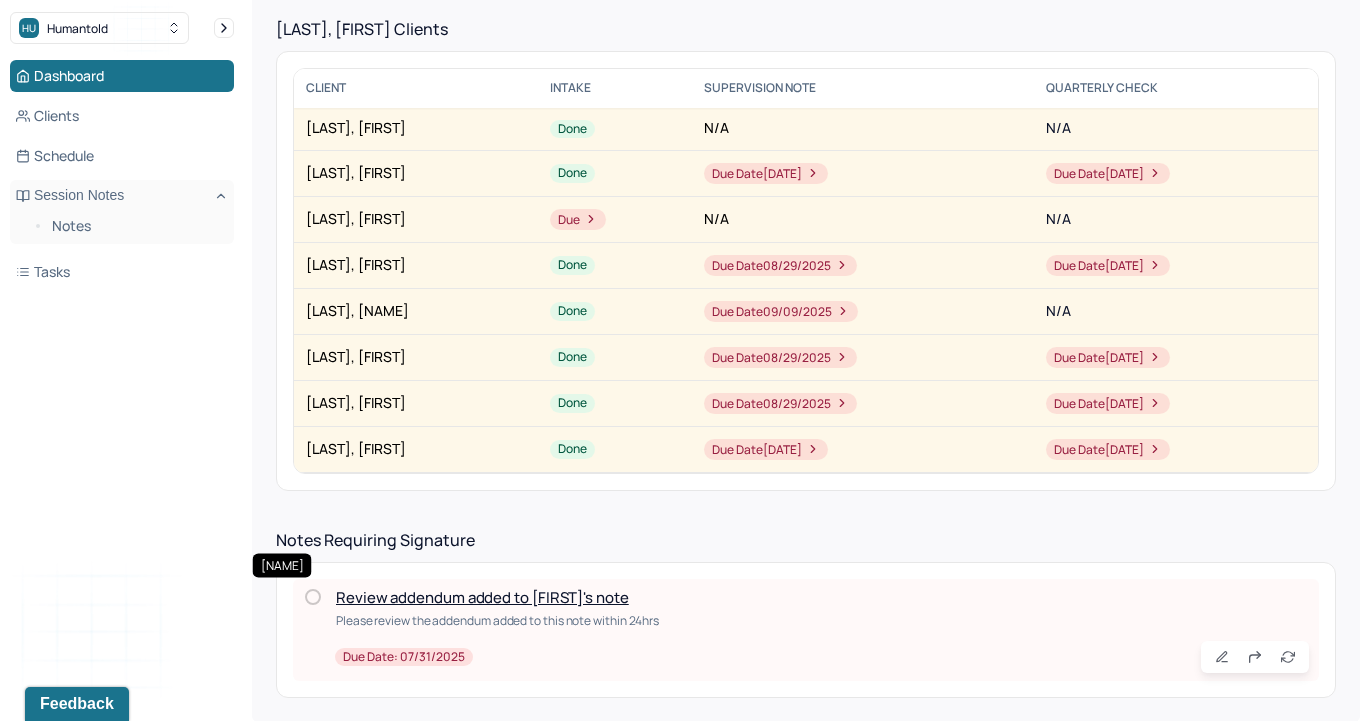 click at bounding box center (313, 597) 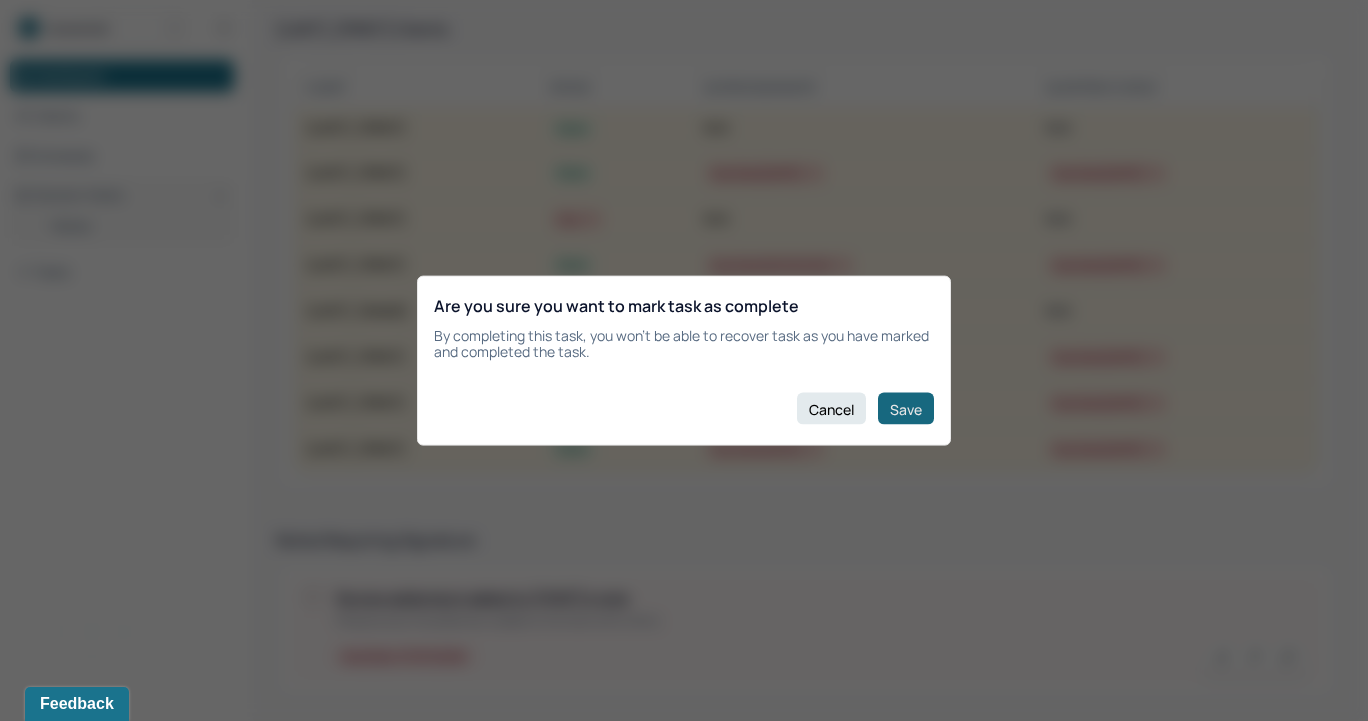 click on "Save" at bounding box center [906, 409] 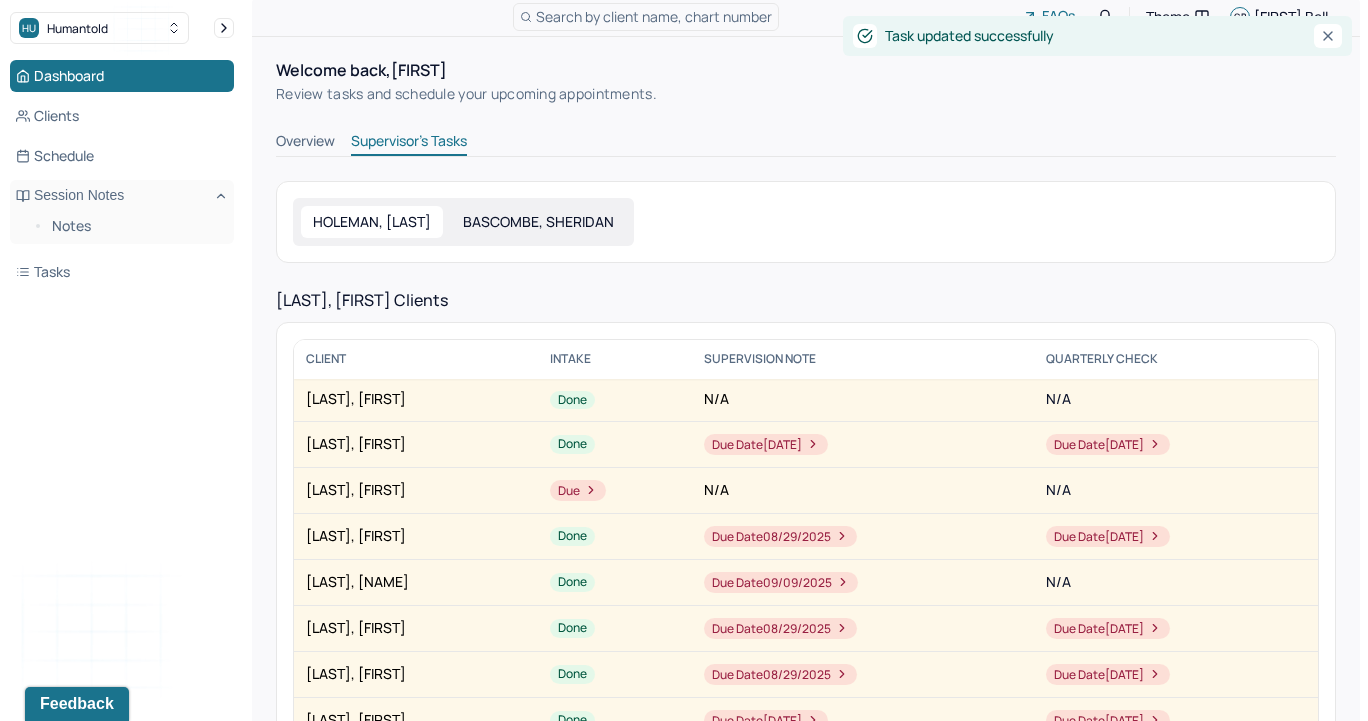 scroll, scrollTop: 0, scrollLeft: 0, axis: both 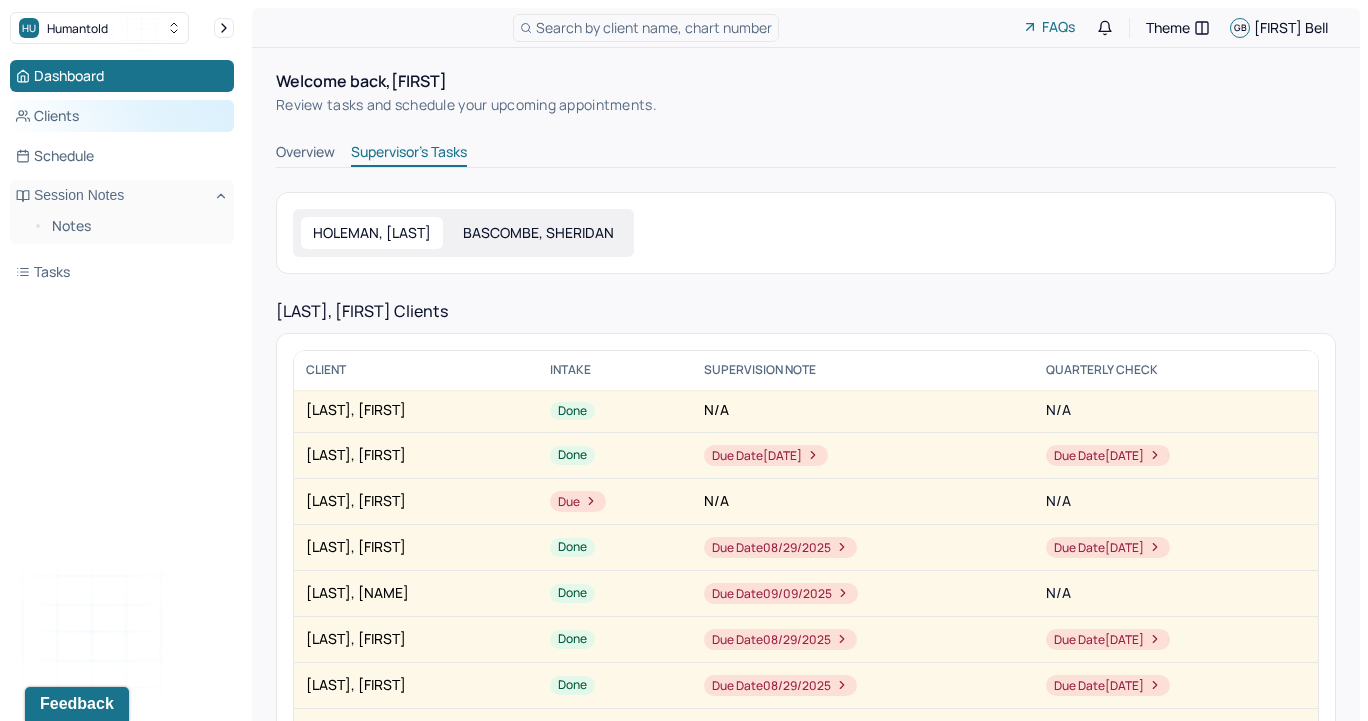 click on "Clients" at bounding box center [122, 116] 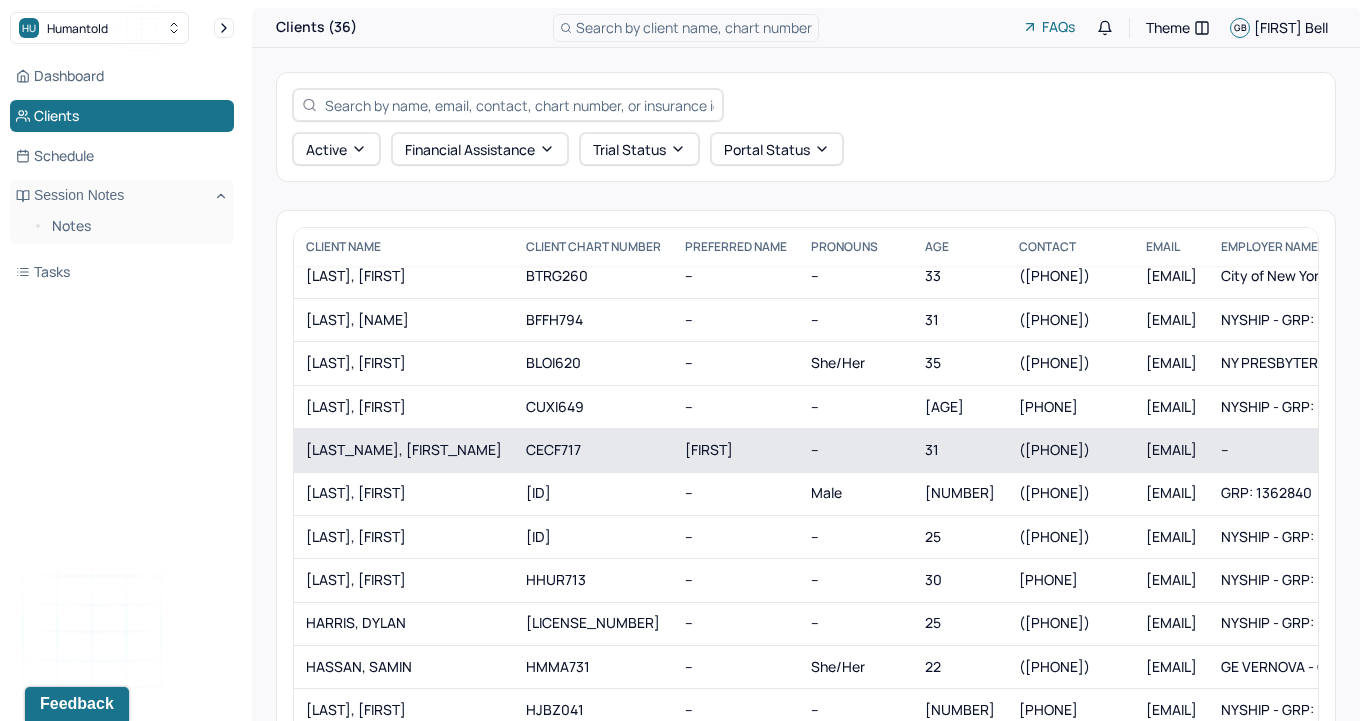 scroll, scrollTop: 144, scrollLeft: 0, axis: vertical 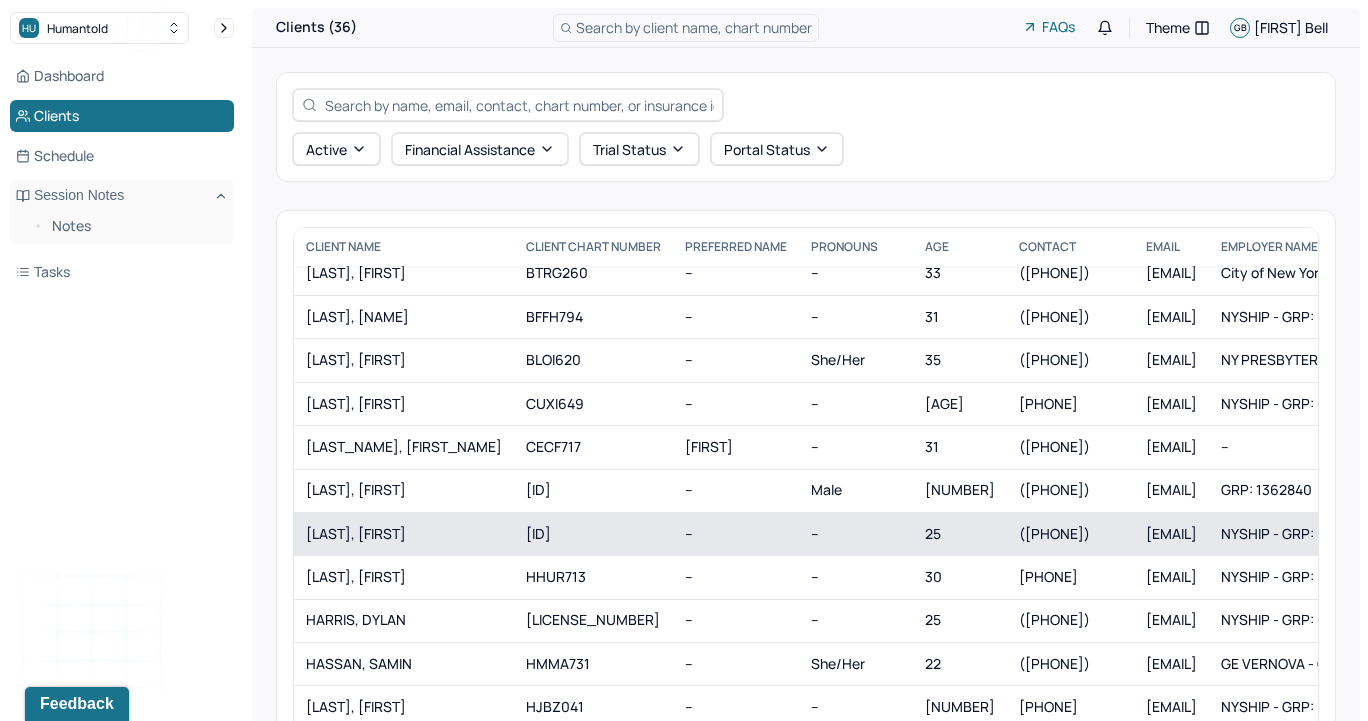 click on "[ID]" at bounding box center [593, 533] 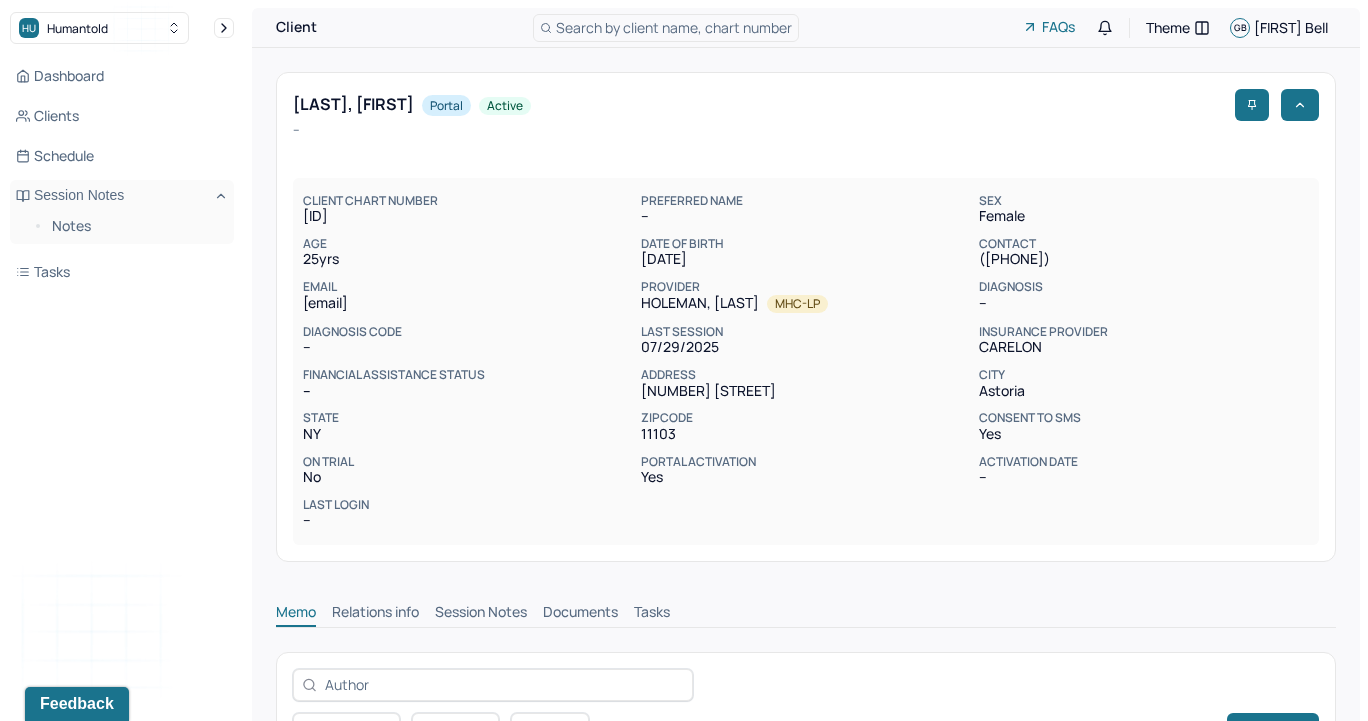 scroll, scrollTop: 0, scrollLeft: 0, axis: both 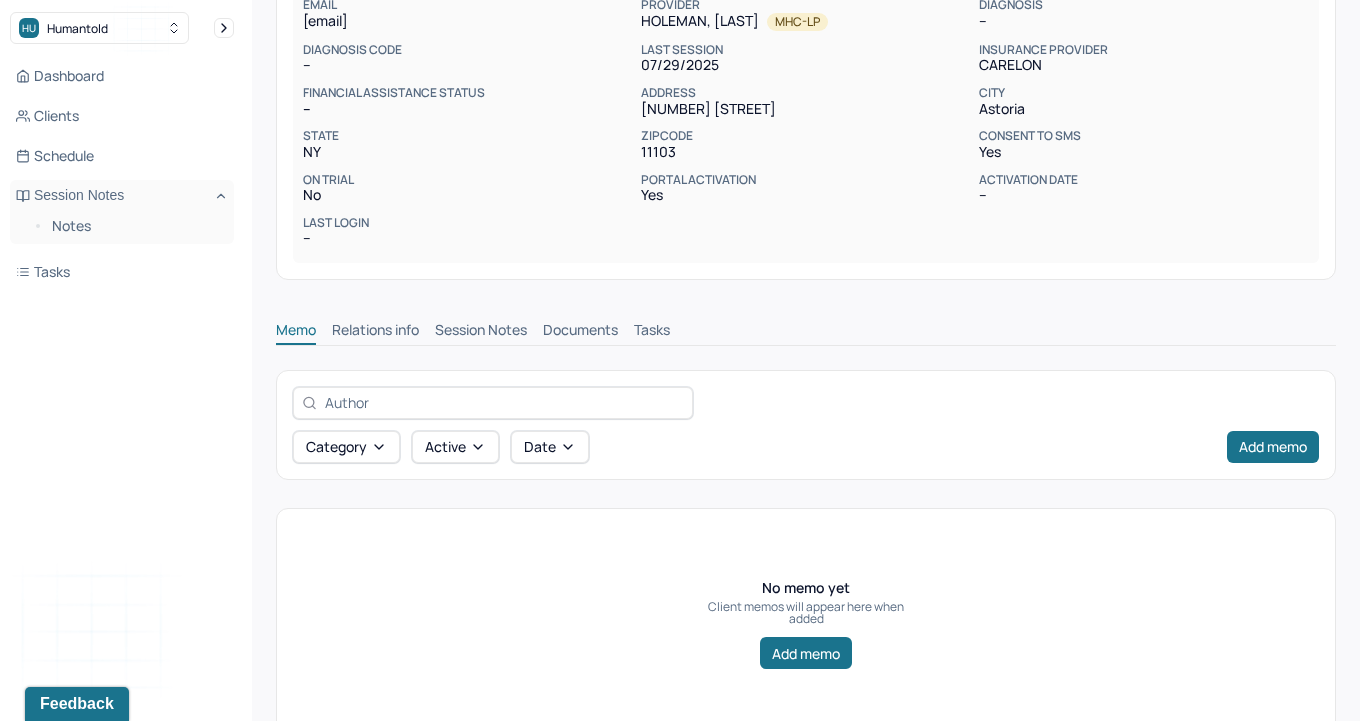 click on "Session Notes" at bounding box center (481, 332) 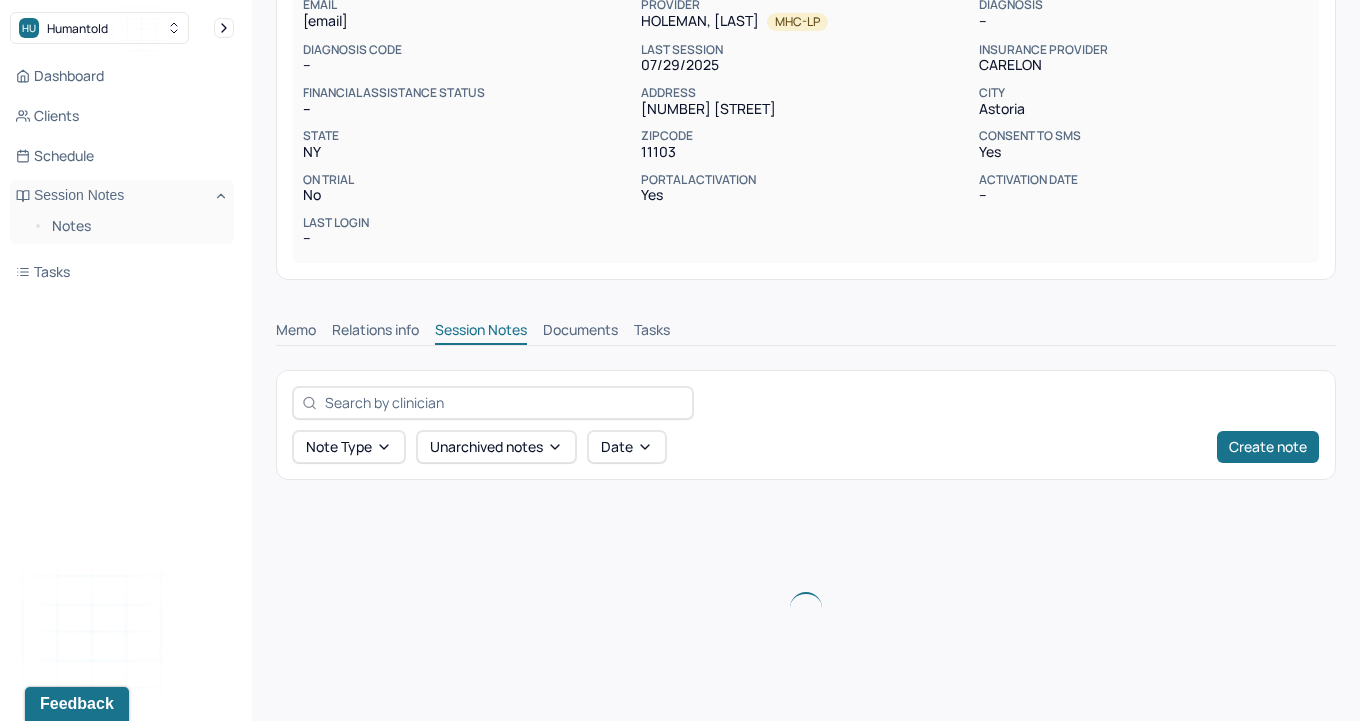 scroll, scrollTop: 185, scrollLeft: 0, axis: vertical 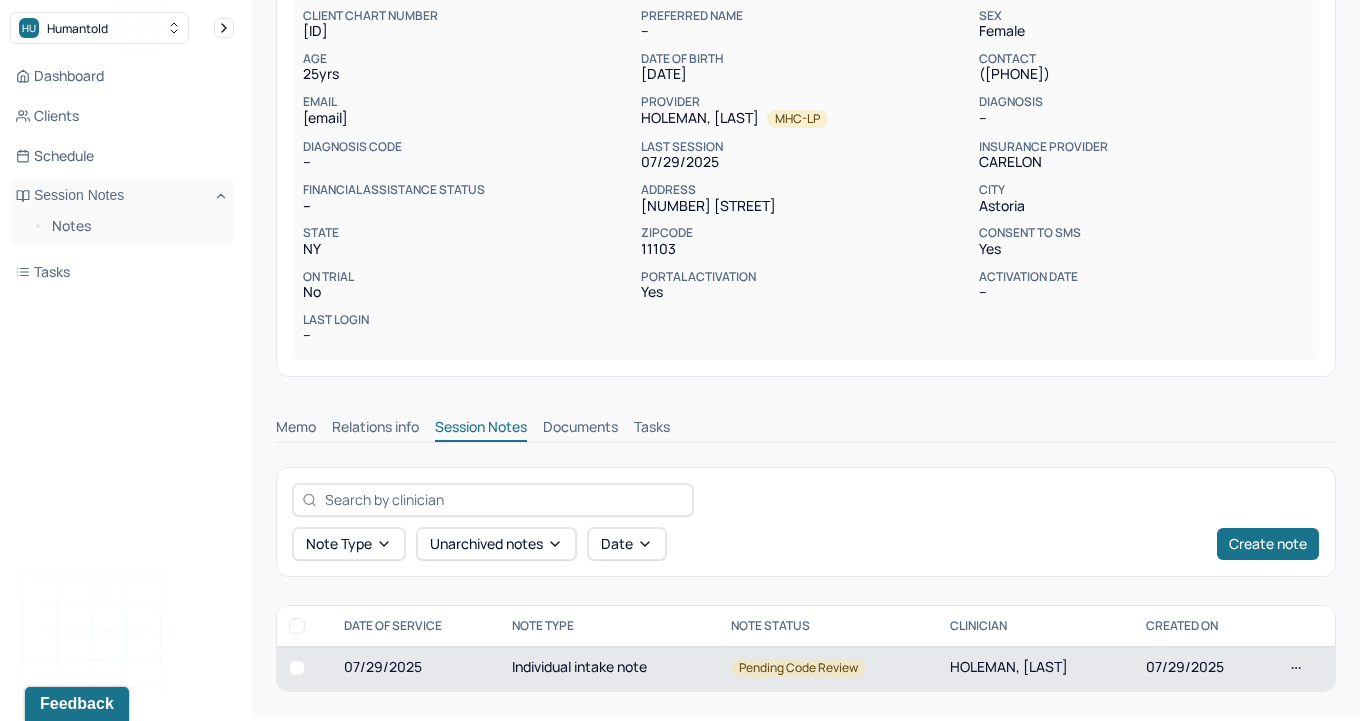 click on "Individual intake note" at bounding box center (609, 668) 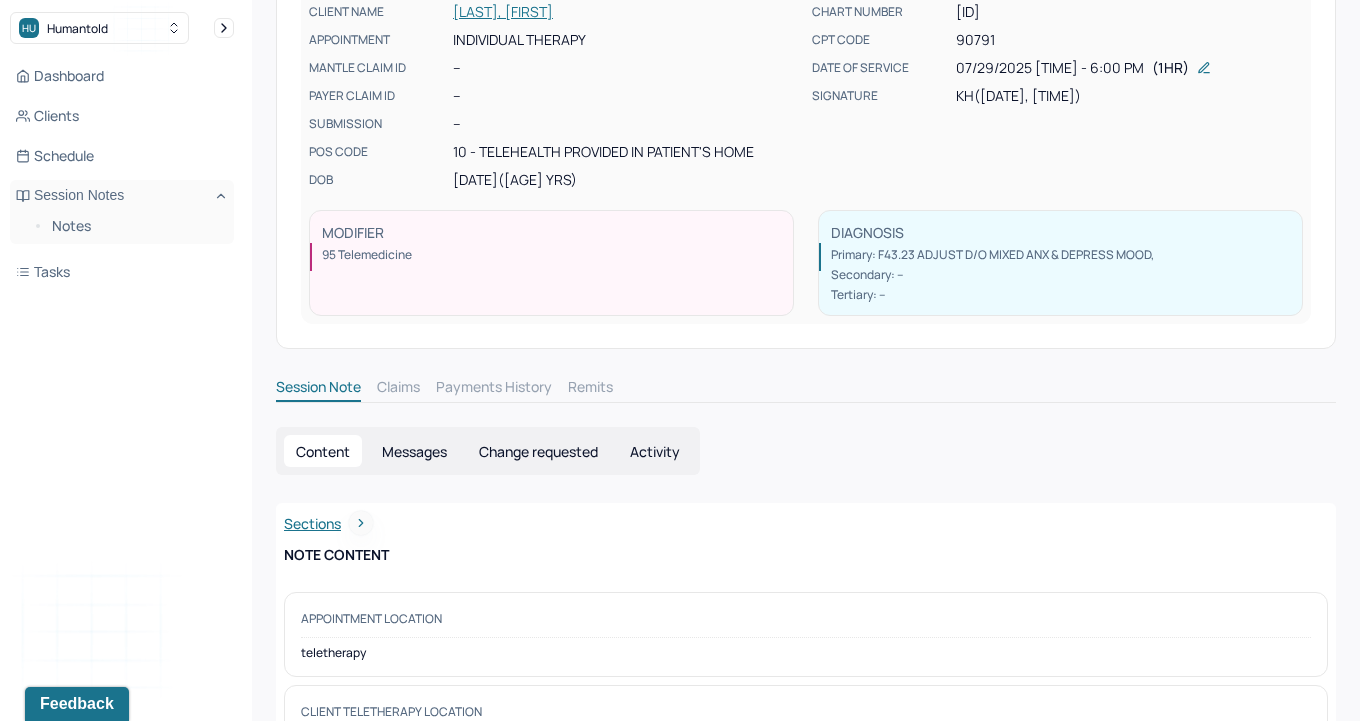 click on "Activity" at bounding box center (655, 451) 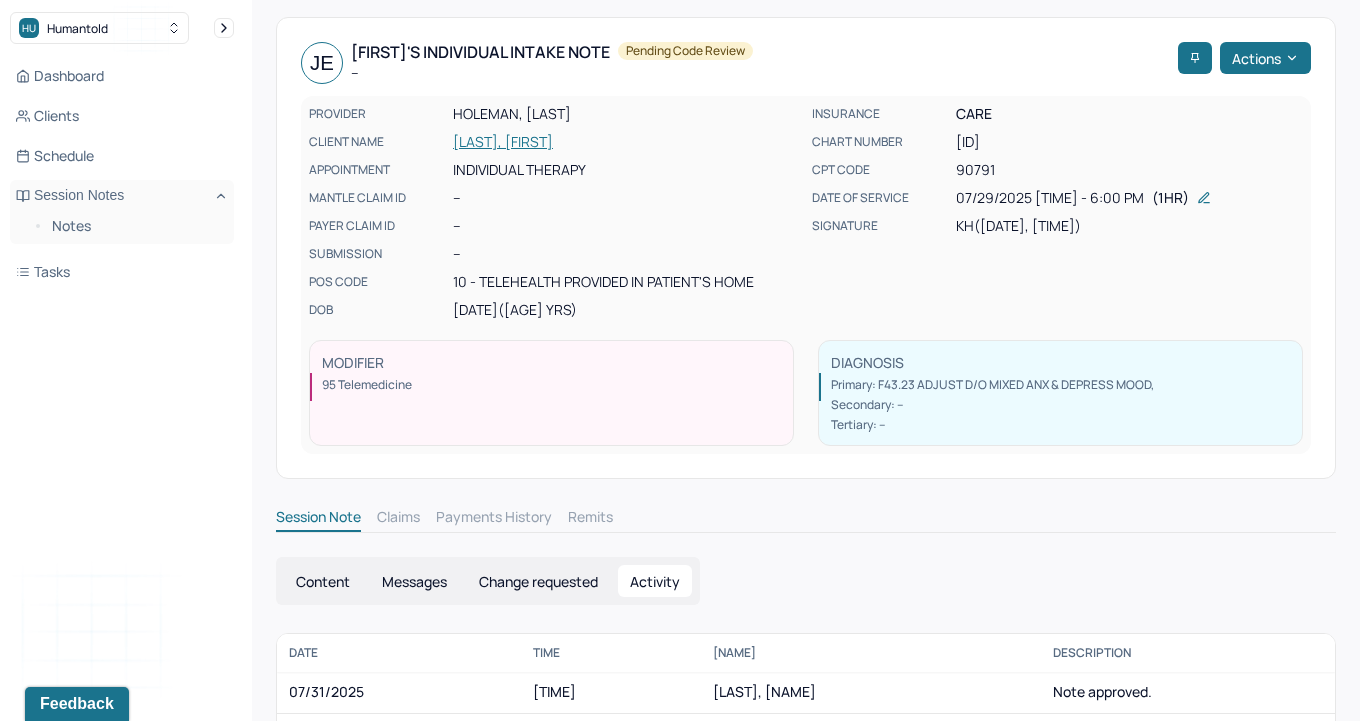 scroll, scrollTop: 0, scrollLeft: 0, axis: both 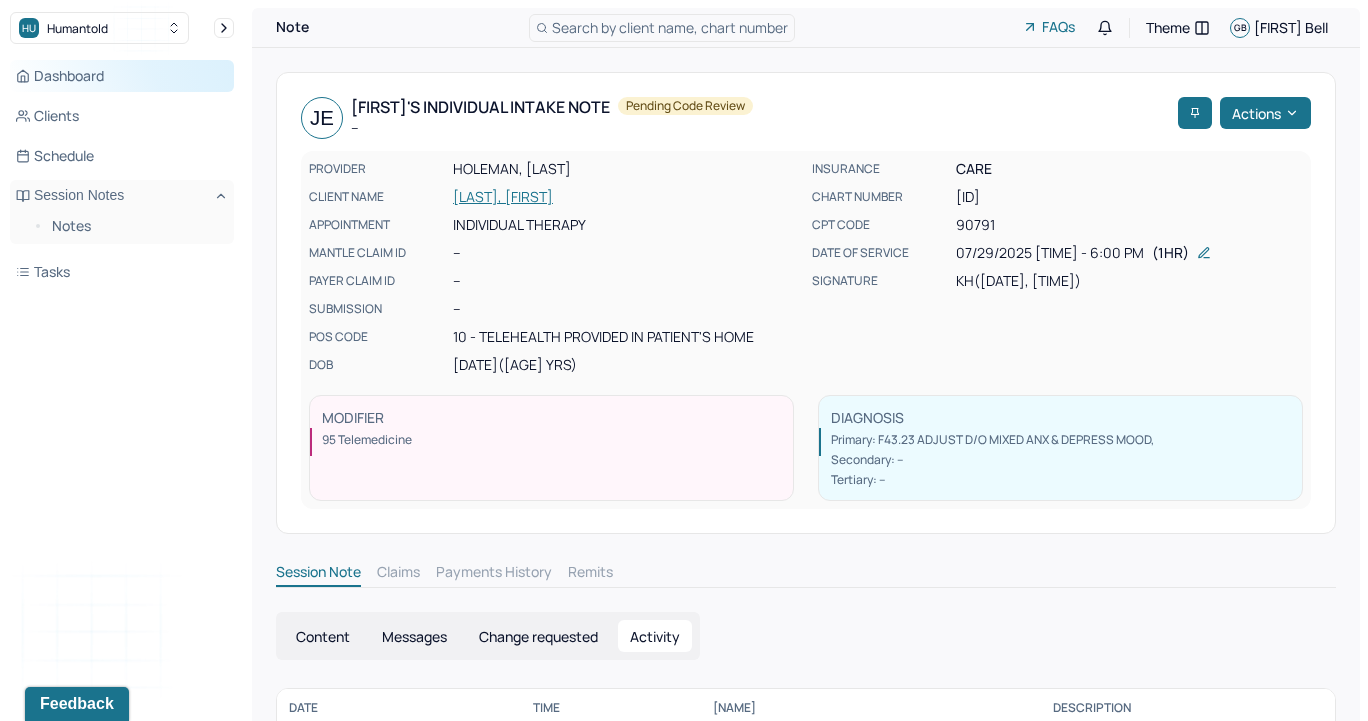 click on "Dashboard" at bounding box center (122, 76) 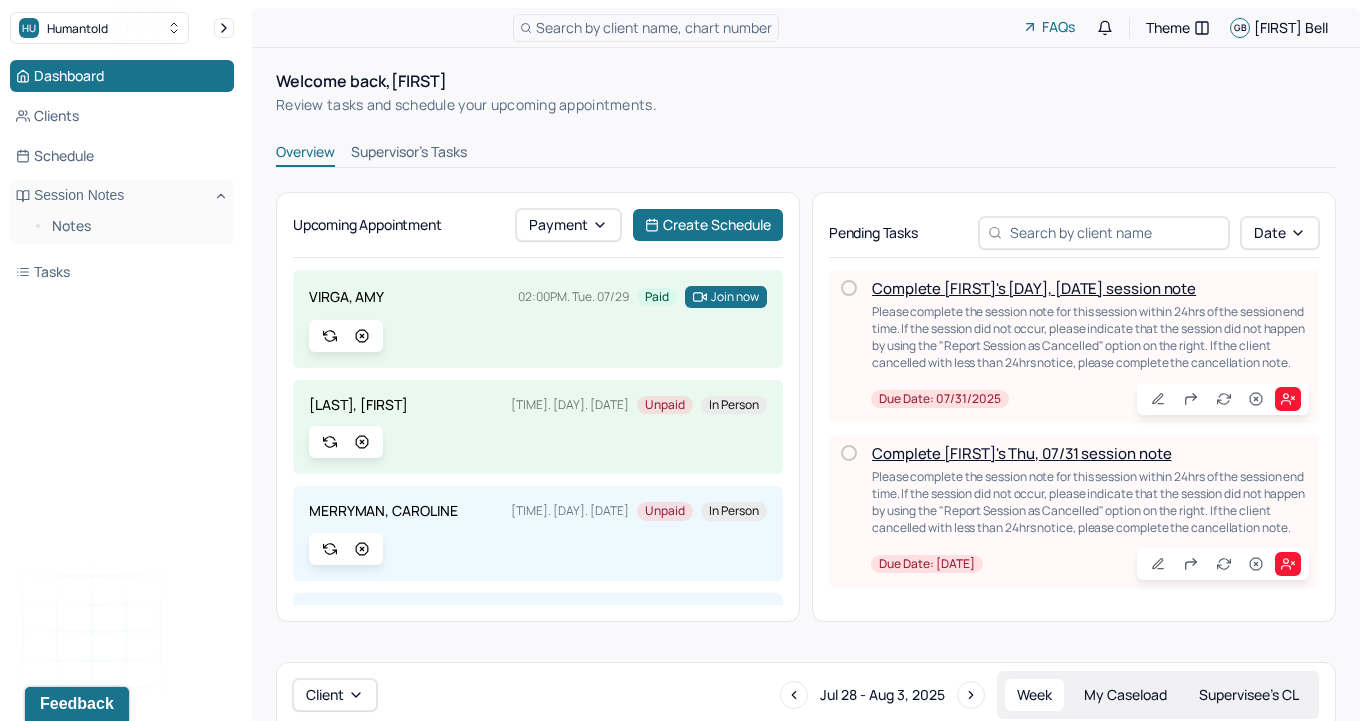 scroll, scrollTop: 306, scrollLeft: 0, axis: vertical 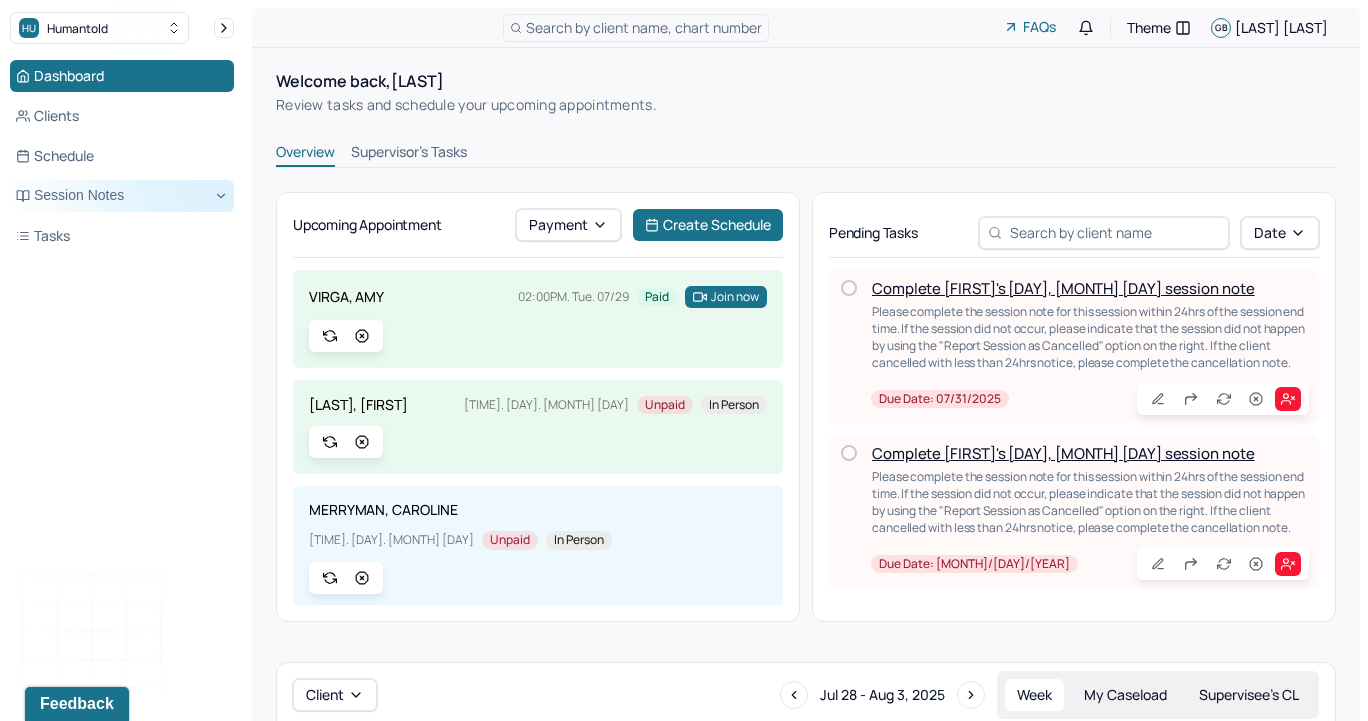 click on "Session Notes" at bounding box center [122, 196] 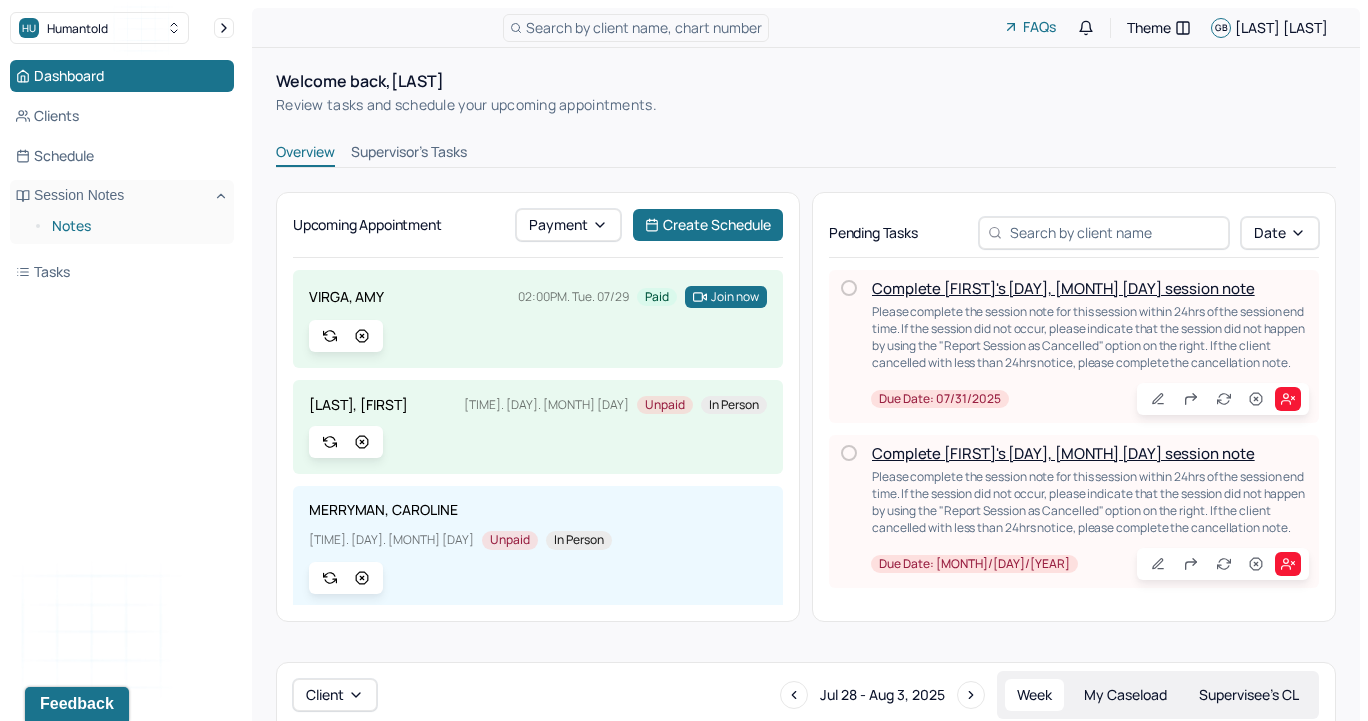 click on "Notes" at bounding box center [135, 226] 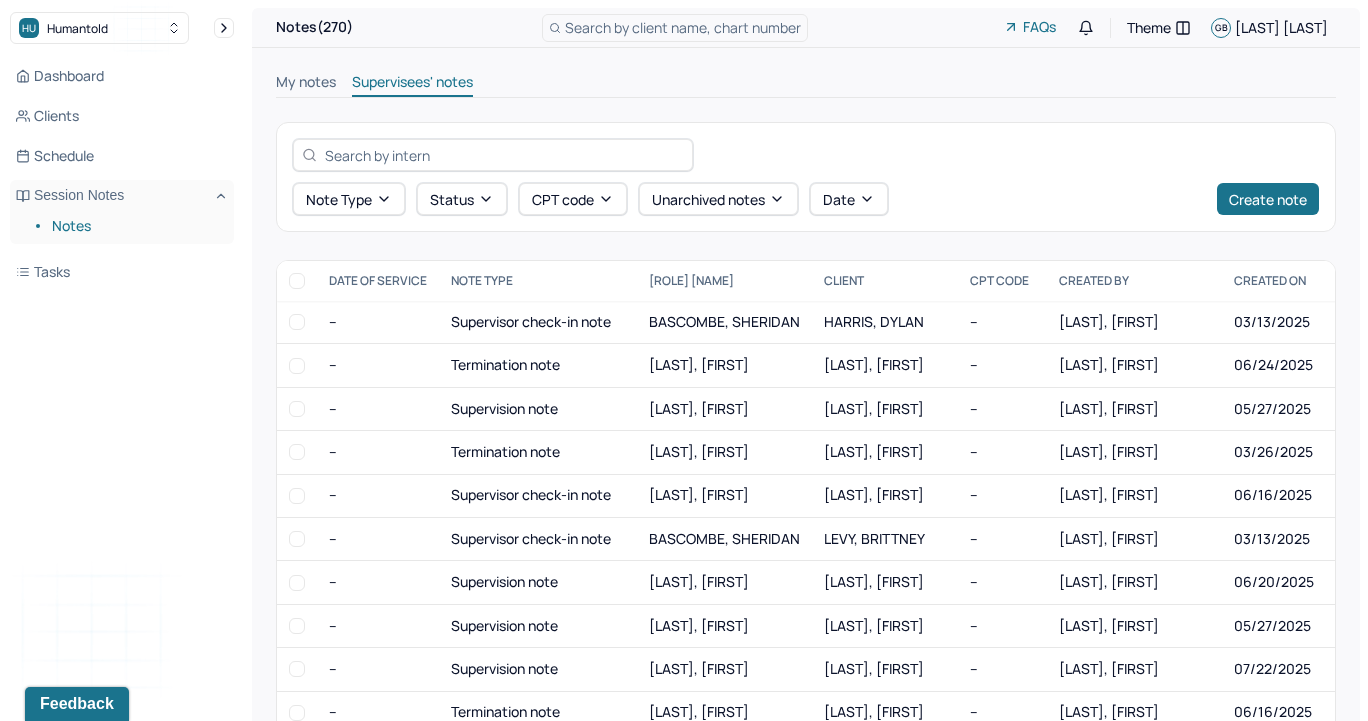 click on "My notes" at bounding box center (306, 84) 